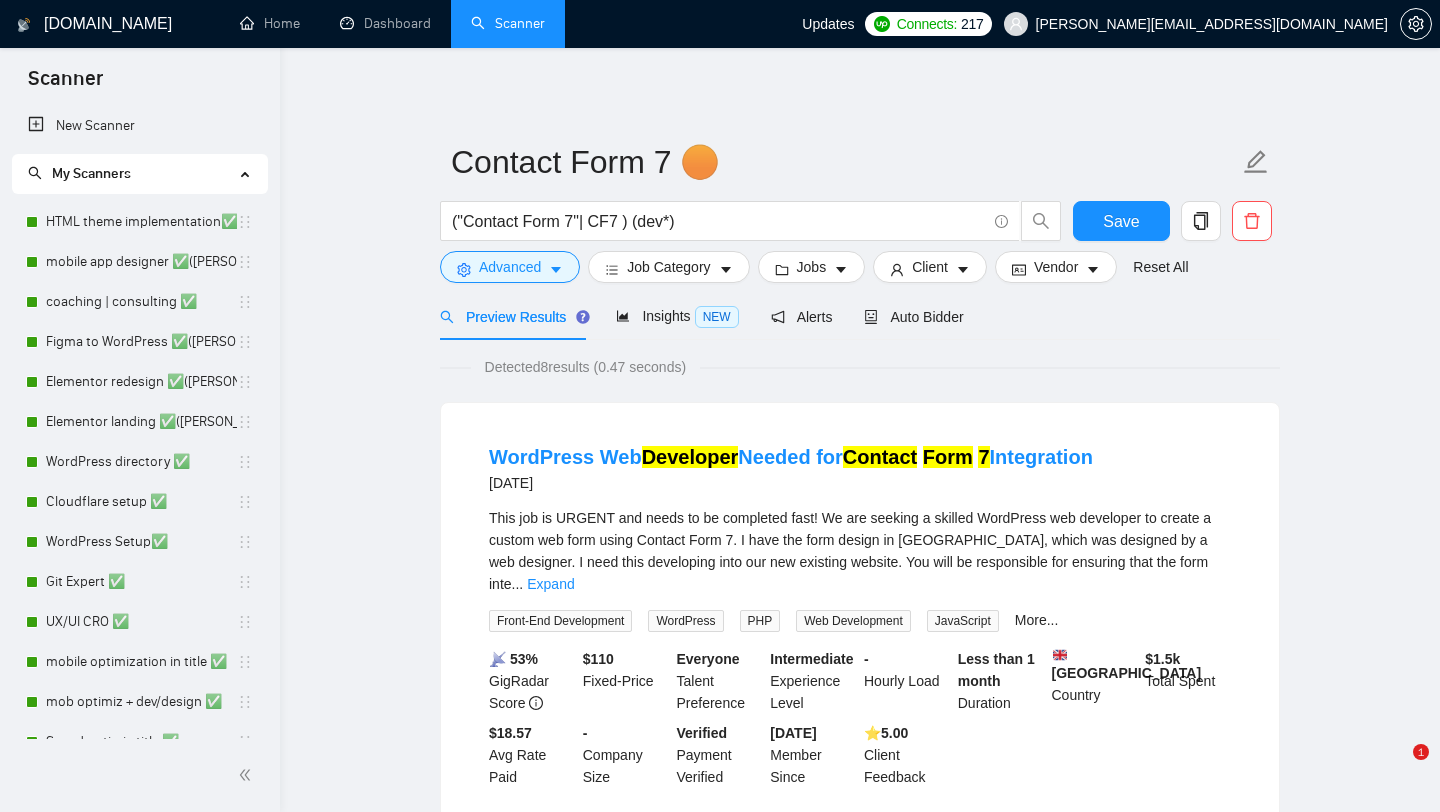 scroll, scrollTop: 0, scrollLeft: 0, axis: both 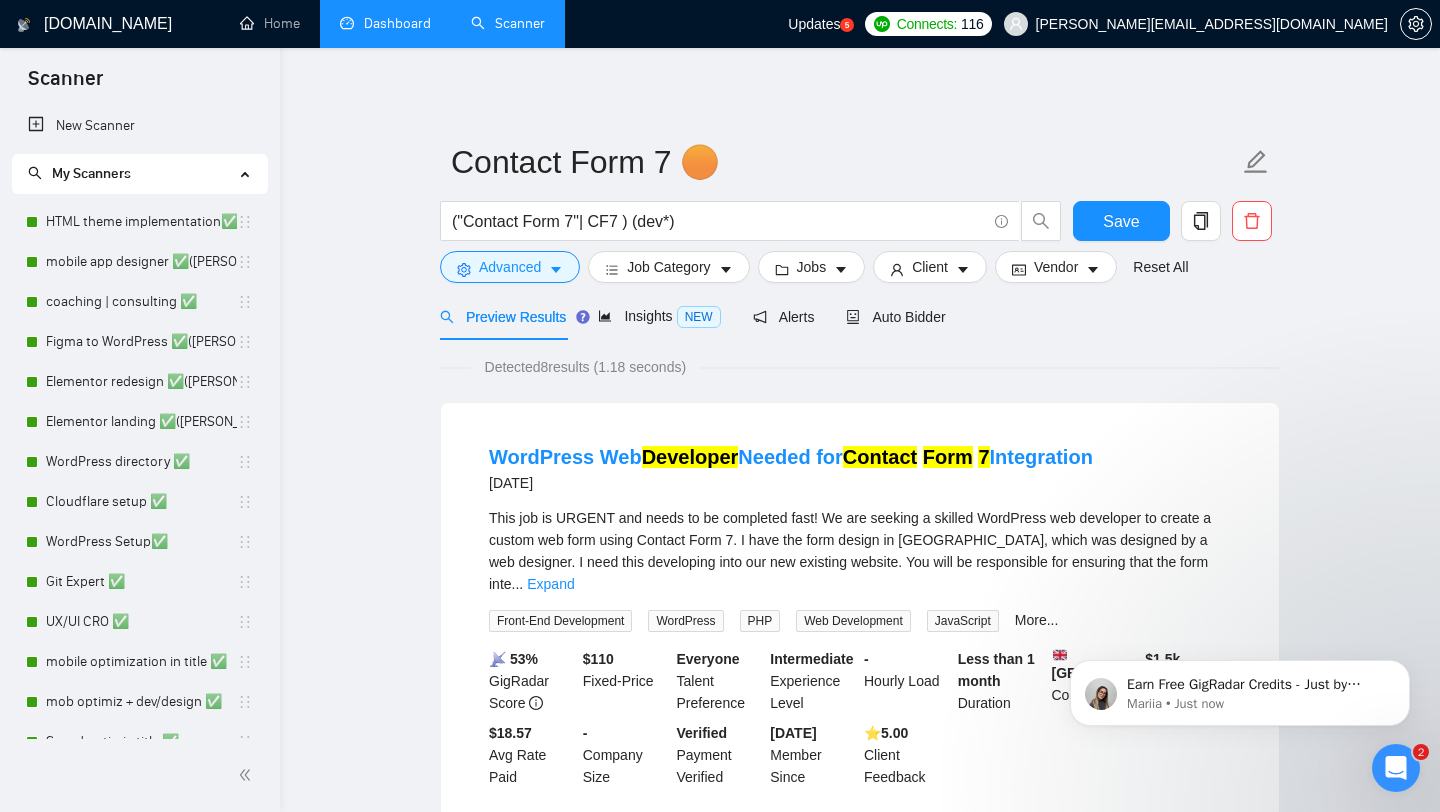 click on "Dashboard" at bounding box center [385, 23] 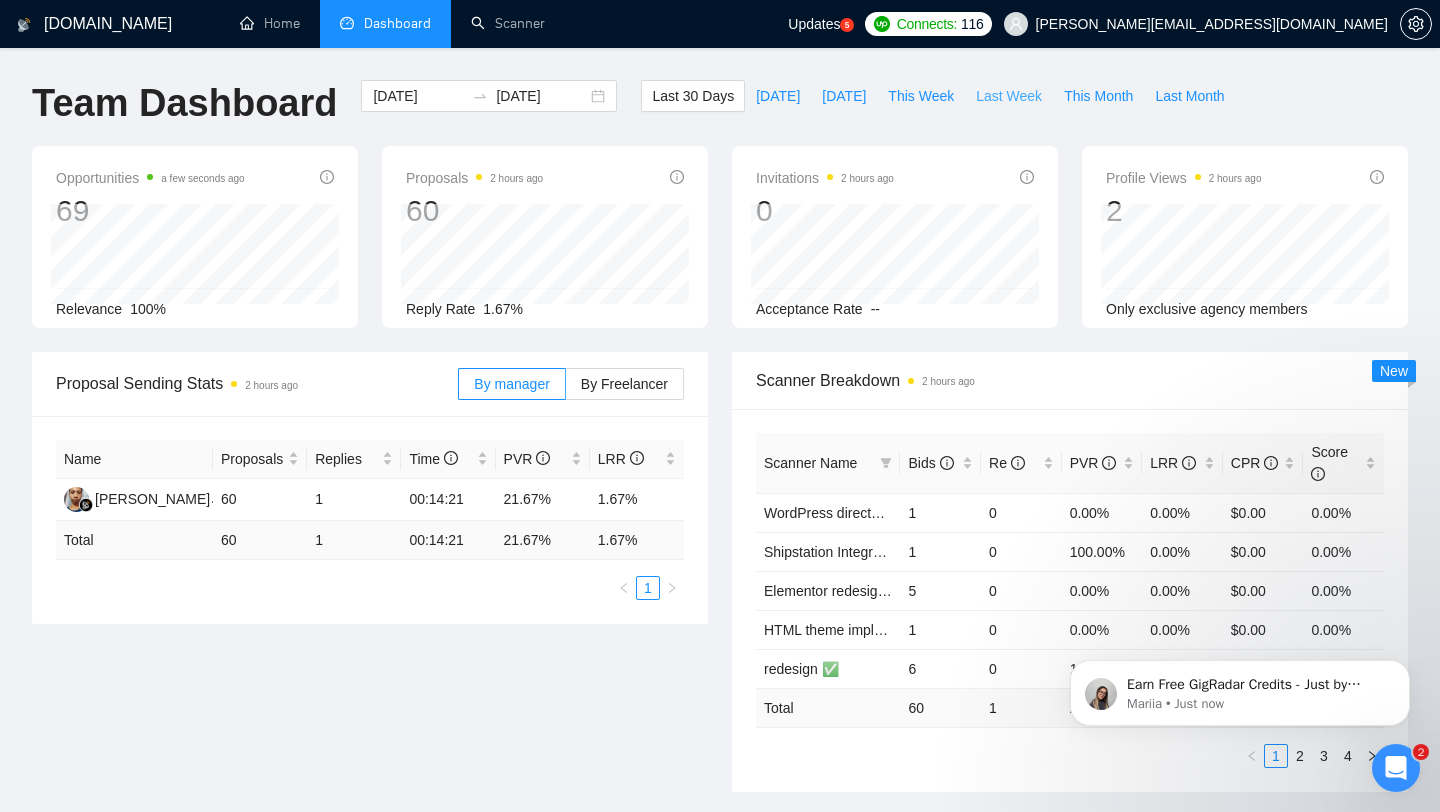 click on "Last Week" at bounding box center (1009, 96) 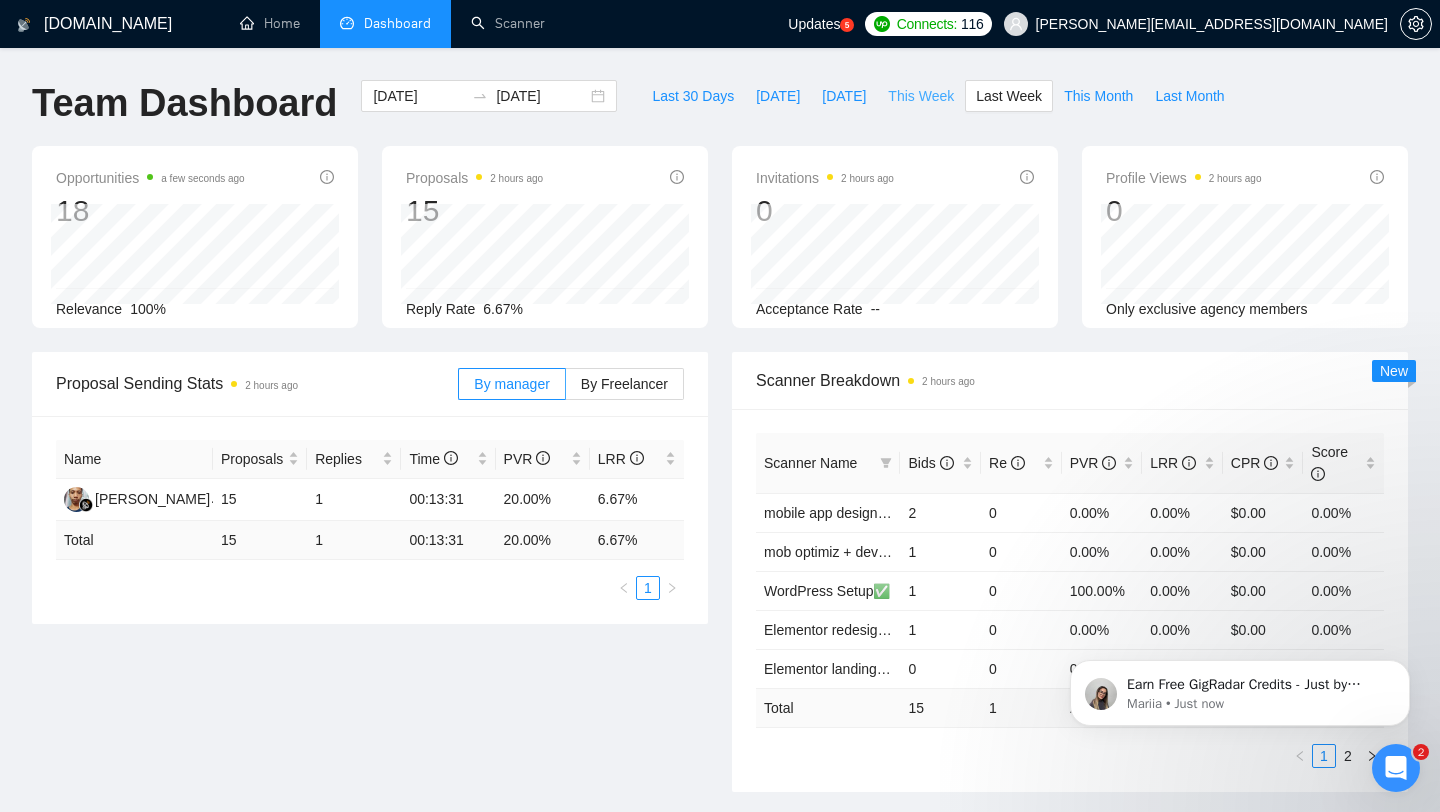 click on "This Week" at bounding box center (921, 96) 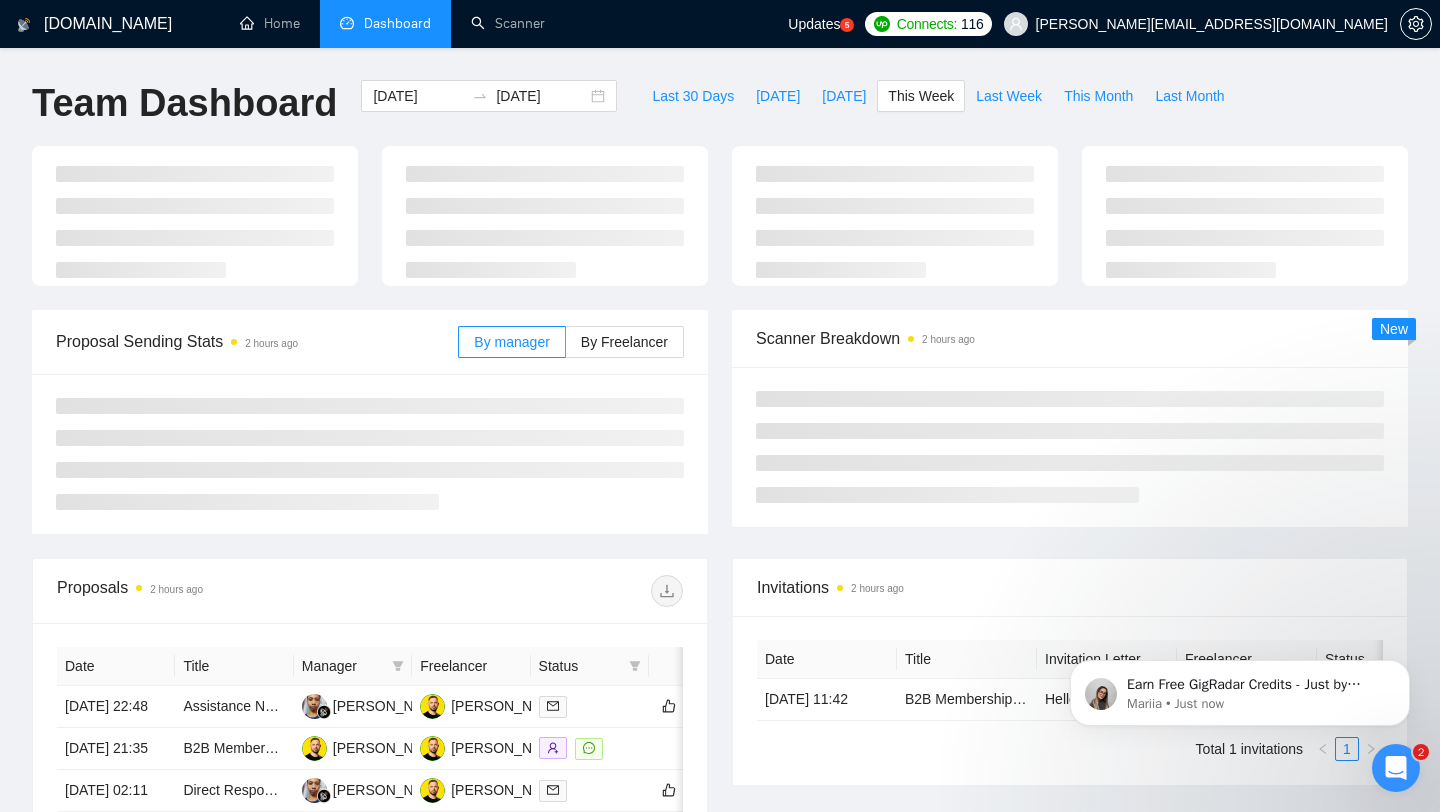 type on "[DATE]" 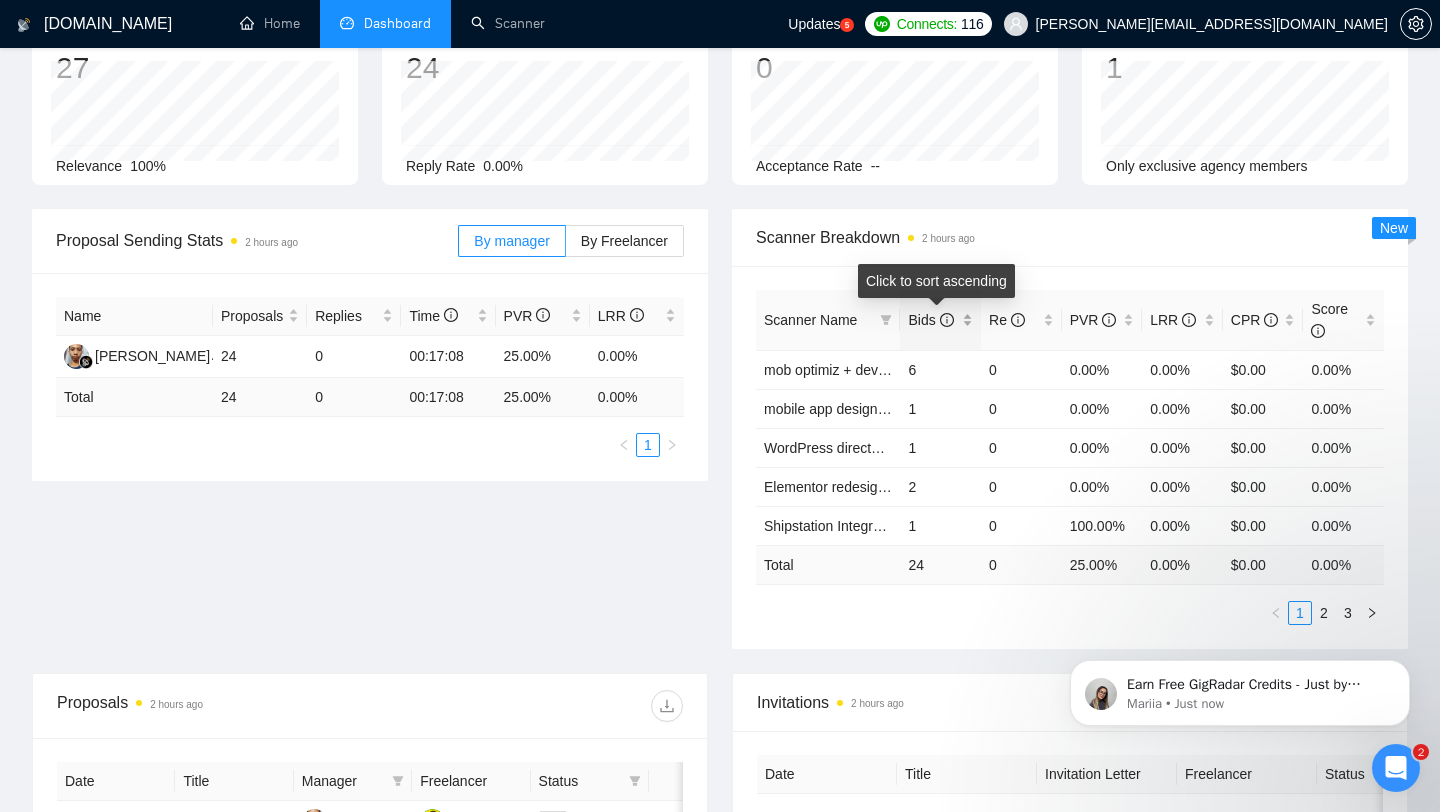 scroll, scrollTop: 141, scrollLeft: 0, axis: vertical 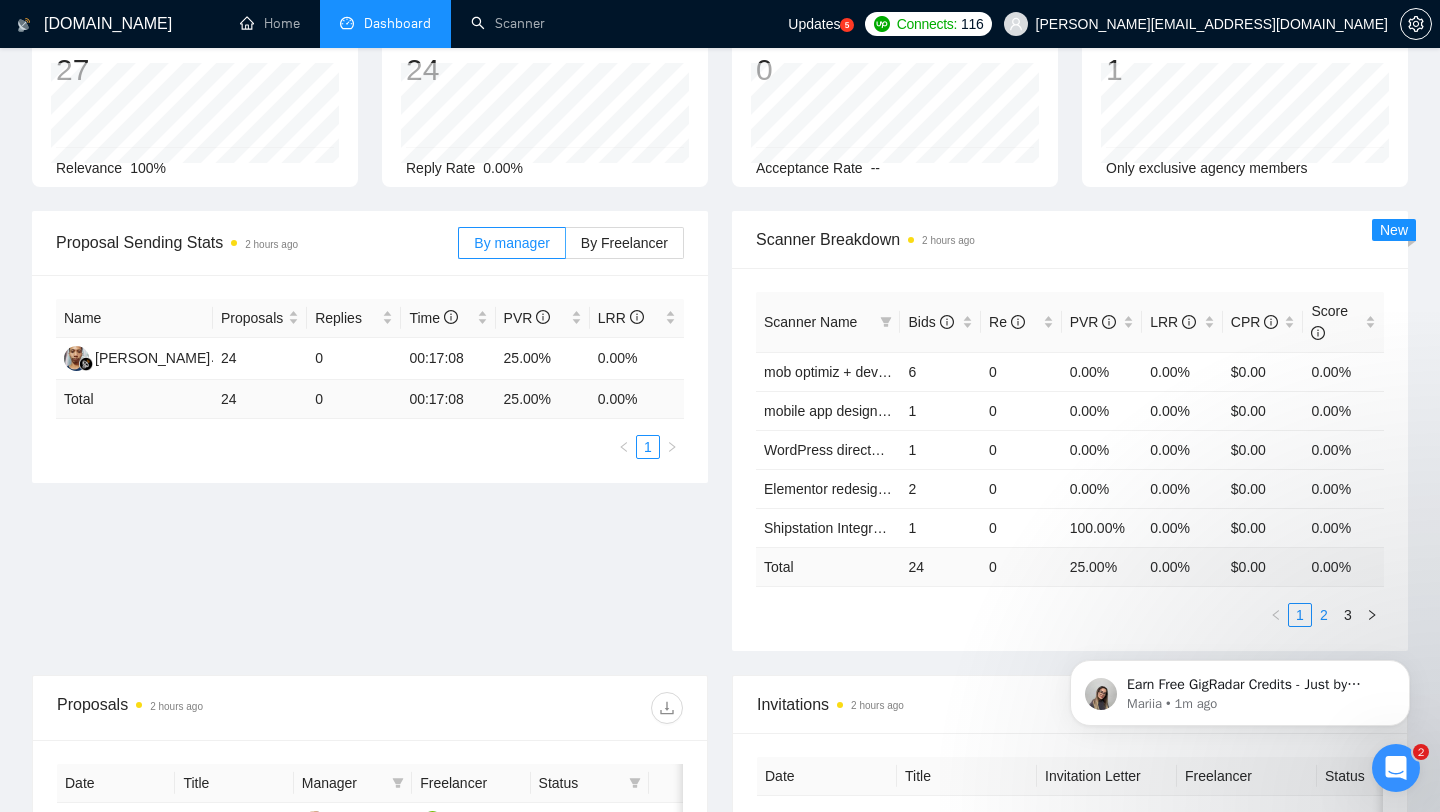 click on "2" at bounding box center (1324, 615) 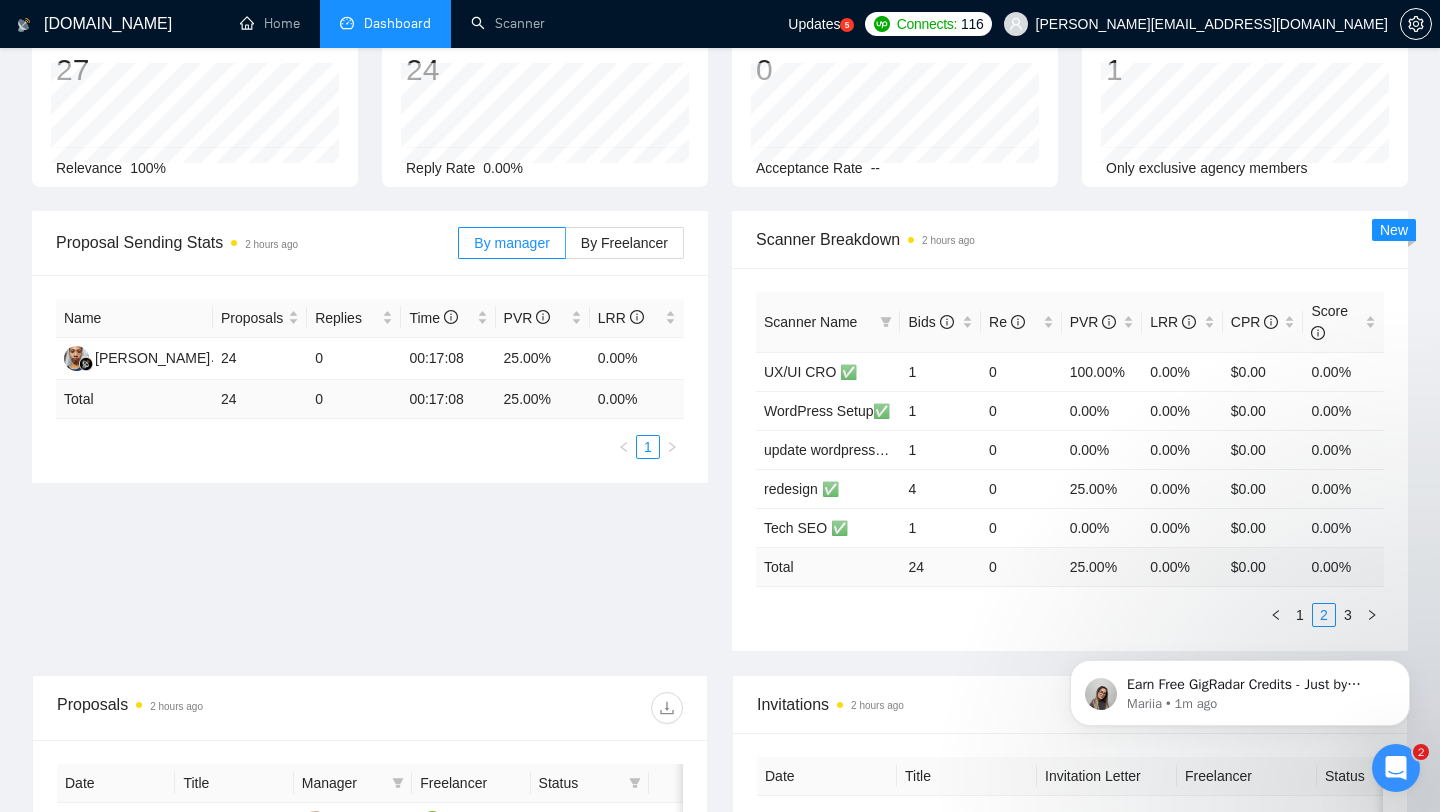 click on "Earn Free GigRadar Credits - Just by Sharing Your Story! 💬 Want more credits for sending proposals? It’s simple - share, inspire, and get rewarded! 🤫 Here’s how you can earn free credits: Introduce yourself in the #intros channel of the GigRadar Upwork Community and grab +20 credits for sending bids., Post your success story (closed projects, high LRR, etc.) in the #general channel and claim +50 credits for sending bids. Why? GigRadar is building a powerful network of freelancers and agencies. We want you to make valuable connections, showcase your wins, and inspire others while getting rewarded! 🚀 Not a member yet? Join our Slack community now 👉 Join Slack Community Claiming your credits is easy: Reply to this message with a screenshot of your post, and our Tech Support Team will instantly top up your credits! 💸 Mariia • 1m ago" 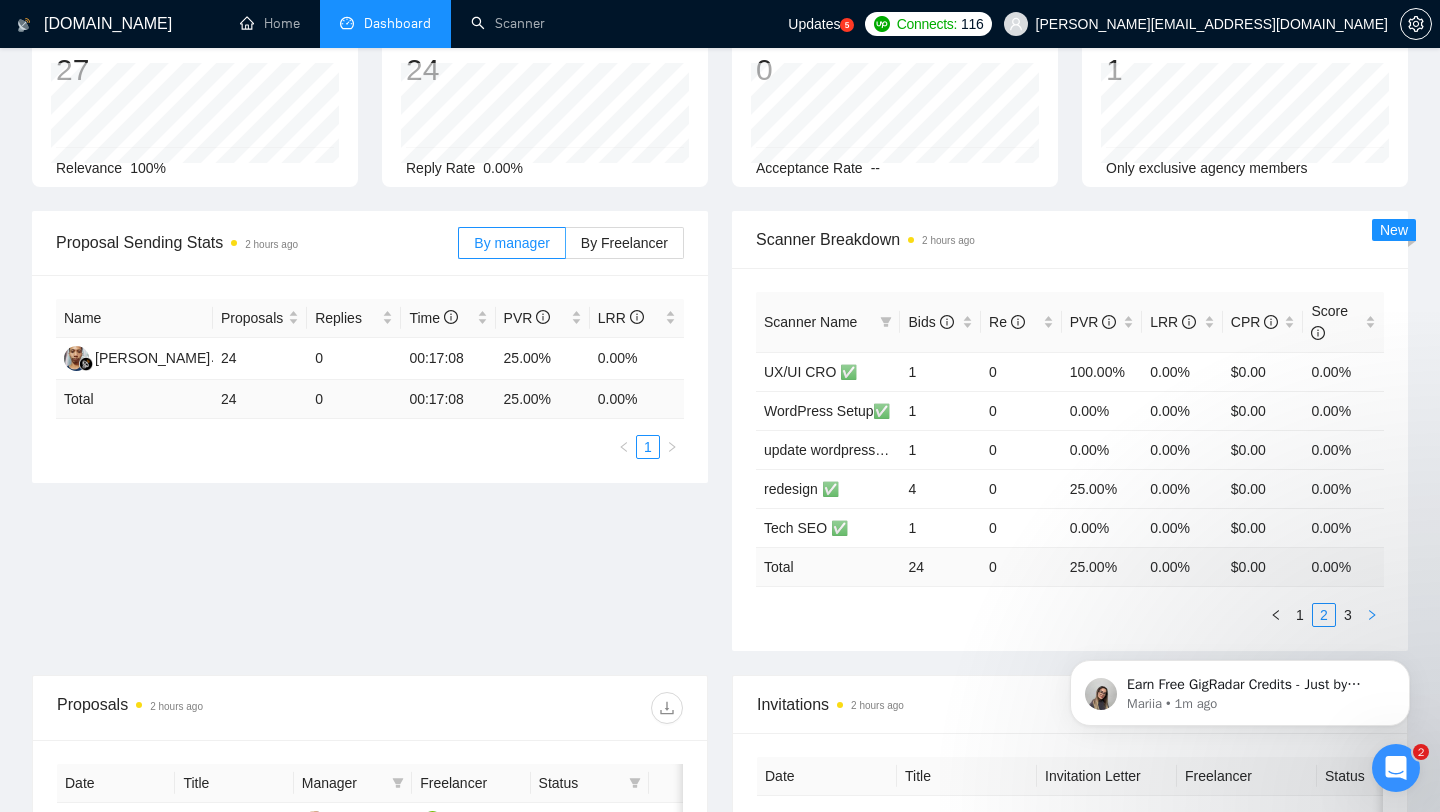 click 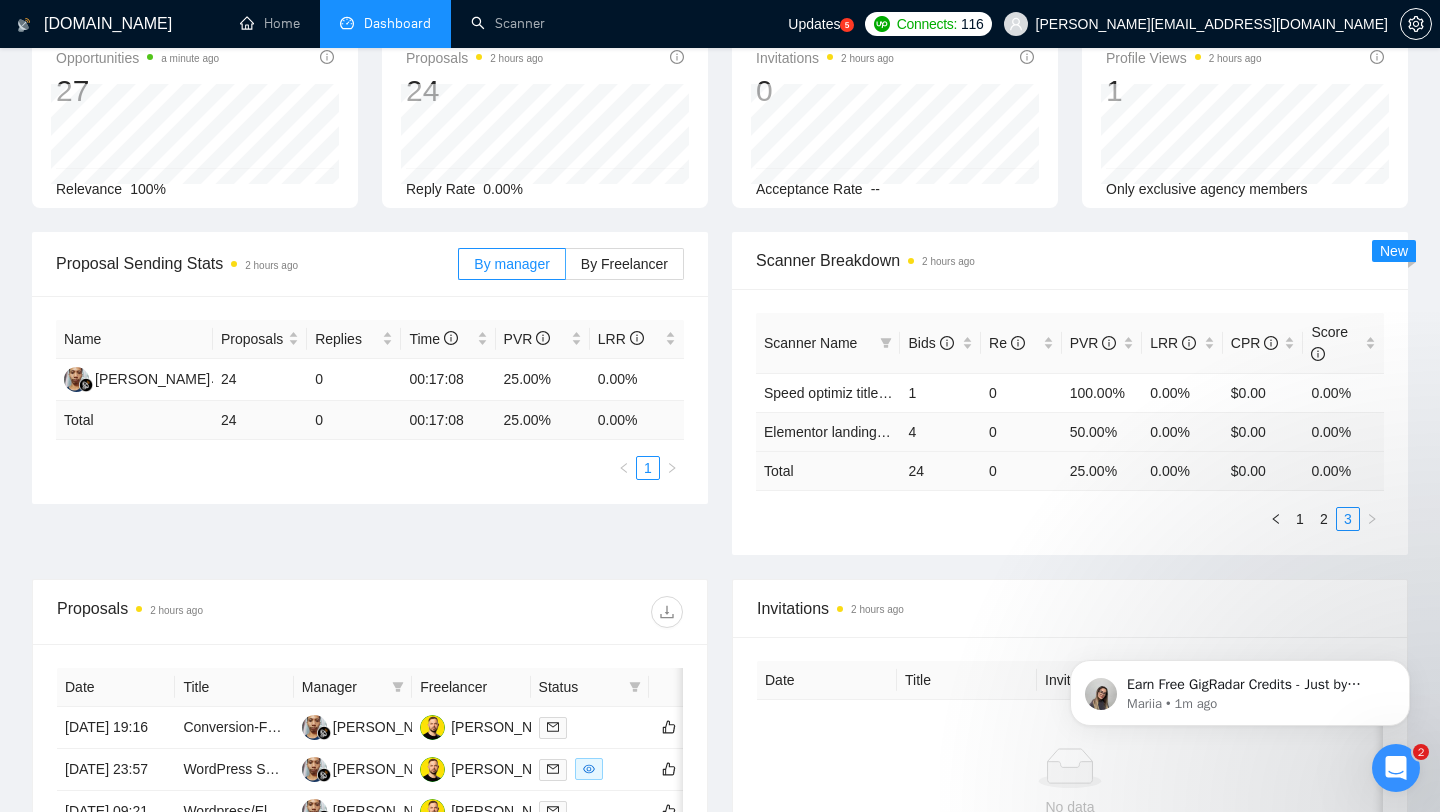 scroll, scrollTop: 0, scrollLeft: 0, axis: both 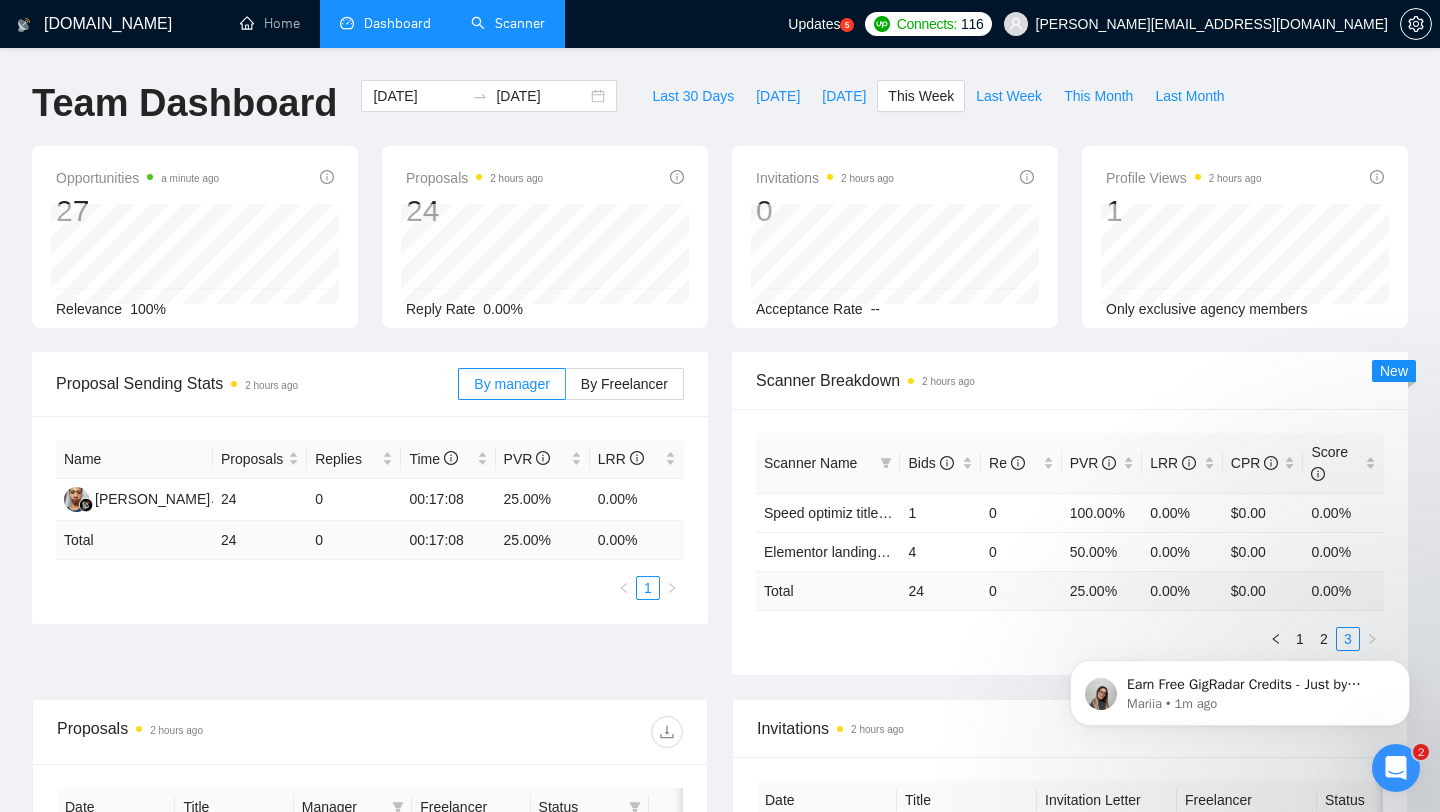 click on "Scanner" at bounding box center (508, 23) 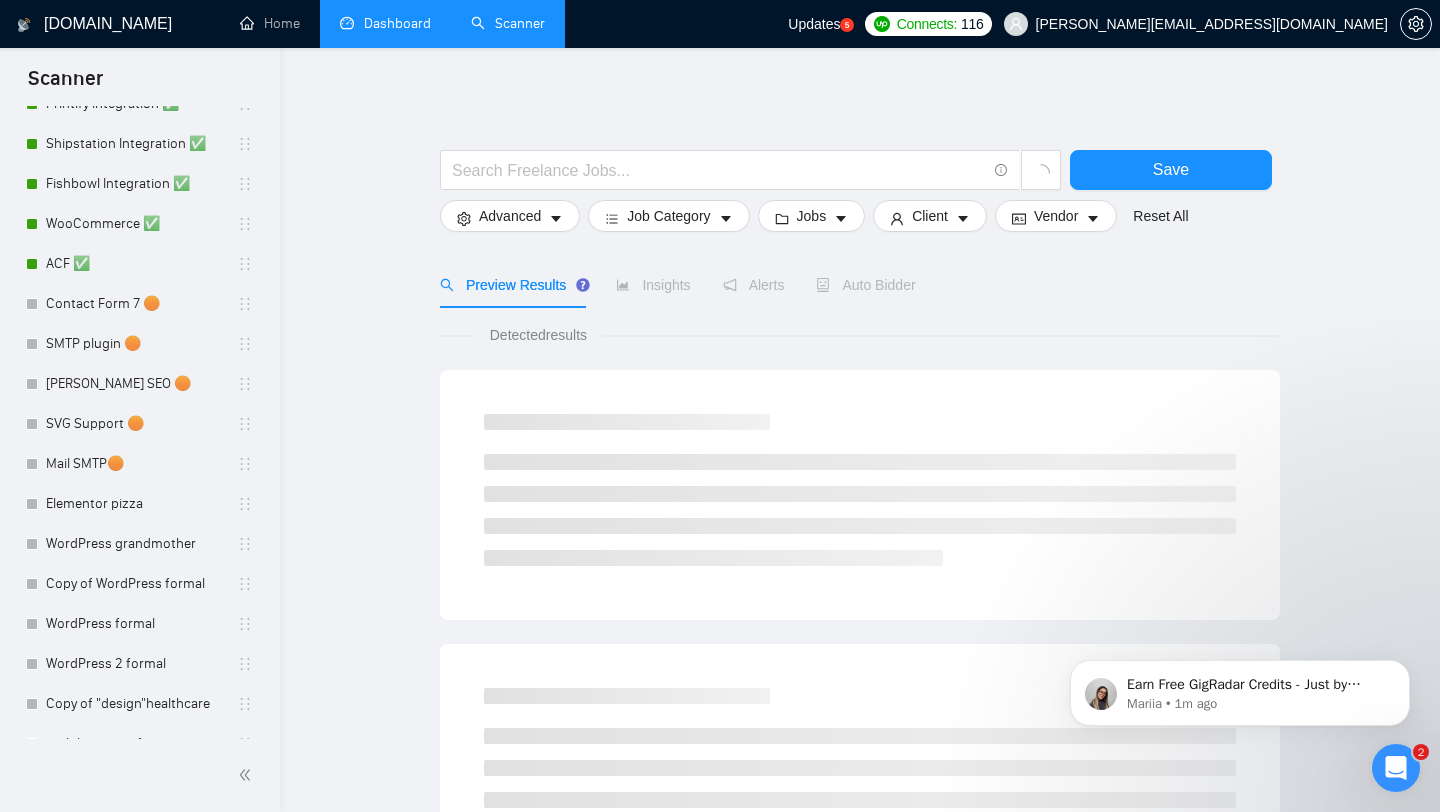 scroll, scrollTop: 1129, scrollLeft: 0, axis: vertical 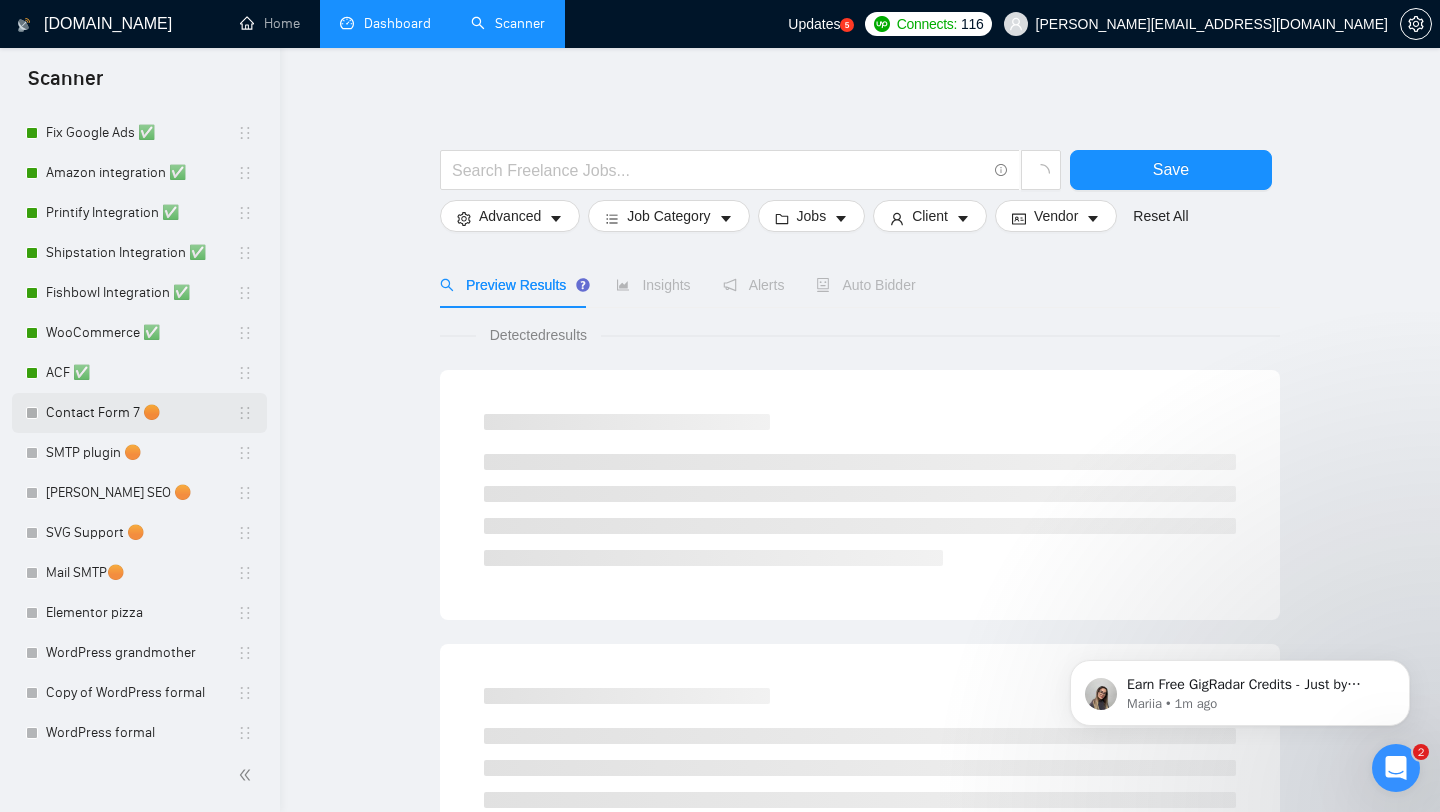 click on "Contact Form 7 🟠" at bounding box center (141, 413) 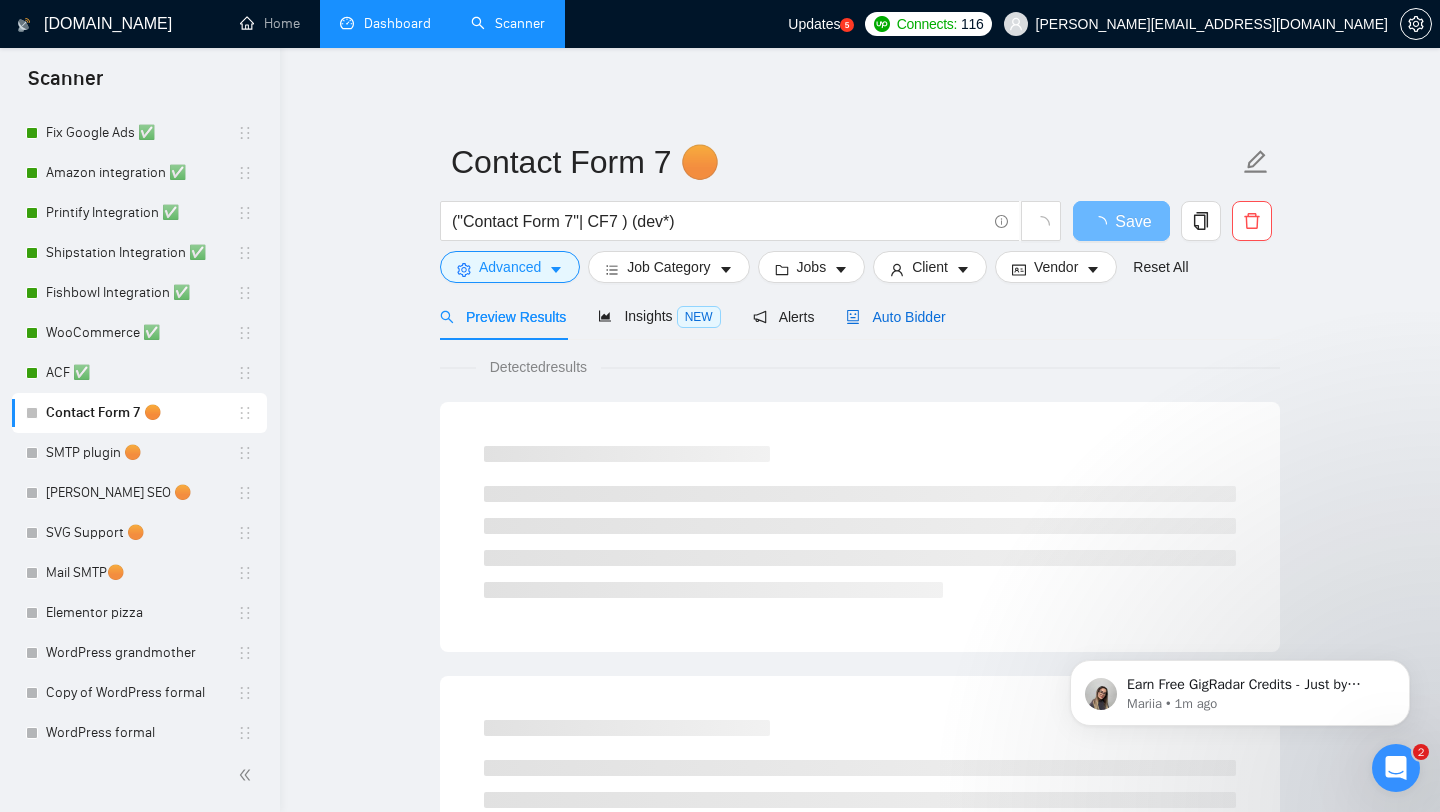 click on "Auto Bidder" at bounding box center (895, 317) 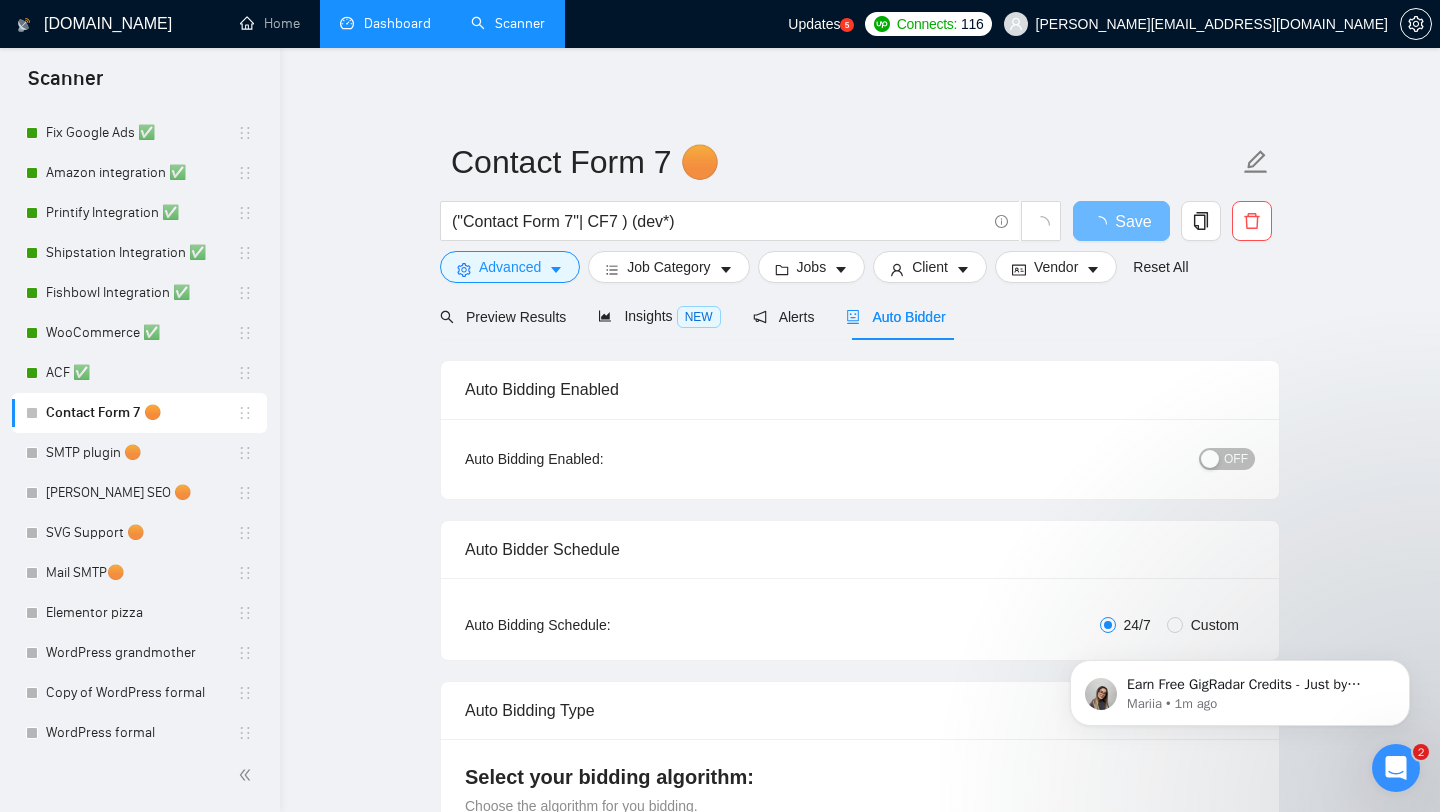 type 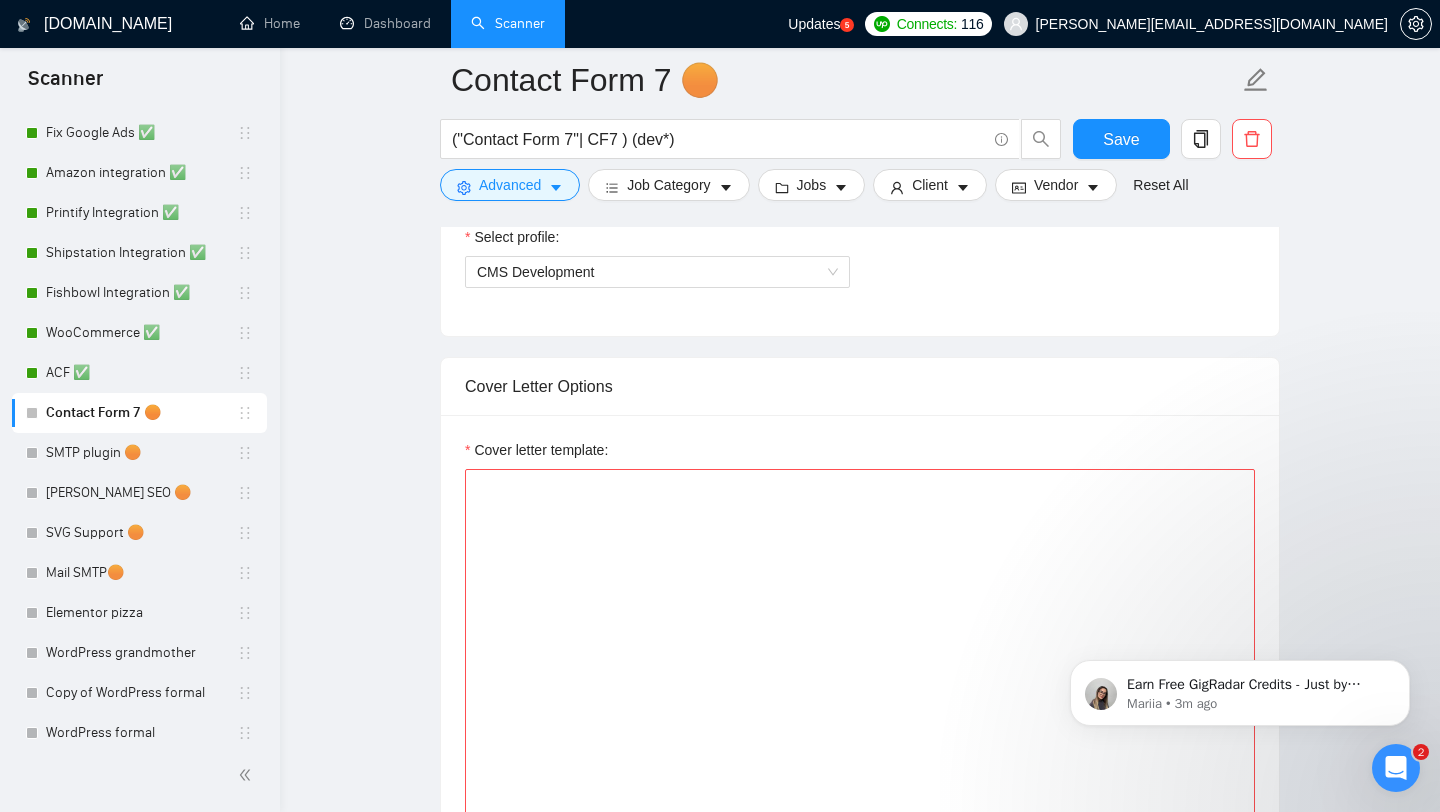 scroll, scrollTop: 1337, scrollLeft: 0, axis: vertical 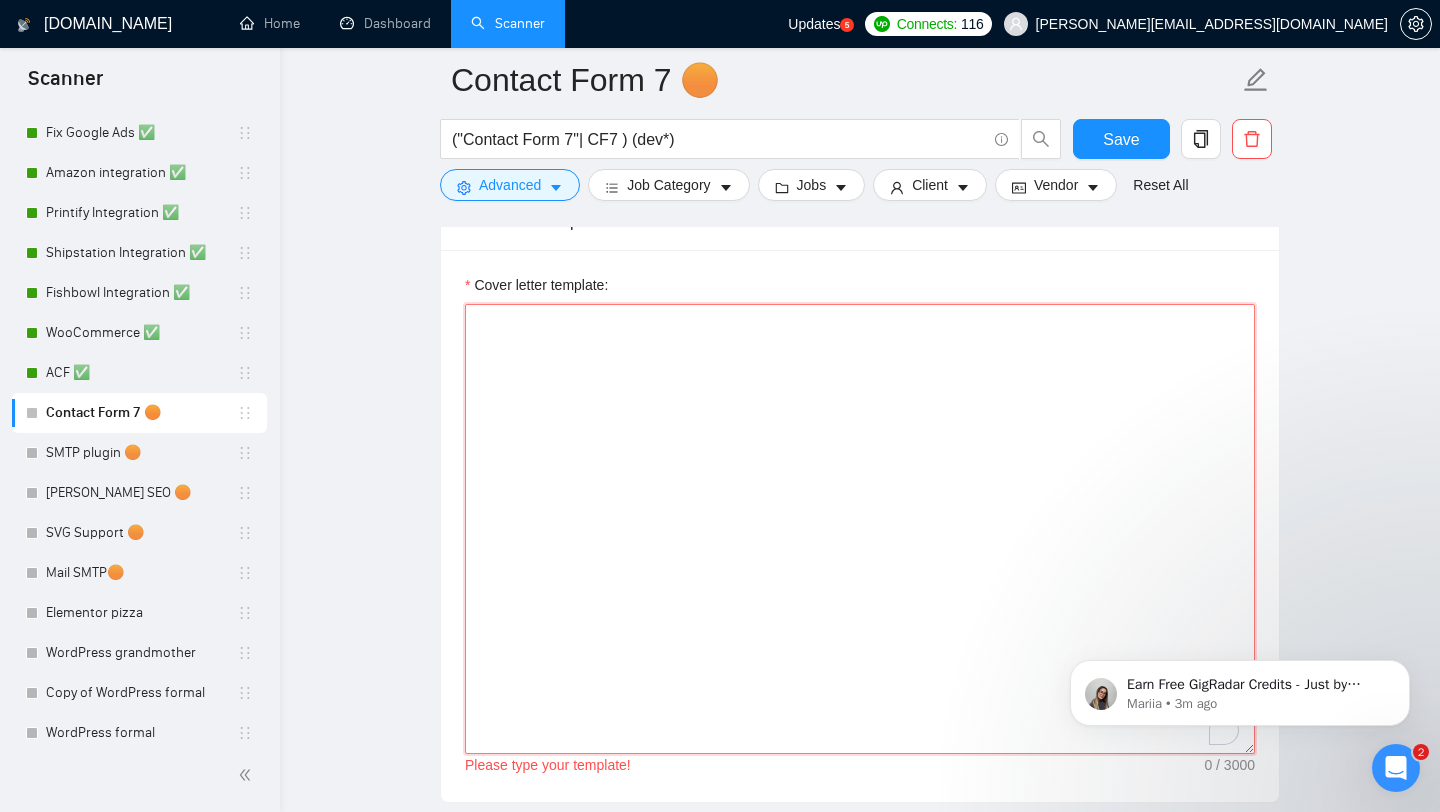 click on "Cover letter template:" at bounding box center [860, 529] 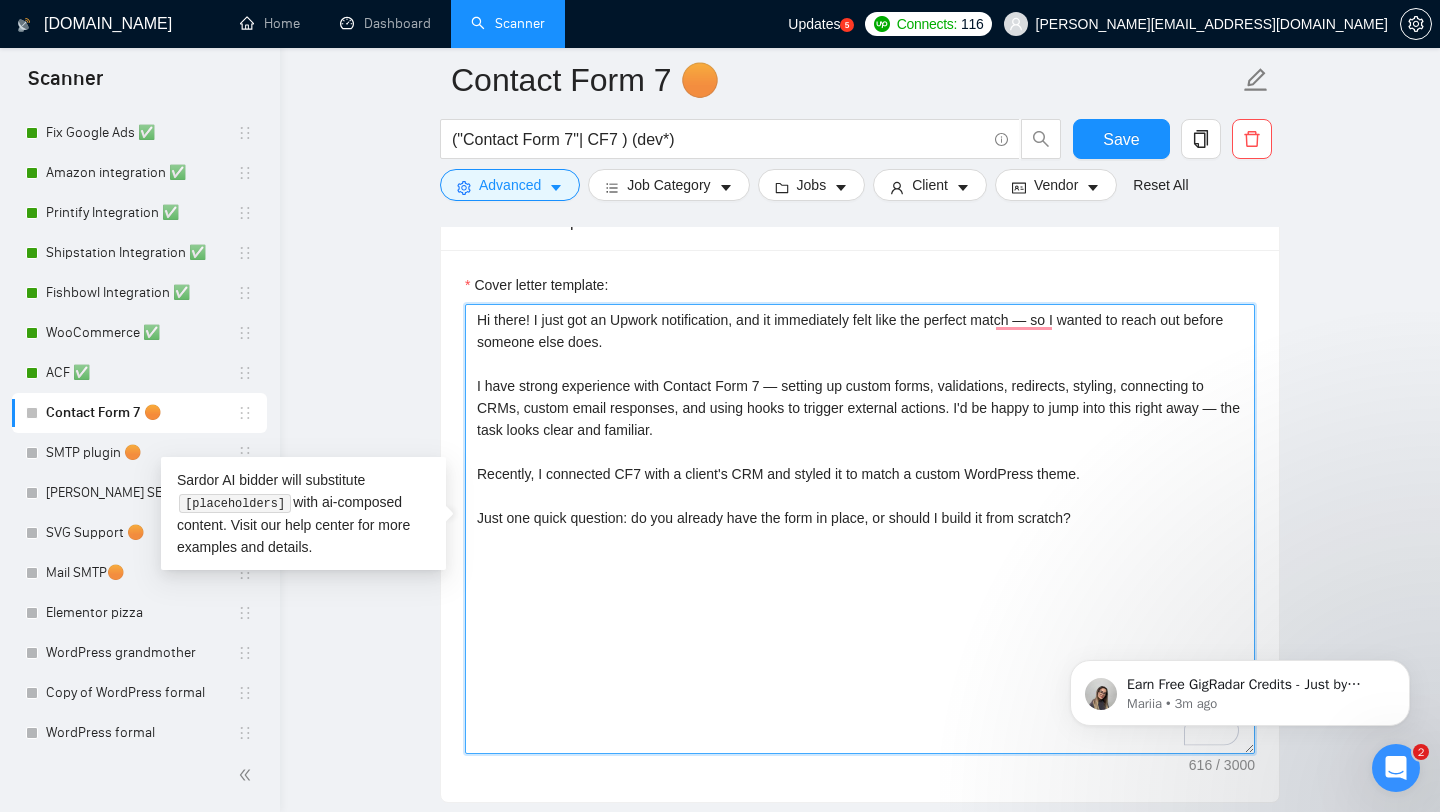 click on "Hi there! I just got an Upwork notification, and it immediately felt like the perfect match — so I wanted to reach out before someone else does.
I have strong experience with Contact Form 7 — setting up custom forms, validations, redirects, styling, connecting to CRMs, custom email responses, and using hooks to trigger external actions. I'd be happy to jump into this right away — the task looks clear and familiar.
Recently, I connected CF7 with a client's CRM and styled it to match a custom WordPress theme.
Just one quick question: do you already have the form in place, or should I build it from scratch?" at bounding box center [860, 529] 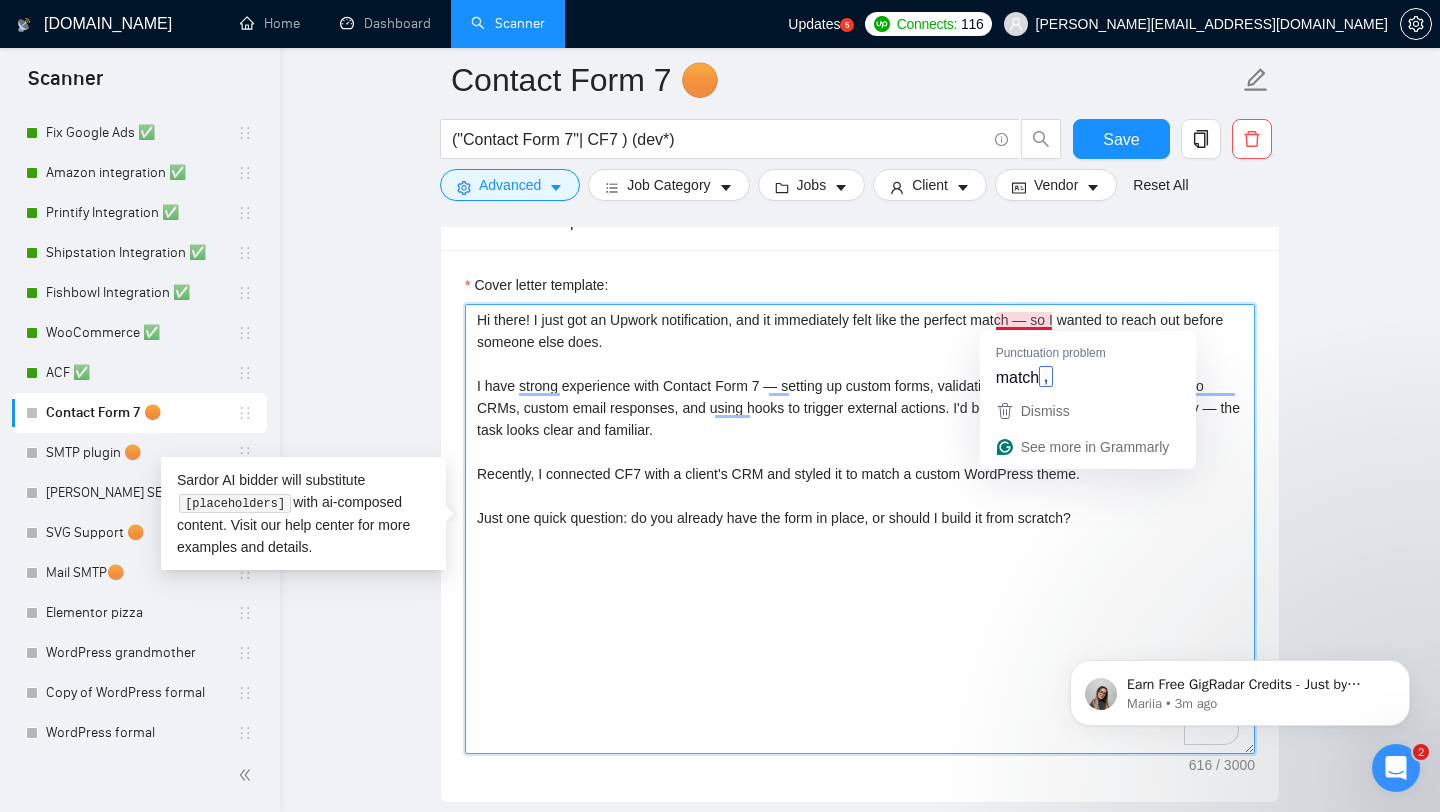 click on "Hi there! I just got an Upwork notification, and it immediately felt like the perfect match — so I wanted to reach out before someone else does.
I have strong experience with Contact Form 7 — setting up custom forms, validations, redirects, styling, connecting to CRMs, custom email responses, and using hooks to trigger external actions. I'd be happy to jump into this right away — the task looks clear and familiar.
Recently, I connected CF7 with a client's CRM and styled it to match a custom WordPress theme.
Just one quick question: do you already have the form in place, or should I build it from scratch?" at bounding box center (860, 529) 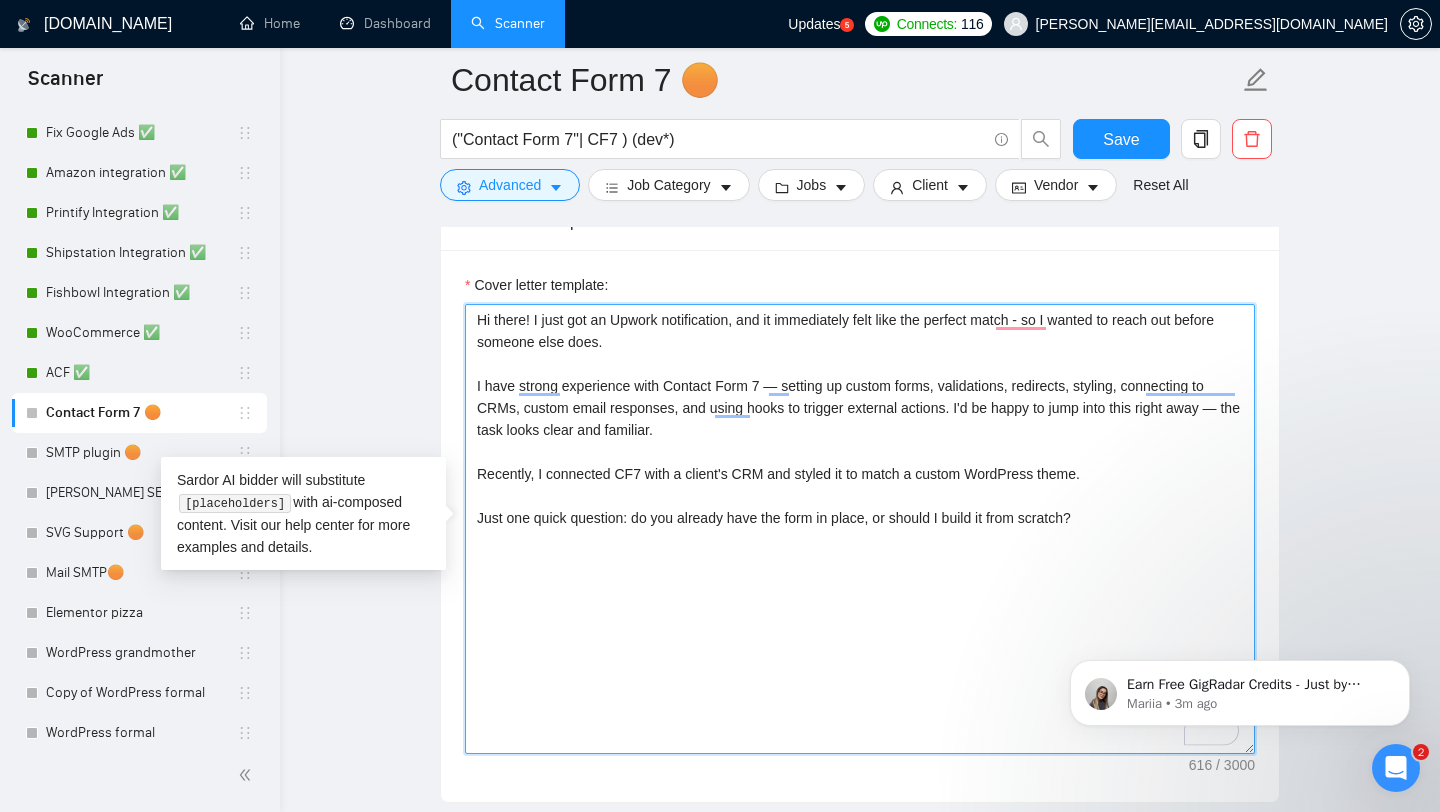 click on "Hi there! I just got an Upwork notification, and it immediately felt like the perfect match - so I wanted to reach out before someone else does.
I have strong experience with Contact Form 7 — setting up custom forms, validations, redirects, styling, connecting to CRMs, custom email responses, and using hooks to trigger external actions. I'd be happy to jump into this right away — the task looks clear and familiar.
Recently, I connected CF7 with a client's CRM and styled it to match a custom WordPress theme.
Just one quick question: do you already have the form in place, or should I build it from scratch?" at bounding box center (860, 529) 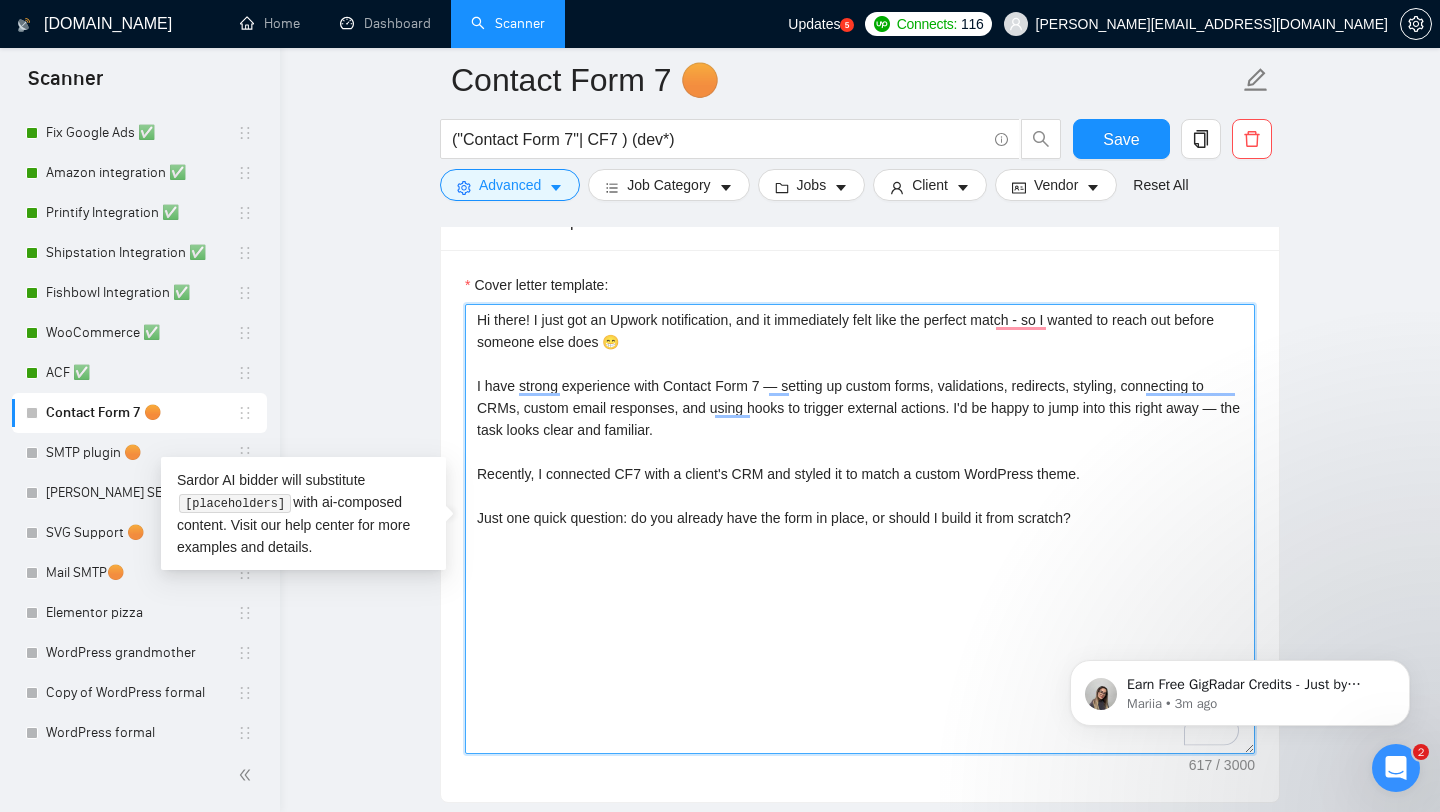 click on "Hi there! I just got an Upwork notification, and it immediately felt like the perfect match - so I wanted to reach out before someone else does 😁
I have strong experience with Contact Form 7 — setting up custom forms, validations, redirects, styling, connecting to CRMs, custom email responses, and using hooks to trigger external actions. I'd be happy to jump into this right away — the task looks clear and familiar.
Recently, I connected CF7 with a client's CRM and styled it to match a custom WordPress theme.
Just one quick question: do you already have the form in place, or should I build it from scratch?" at bounding box center (860, 529) 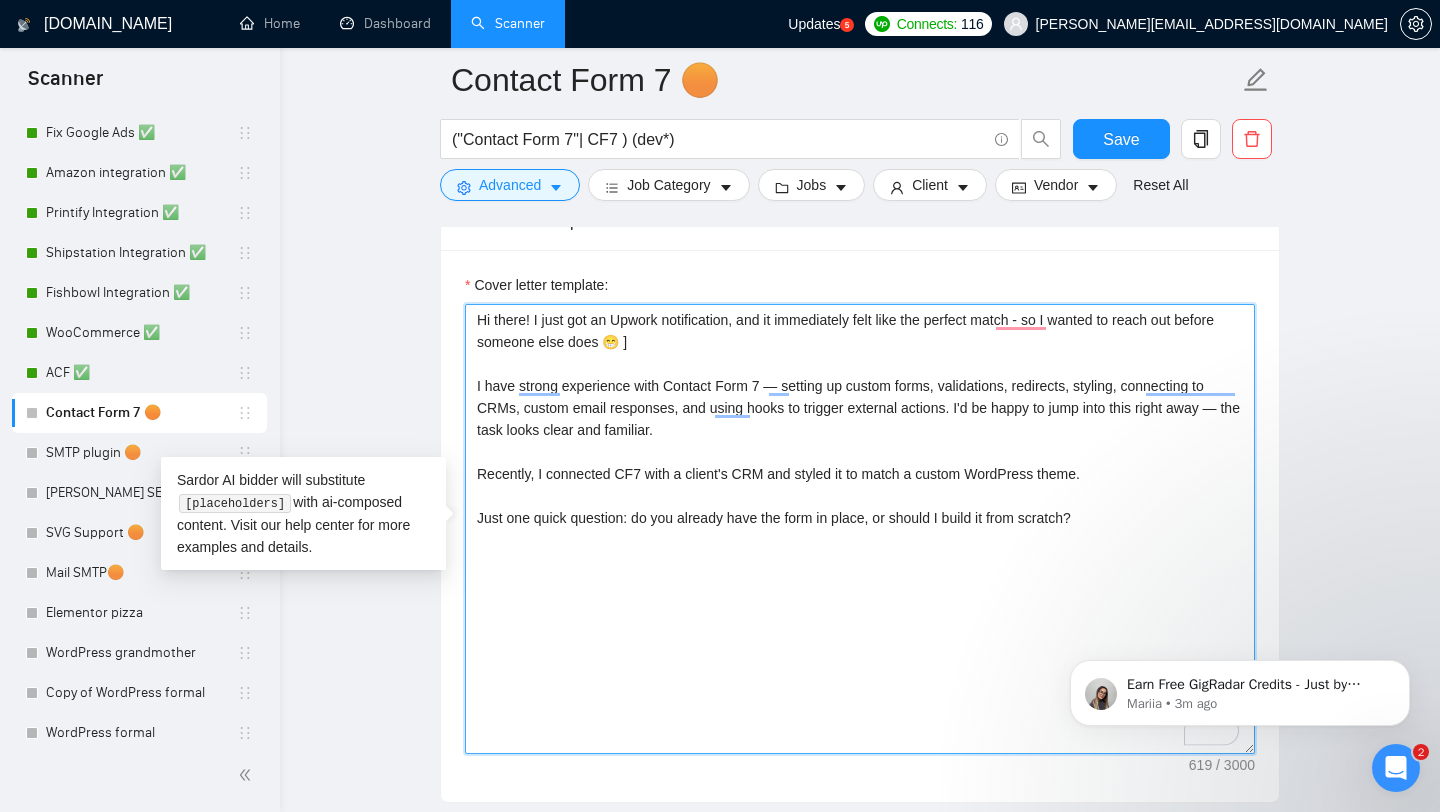 click on "Hi there! I just got an Upwork notification, and it immediately felt like the perfect match - so I wanted to reach out before someone else does 😁 ]
I have strong experience with Contact Form 7 — setting up custom forms, validations, redirects, styling, connecting to CRMs, custom email responses, and using hooks to trigger external actions. I'd be happy to jump into this right away — the task looks clear and familiar.
Recently, I connected CF7 with a client's CRM and styled it to match a custom WordPress theme.
Just one quick question: do you already have the form in place, or should I build it from scratch?" at bounding box center [860, 529] 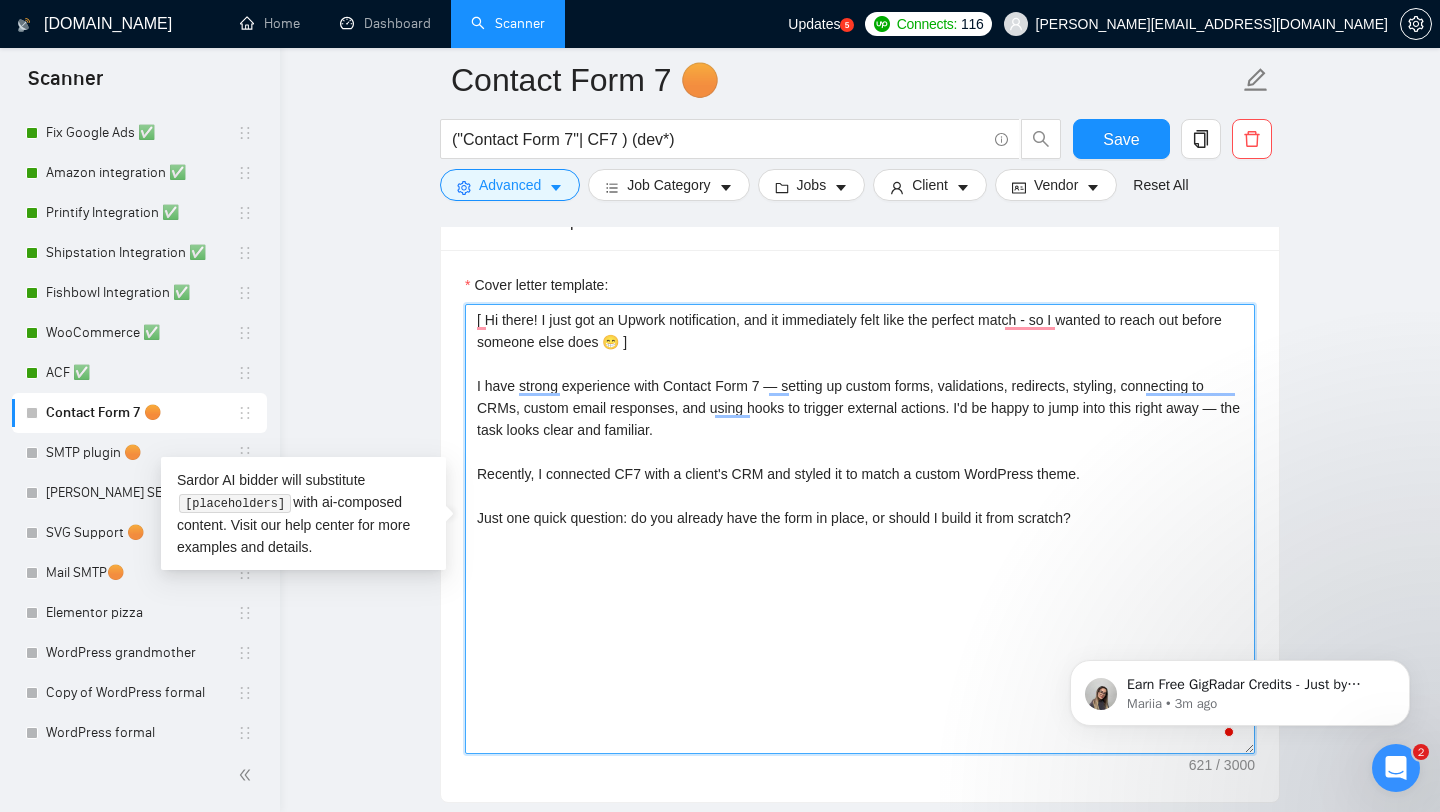 click on "[ Hi there! I just got an Upwork notification, and it immediately felt like the perfect match - so I wanted to reach out before someone else does 😁 ]
I have strong experience with Contact Form 7 — setting up custom forms, validations, redirects, styling, connecting to CRMs, custom email responses, and using hooks to trigger external actions. I'd be happy to jump into this right away — the task looks clear and familiar.
Recently, I connected CF7 with a client's CRM and styled it to match a custom WordPress theme.
Just one quick question: do you already have the form in place, or should I build it from scratch?" at bounding box center [860, 529] 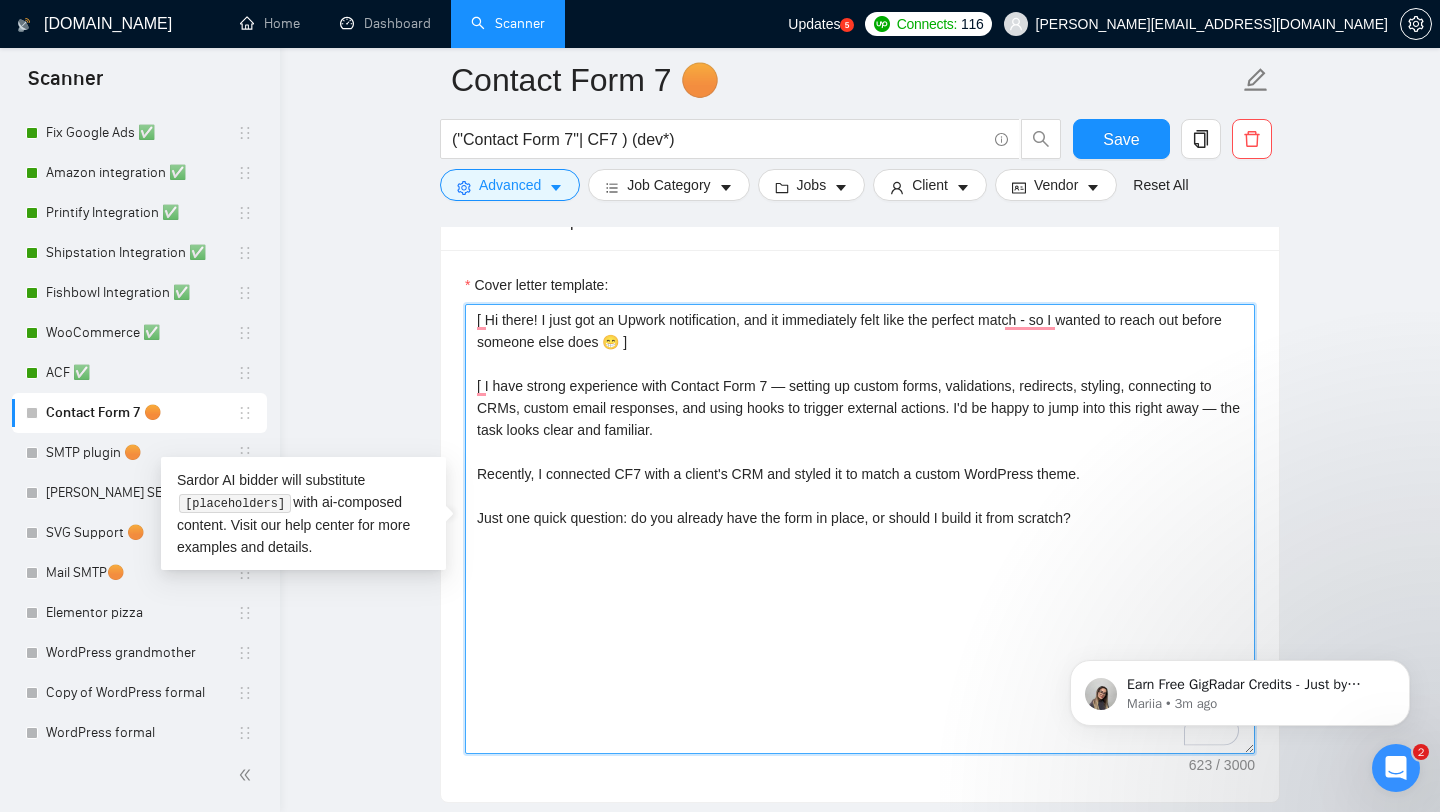 click on "[ Hi there! I just got an Upwork notification, and it immediately felt like the perfect match - so I wanted to reach out before someone else does 😁 ]
[ I have strong experience with Contact Form 7 — setting up custom forms, validations, redirects, styling, connecting to CRMs, custom email responses, and using hooks to trigger external actions. I'd be happy to jump into this right away — the task looks clear and familiar.
Recently, I connected CF7 with a client's CRM and styled it to match a custom WordPress theme.
Just one quick question: do you already have the form in place, or should I build it from scratch?" at bounding box center [860, 529] 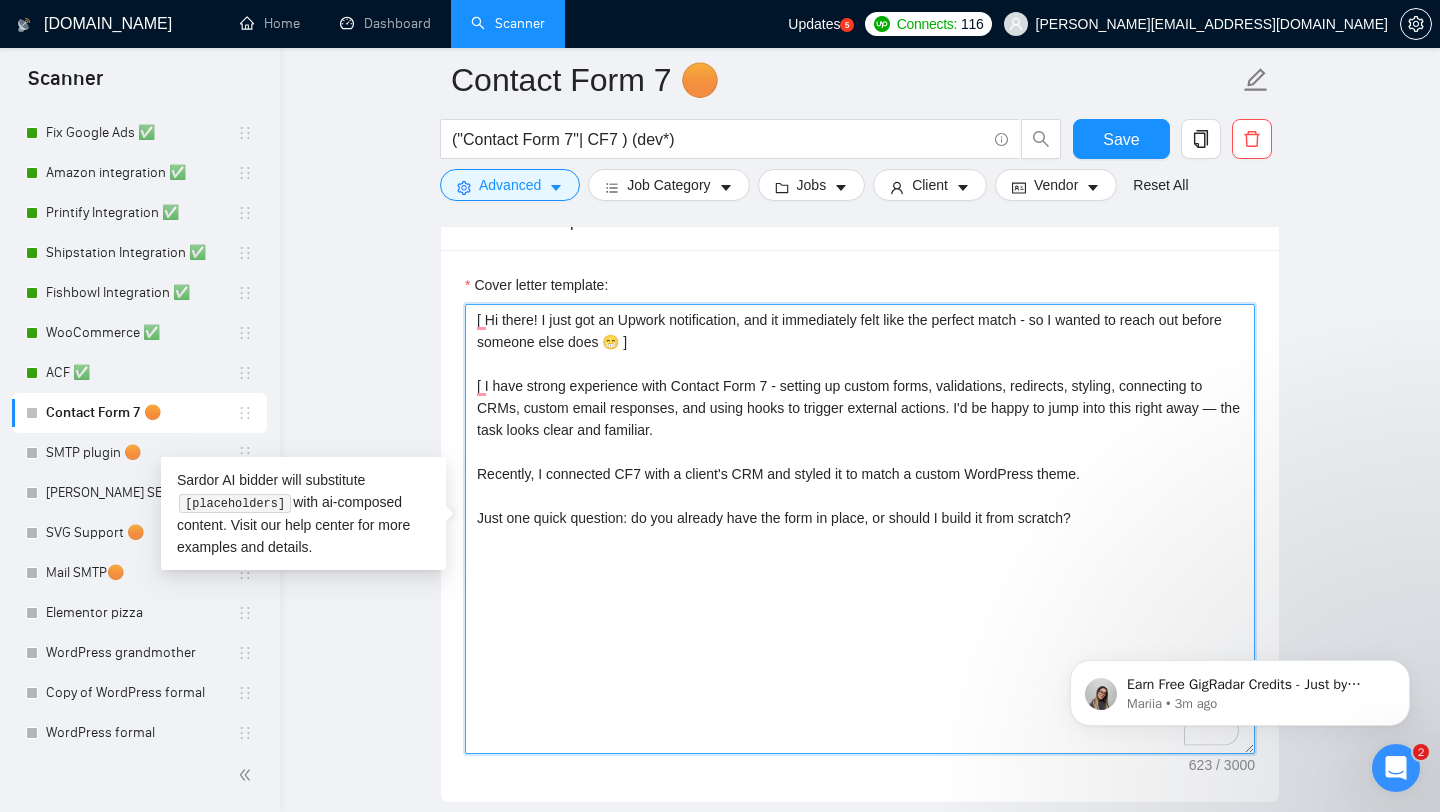 click on "[ Hi there! I just got an Upwork notification, and it immediately felt like the perfect match - so I wanted to reach out before someone else does 😁 ]
[ I have strong experience with Contact Form 7 - setting up custom forms, validations, redirects, styling, connecting to CRMs, custom email responses, and using hooks to trigger external actions. I'd be happy to jump into this right away — the task looks clear and familiar.
Recently, I connected CF7 with a client's CRM and styled it to match a custom WordPress theme.
Just one quick question: do you already have the form in place, or should I build it from scratch?" at bounding box center (860, 529) 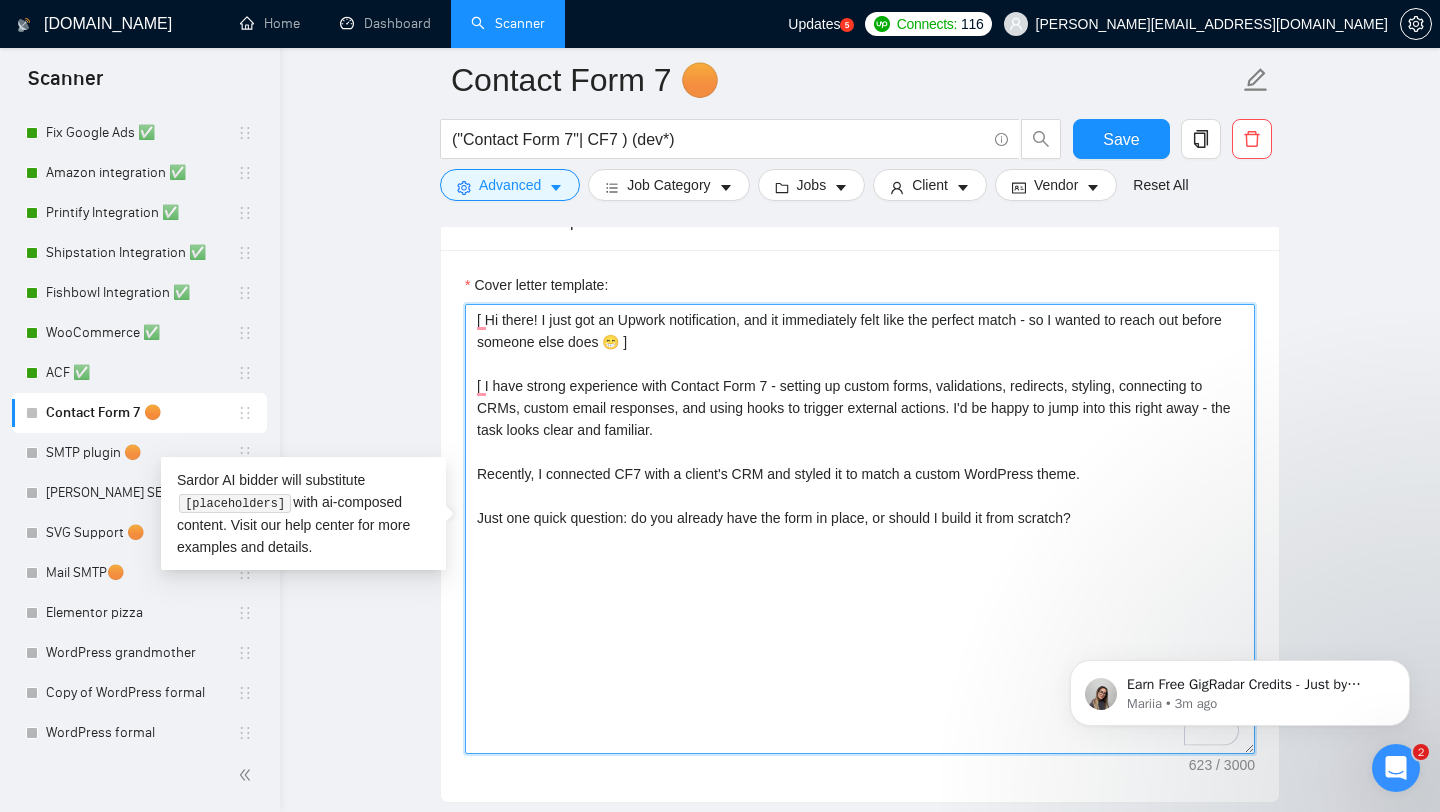 click on "[ Hi there! I just got an Upwork notification, and it immediately felt like the perfect match - so I wanted to reach out before someone else does 😁 ]
[ I have strong experience with Contact Form 7 - setting up custom forms, validations, redirects, styling, connecting to CRMs, custom email responses, and using hooks to trigger external actions. I'd be happy to jump into this right away - the task looks clear and familiar.
Recently, I connected CF7 with a client's CRM and styled it to match a custom WordPress theme.
Just one quick question: do you already have the form in place, or should I build it from scratch?" at bounding box center (860, 529) 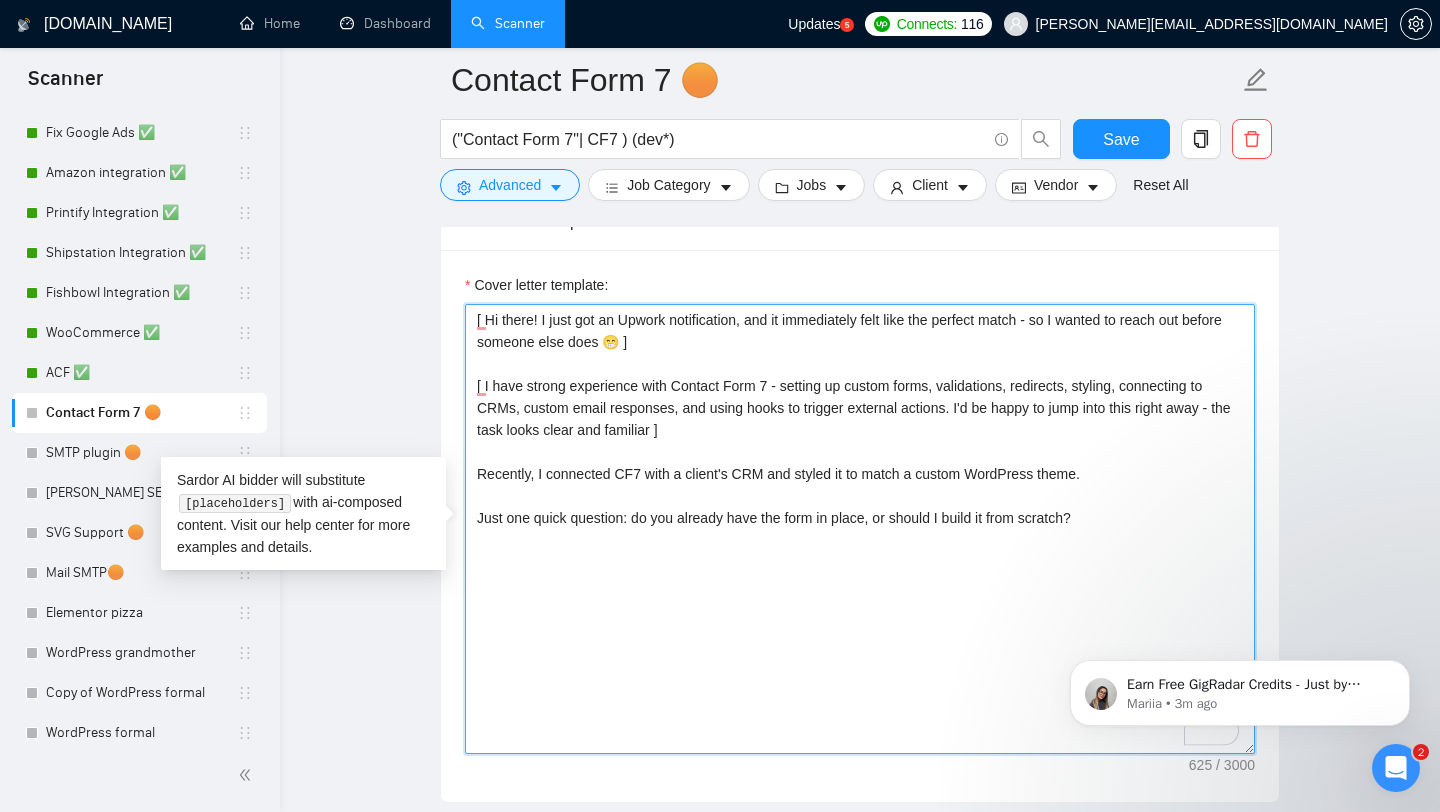 click on "[ Hi there! I just got an Upwork notification, and it immediately felt like the perfect match - so I wanted to reach out before someone else does 😁 ]
[ I have strong experience with Contact Form 7 - setting up custom forms, validations, redirects, styling, connecting to CRMs, custom email responses, and using hooks to trigger external actions. I'd be happy to jump into this right away - the task looks clear and familiar ]
Recently, I connected CF7 with a client's CRM and styled it to match a custom WordPress theme.
Just one quick question: do you already have the form in place, or should I build it from scratch?" at bounding box center [860, 529] 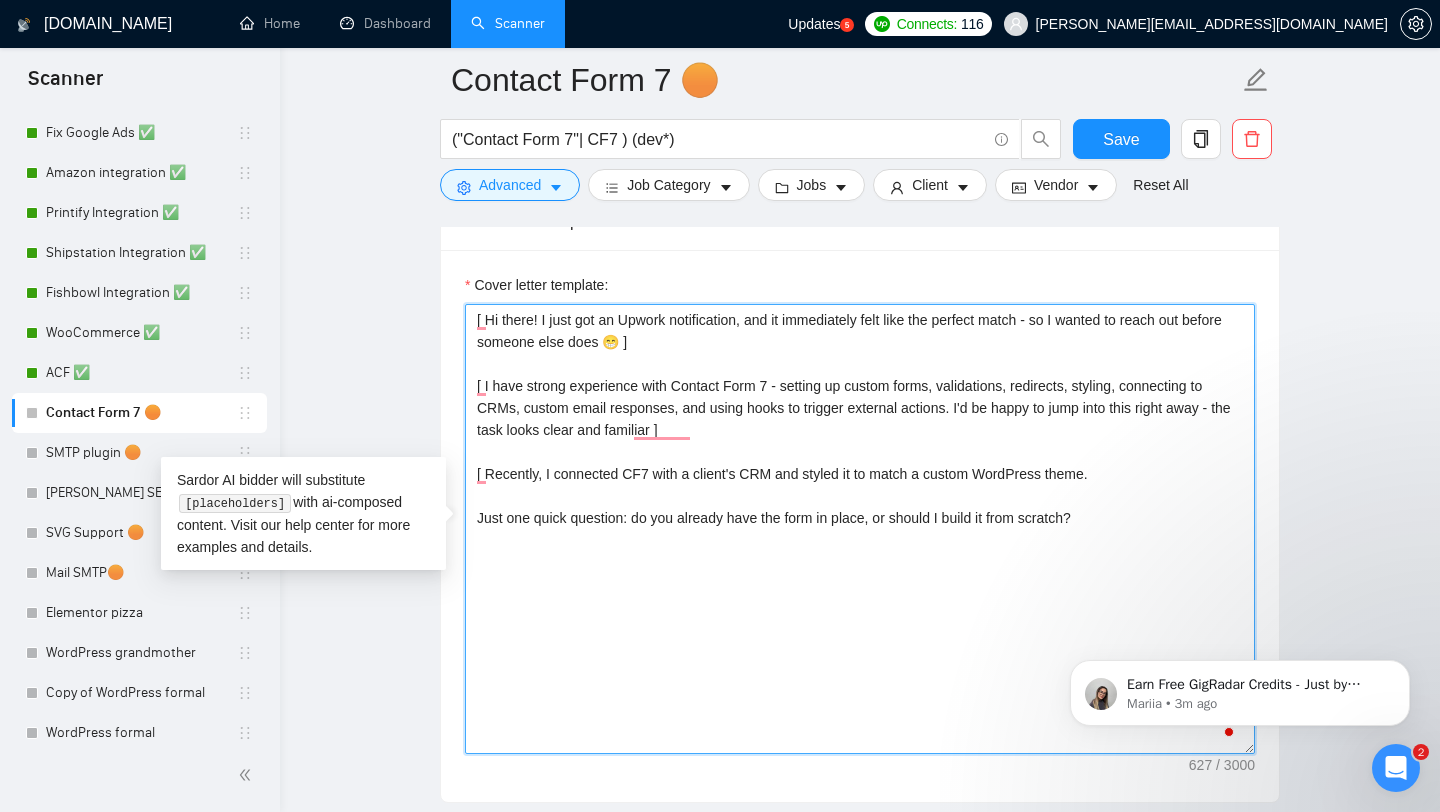 click on "[ Hi there! I just got an Upwork notification, and it immediately felt like the perfect match - so I wanted to reach out before someone else does 😁 ]
[ I have strong experience with Contact Form 7 - setting up custom forms, validations, redirects, styling, connecting to CRMs, custom email responses, and using hooks to trigger external actions. I'd be happy to jump into this right away - the task looks clear and familiar ]
[ Recently, I connected CF7 with a client's CRM and styled it to match a custom WordPress theme.
Just one quick question: do you already have the form in place, or should I build it from scratch?" at bounding box center (860, 529) 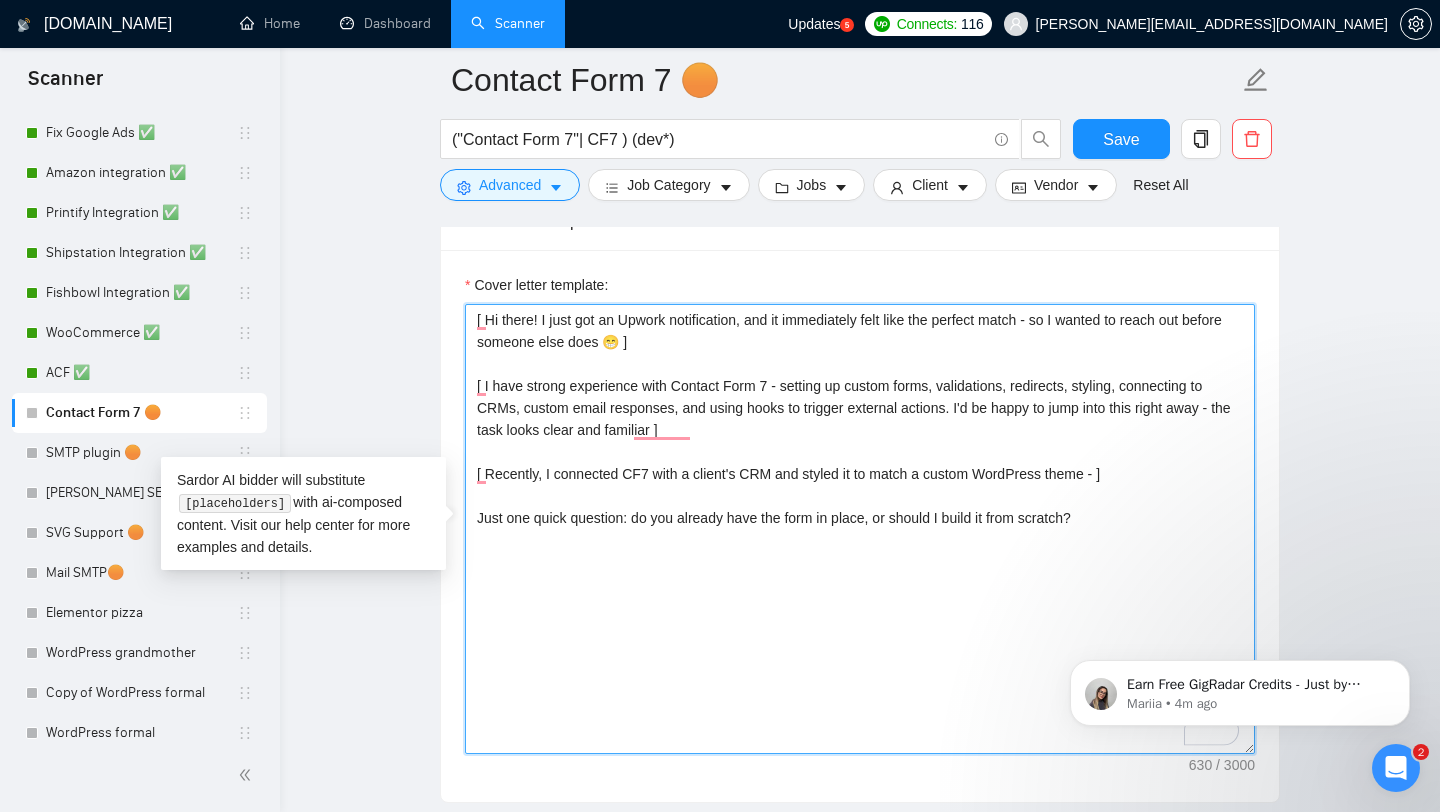 click on "[ Hi there! I just got an Upwork notification, and it immediately felt like the perfect match - so I wanted to reach out before someone else does 😁 ]
[ I have strong experience with Contact Form 7 - setting up custom forms, validations, redirects, styling, connecting to CRMs, custom email responses, and using hooks to trigger external actions. I'd be happy to jump into this right away - the task looks clear and familiar ]
[ Recently, I connected CF7 with a client's CRM and styled it to match a custom WordPress theme - ]
Just one quick question: do you already have the form in place, or should I build it from scratch?" at bounding box center (860, 529) 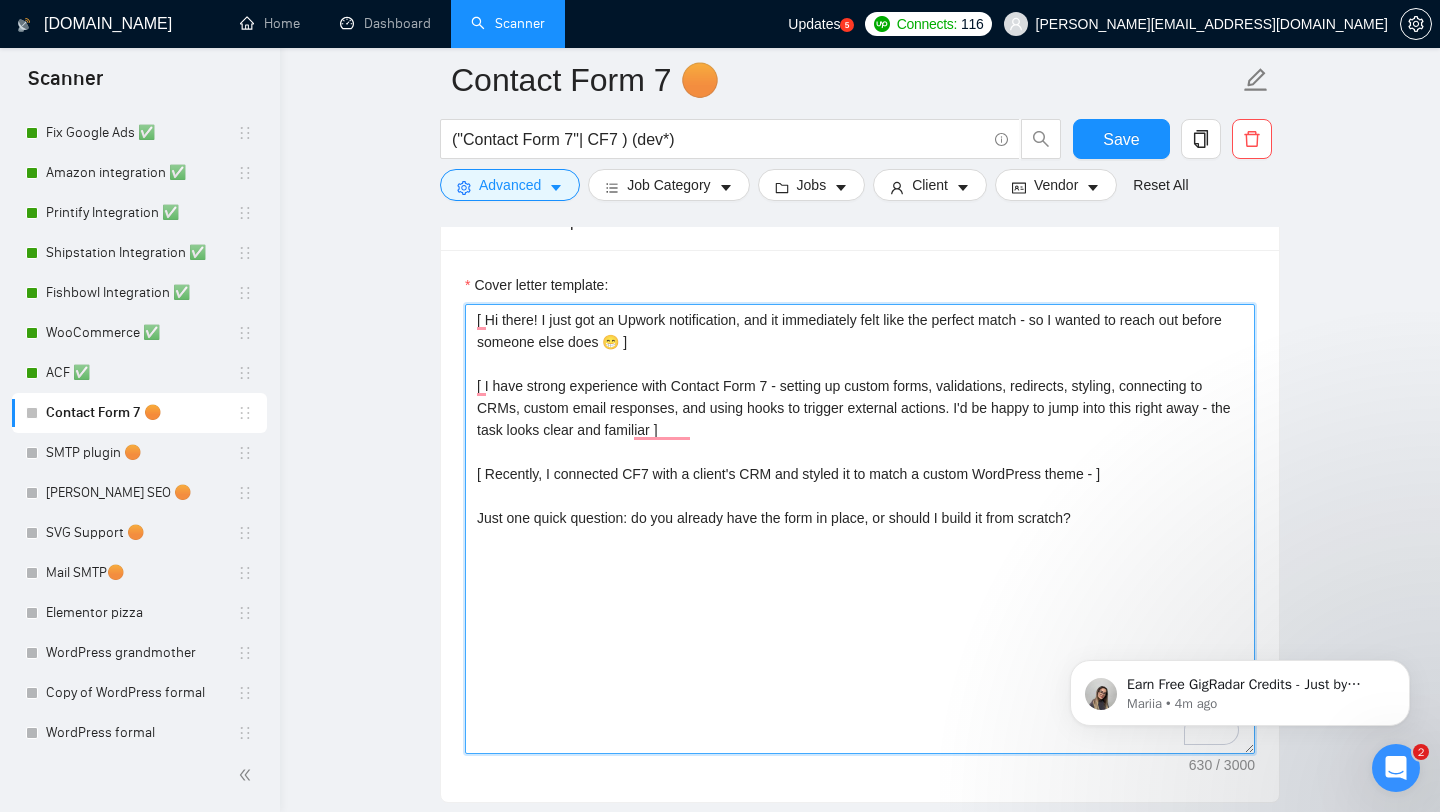 click on "[ Hi there! I just got an Upwork notification, and it immediately felt like the perfect match - so I wanted to reach out before someone else does 😁 ]
[ I have strong experience with Contact Form 7 - setting up custom forms, validations, redirects, styling, connecting to CRMs, custom email responses, and using hooks to trigger external actions. I'd be happy to jump into this right away - the task looks clear and familiar ]
[ Recently, I connected CF7 with a client's CRM and styled it to match a custom WordPress theme - ]
Just one quick question: do you already have the form in place, or should I build it from scratch?" at bounding box center (860, 529) 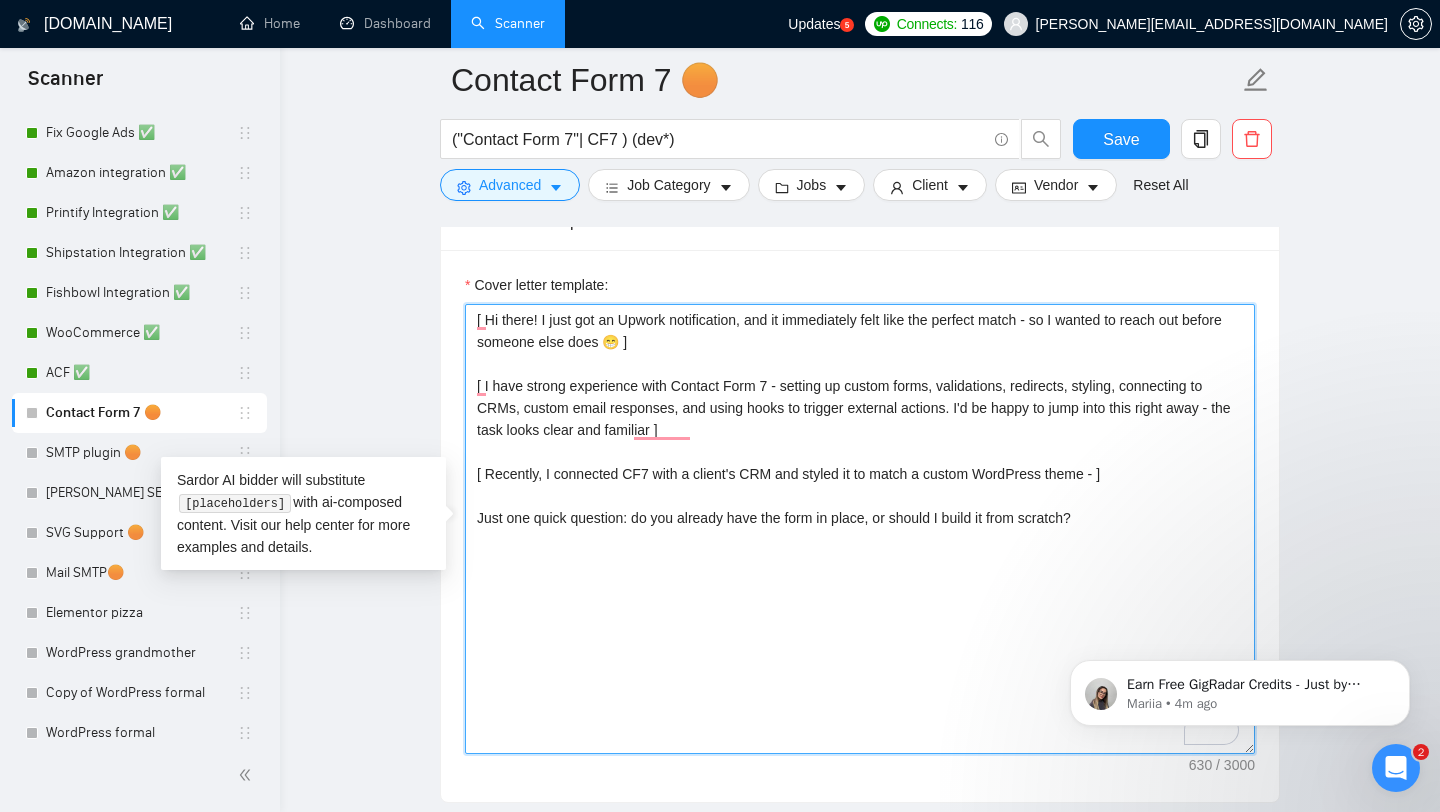 click on "[ Hi there! I just got an Upwork notification, and it immediately felt like the perfect match - so I wanted to reach out before someone else does 😁 ]
[ I have strong experience with Contact Form 7 - setting up custom forms, validations, redirects, styling, connecting to CRMs, custom email responses, and using hooks to trigger external actions. I'd be happy to jump into this right away - the task looks clear and familiar ]
[ Recently, I connected CF7 with a client's CRM and styled it to match a custom WordPress theme - ]
Just one quick question: do you already have the form in place, or should I build it from scratch?" at bounding box center [860, 529] 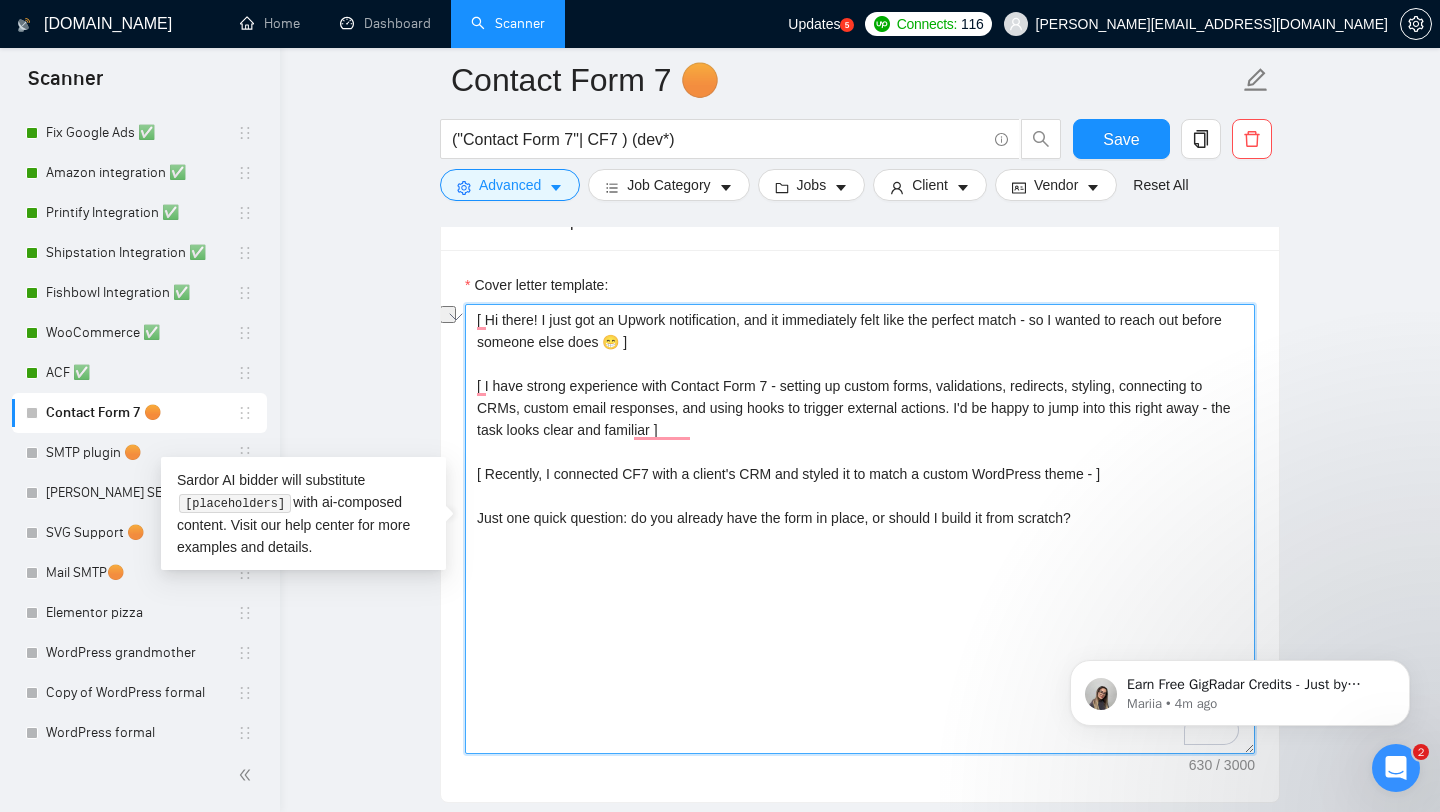 paste on "[ask one easy, short relevant questions about the project(don't use the words - challenges, challenge)]
[Best,
Alex]" 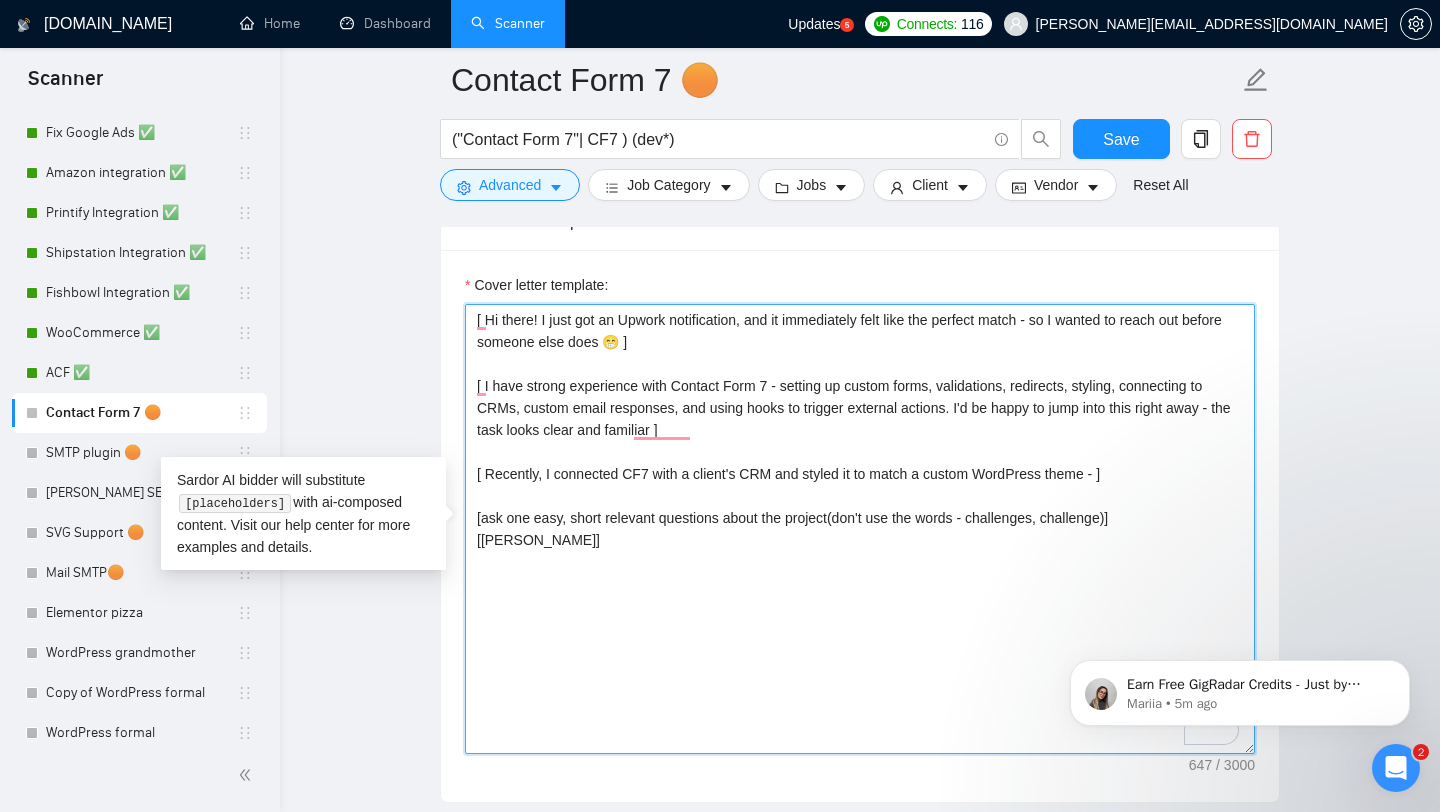 click on "[ Hi there! I just got an Upwork notification, and it immediately felt like the perfect match - so I wanted to reach out before someone else does 😁 ]
[ I have strong experience with Contact Form 7 - setting up custom forms, validations, redirects, styling, connecting to CRMs, custom email responses, and using hooks to trigger external actions. I'd be happy to jump into this right away - the task looks clear and familiar ]
[ Recently, I connected CF7 with a client's CRM and styled it to match a custom WordPress theme - ]
[ask one easy, short relevant questions about the project(don't use the words - challenges, challenge)]
[Best,
Alex]" at bounding box center [860, 529] 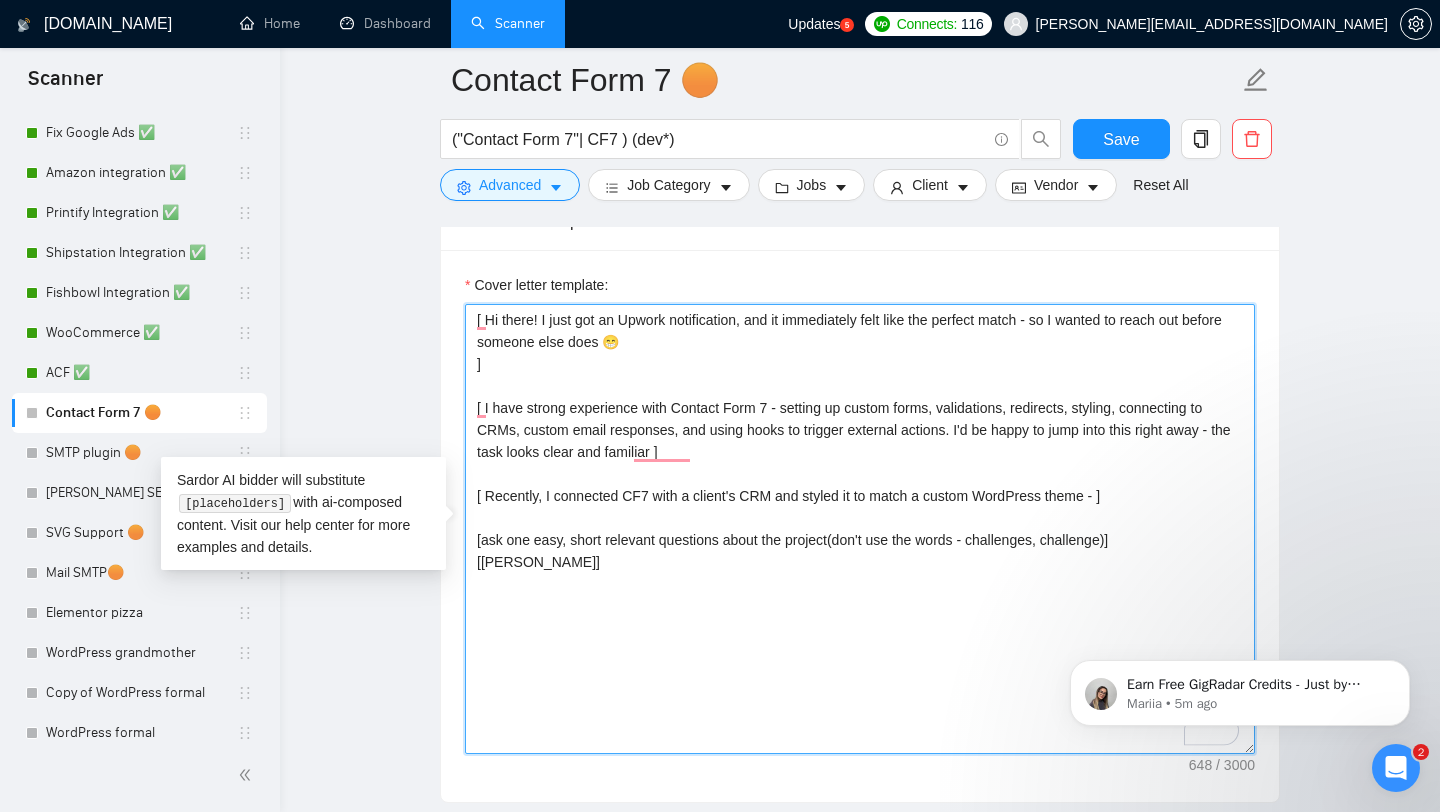 paste on "[I've helped multiple clients [write client's needs in 5-7 words], so I think that it sounds like a match]" 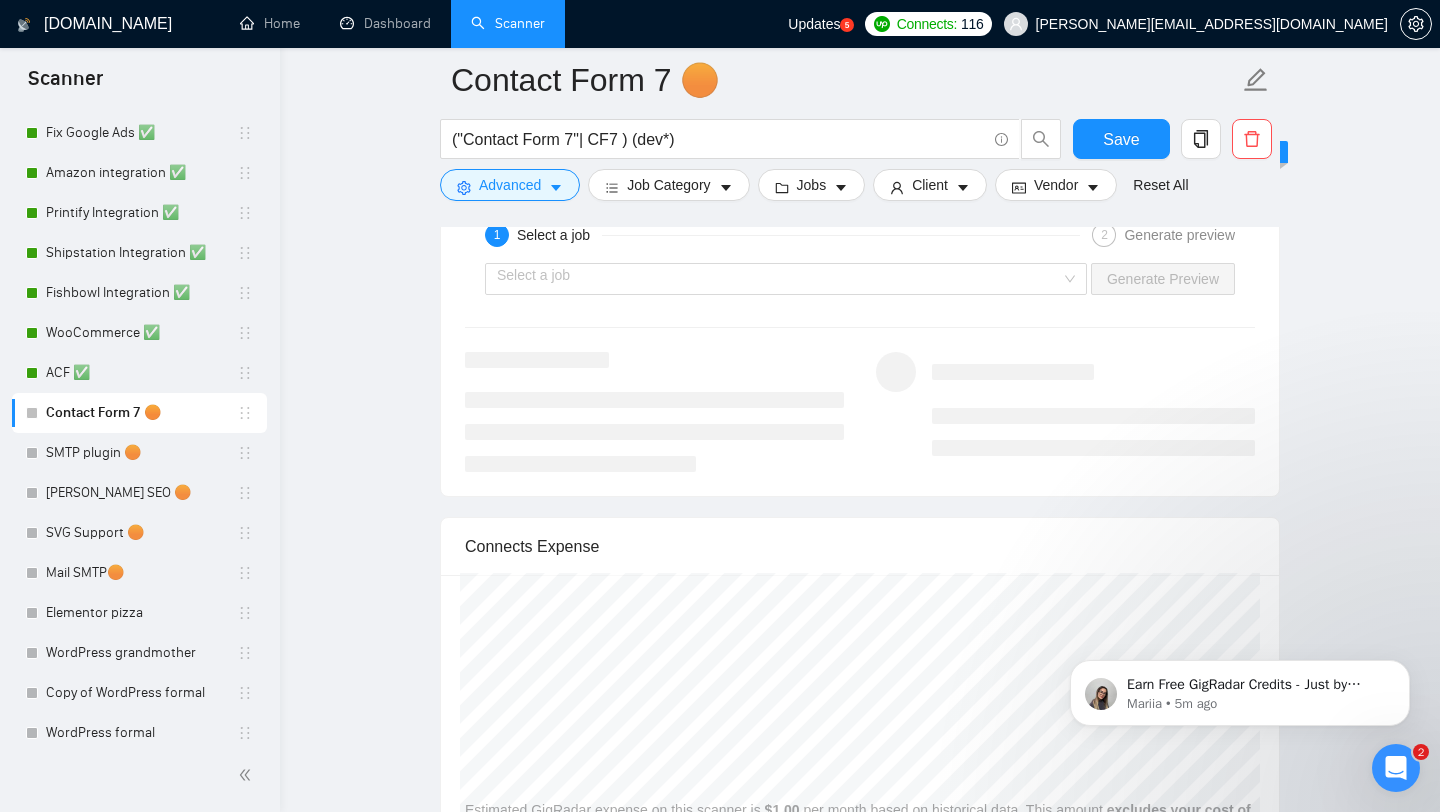 scroll, scrollTop: 3005, scrollLeft: 0, axis: vertical 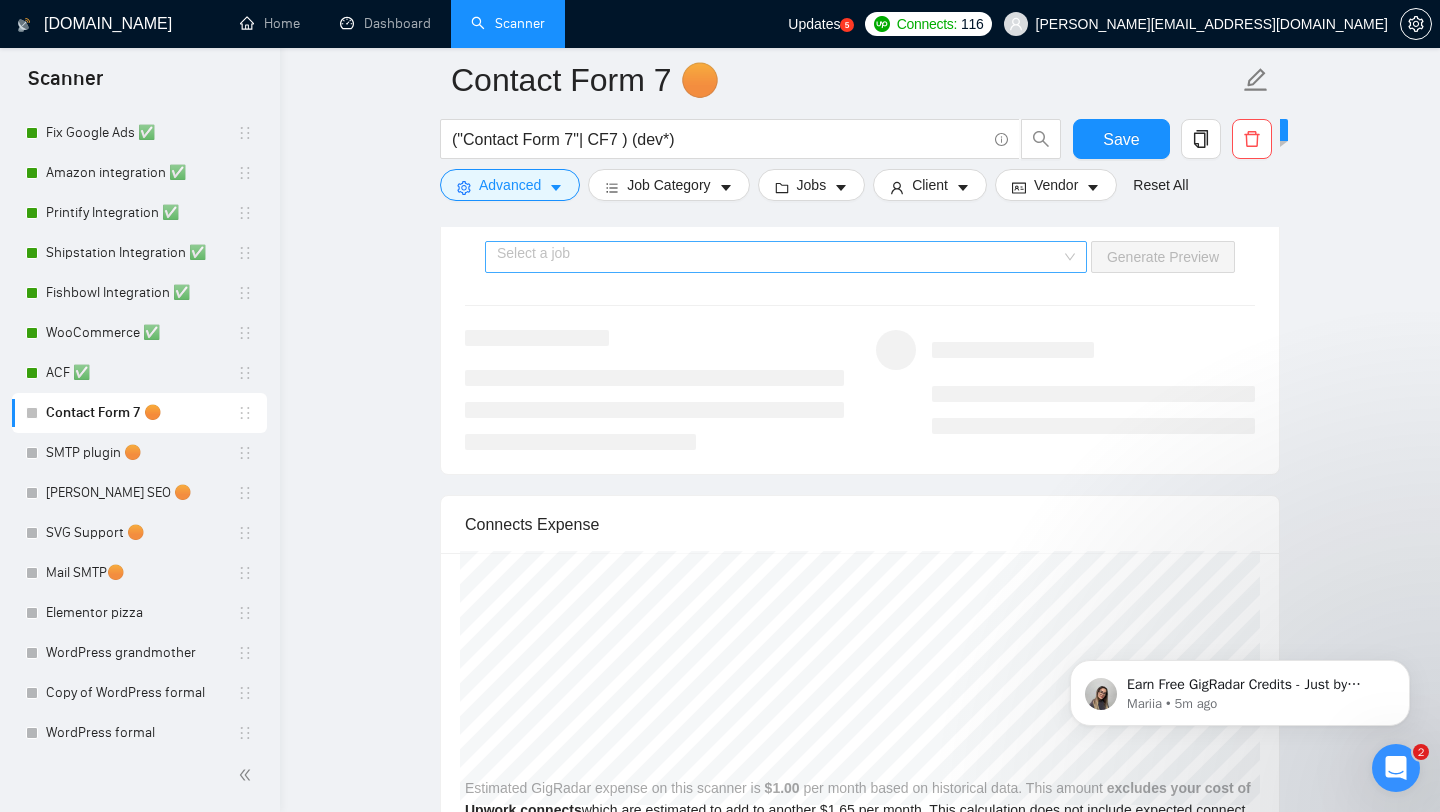 click at bounding box center [779, 257] 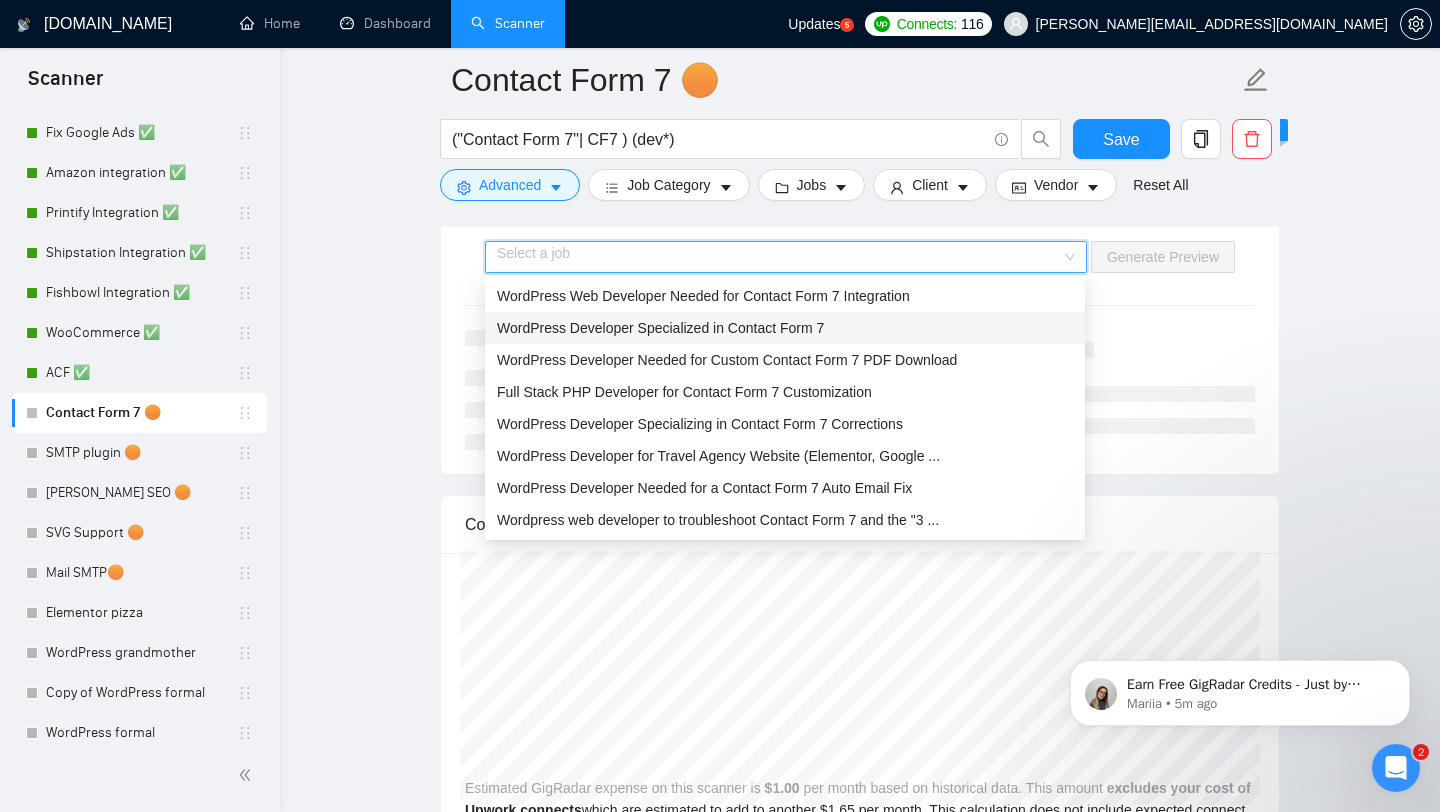 click on "WordPress Developer Specialized in Contact Form 7" at bounding box center [785, 328] 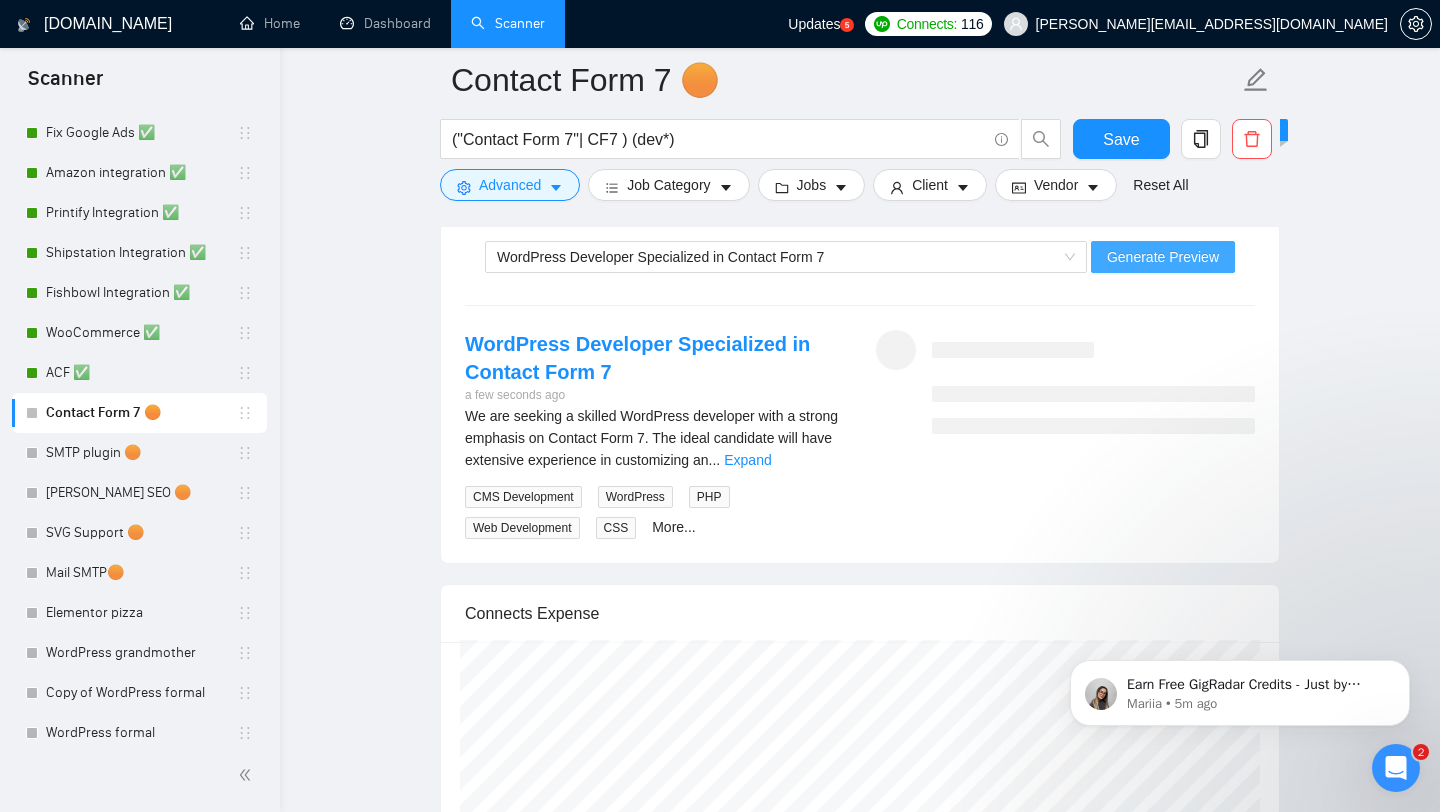 click on "Generate Preview" at bounding box center (1163, 257) 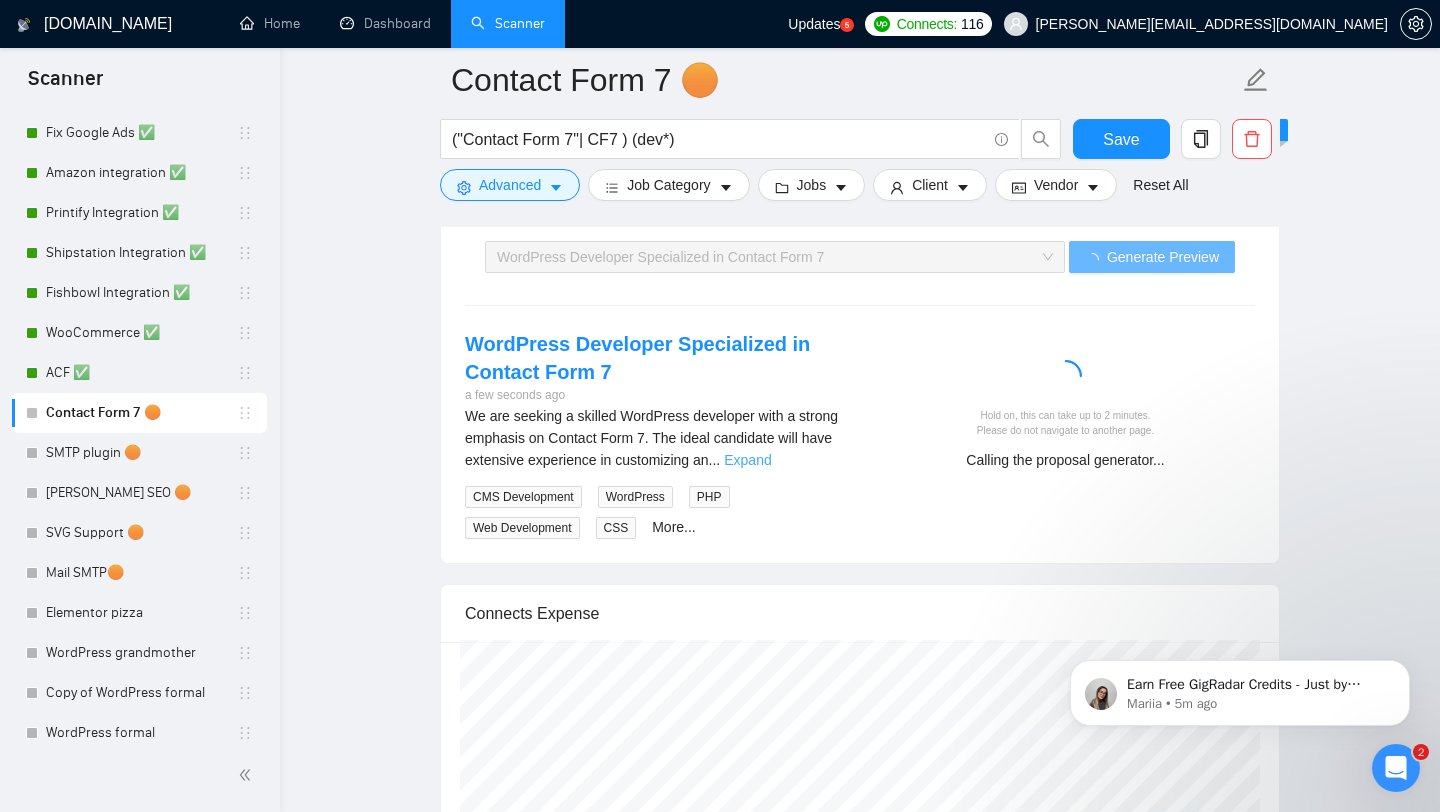 click on "Expand" at bounding box center [747, 460] 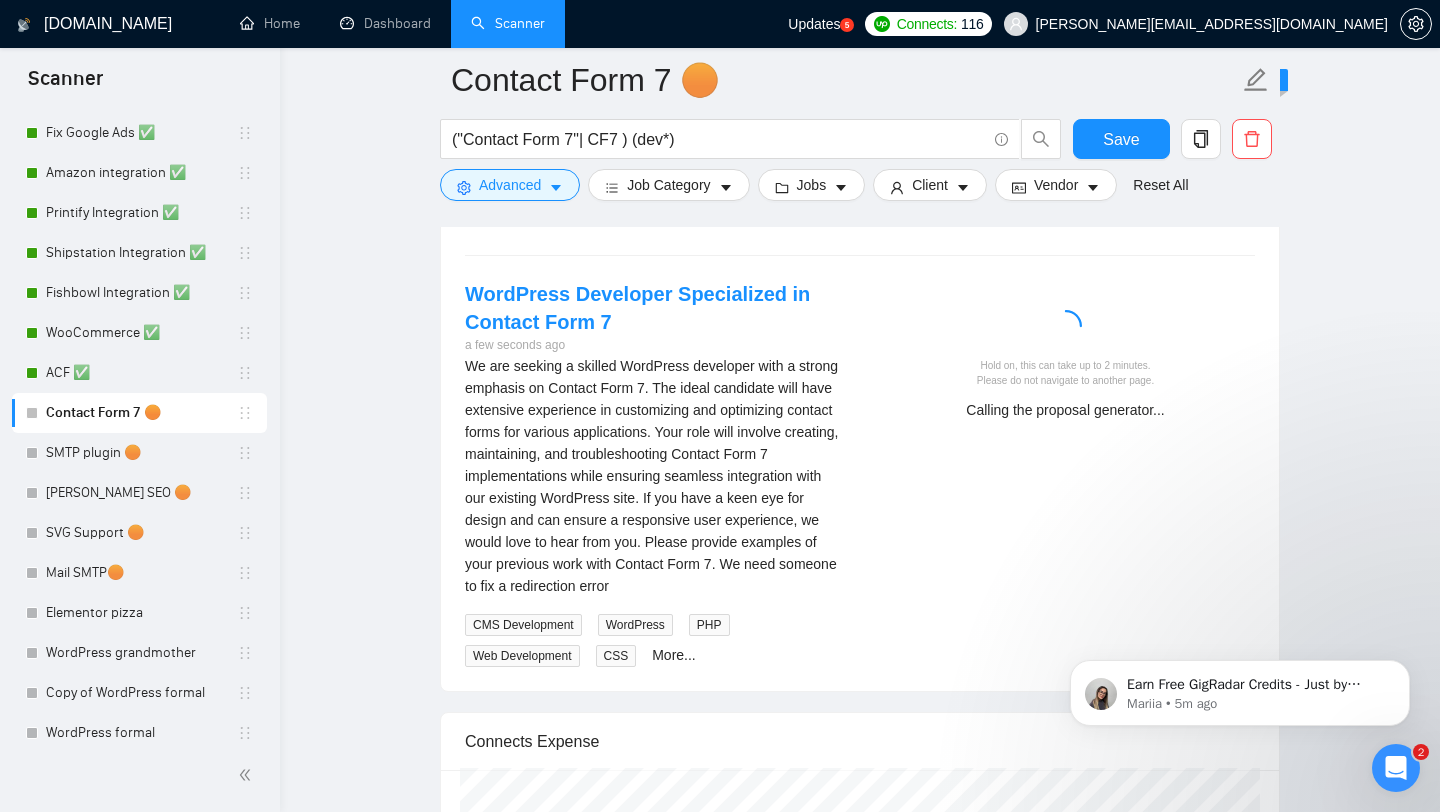 scroll, scrollTop: 3054, scrollLeft: 0, axis: vertical 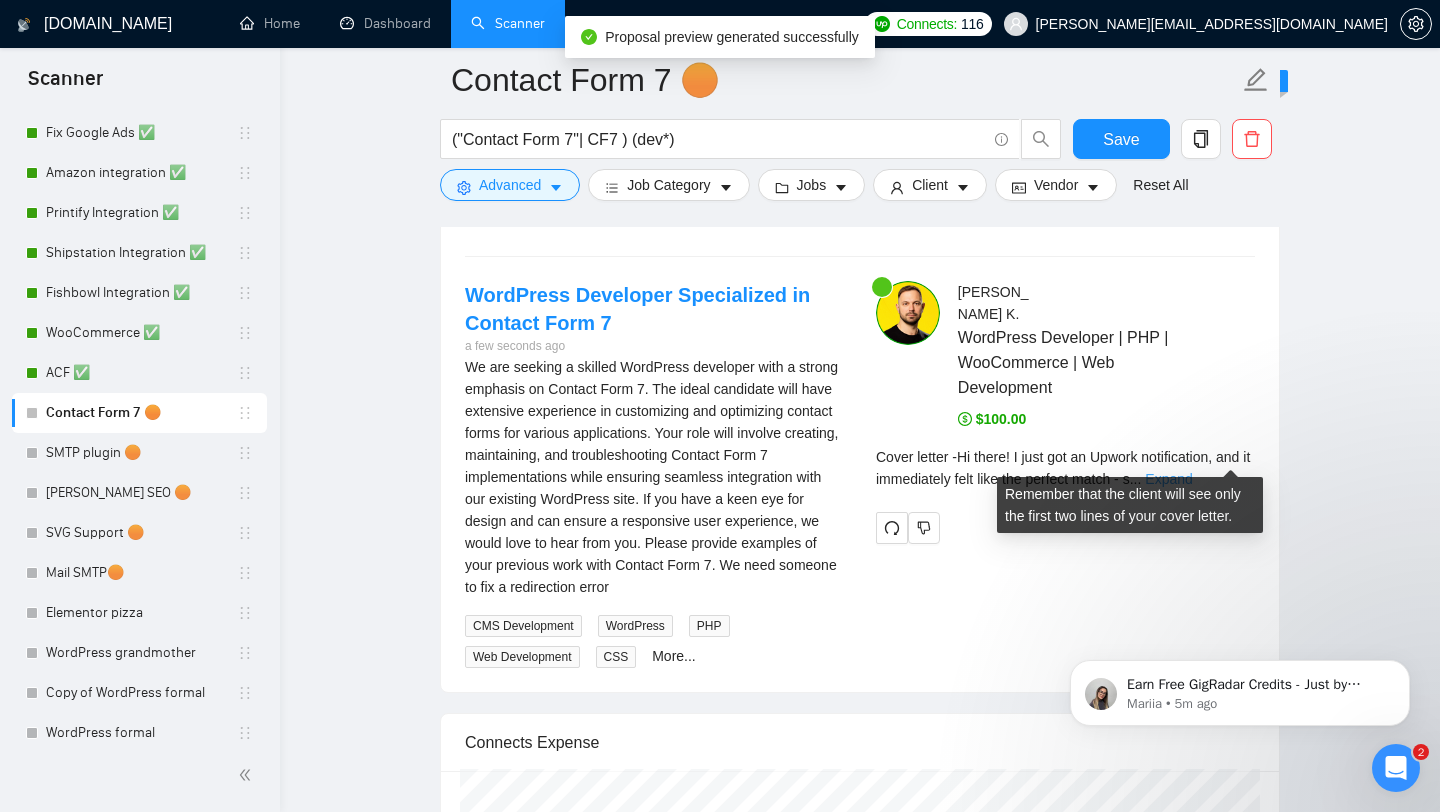 click on "Expand" at bounding box center (1168, 479) 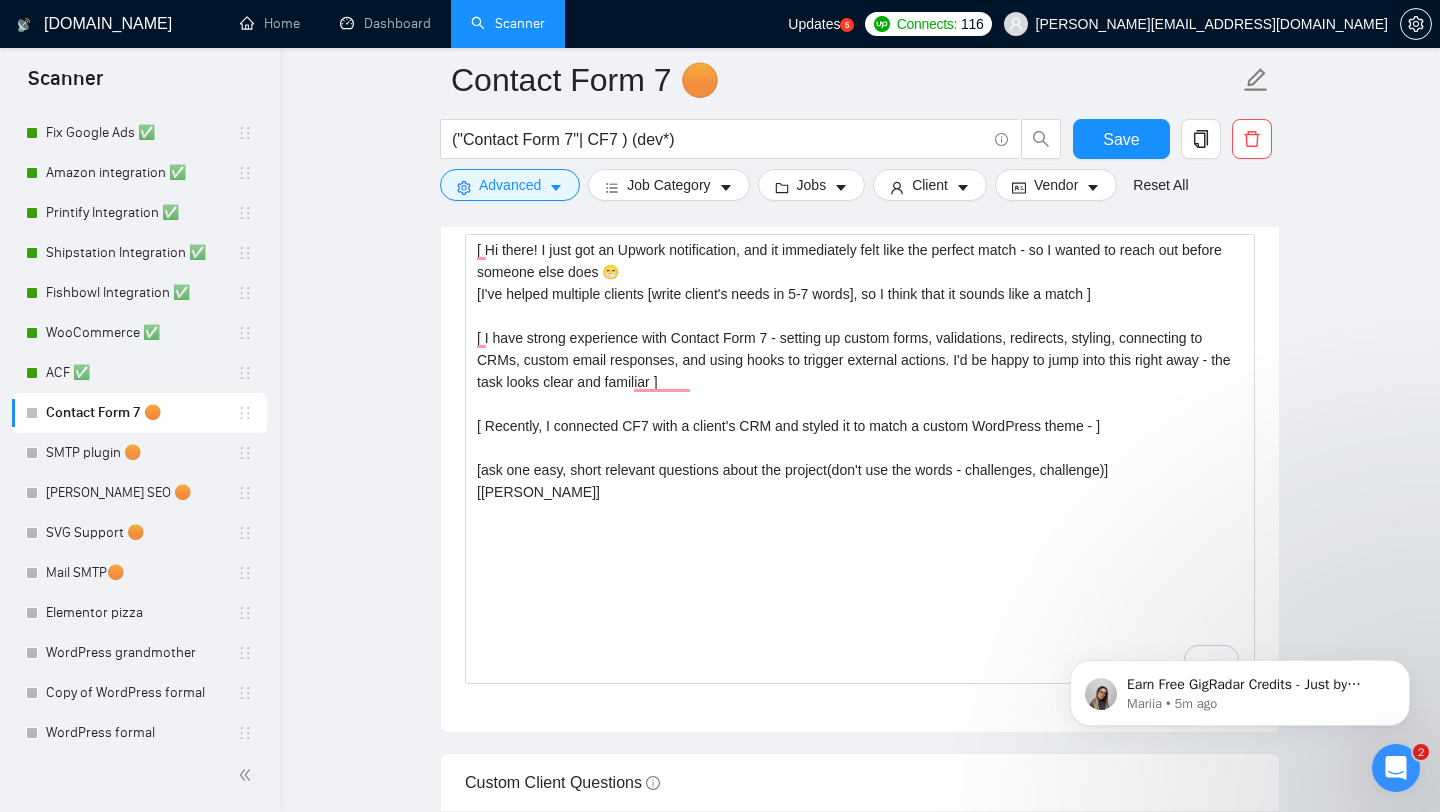 scroll, scrollTop: 1353, scrollLeft: 0, axis: vertical 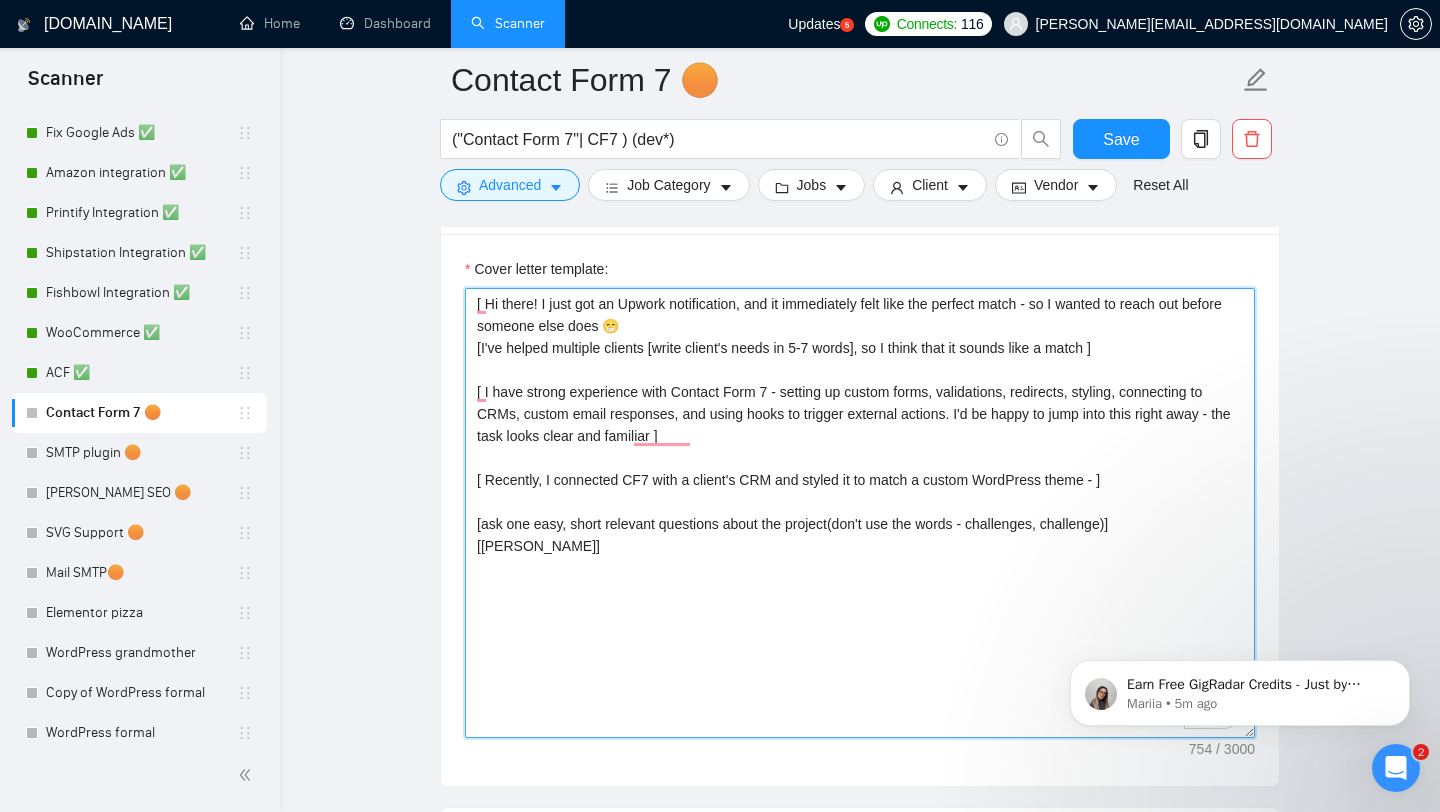 click on "[ Hi there! I just got an Upwork notification, and it immediately felt like the perfect match - so I wanted to reach out before someone else does 😁
[I've helped multiple clients [write client's needs in 5-7 words], so I think that it sounds like a match ]
[ I have strong experience with Contact Form 7 - setting up custom forms, validations, redirects, styling, connecting to CRMs, custom email responses, and using hooks to trigger external actions. I'd be happy to jump into this right away - the task looks clear and familiar ]
[ Recently, I connected CF7 with a client's CRM and styled it to match a custom WordPress theme - ]
[ask one easy, short relevant questions about the project(don't use the words - challenges, challenge)]
[Best,
Alex]" at bounding box center (860, 513) 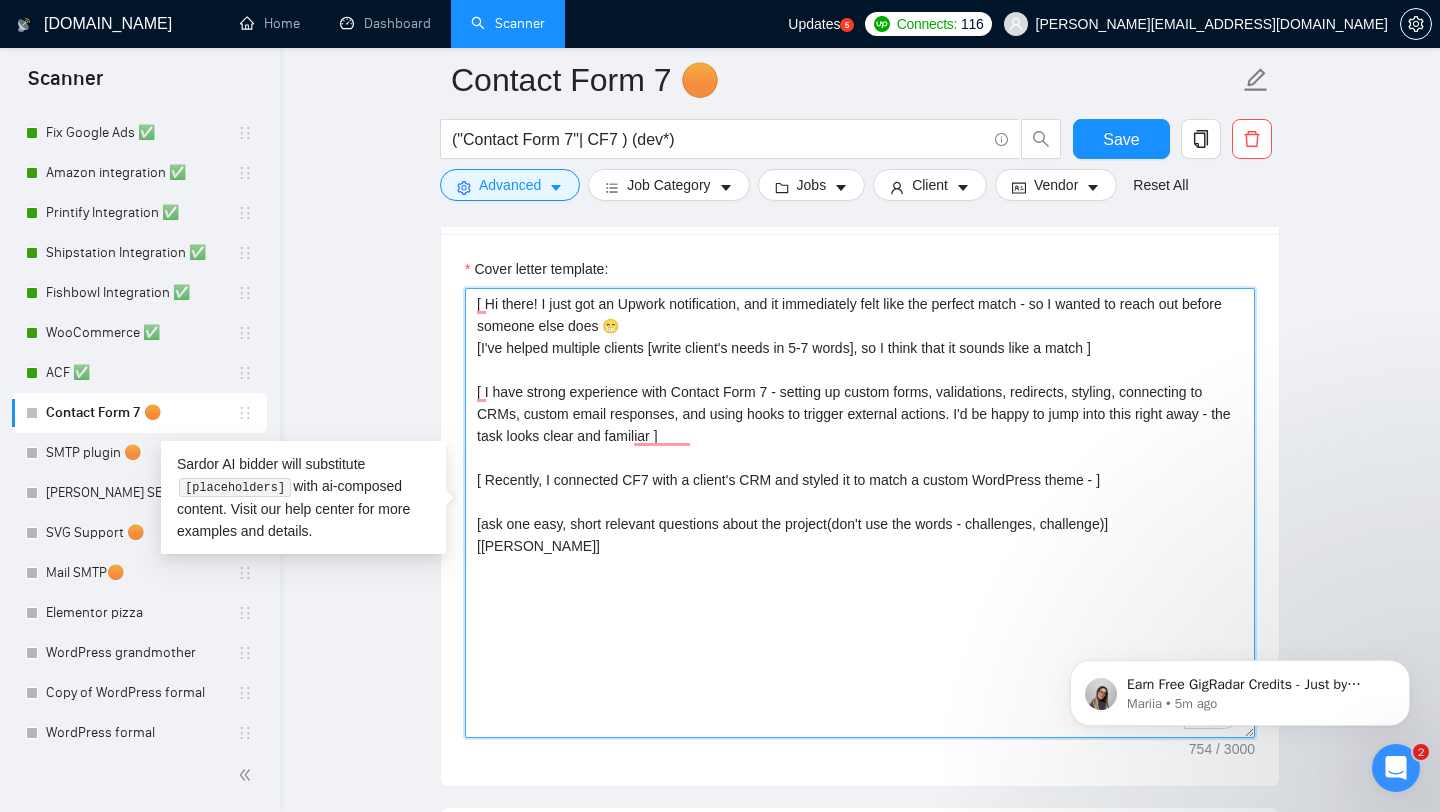 click on "[ Hi there! I just got an Upwork notification, and it immediately felt like the perfect match - so I wanted to reach out before someone else does 😁
[I've helped multiple clients [write client's needs in 5-7 words], so I think that it sounds like a match ]
[ I have strong experience with Contact Form 7 - setting up custom forms, validations, redirects, styling, connecting to CRMs, custom email responses, and using hooks to trigger external actions. I'd be happy to jump into this right away - the task looks clear and familiar ]
[ Recently, I connected CF7 with a client's CRM and styled it to match a custom WordPress theme - ]
[ask one easy, short relevant questions about the project(don't use the words - challenges, challenge)]
[Best,
Alex]" at bounding box center [860, 513] 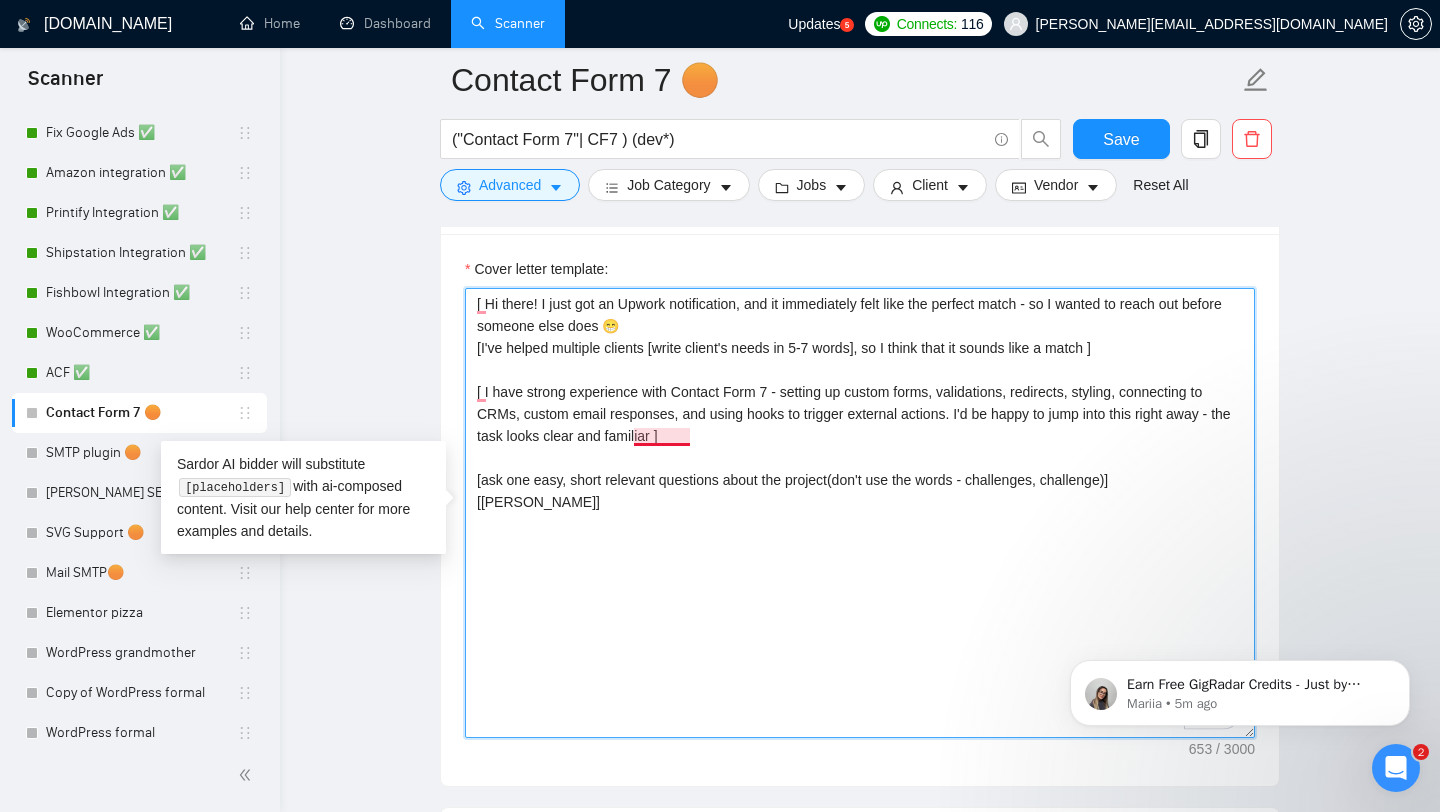 click on "[ Hi there! I just got an Upwork notification, and it immediately felt like the perfect match - so I wanted to reach out before someone else does 😁
[I've helped multiple clients [write client's needs in 5-7 words], so I think that it sounds like a match ]
[ I have strong experience with Contact Form 7 - setting up custom forms, validations, redirects, styling, connecting to CRMs, custom email responses, and using hooks to trigger external actions. I'd be happy to jump into this right away - the task looks clear and familiar ]
[ask one easy, short relevant questions about the project(don't use the words - challenges, challenge)]
[Best,
Alex]" at bounding box center (860, 513) 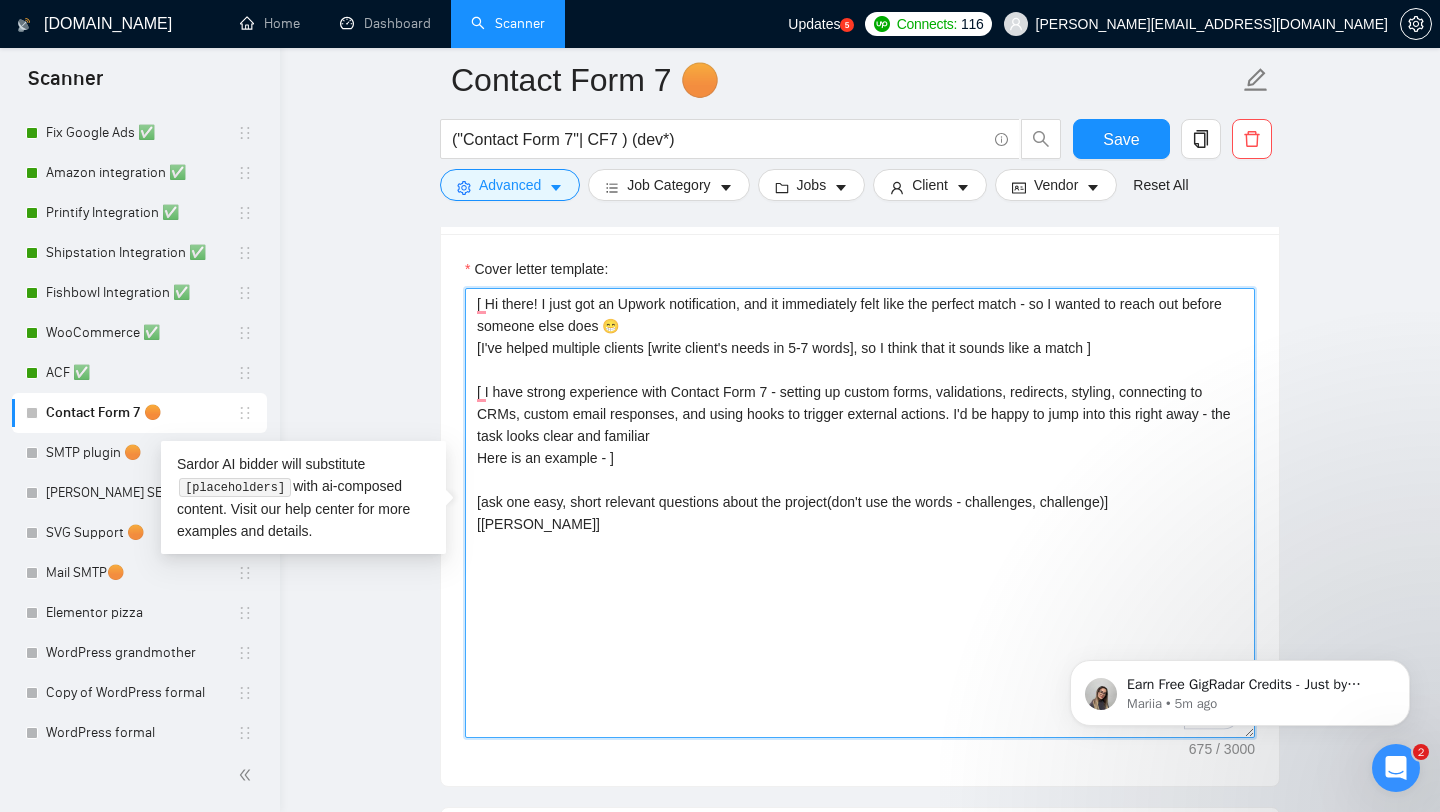 click on "[ Hi there! I just got an Upwork notification, and it immediately felt like the perfect match - so I wanted to reach out before someone else does 😁
[I've helped multiple clients [write client's needs in 5-7 words], so I think that it sounds like a match ]
[ I have strong experience with Contact Form 7 - setting up custom forms, validations, redirects, styling, connecting to CRMs, custom email responses, and using hooks to trigger external actions. I'd be happy to jump into this right away - the task looks clear and familiar
Here is an example - ]
[ask one easy, short relevant questions about the project(don't use the words - challenges, challenge)]
[Best,
Alex]" at bounding box center (860, 513) 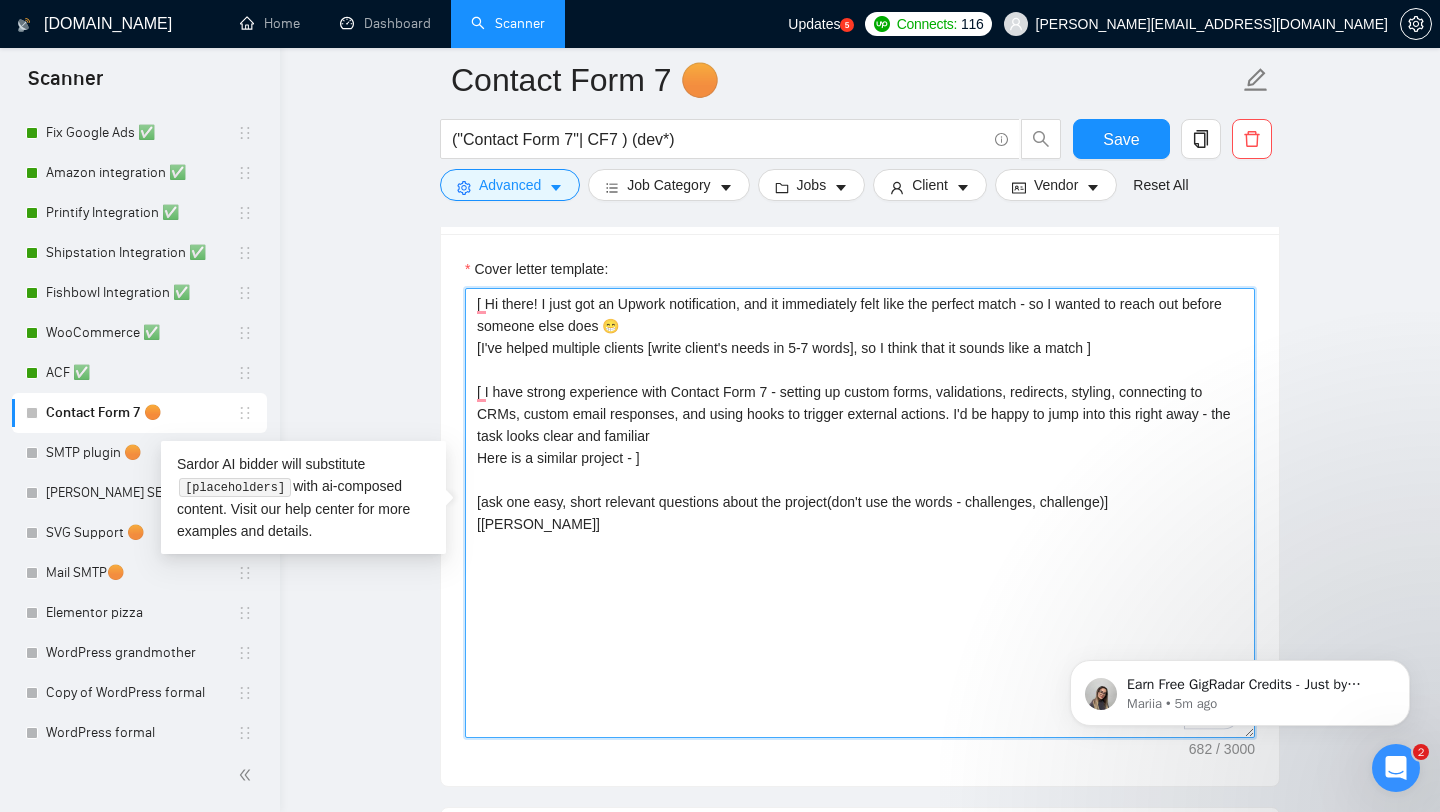click on "[ Hi there! I just got an Upwork notification, and it immediately felt like the perfect match - so I wanted to reach out before someone else does 😁
[I've helped multiple clients [write client's needs in 5-7 words], so I think that it sounds like a match ]
[ I have strong experience with Contact Form 7 - setting up custom forms, validations, redirects, styling, connecting to CRMs, custom email responses, and using hooks to trigger external actions. I'd be happy to jump into this right away - the task looks clear and familiar
Here is a similar project - ]
[ask one easy, short relevant questions about the project(don't use the words - challenges, challenge)]
[Best,
Alex]" at bounding box center (860, 513) 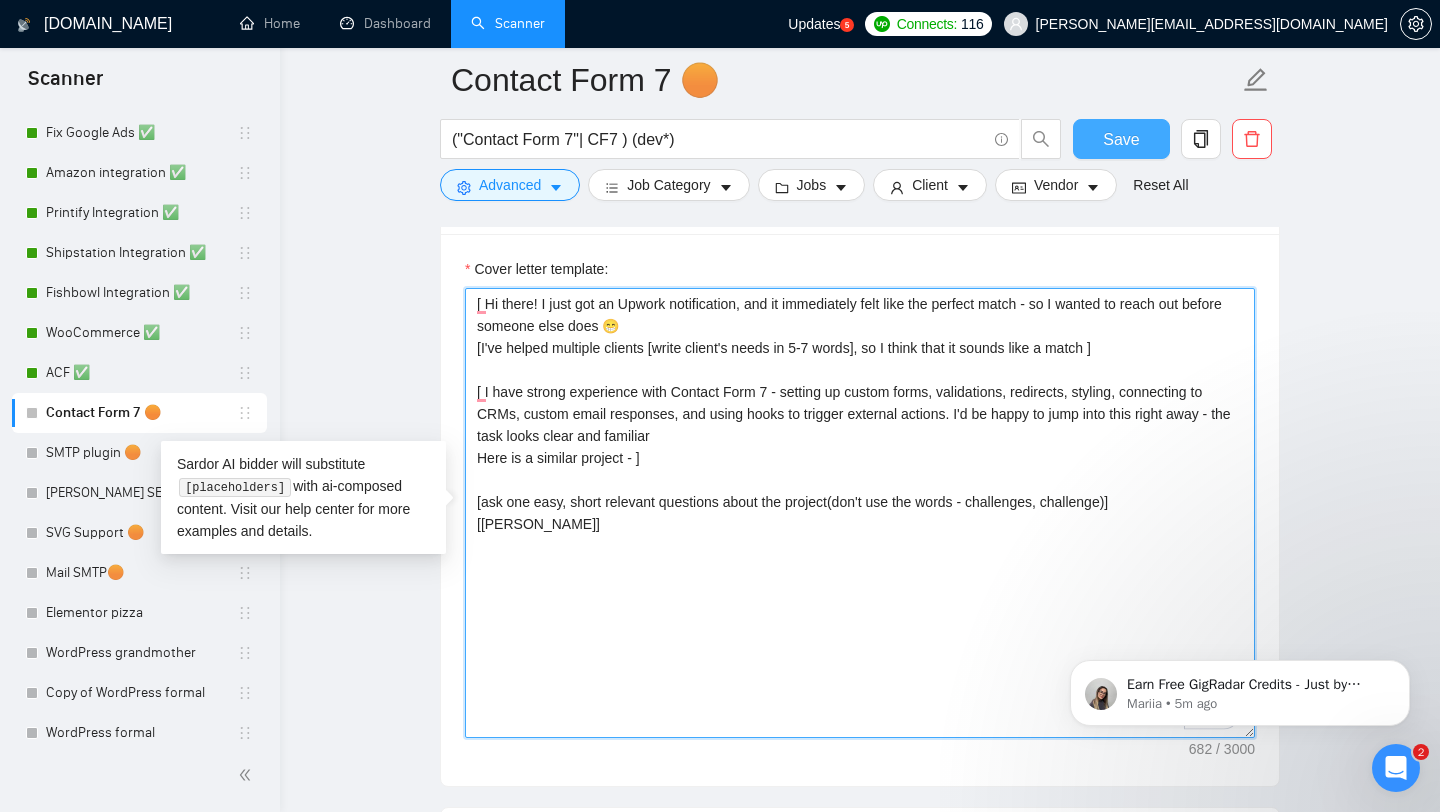 type on "[ Hi there! I just got an Upwork notification, and it immediately felt like the perfect match - so I wanted to reach out before someone else does 😁
[I've helped multiple clients [write client's needs in 5-7 words], so I think that it sounds like a match ]
[ I have strong experience with Contact Form 7 - setting up custom forms, validations, redirects, styling, connecting to CRMs, custom email responses, and using hooks to trigger external actions. I'd be happy to jump into this right away - the task looks clear and familiar
Here is a similar project - ]
[ask one easy, short relevant questions about the project(don't use the words - challenges, challenge)]
[Best,
Alex]" 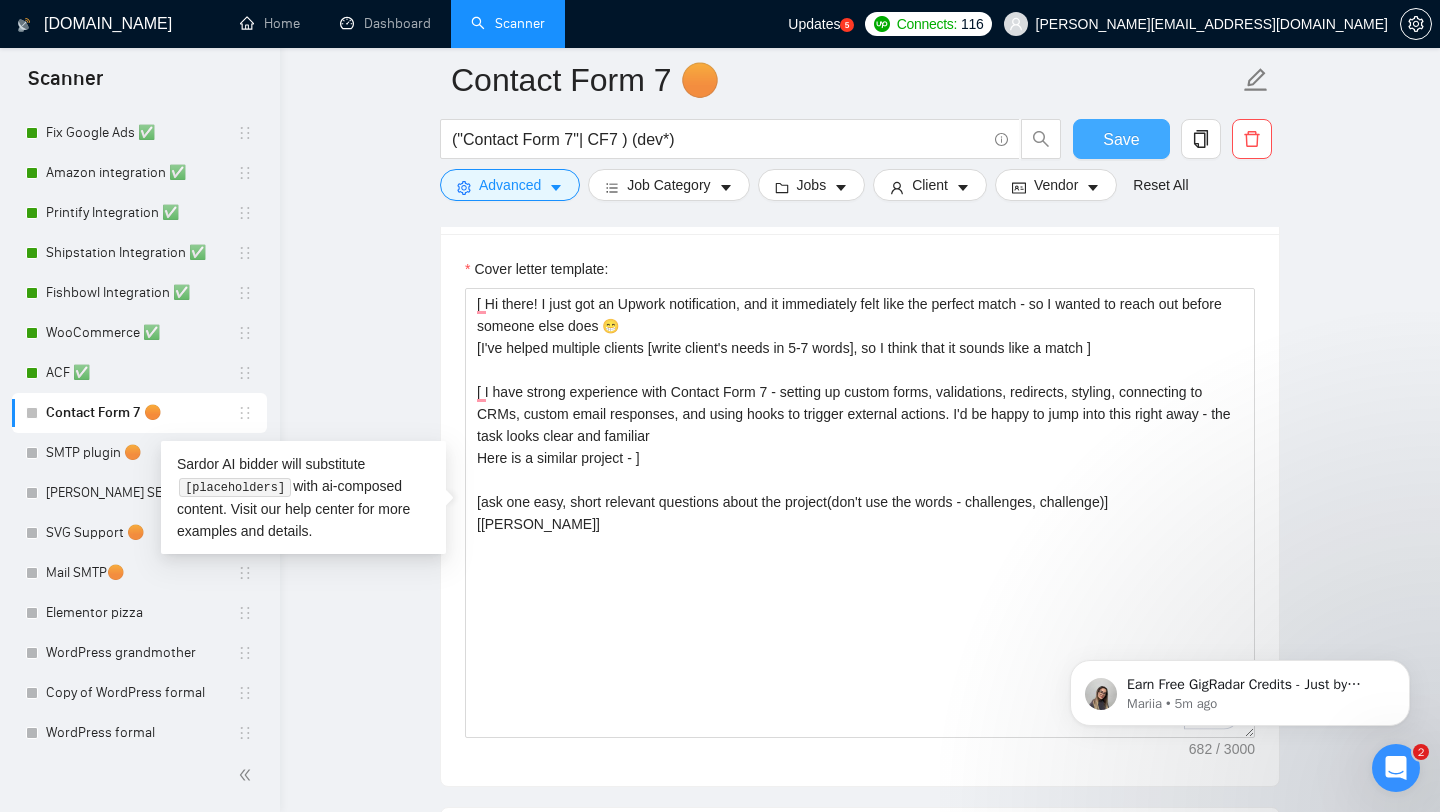 click on "Save" at bounding box center [1121, 139] 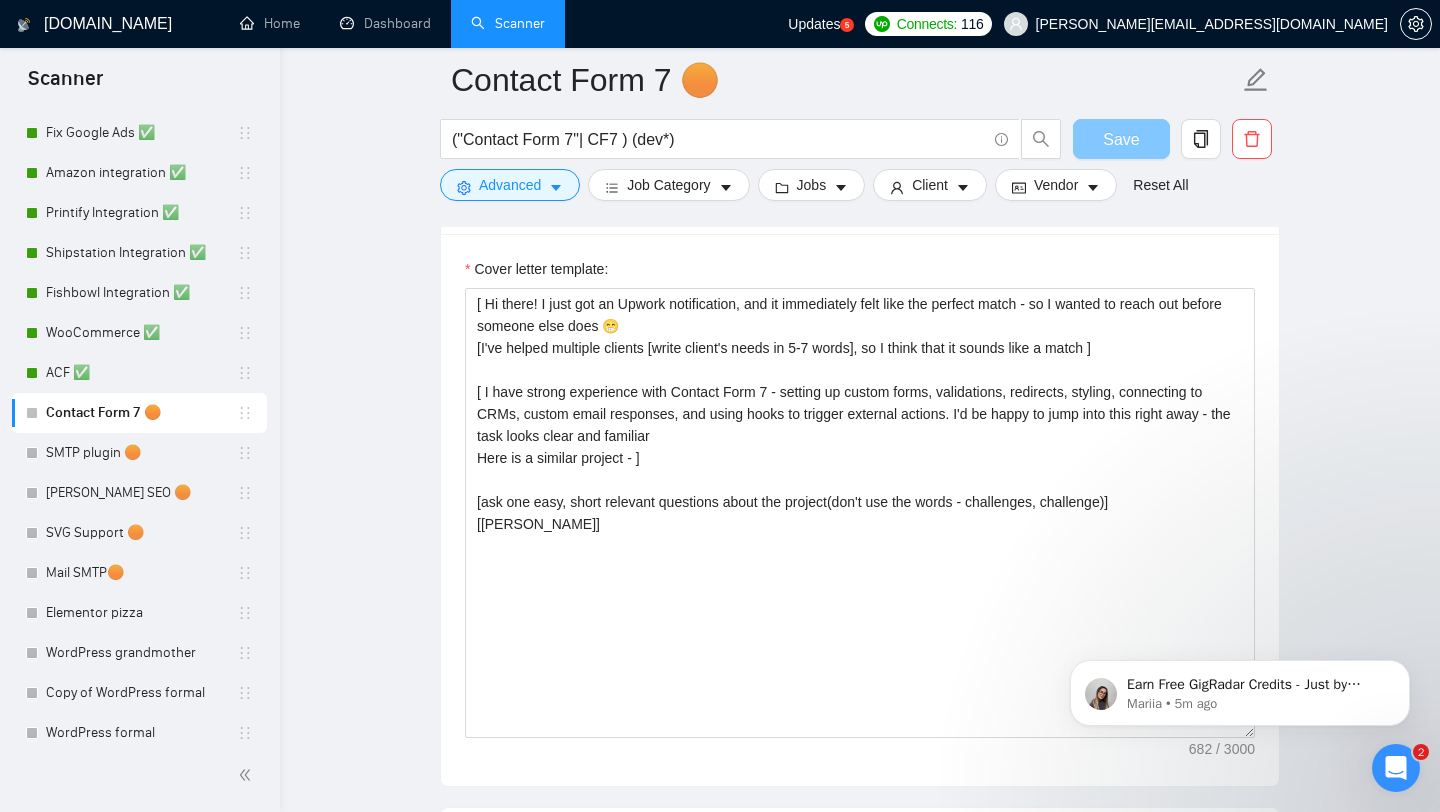 type 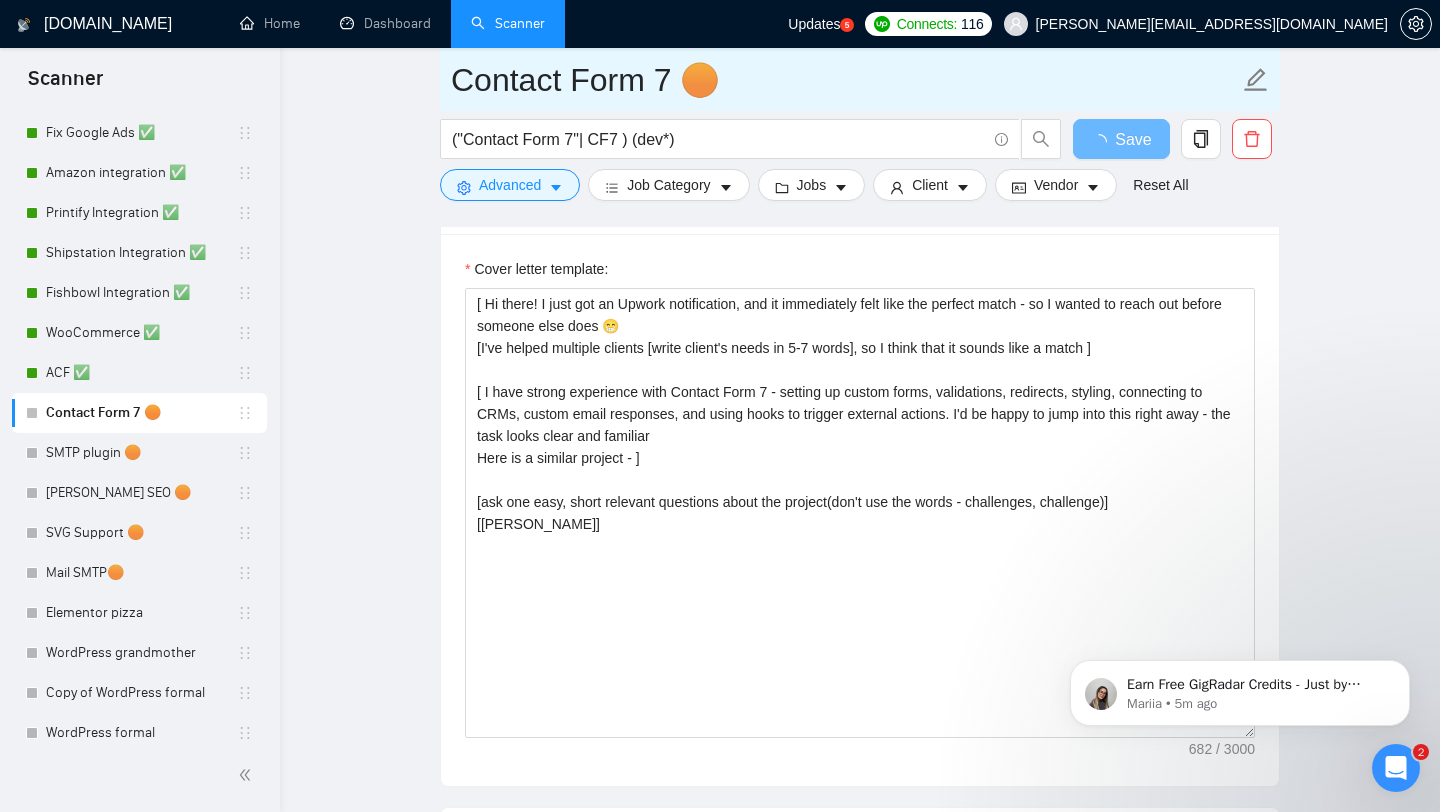 click on "Contact Form 7 🟠" at bounding box center [845, 80] 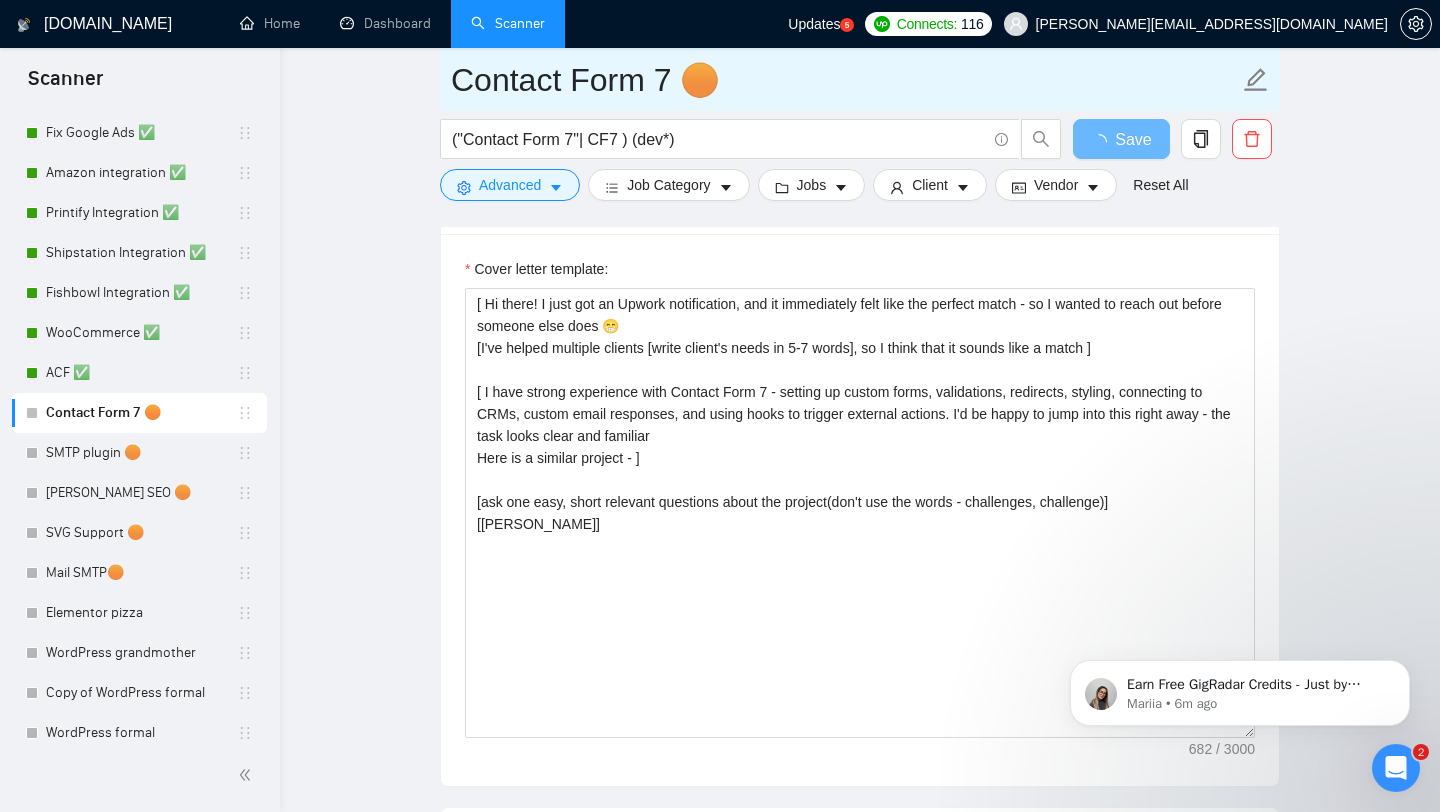 type on "Contact Form 7" 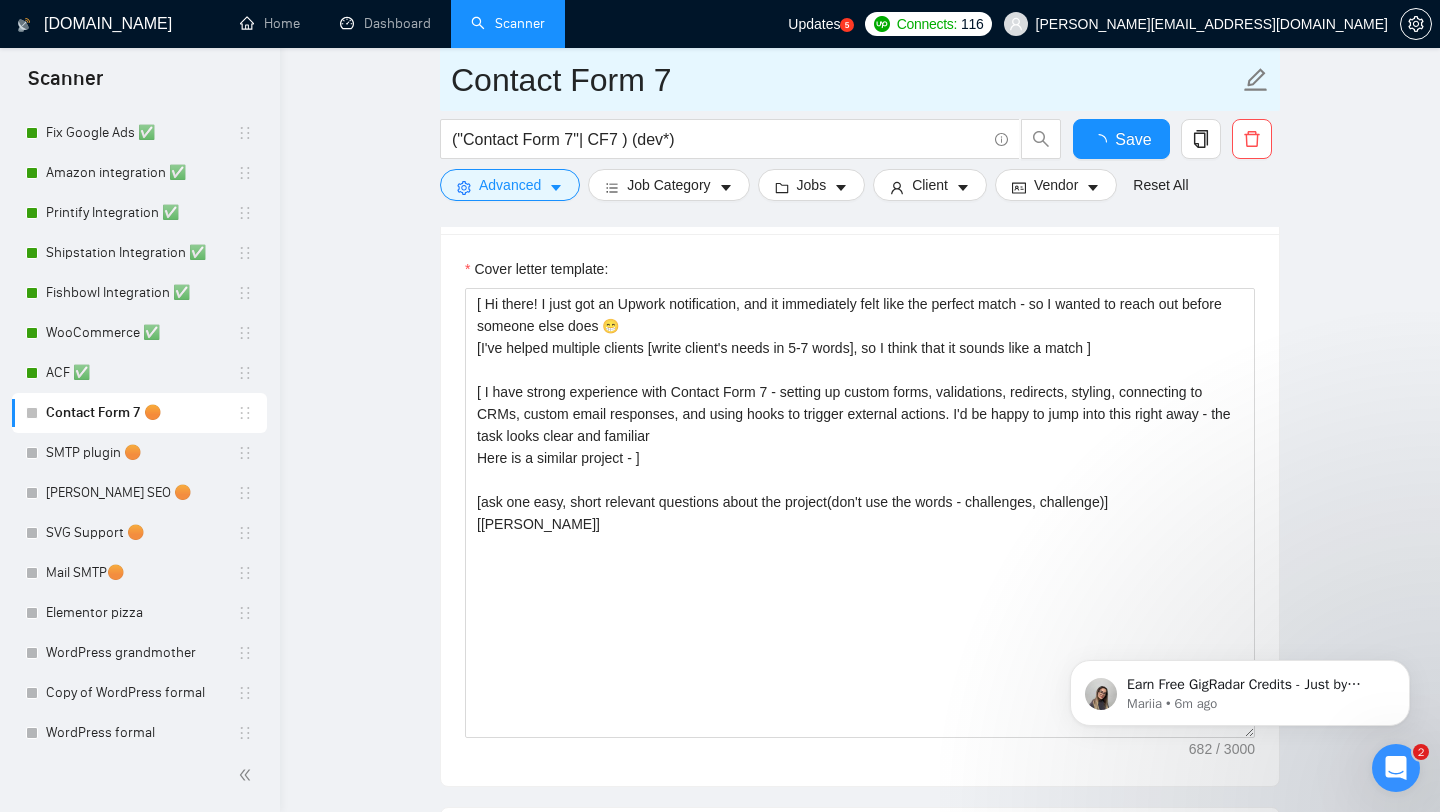 type 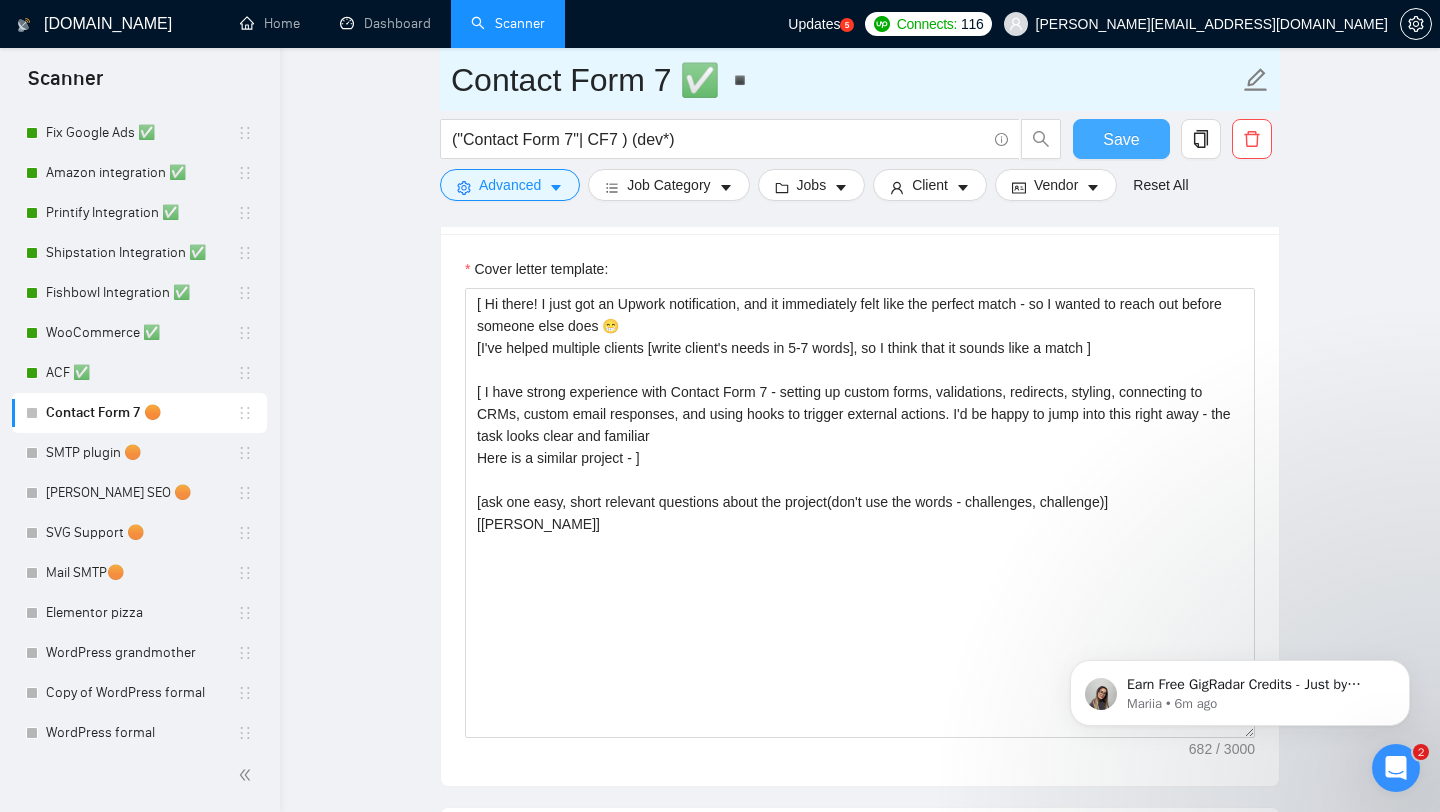 type on "Contact Form 7 ✅▪️" 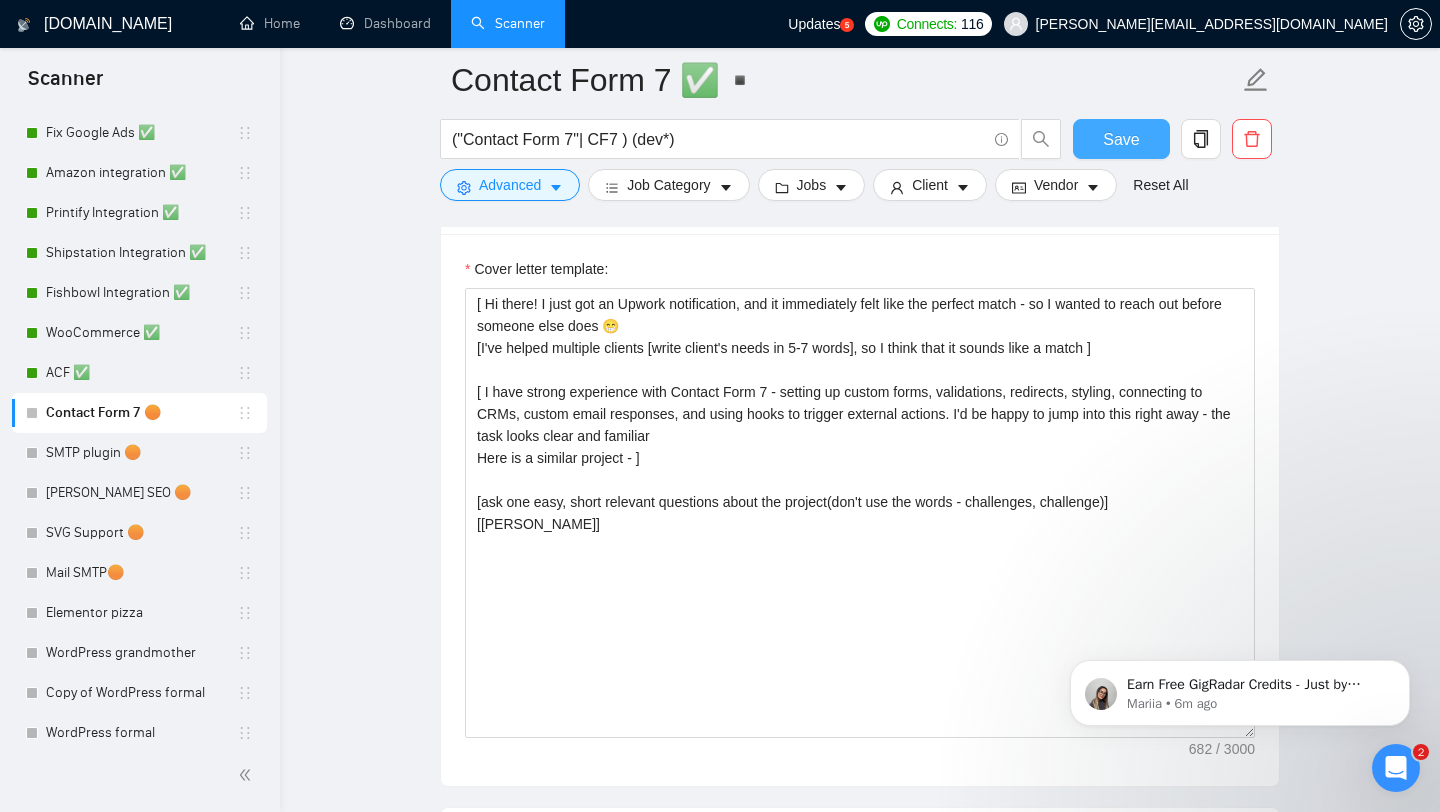 click on "Save" at bounding box center [1121, 139] 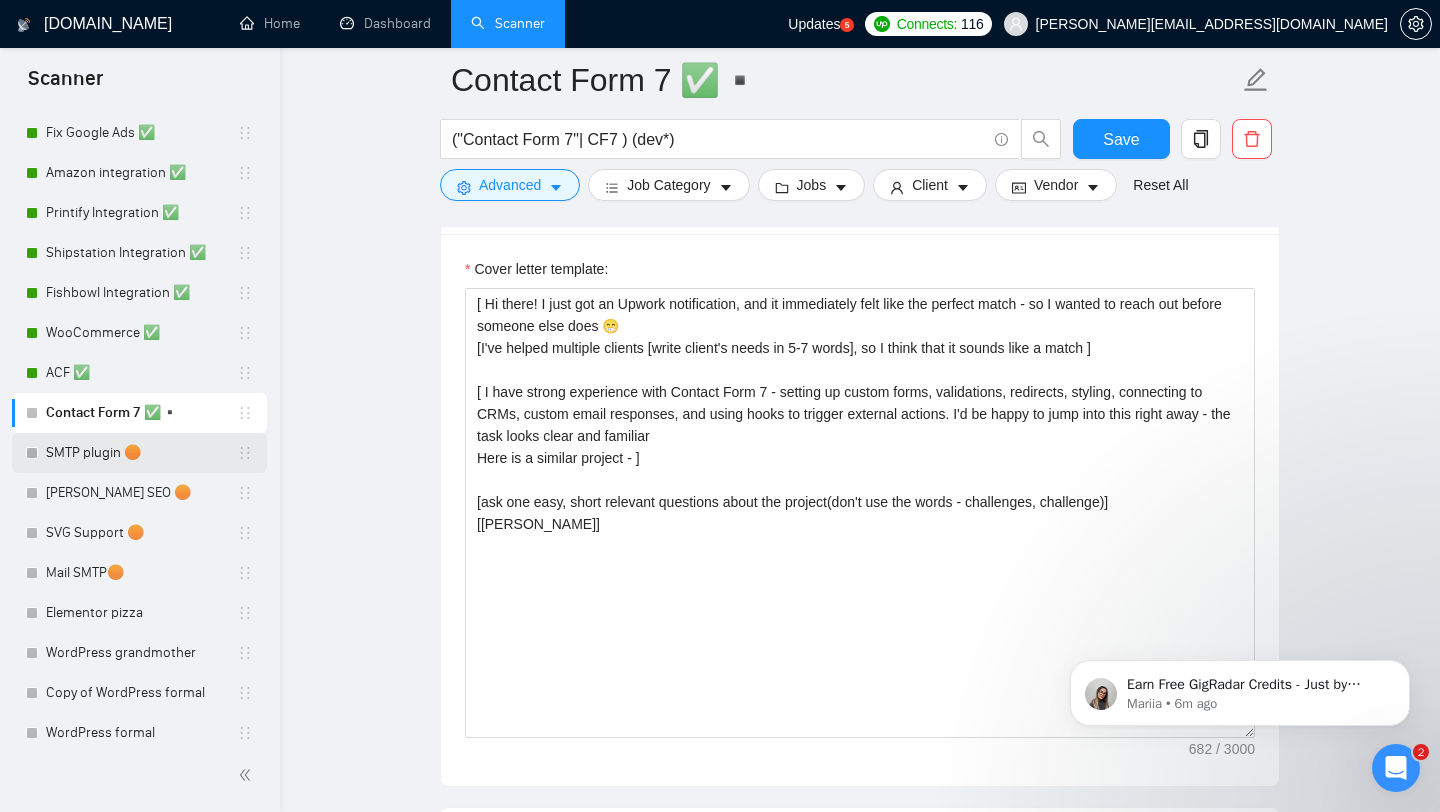 click on "SMTP plugin 🟠" at bounding box center (141, 453) 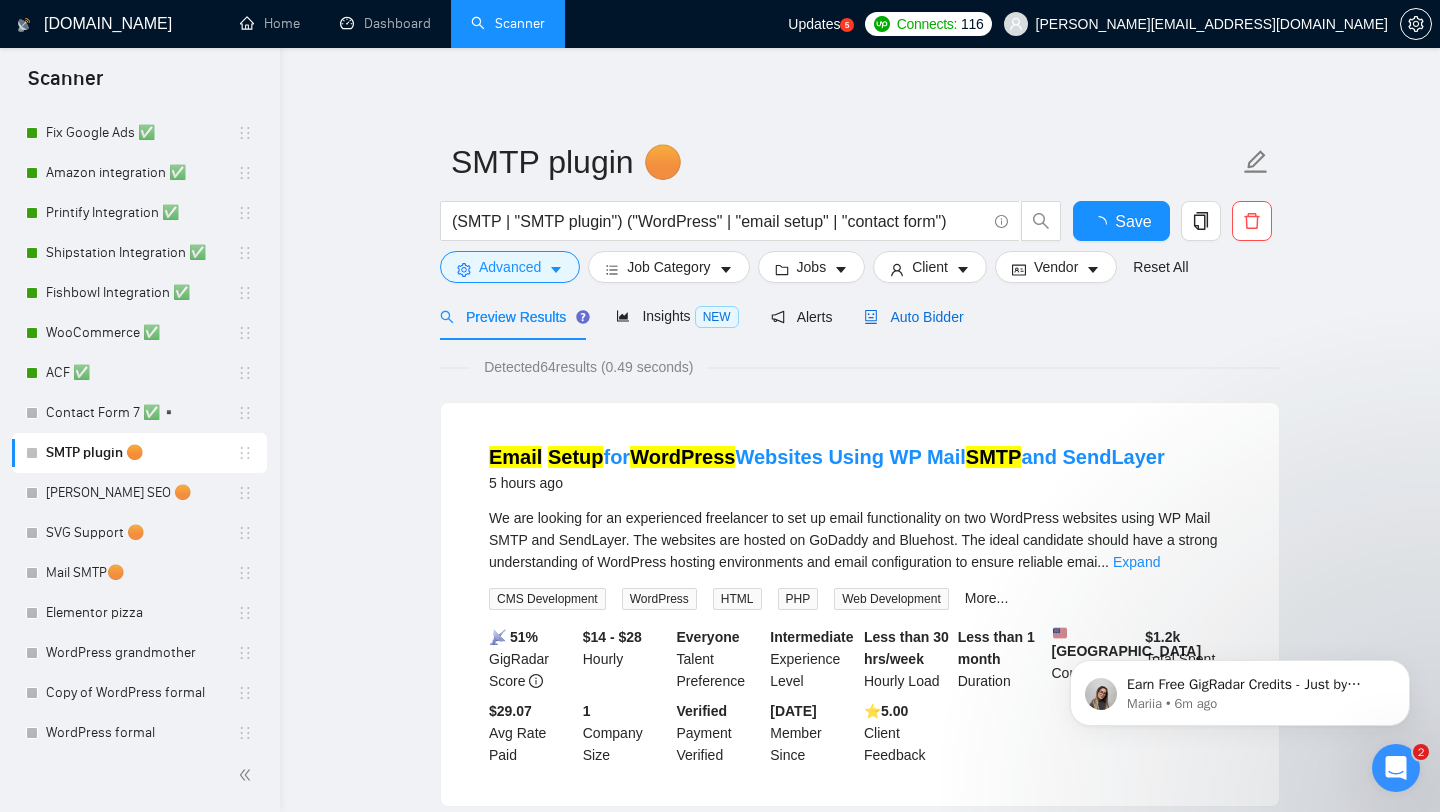 click on "Auto Bidder" at bounding box center (913, 317) 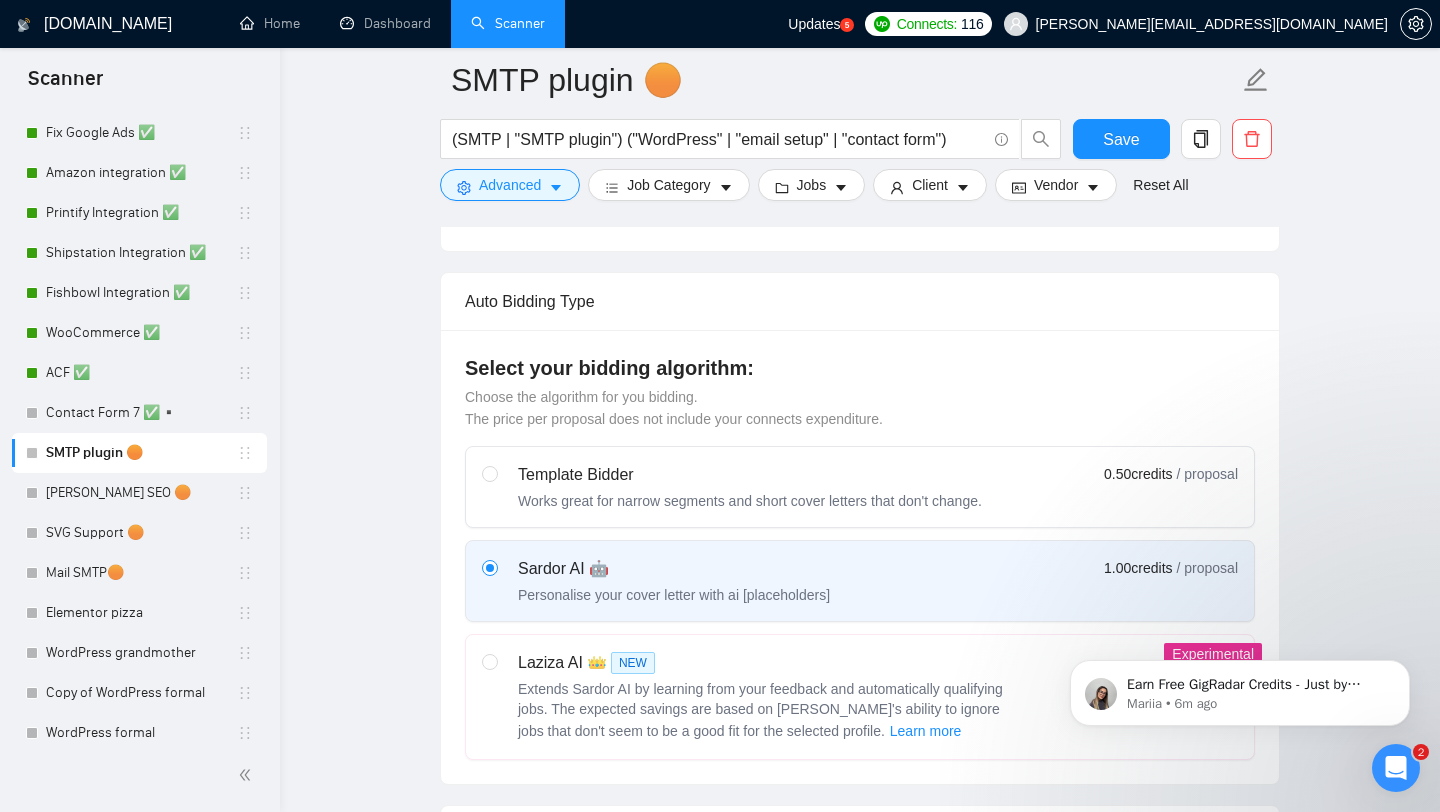 scroll, scrollTop: 1091, scrollLeft: 0, axis: vertical 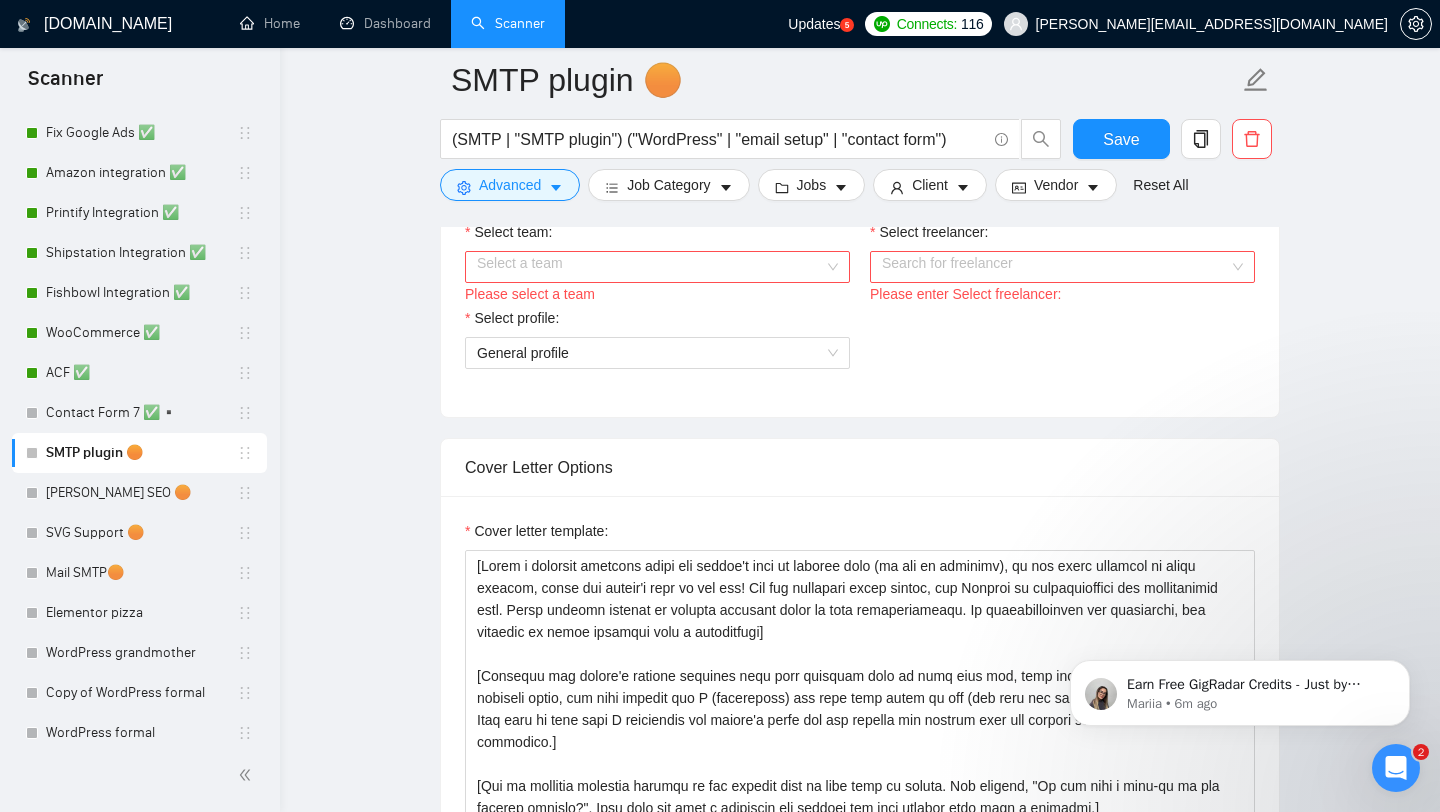 click on "Select team:" at bounding box center [650, 267] 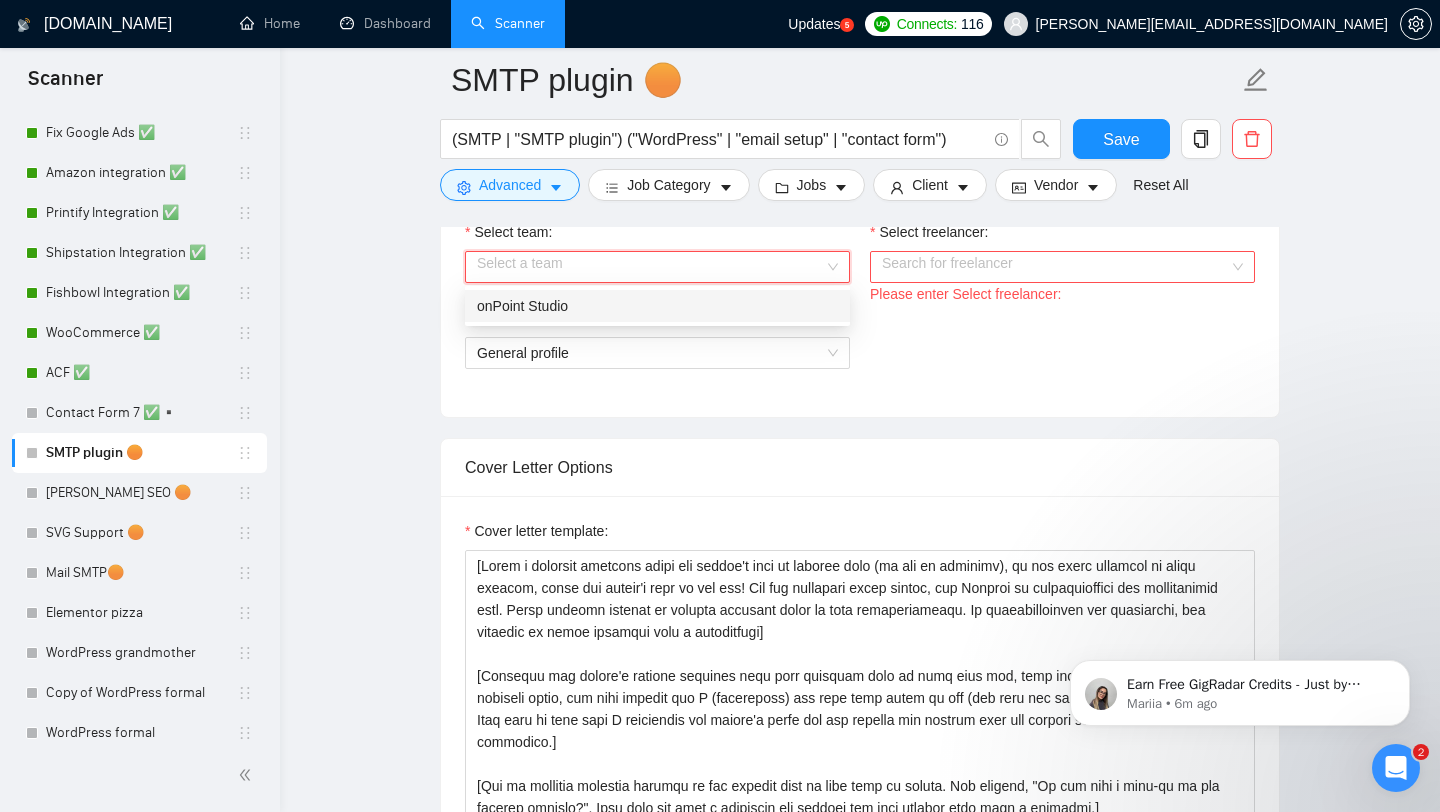 click on "onPoint Studio" at bounding box center (657, 306) 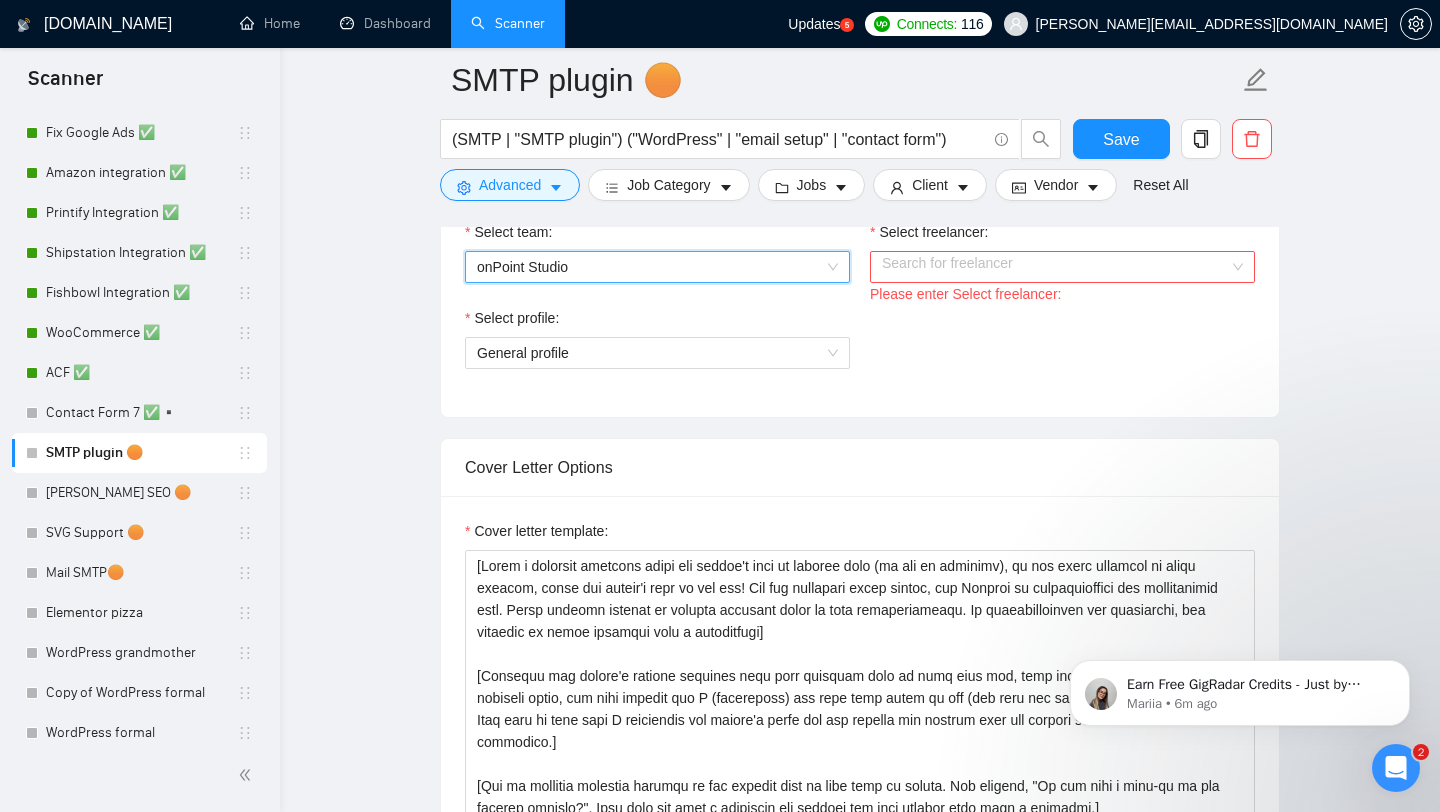 click on "Select freelancer:" at bounding box center (1055, 267) 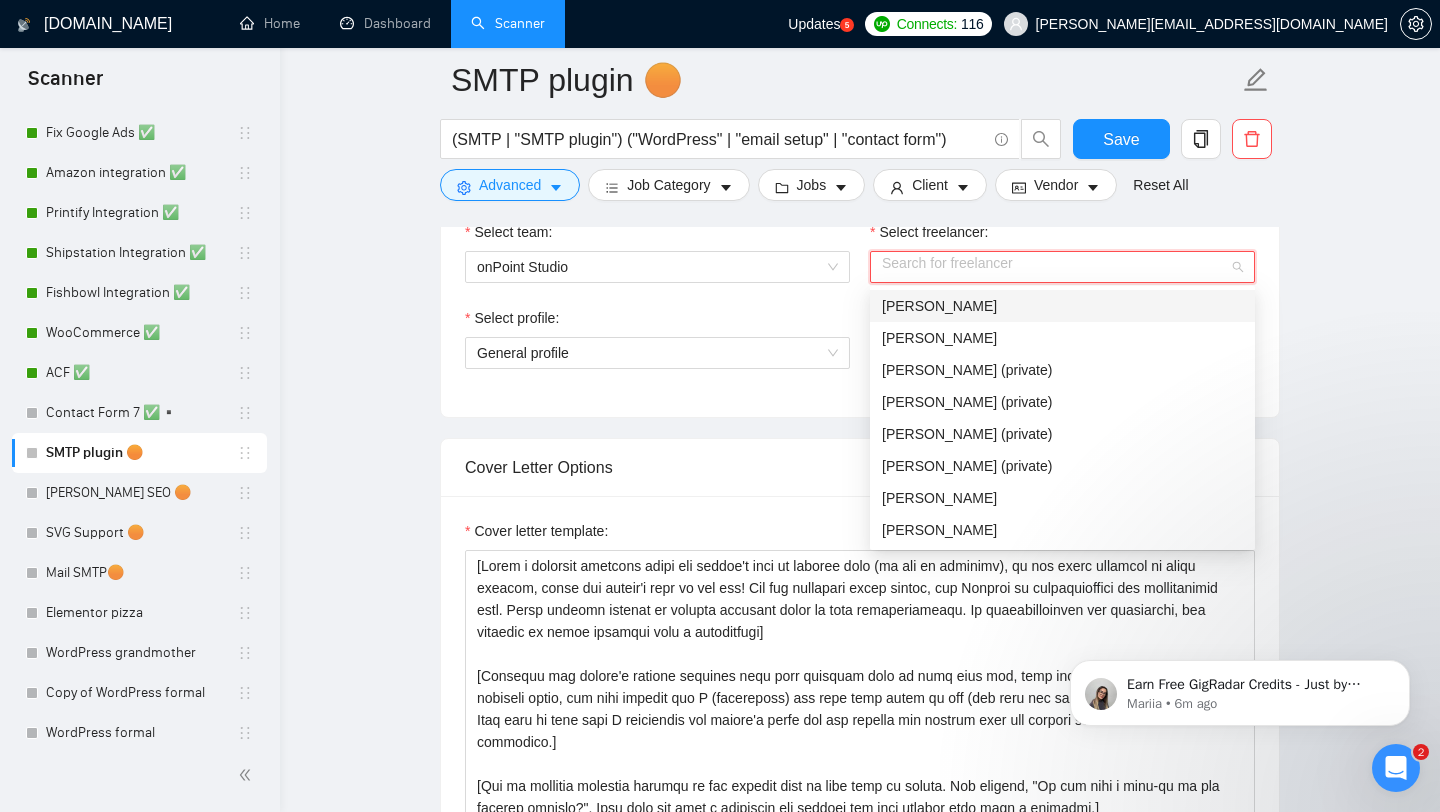 click on "[PERSON_NAME]" at bounding box center [939, 306] 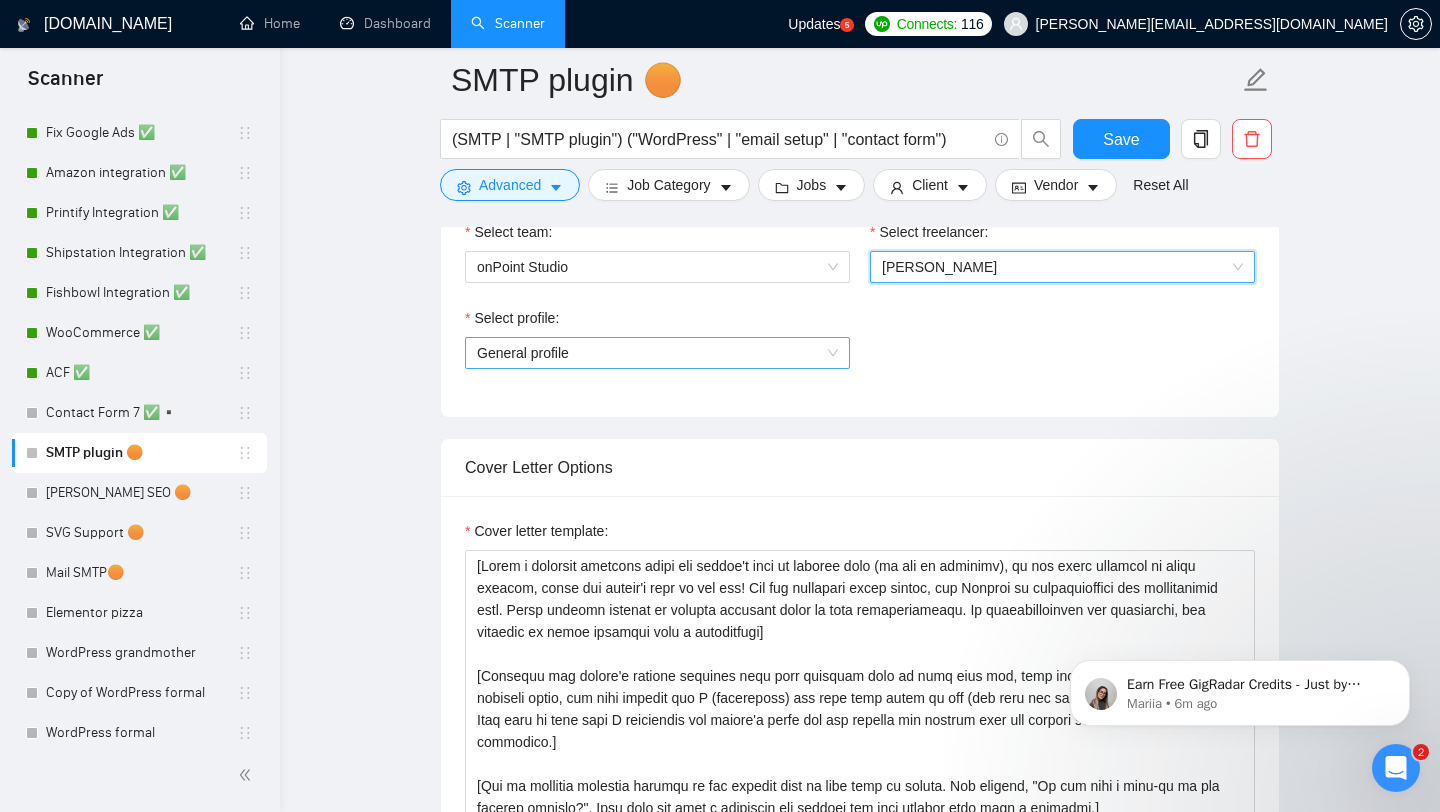 click on "General profile" at bounding box center [657, 353] 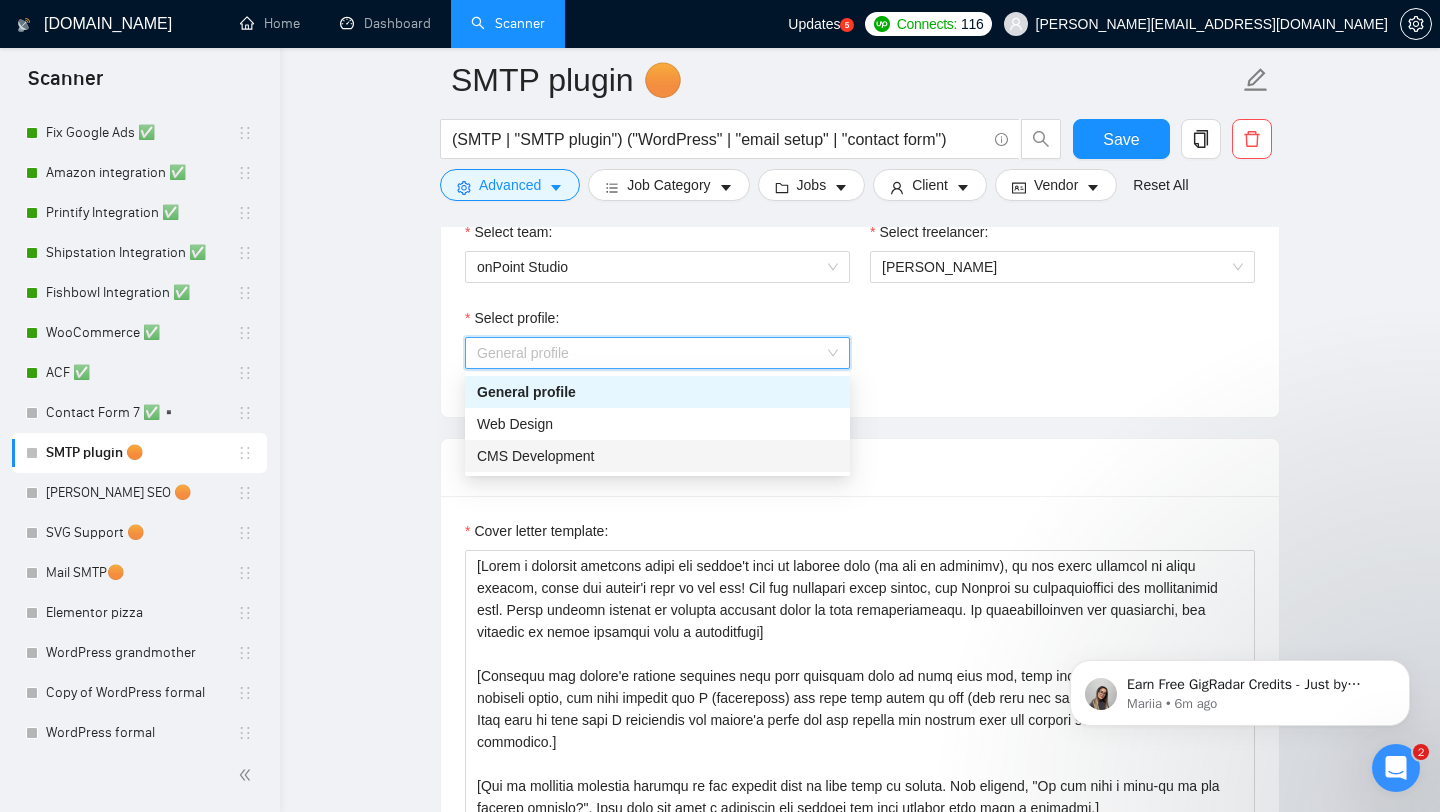 click on "Cover Letter Options" at bounding box center [860, 467] 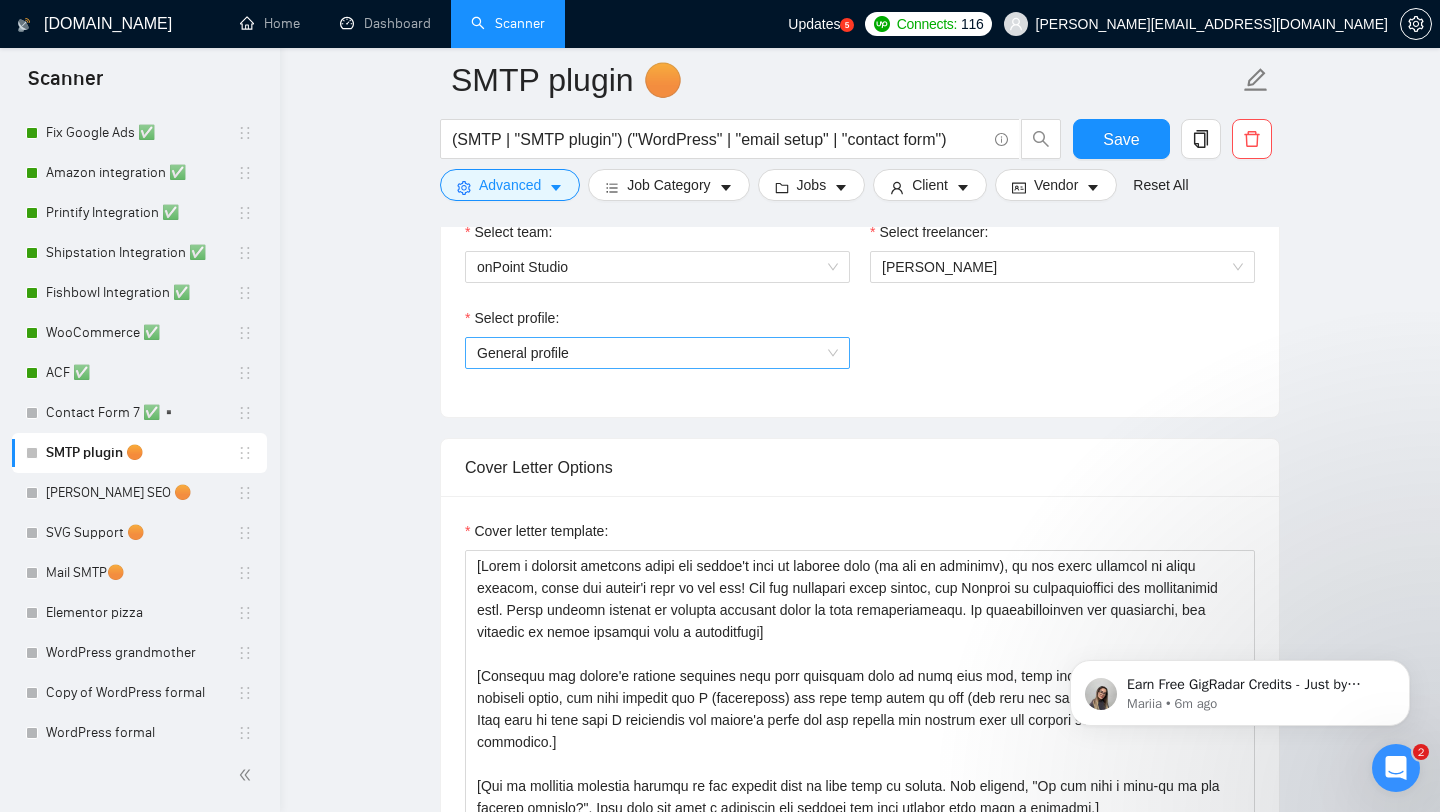 click on "General profile" at bounding box center [657, 353] 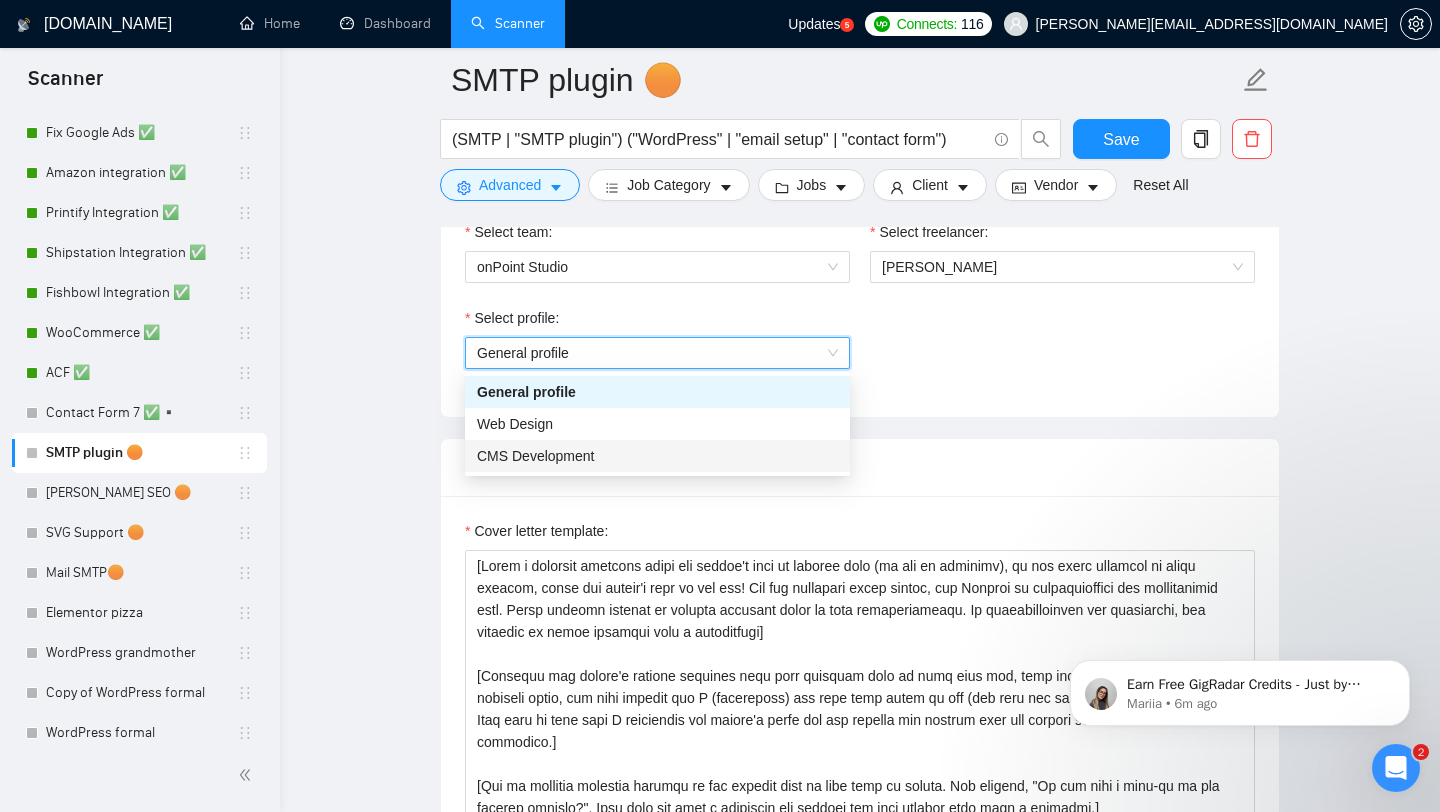 click on "Cover Letter Options" at bounding box center [860, 467] 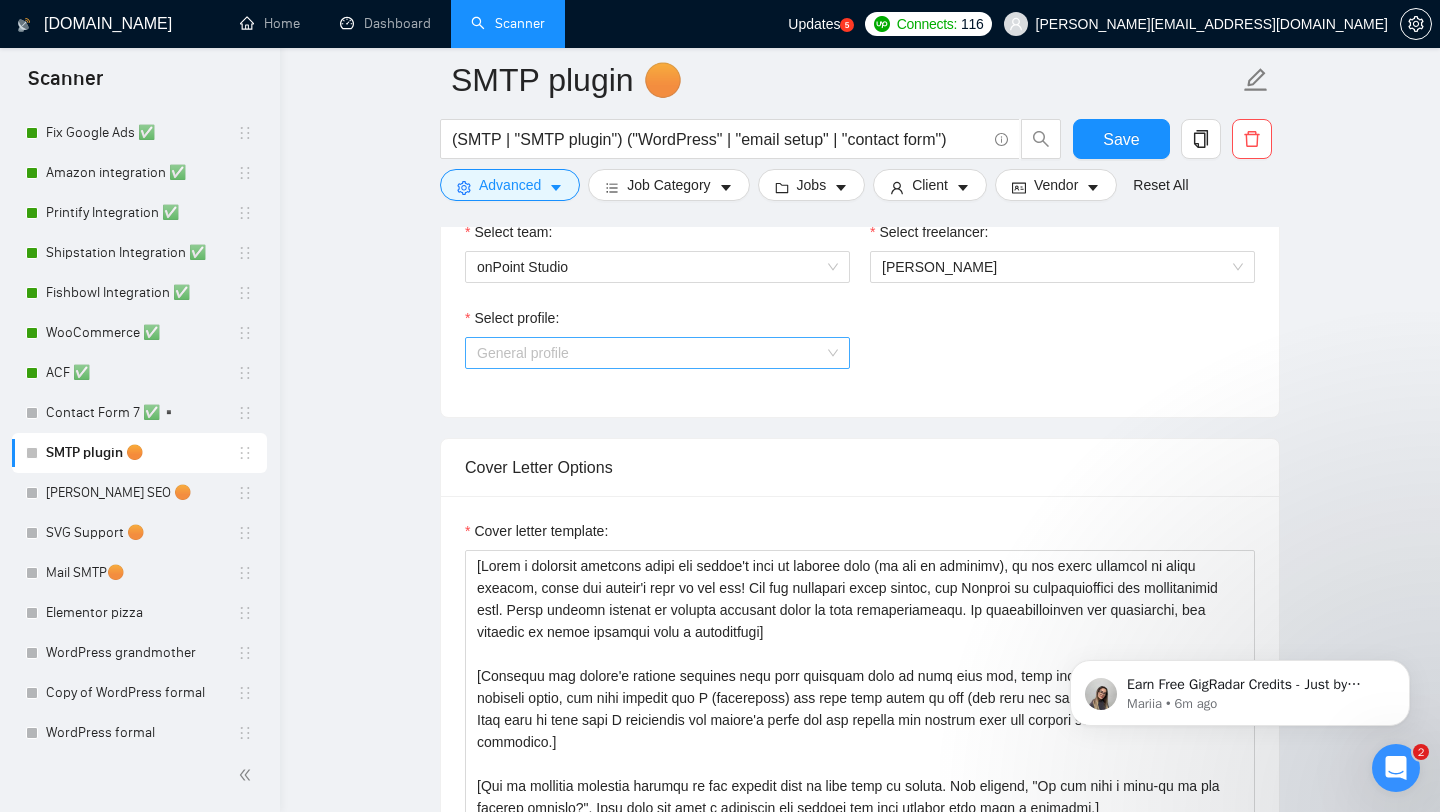 click on "General profile" at bounding box center [657, 353] 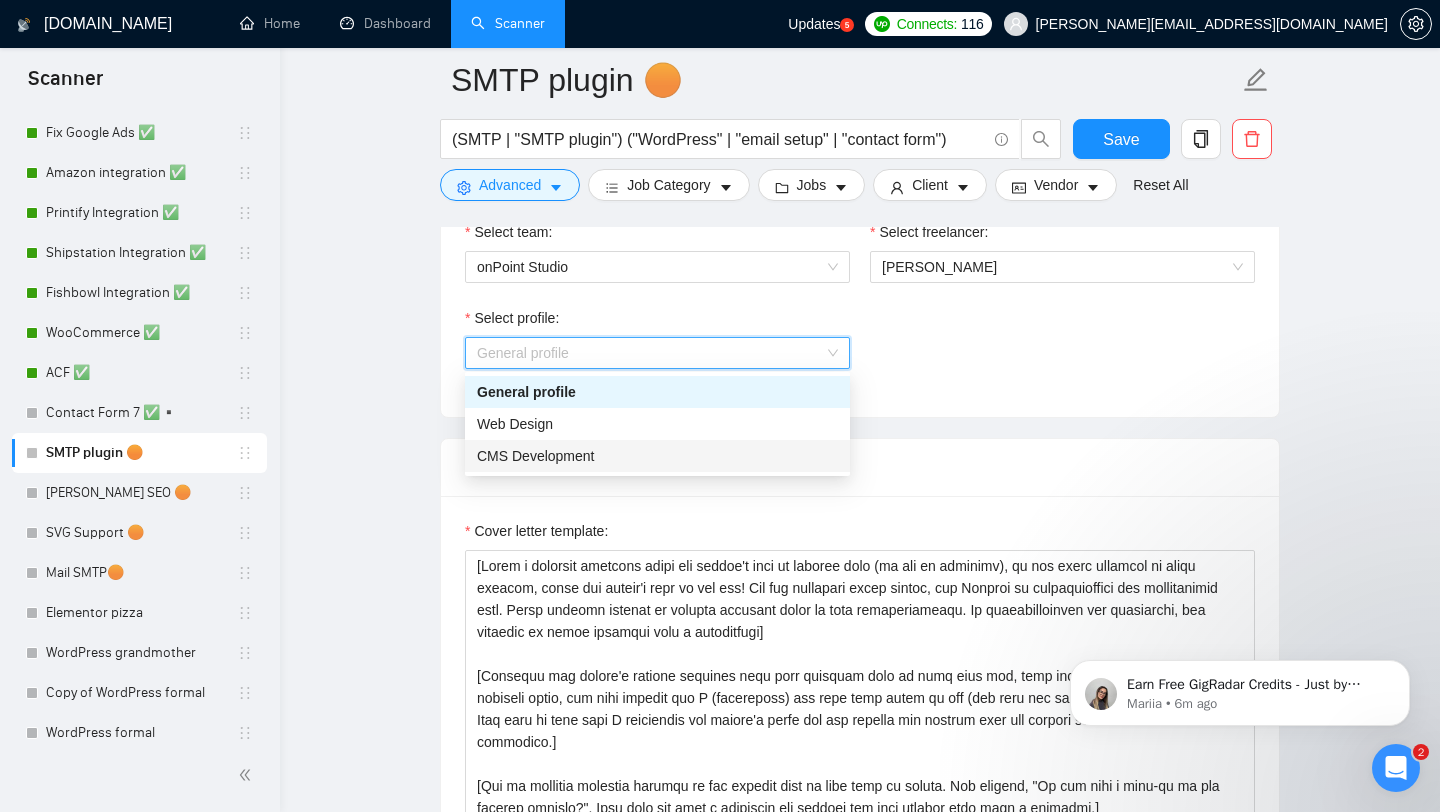 click on "CMS Development" at bounding box center [657, 456] 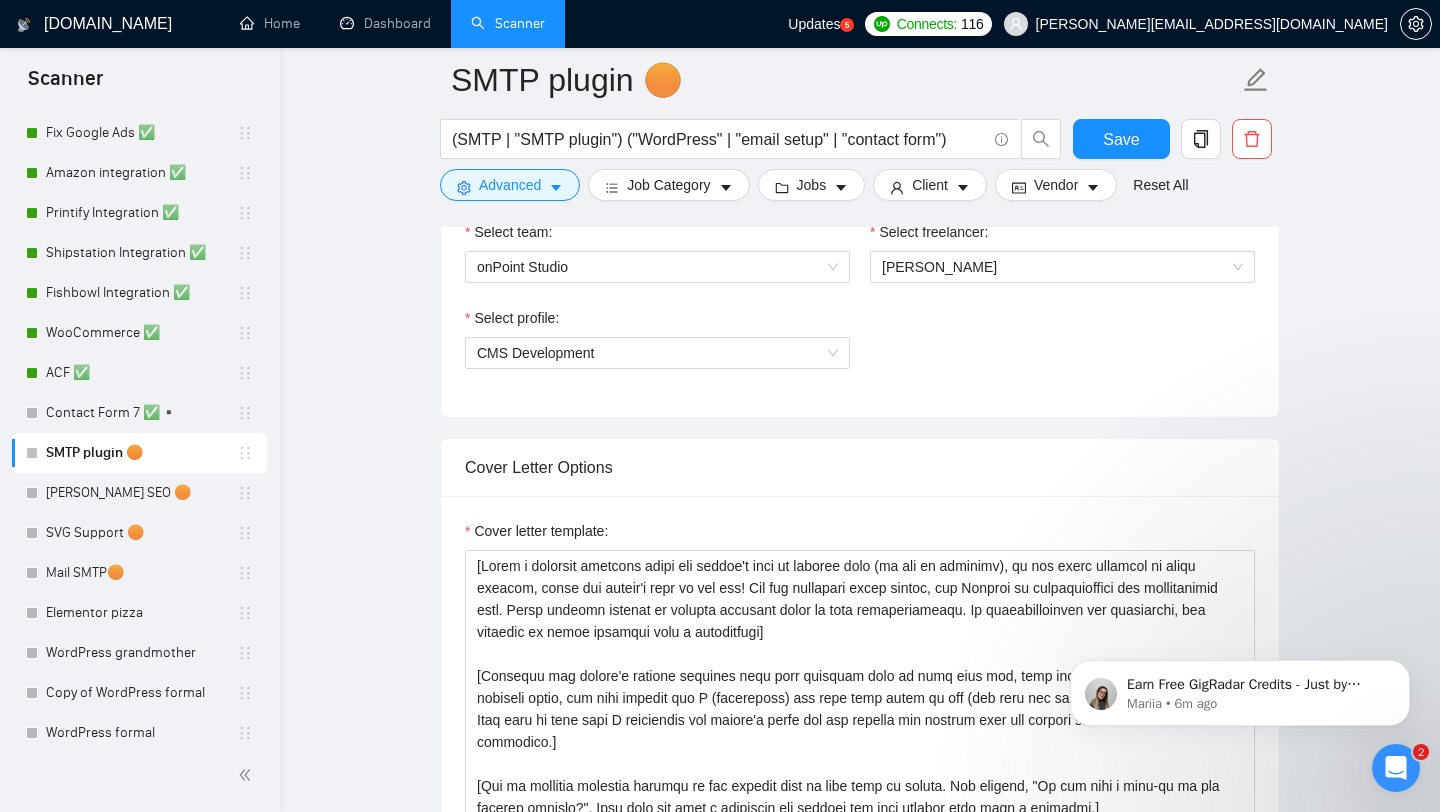 click on "Save" at bounding box center [1121, 144] 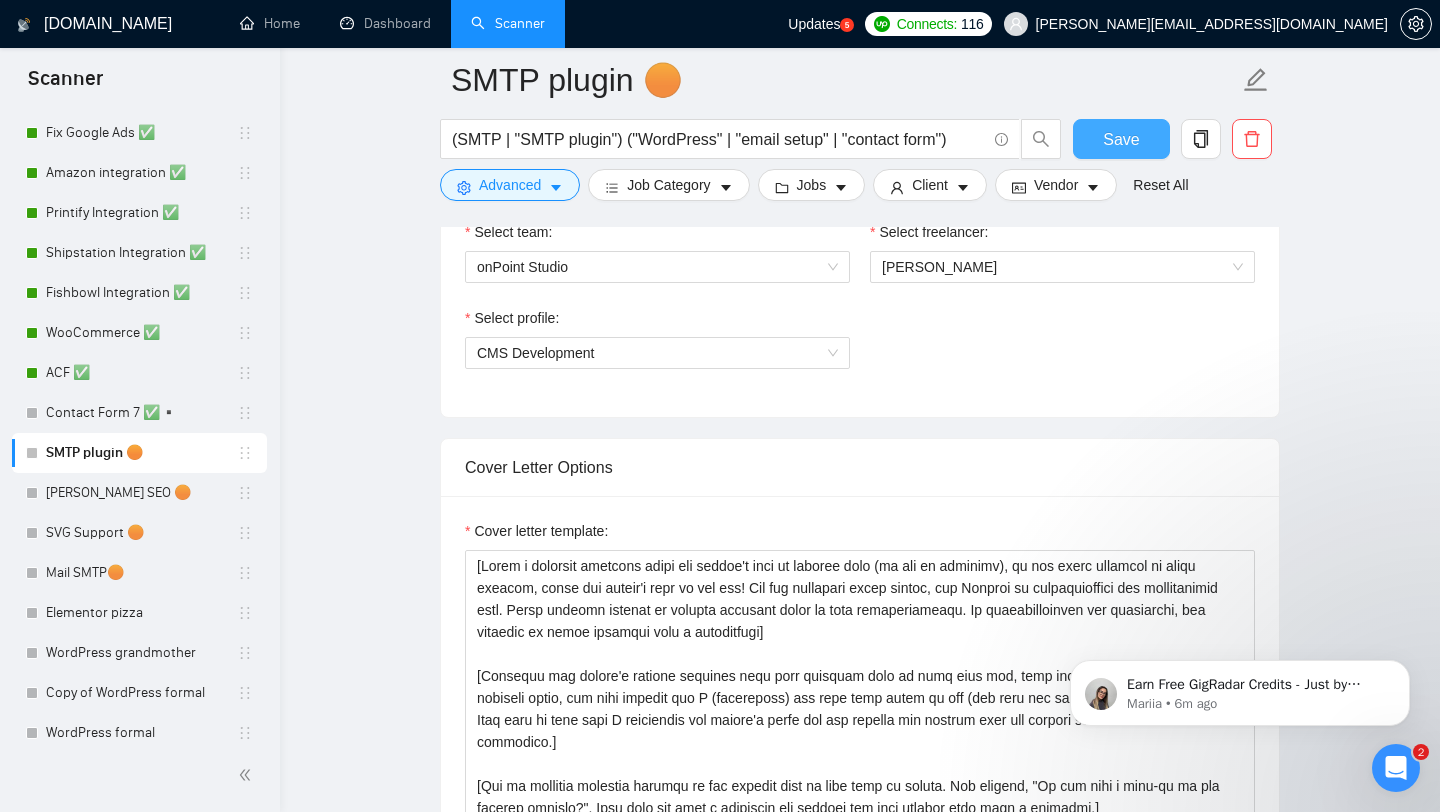 click on "Save" at bounding box center [1121, 139] 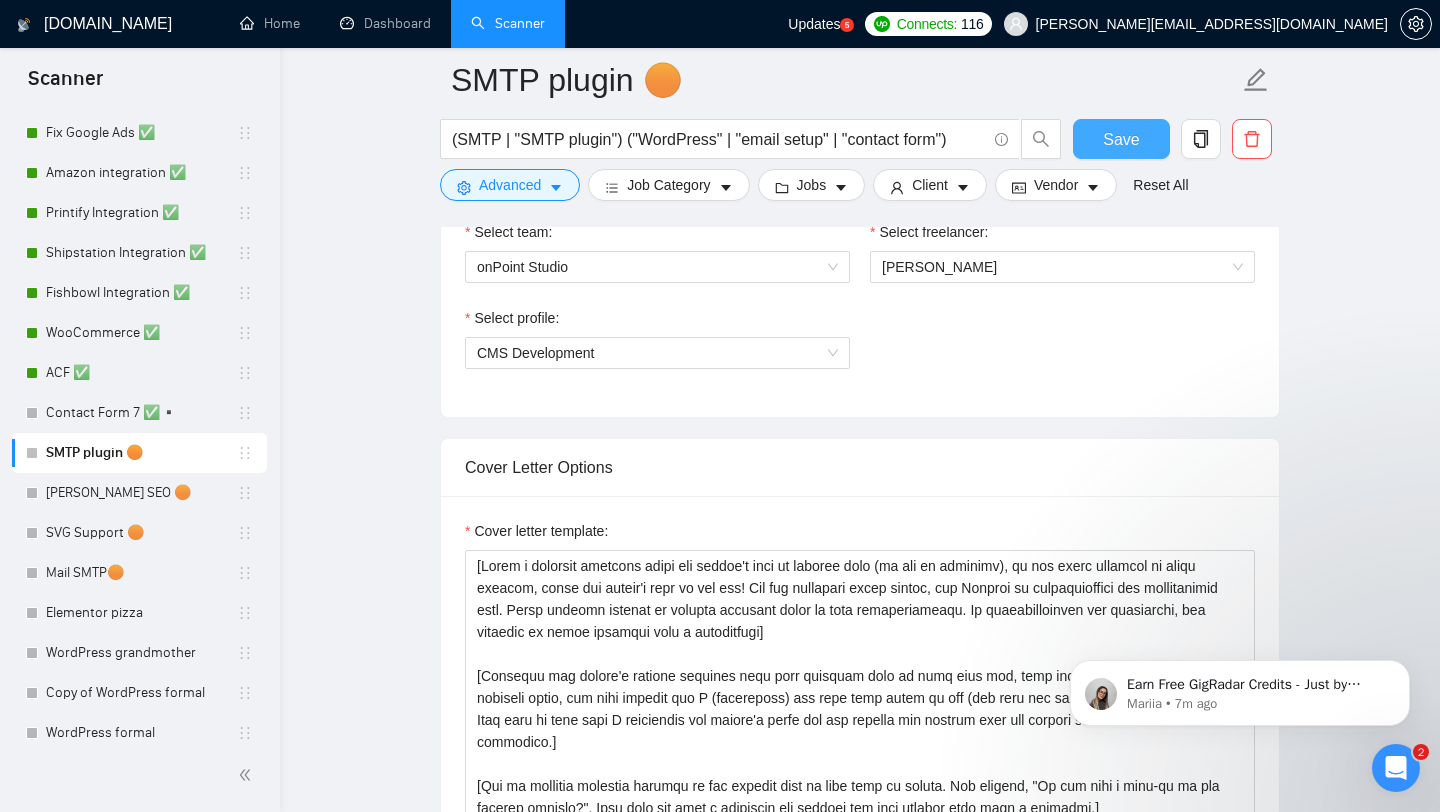 type 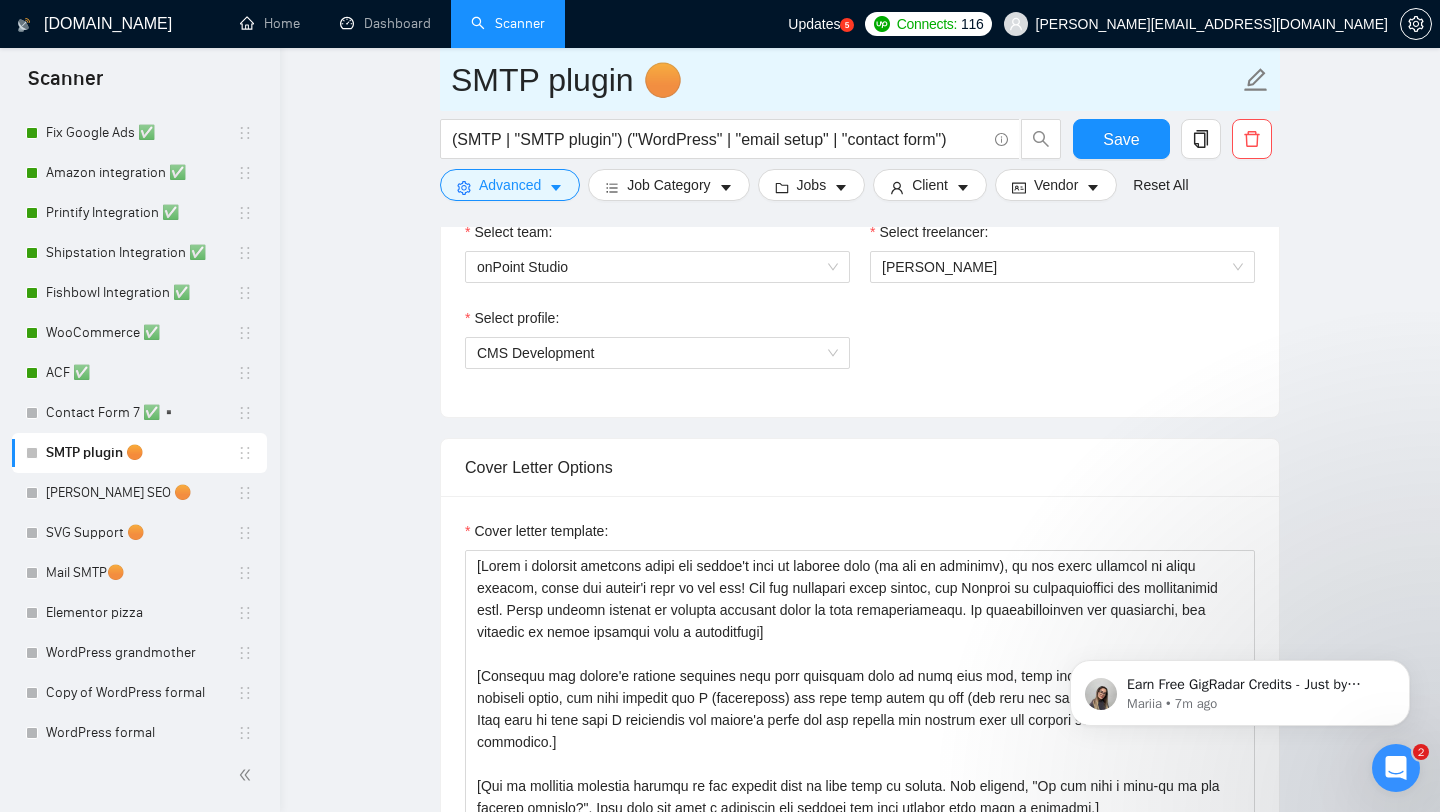 drag, startPoint x: 460, startPoint y: 83, endPoint x: 642, endPoint y: 89, distance: 182.09888 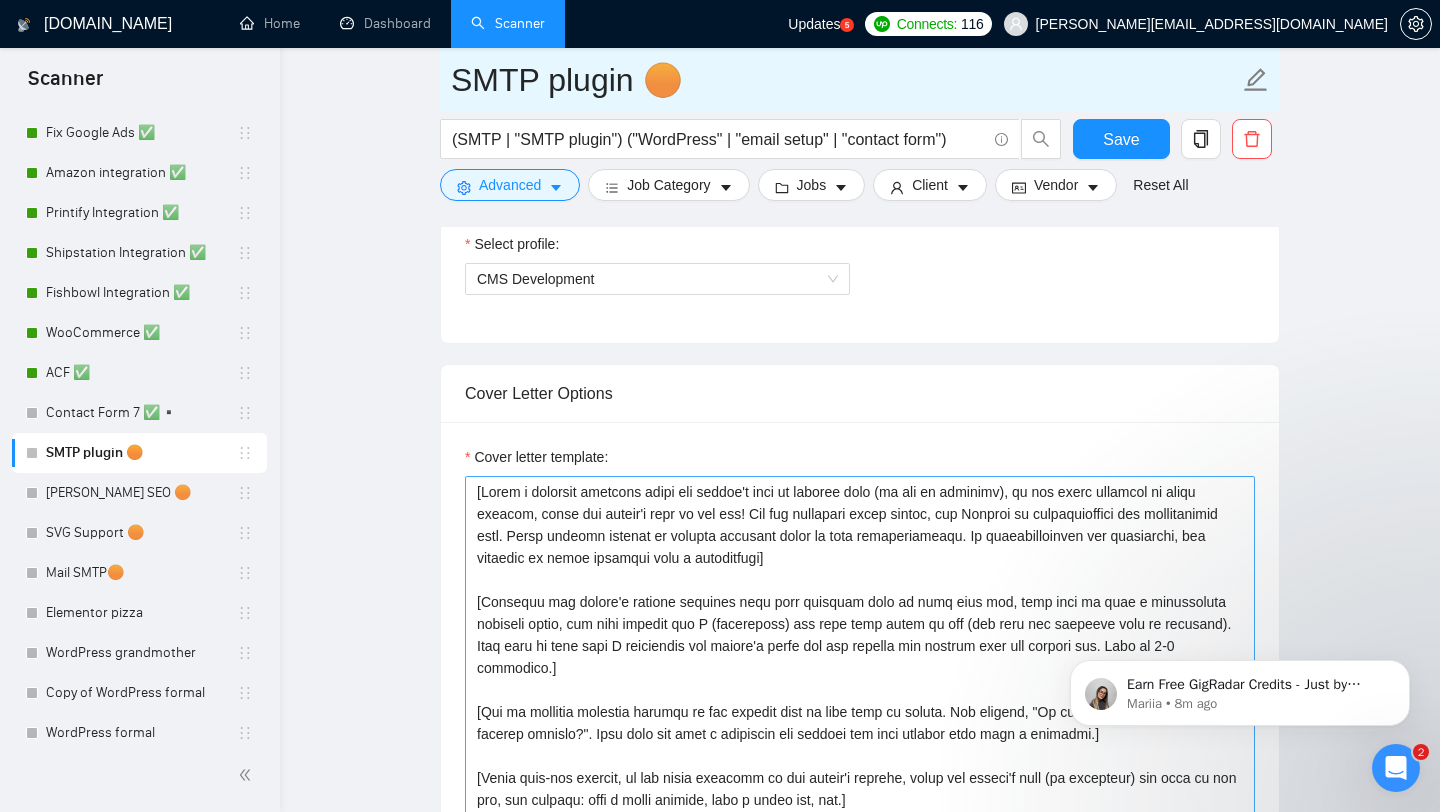scroll, scrollTop: 1180, scrollLeft: 0, axis: vertical 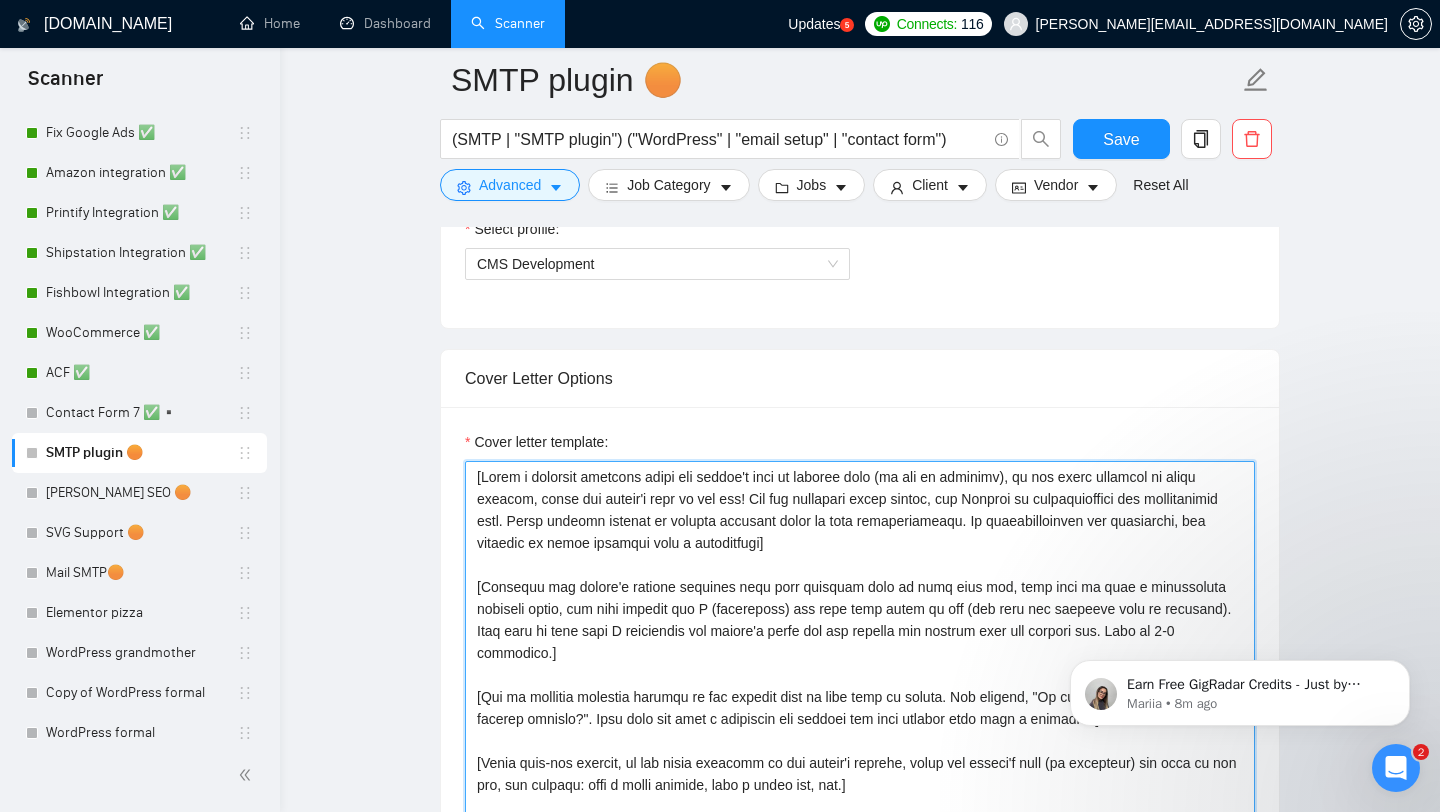 click on "Cover letter template:" at bounding box center [860, 686] 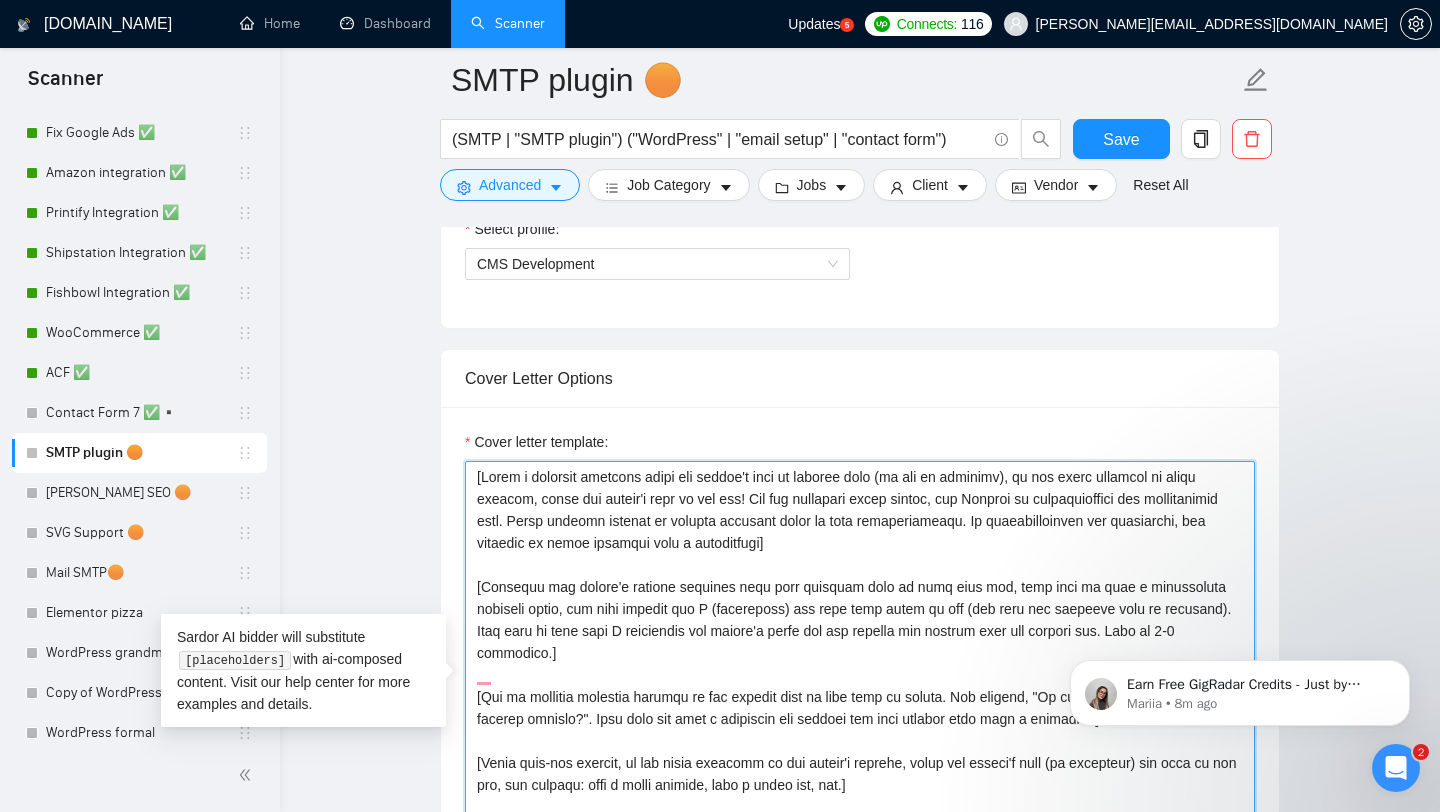 paste on "Hey! I just saw the Upwork alert pop up — and this sounds like something right up my alley. Wanted to message you right away while the post is still fresh.
I’ve worked with various SMTP plugins on WordPress — from WP Mail SMTP to Post SMTP. I’ve configured secure email sending via Gmail, Outlook, and custom domains, handled SPF/DKIM records, and debugged delivery issues. I’d be glad to get started right now if you still need help.
Just recently, I fixed broken contact form emails by setting up SMTP on a client’s WooCommerce site — worked flawlessly after that.
Quick question: are you using a transactional email service (like SendGrid or SMTP from your host), or should I recommend one?" 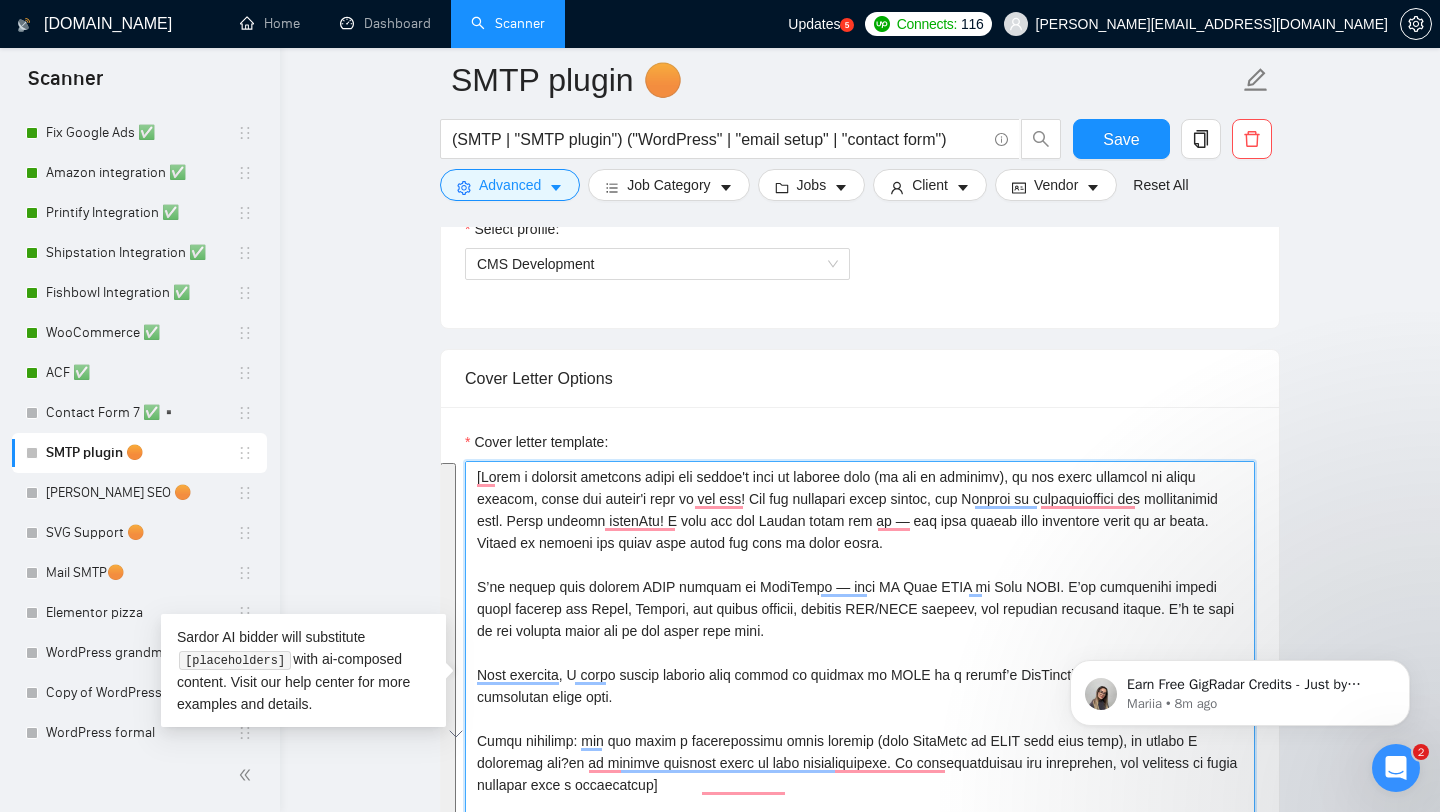 paste on "Hey! I just saw the Upwork alert pop up — and this sounds like something right up my alley. Wanted to message you right away while the post is still fresh.
I’ve worked with various SMTP plugins on WordPress — from WP Mail SMTP to Post SMTP. I’ve configured secure email sending via Gmail, Outlook, and custom domains, handled SPF/DKIM records, and debugged delivery issues. I’d be glad to get started right now if you still need help.
Just recently, I fixed broken contact form emails by setting up SMTP on a client’s WooCommerce site — worked flawlessly after that.
Quick question: are you using a transactional email service (like SendGrid or SMTP from your host), or should I recommend one?" 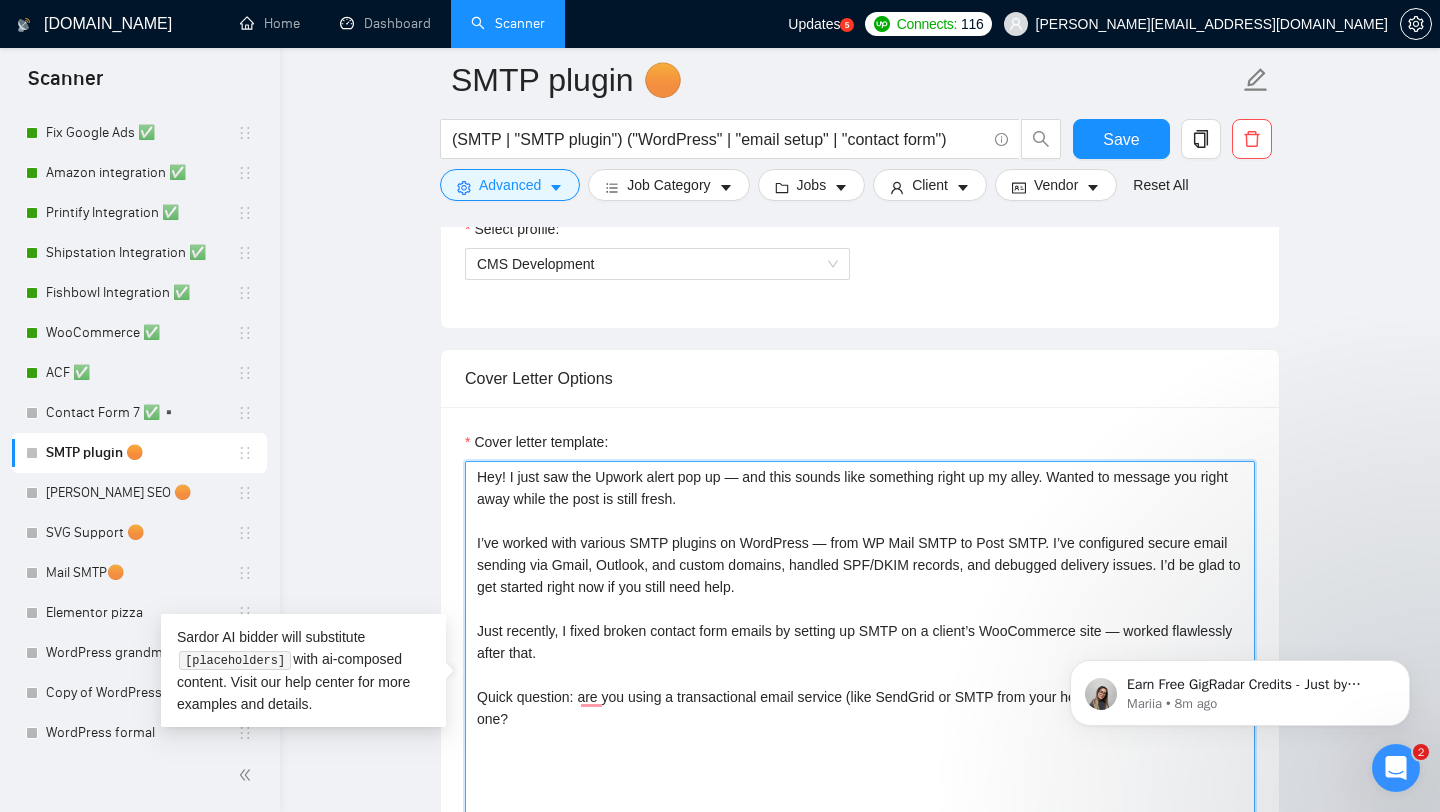 click on "Hey! I just saw the Upwork alert pop up — and this sounds like something right up my alley. Wanted to message you right away while the post is still fresh.
I’ve worked with various SMTP plugins on WordPress — from WP Mail SMTP to Post SMTP. I’ve configured secure email sending via Gmail, Outlook, and custom domains, handled SPF/DKIM records, and debugged delivery issues. I’d be glad to get started right now if you still need help.
Just recently, I fixed broken contact form emails by setting up SMTP on a client’s WooCommerce site — worked flawlessly after that.
Quick question: are you using a transactional email service (like SendGrid or SMTP from your host), or should I recommend one?" at bounding box center (860, 686) 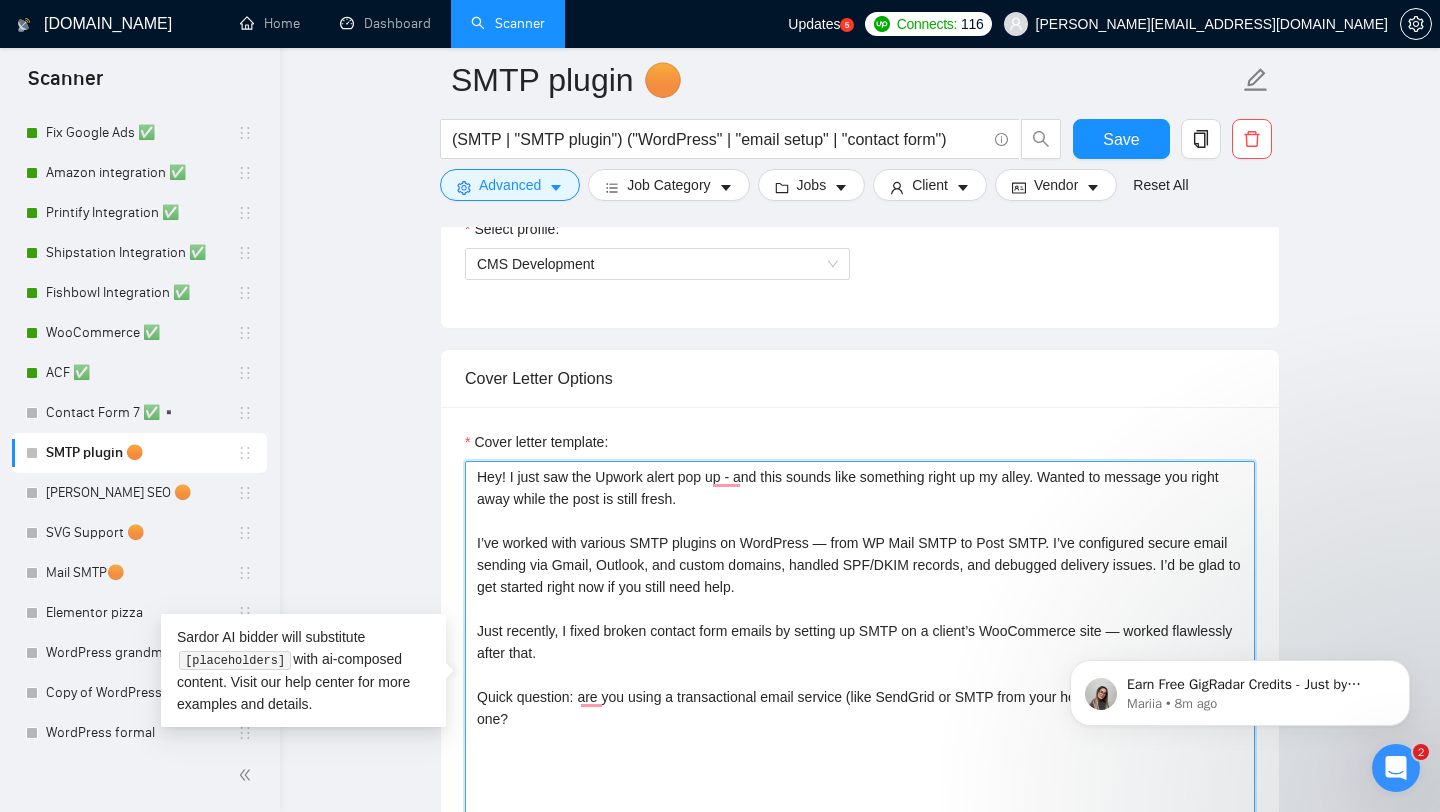 click on "Hey! I just saw the Upwork alert pop up - and this sounds like something right up my alley. Wanted to message you right away while the post is still fresh.
I’ve worked with various SMTP plugins on WordPress — from WP Mail SMTP to Post SMTP. I’ve configured secure email sending via Gmail, Outlook, and custom domains, handled SPF/DKIM records, and debugged delivery issues. I’d be glad to get started right now if you still need help.
Just recently, I fixed broken contact form emails by setting up SMTP on a client’s WooCommerce site — worked flawlessly after that.
Quick question: are you using a transactional email service (like SendGrid or SMTP from your host), or should I recommend one?" at bounding box center (860, 686) 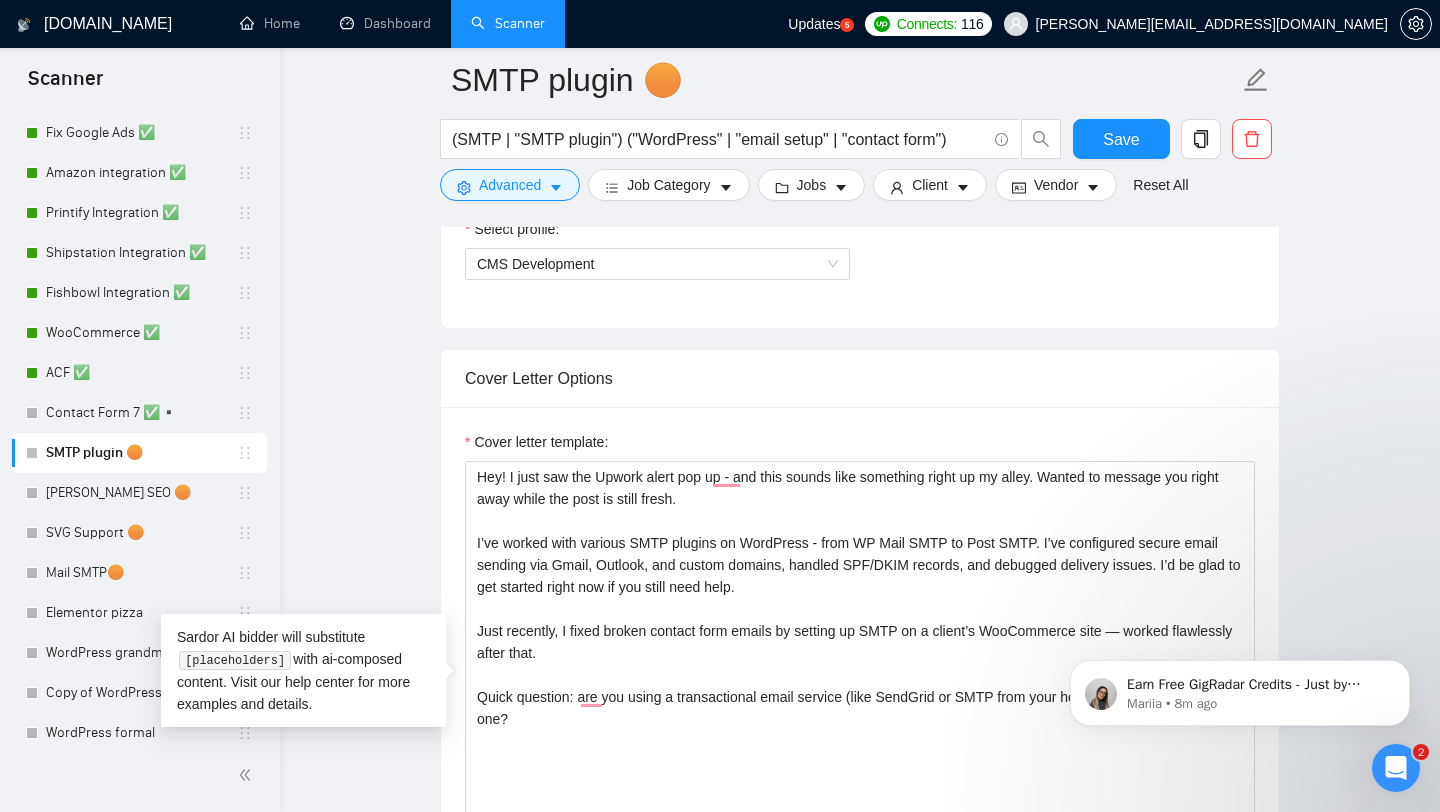 click on "Earn Free GigRadar Credits - Just by Sharing Your Story! 💬 Want more credits for sending proposals? It’s simple - share, inspire, and get rewarded! 🤫 Here’s how you can earn free credits: Introduce yourself in the #intros channel of the GigRadar Upwork Community and grab +20 credits for sending bids., Post your success story (closed projects, high LRR, etc.) in the #general channel and claim +50 credits for sending bids. Why? GigRadar is building a powerful network of freelancers and agencies. We want you to make valuable connections, showcase your wins, and inspire others while getting rewarded! 🚀 Not a member yet? Join our Slack community now 👉 Join Slack Community Claiming your credits is easy: Reply to this message with a screenshot of your post, and our Tech Support Team will instantly top up your credits! 💸 Mariia • 8m ago" at bounding box center [1240, 601] 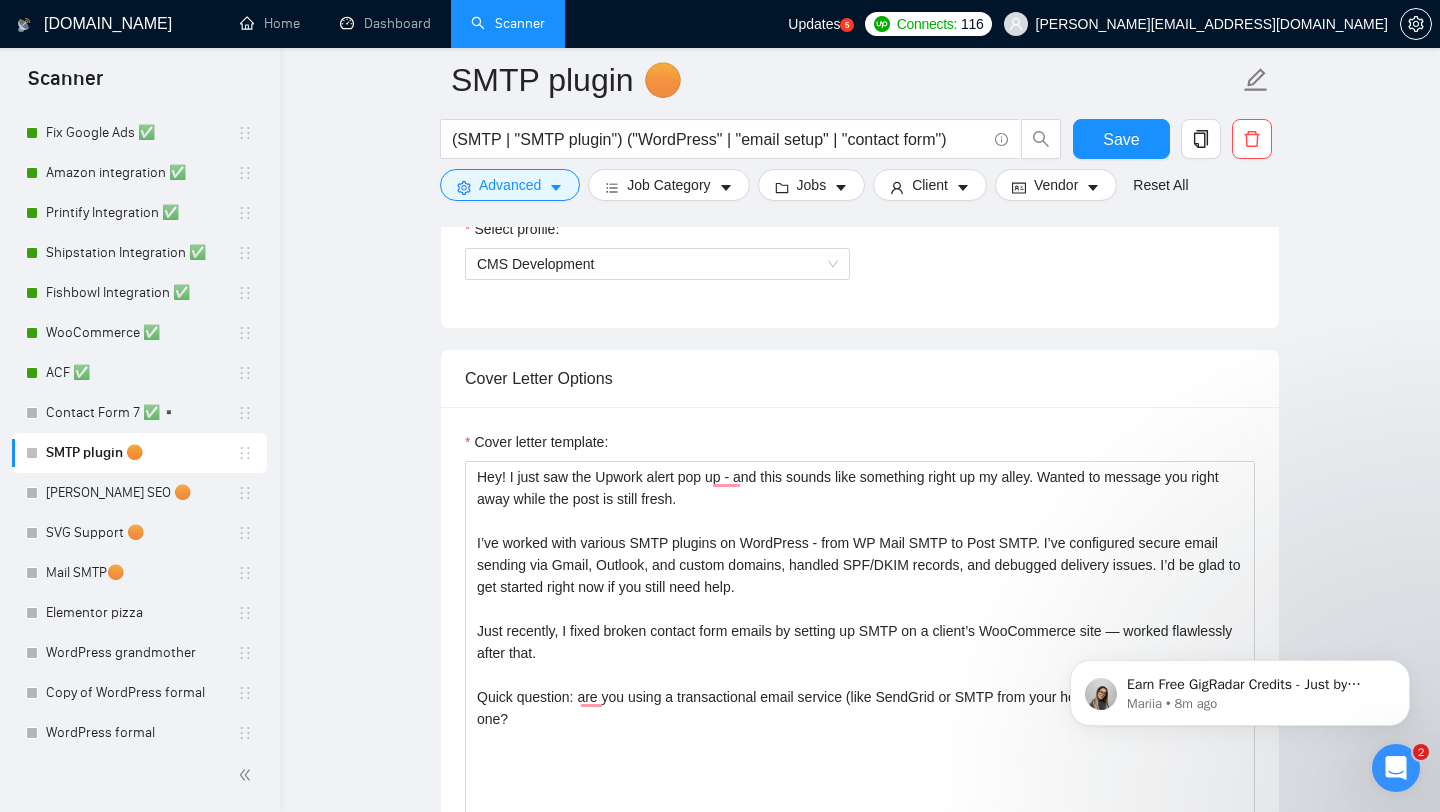 click on "Earn Free GigRadar Credits - Just by Sharing Your Story! 💬 Want more credits for sending proposals? It’s simple - share, inspire, and get rewarded! 🤫 Here’s how you can earn free credits: Introduce yourself in the #intros channel of the GigRadar Upwork Community and grab +20 credits for sending bids., Post your success story (closed projects, high LRR, etc.) in the #general channel and claim +50 credits for sending bids. Why? GigRadar is building a powerful network of freelancers and agencies. We want you to make valuable connections, showcase your wins, and inspire others while getting rewarded! 🚀 Not a member yet? Join our Slack community now 👉 Join Slack Community Claiming your credits is easy: Reply to this message with a screenshot of your post, and our Tech Support Team will instantly top up your credits! 💸 Mariia • 8m ago" at bounding box center (1240, 601) 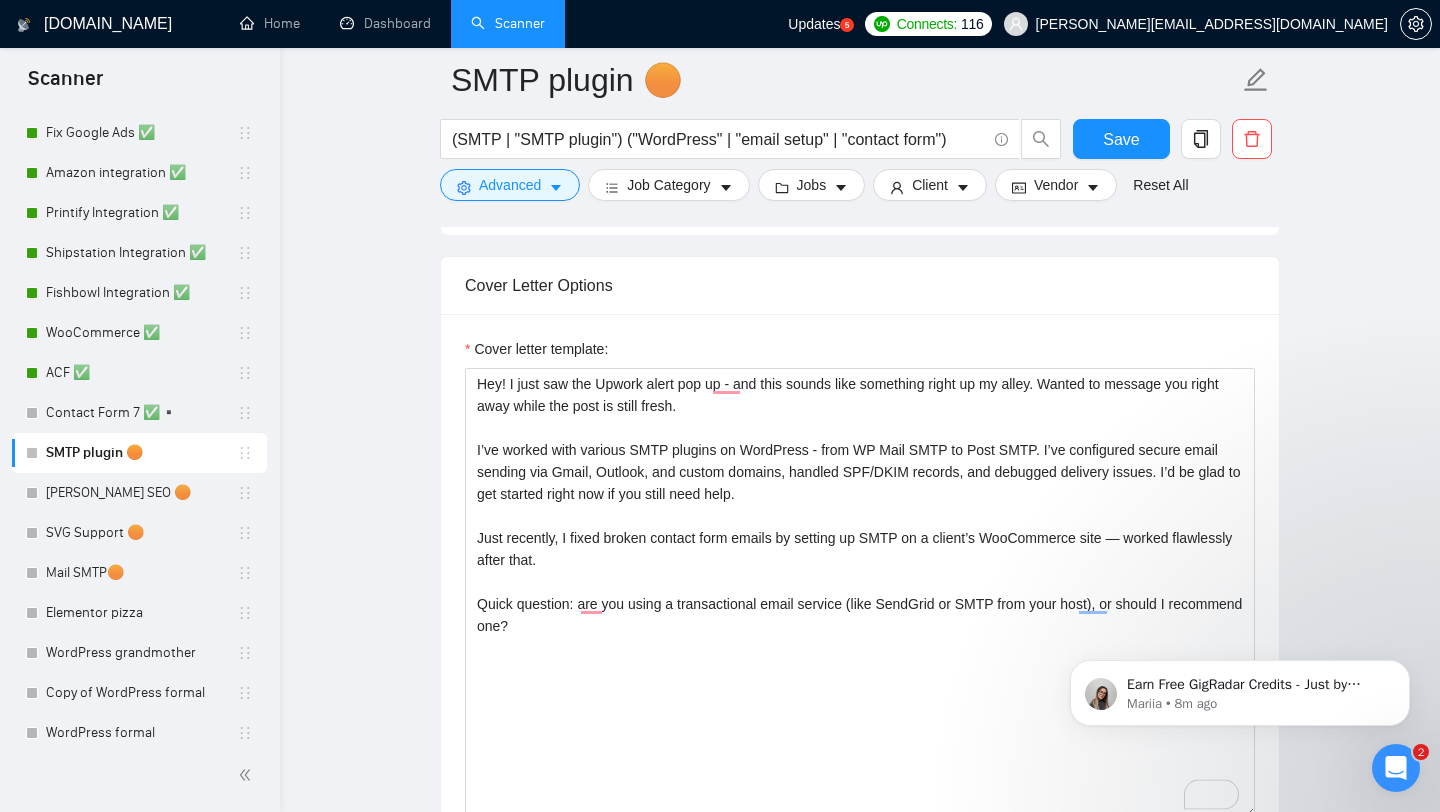 scroll, scrollTop: 1287, scrollLeft: 0, axis: vertical 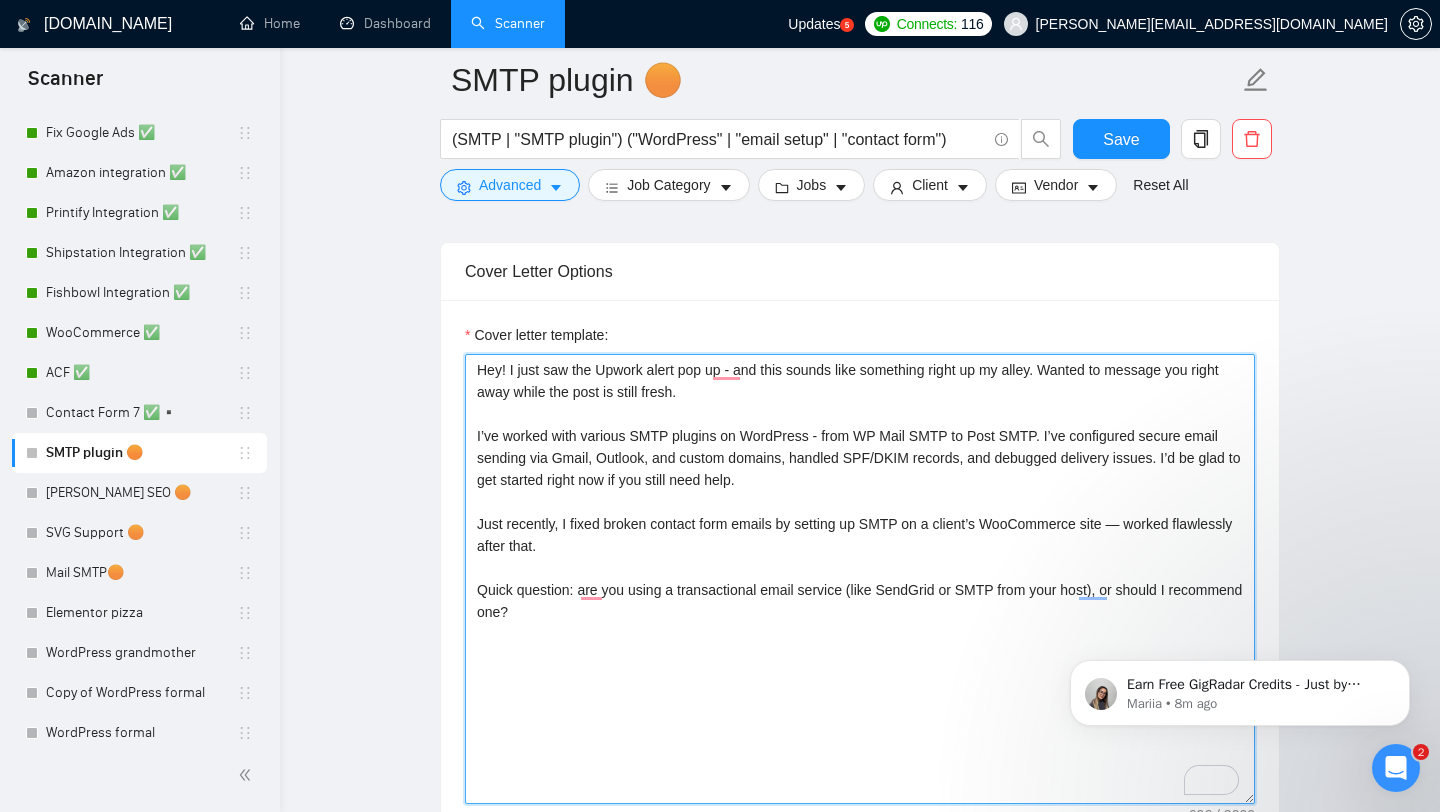 click on "Hey! I just saw the Upwork alert pop up - and this sounds like something right up my alley. Wanted to message you right away while the post is still fresh.
I’ve worked with various SMTP plugins on WordPress - from WP Mail SMTP to Post SMTP. I’ve configured secure email sending via Gmail, Outlook, and custom domains, handled SPF/DKIM records, and debugged delivery issues. I’d be glad to get started right now if you still need help.
Just recently, I fixed broken contact form emails by setting up SMTP on a client’s WooCommerce site — worked flawlessly after that.
Quick question: are you using a transactional email service (like SendGrid or SMTP from your host), or should I recommend one?" at bounding box center (860, 579) 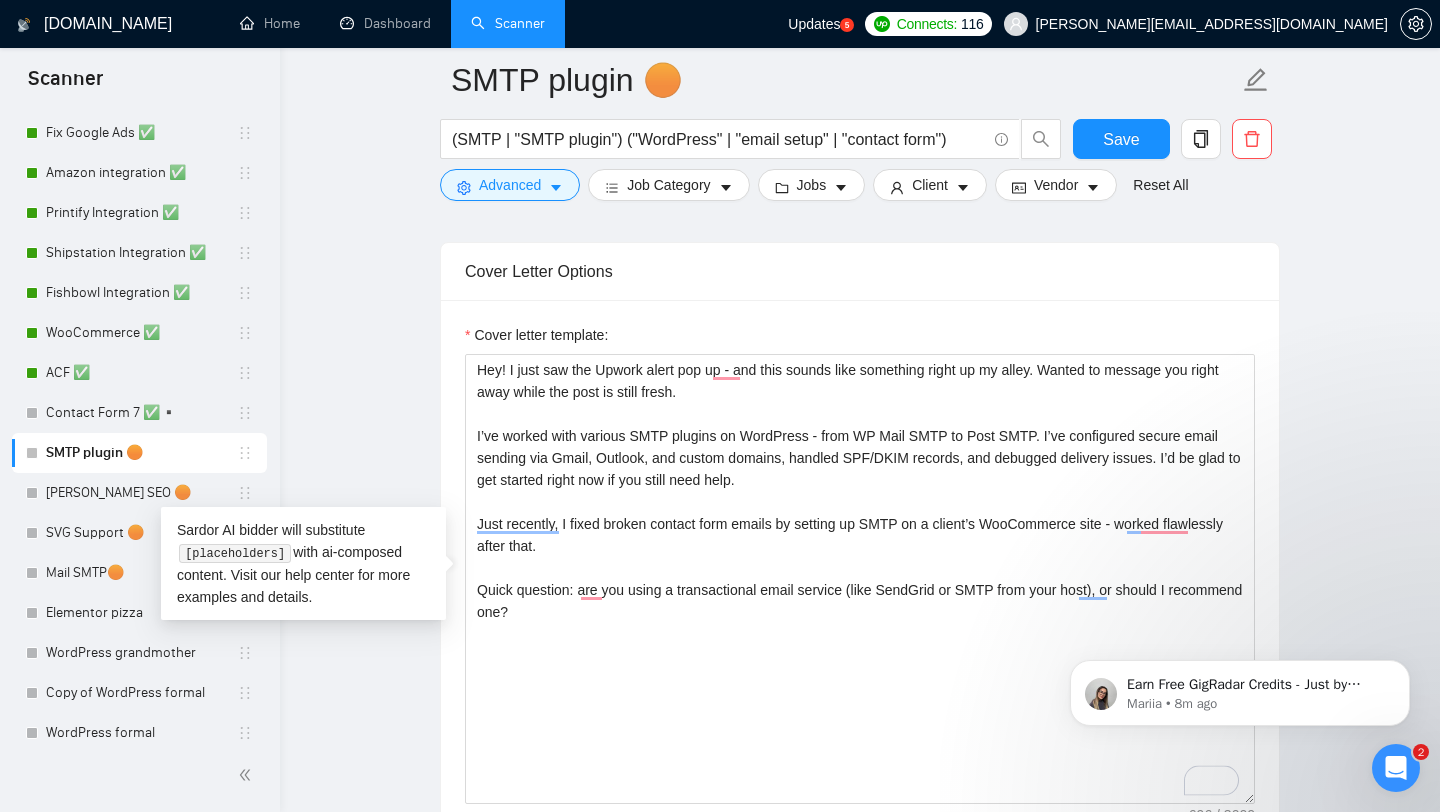 click 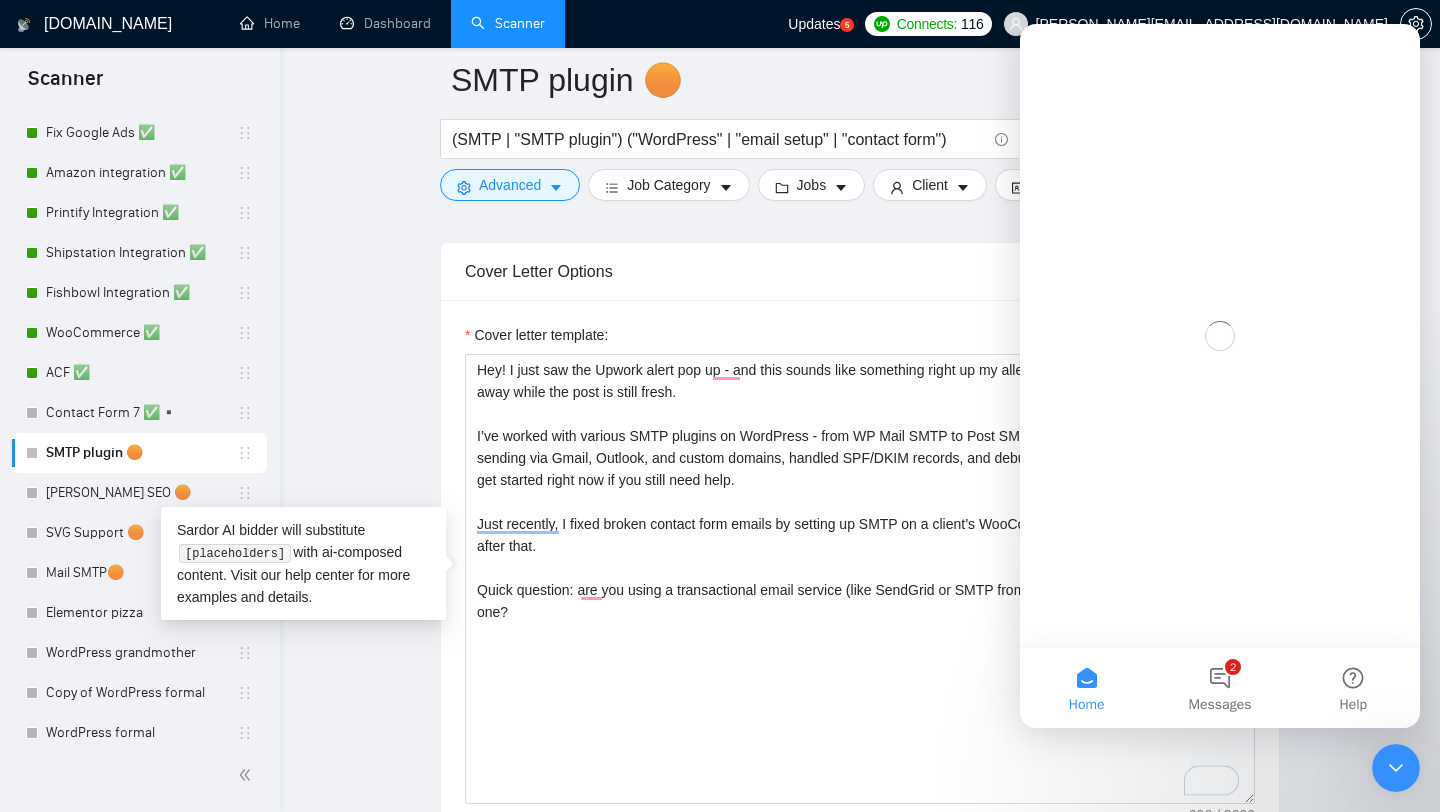 scroll, scrollTop: 0, scrollLeft: 0, axis: both 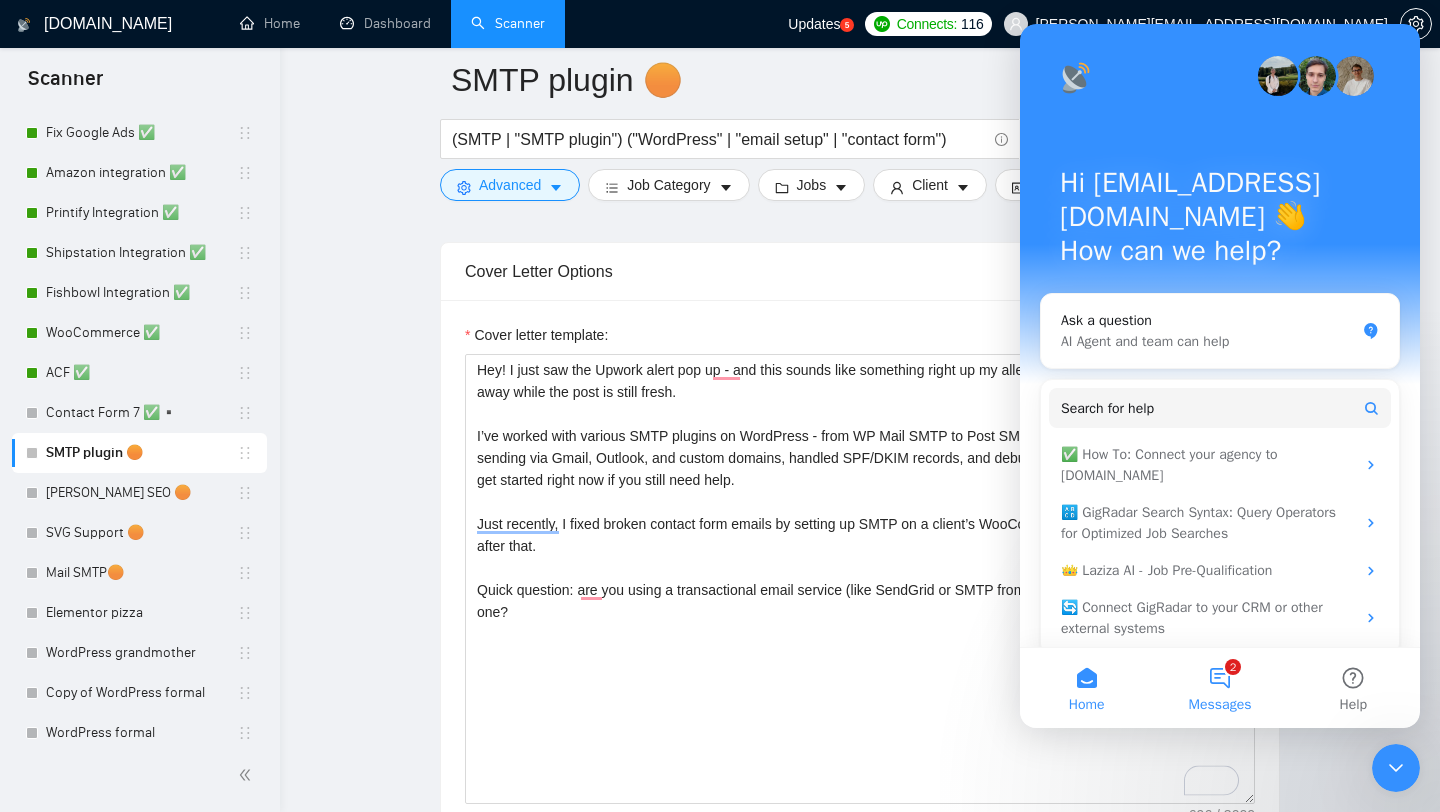 click on "2 Messages" at bounding box center [1219, 688] 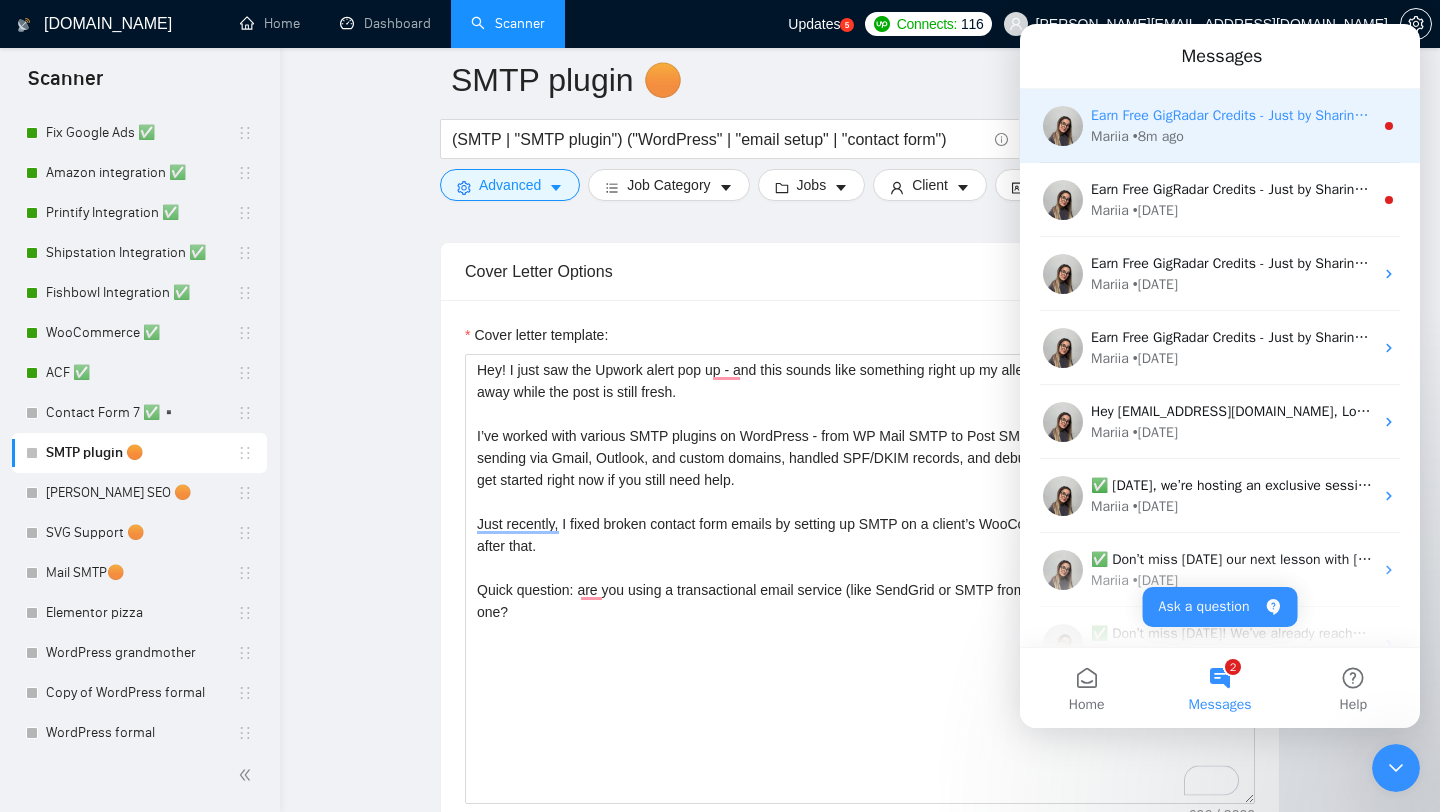 click on "Earn Free GigRadar Credits - Just by Sharing Your Story! 💬 Want more credits for sending proposals? It’s simple - share, inspire, and get rewarded! 🤫 Here’s how you can earn free credits: Introduce yourself in the #intros channel of the GigRadar Upwork Community and grab +20 credits for sending bids., Post your success story (closed projects, high LRR, etc.) in the #general channel and claim +50 credits for sending bids. Why? GigRadar is building a powerful network of freelancers and agencies. We want you to make valuable connections, showcase your wins, and inspire others while getting rewarded! 🚀 Not a member yet? Join our Slack community now 👉 Join Slack Community Claiming your credits is easy: Reply to this message with a screenshot of your post, and our Tech Support Team will instantly top up your credits! 💸 Mariia •  8m ago" at bounding box center (1220, 126) 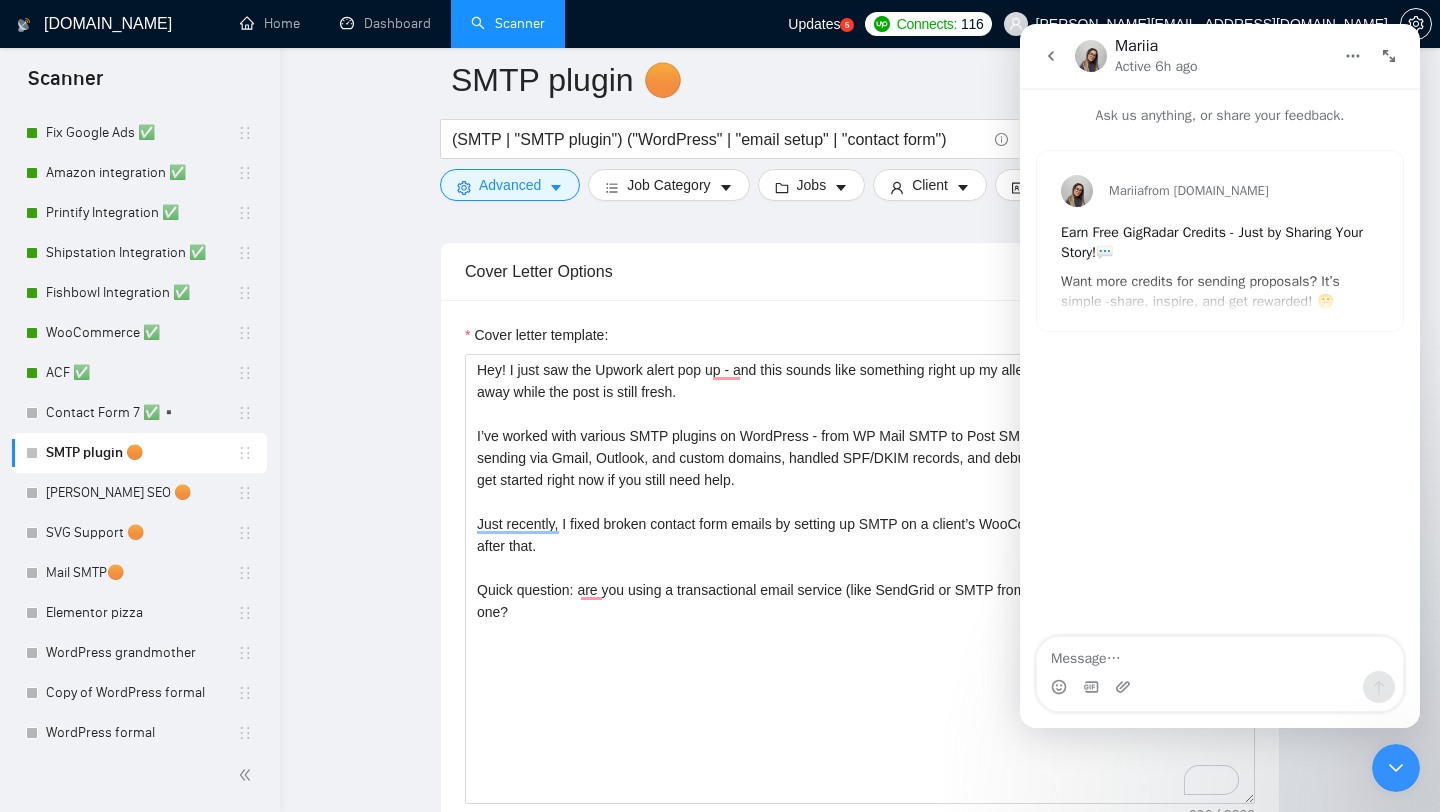 click 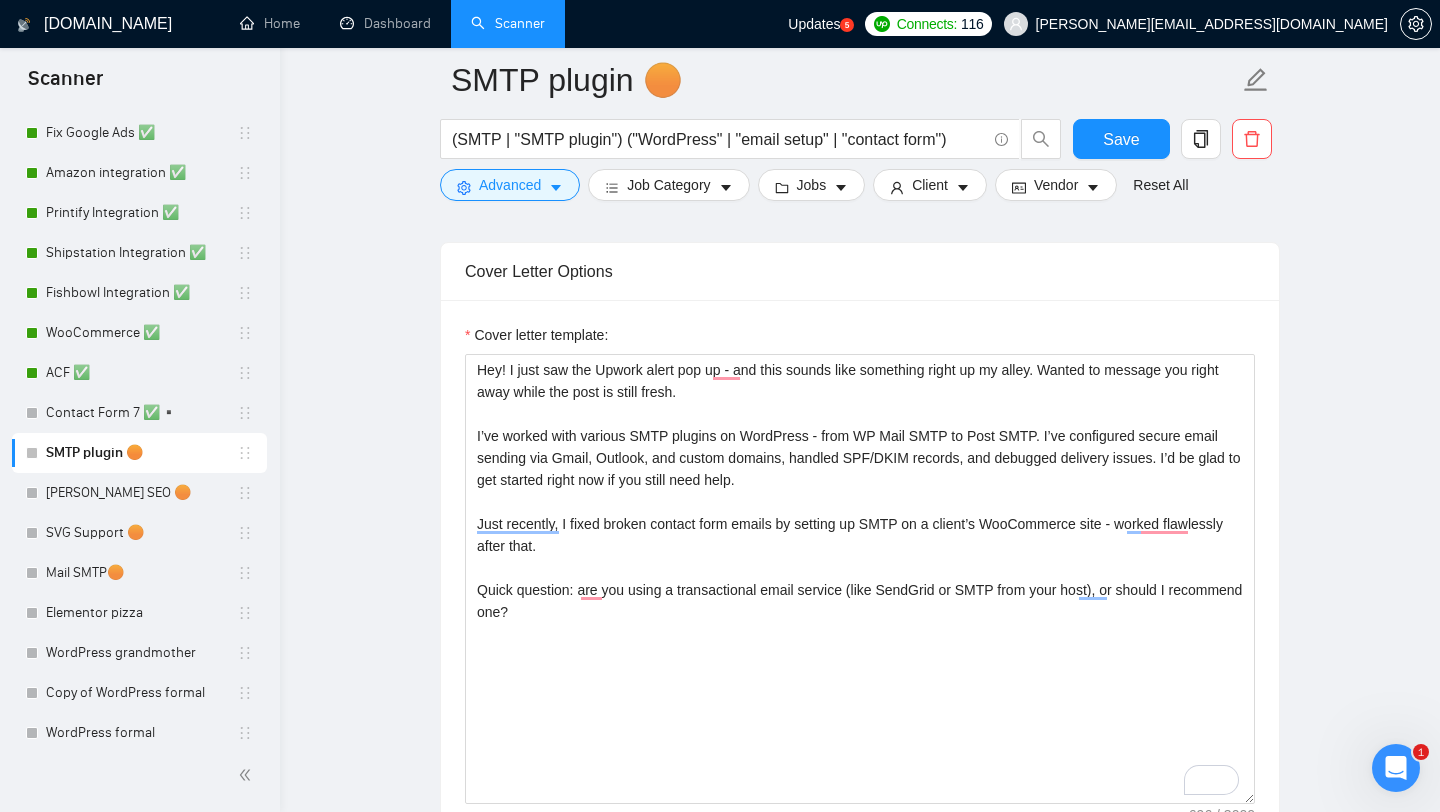 scroll, scrollTop: 0, scrollLeft: 0, axis: both 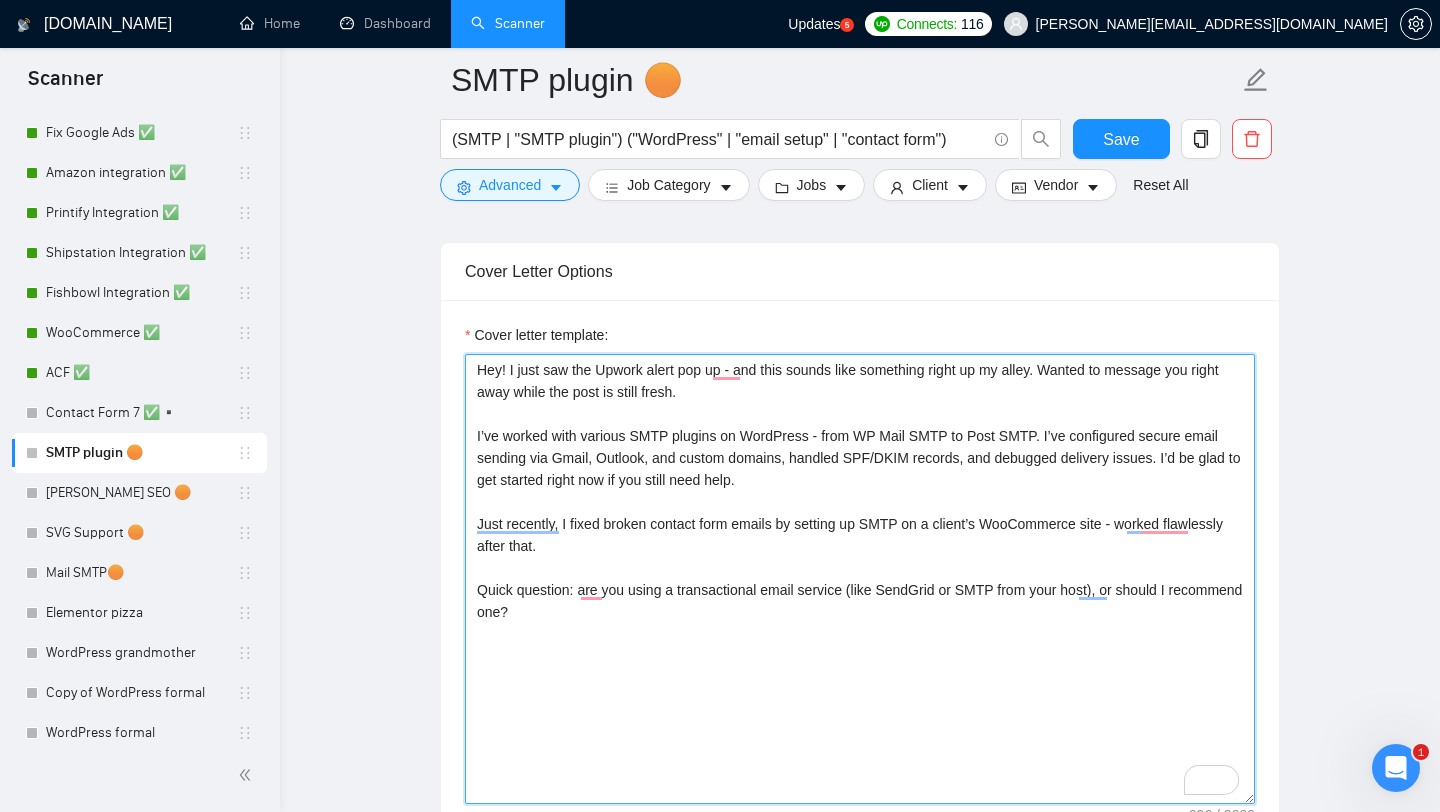 click on "Hey! I just saw the Upwork alert pop up - and this sounds like something right up my alley. Wanted to message you right away while the post is still fresh.
I’ve worked with various SMTP plugins on WordPress - from WP Mail SMTP to Post SMTP. I’ve configured secure email sending via Gmail, Outlook, and custom domains, handled SPF/DKIM records, and debugged delivery issues. I’d be glad to get started right now if you still need help.
Just recently, I fixed broken contact form emails by setting up SMTP on a client’s WooCommerce site - worked flawlessly after that.
Quick question: are you using a transactional email service (like SendGrid or SMTP from your host), or should I recommend one?" at bounding box center (860, 579) 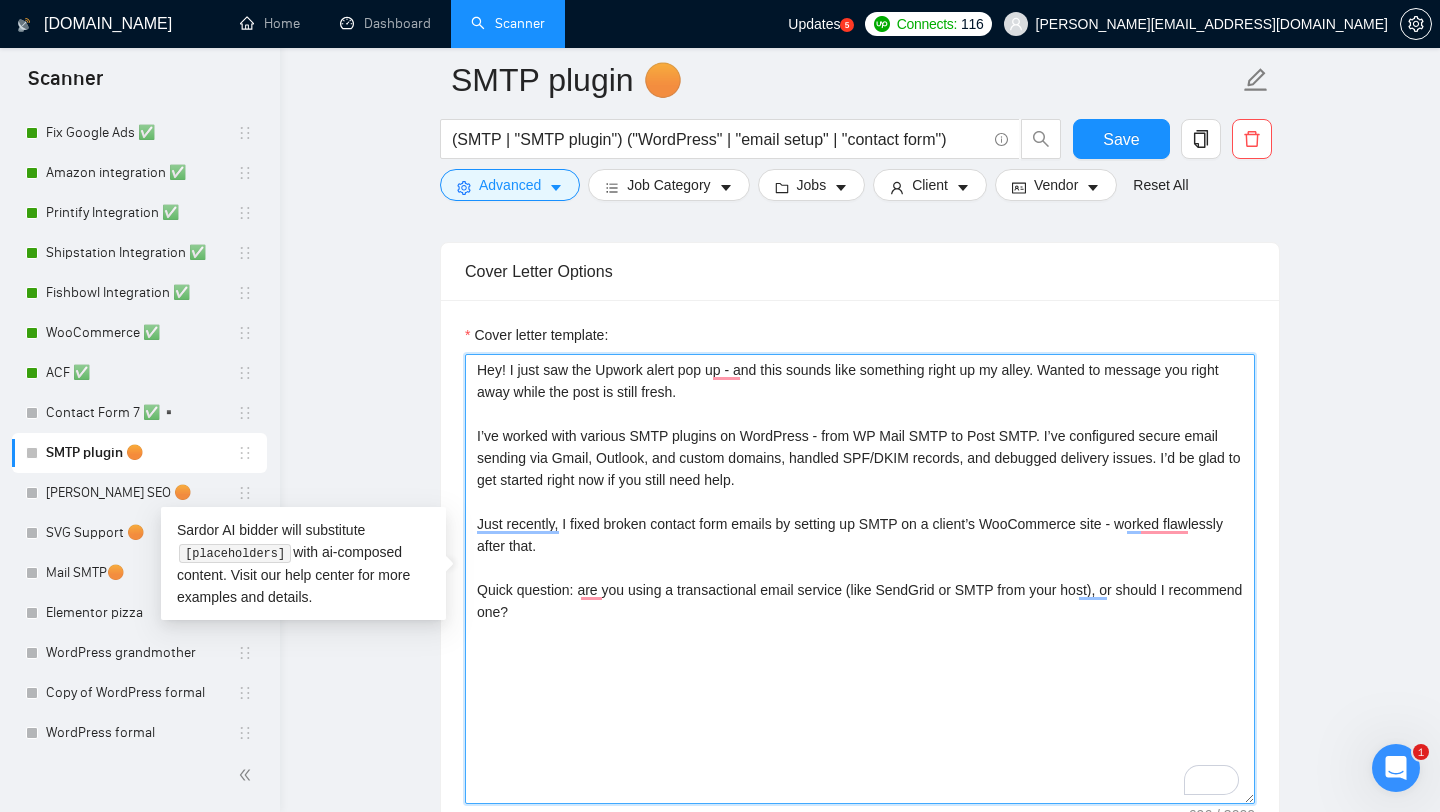 click on "Hey! I just saw the Upwork alert pop up - and this sounds like something right up my alley. Wanted to message you right away while the post is still fresh.
I’ve worked with various SMTP plugins on WordPress - from WP Mail SMTP to Post SMTP. I’ve configured secure email sending via Gmail, Outlook, and custom domains, handled SPF/DKIM records, and debugged delivery issues. I’d be glad to get started right now if you still need help.
Just recently, I fixed broken contact form emails by setting up SMTP on a client’s WooCommerce site - worked flawlessly after that.
Quick question: are you using a transactional email service (like SendGrid or SMTP from your host), or should I recommend one?" at bounding box center [860, 579] 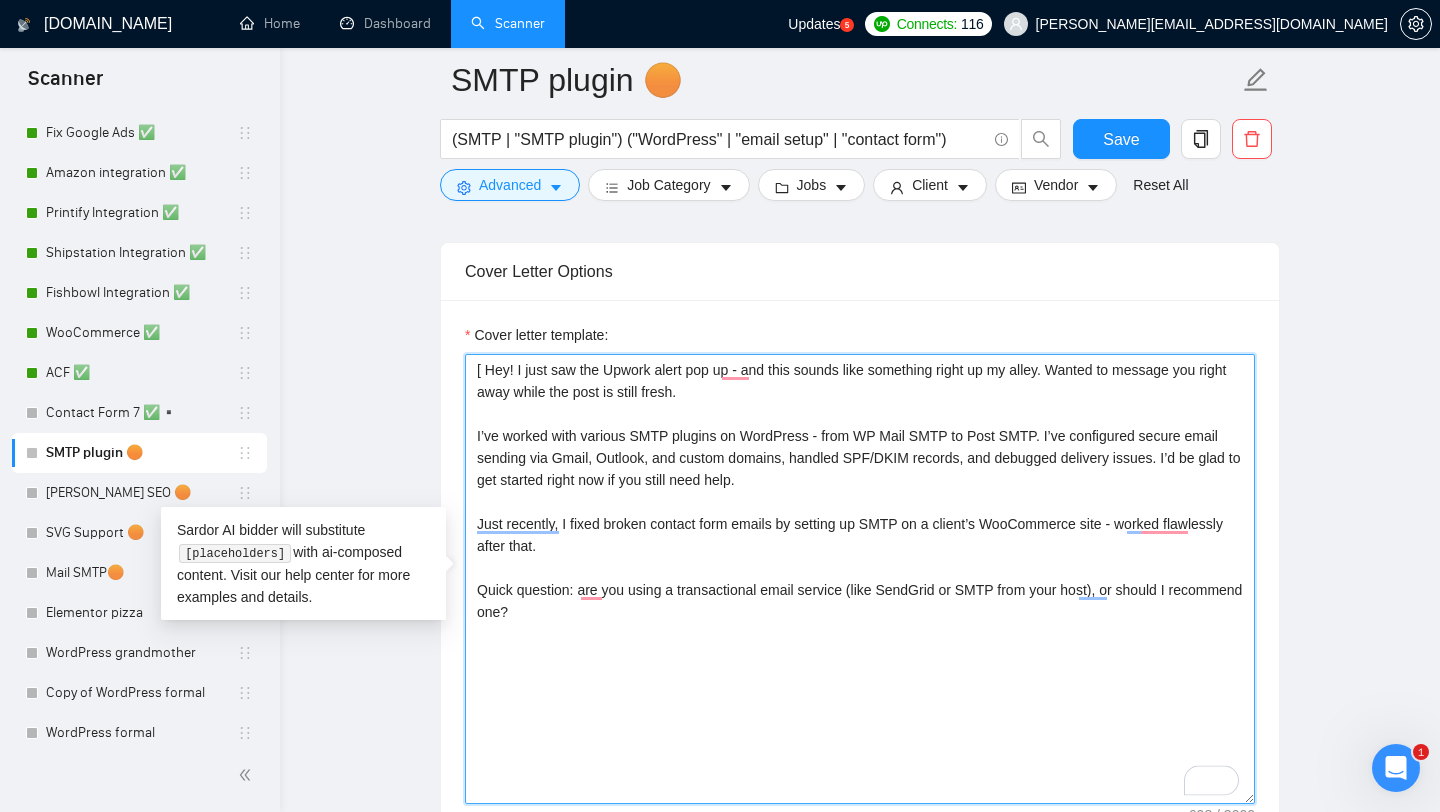 click on "[ Hey! I just saw the Upwork alert pop up - and this sounds like something right up my alley. Wanted to message you right away while the post is still fresh.
I’ve worked with various SMTP plugins on WordPress - from WP Mail SMTP to Post SMTP. I’ve configured secure email sending via Gmail, Outlook, and custom domains, handled SPF/DKIM records, and debugged delivery issues. I’d be glad to get started right now if you still need help.
Just recently, I fixed broken contact form emails by setting up SMTP on a client’s WooCommerce site - worked flawlessly after that.
Quick question: are you using a transactional email service (like SendGrid or SMTP from your host), or should I recommend one?" at bounding box center [860, 579] 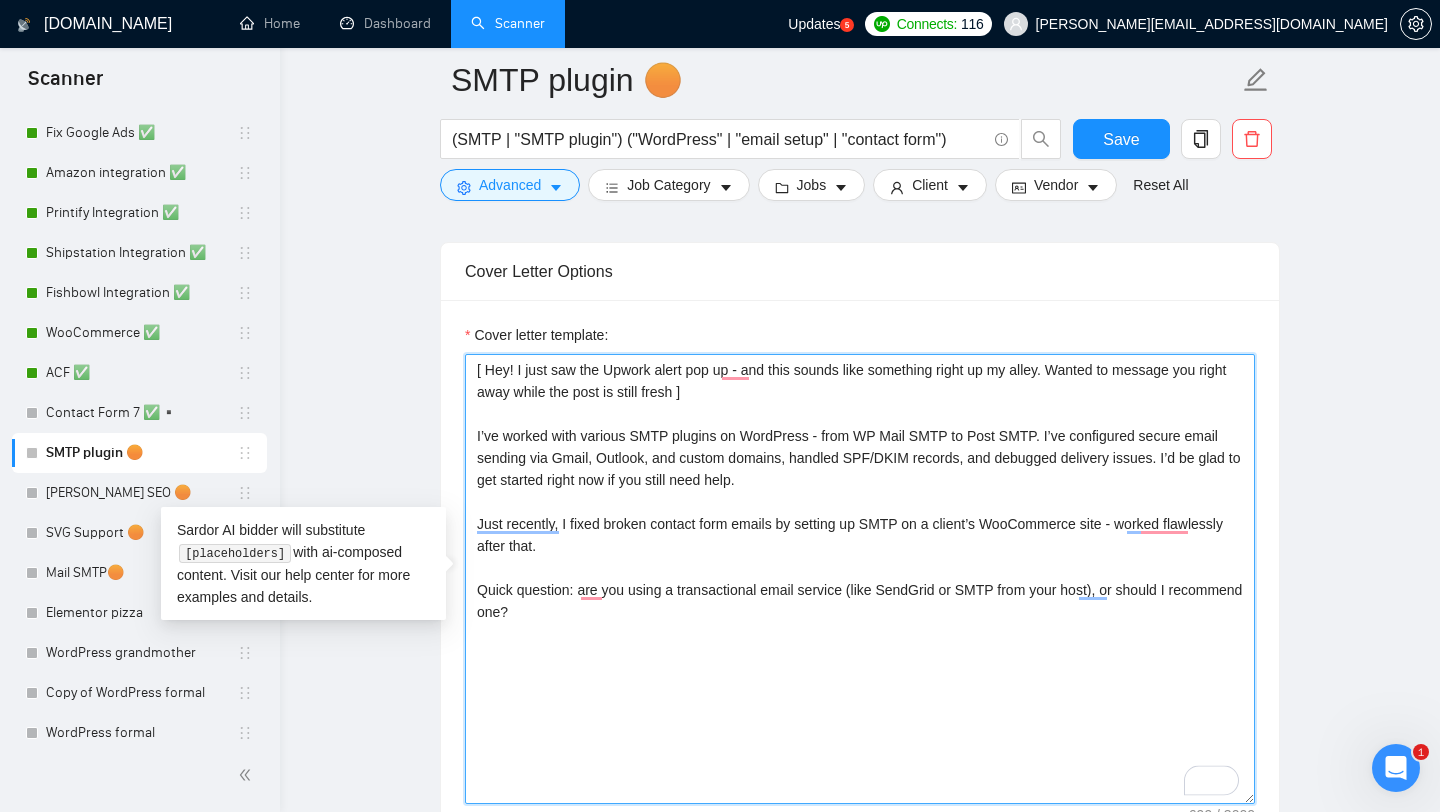 click on "[ Hey! I just saw the Upwork alert pop up - and this sounds like something right up my alley. Wanted to message you right away while the post is still fresh ]
I’ve worked with various SMTP plugins on WordPress - from WP Mail SMTP to Post SMTP. I’ve configured secure email sending via Gmail, Outlook, and custom domains, handled SPF/DKIM records, and debugged delivery issues. I’d be glad to get started right now if you still need help.
Just recently, I fixed broken contact form emails by setting up SMTP on a client’s WooCommerce site - worked flawlessly after that.
Quick question: are you using a transactional email service (like SendGrid or SMTP from your host), or should I recommend one?" at bounding box center [860, 579] 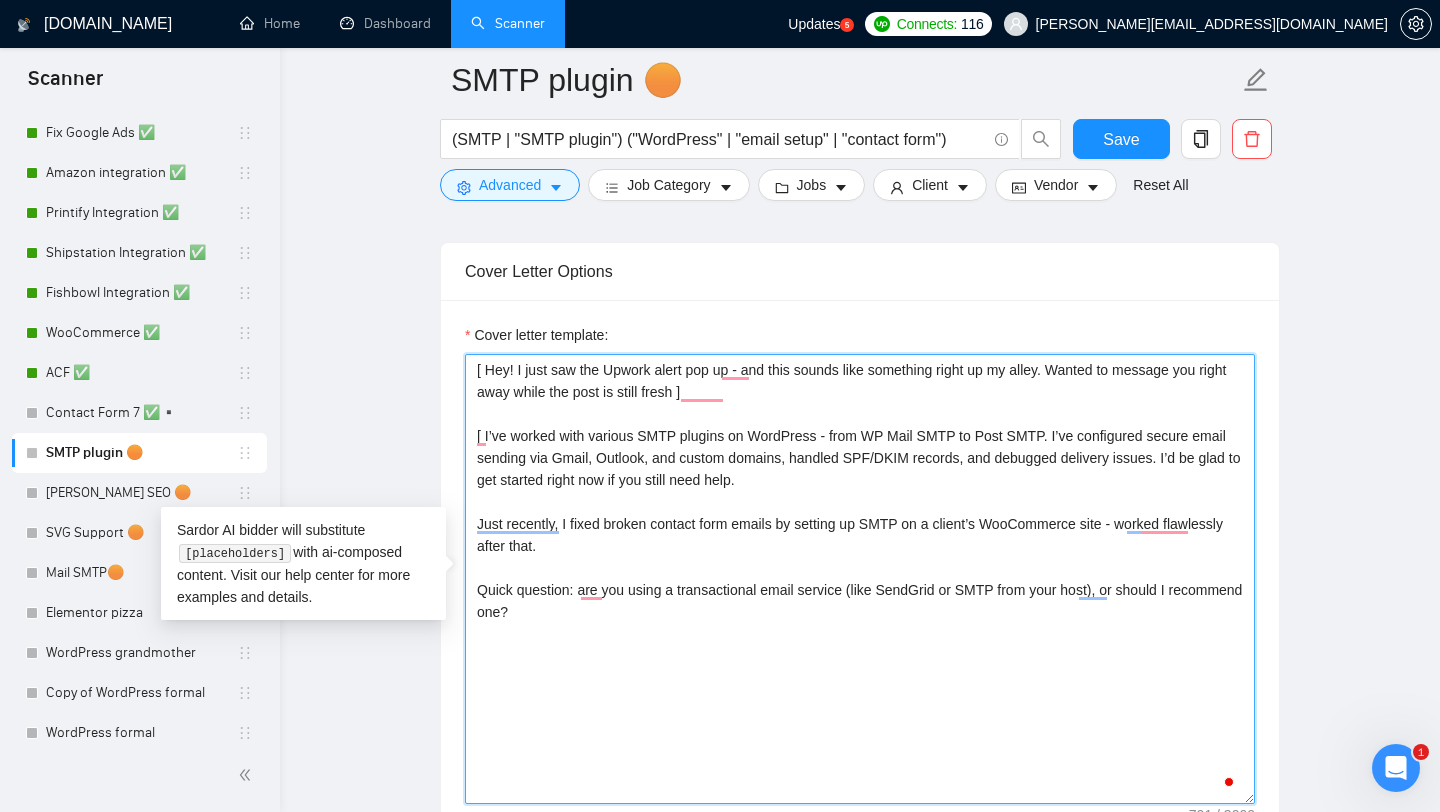 click on "[ Hey! I just saw the Upwork alert pop up - and this sounds like something right up my alley. Wanted to message you right away while the post is still fresh ]
[ I’ve worked with various SMTP plugins on WordPress - from WP Mail SMTP to Post SMTP. I’ve configured secure email sending via Gmail, Outlook, and custom domains, handled SPF/DKIM records, and debugged delivery issues. I’d be glad to get started right now if you still need help.
Just recently, I fixed broken contact form emails by setting up SMTP on a client’s WooCommerce site - worked flawlessly after that.
Quick question: are you using a transactional email service (like SendGrid or SMTP from your host), or should I recommend one?" at bounding box center (860, 579) 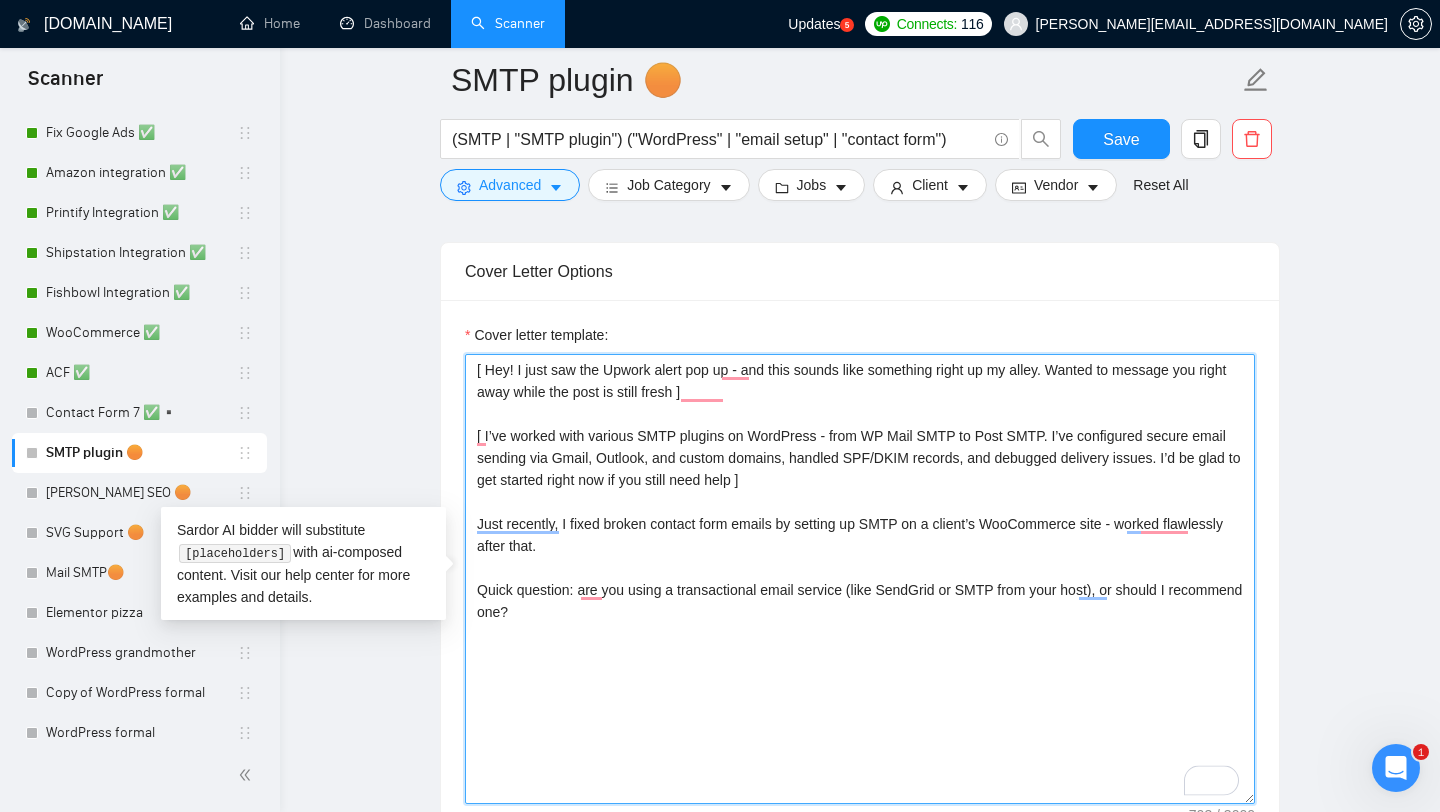 click on "[ Hey! I just saw the Upwork alert pop up - and this sounds like something right up my alley. Wanted to message you right away while the post is still fresh ]
[ I’ve worked with various SMTP plugins on WordPress - from WP Mail SMTP to Post SMTP. I’ve configured secure email sending via Gmail, Outlook, and custom domains, handled SPF/DKIM records, and debugged delivery issues. I’d be glad to get started right now if you still need help ]
Just recently, I fixed broken contact form emails by setting up SMTP on a client’s WooCommerce site - worked flawlessly after that.
Quick question: are you using a transactional email service (like SendGrid or SMTP from your host), or should I recommend one?" at bounding box center [860, 579] 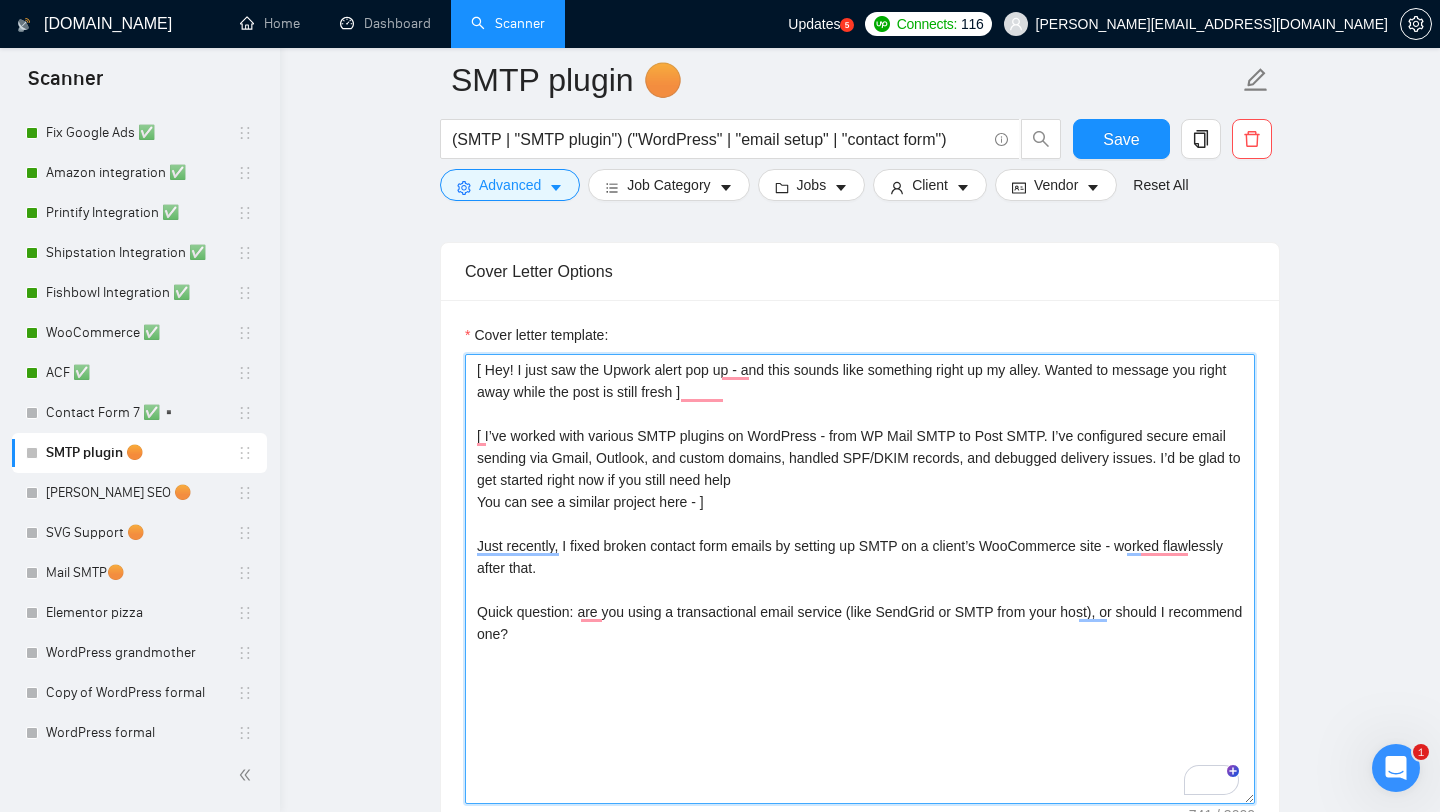 click on "[ Hey! I just saw the Upwork alert pop up - and this sounds like something right up my alley. Wanted to message you right away while the post is still fresh ]
[ I’ve worked with various SMTP plugins on WordPress - from WP Mail SMTP to Post SMTP. I’ve configured secure email sending via Gmail, Outlook, and custom domains, handled SPF/DKIM records, and debugged delivery issues. I’d be glad to get started right now if you still need help
You can see a similar project here - ]
Just recently, I fixed broken contact form emails by setting up SMTP on a client’s WooCommerce site - worked flawlessly after that.
Quick question: are you using a transactional email service (like SendGrid or SMTP from your host), or should I recommend one?" at bounding box center (860, 579) 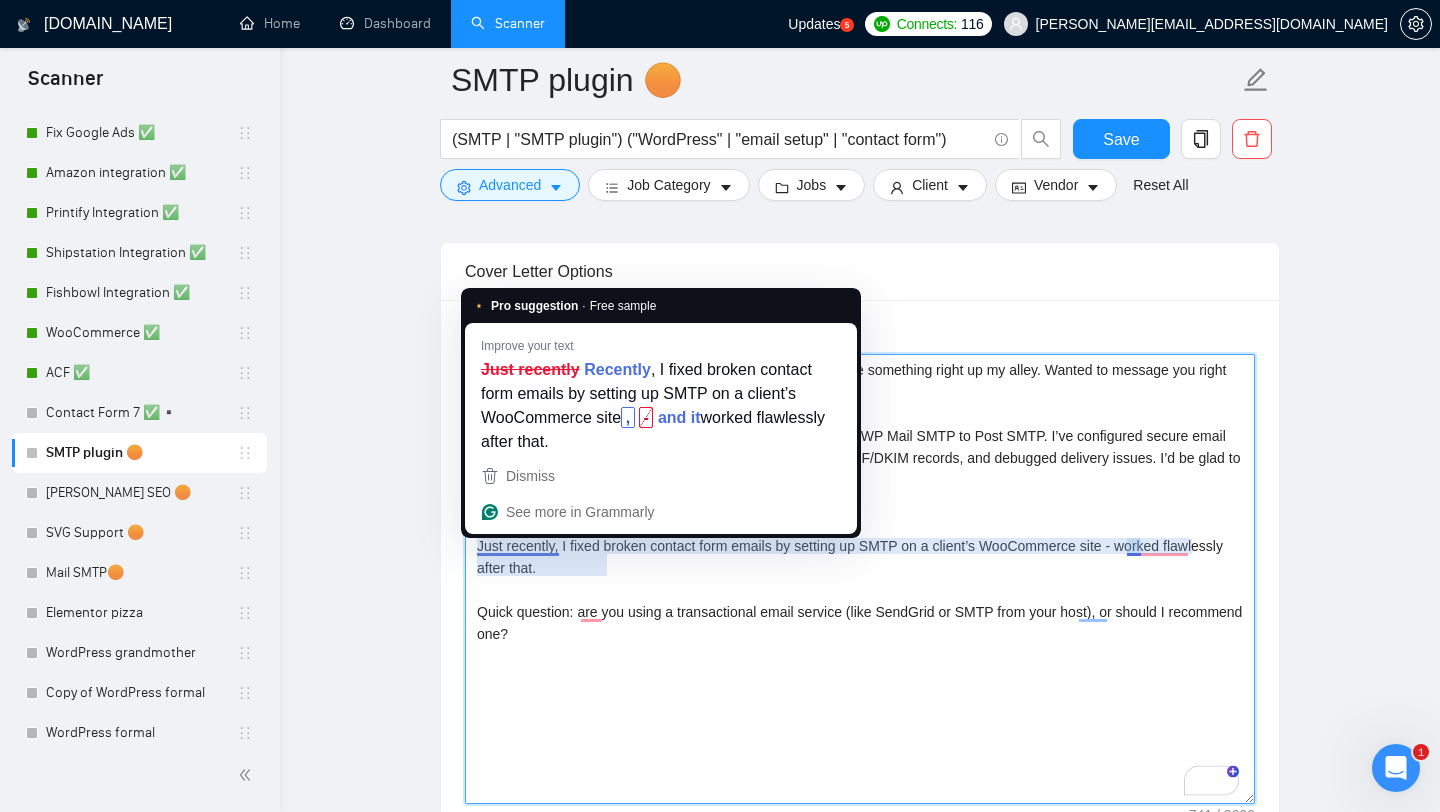 drag, startPoint x: 647, startPoint y: 569, endPoint x: 474, endPoint y: 540, distance: 175.4138 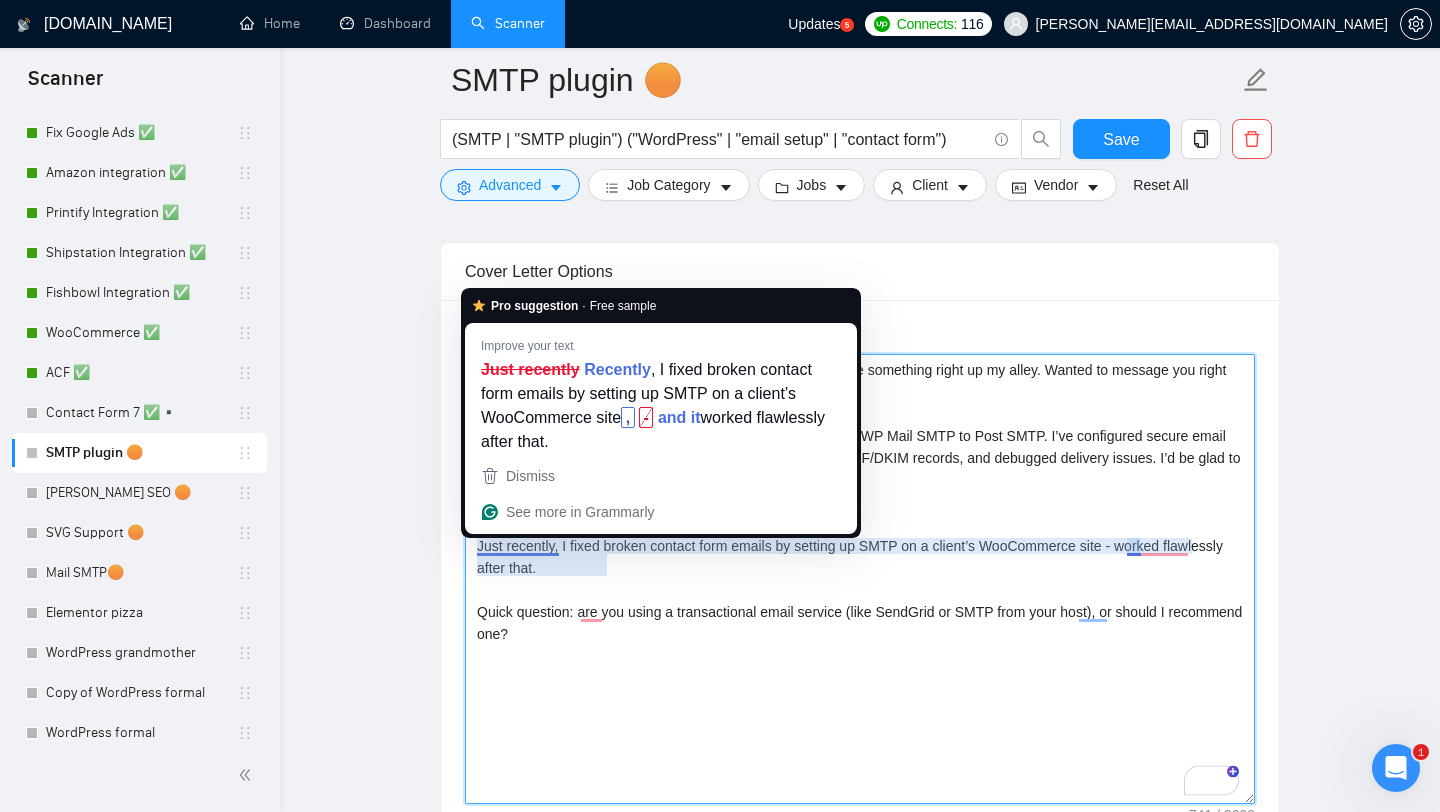 click on "[ Hey! I just saw the Upwork alert pop up - and this sounds like something right up my alley. Wanted to message you right away while the post is still fresh ]
[ I’ve worked with various SMTP plugins on WordPress - from WP Mail SMTP to Post SMTP. I’ve configured secure email sending via Gmail, Outlook, and custom domains, handled SPF/DKIM records, and debugged delivery issues. I’d be glad to get started right now if you still need help
You can see a similar project here - ]
Just recently, I fixed broken contact form emails by setting up SMTP on a client’s WooCommerce site - worked flawlessly after that.
Quick question: are you using a transactional email service (like SendGrid or SMTP from your host), or should I recommend one?" at bounding box center (860, 579) 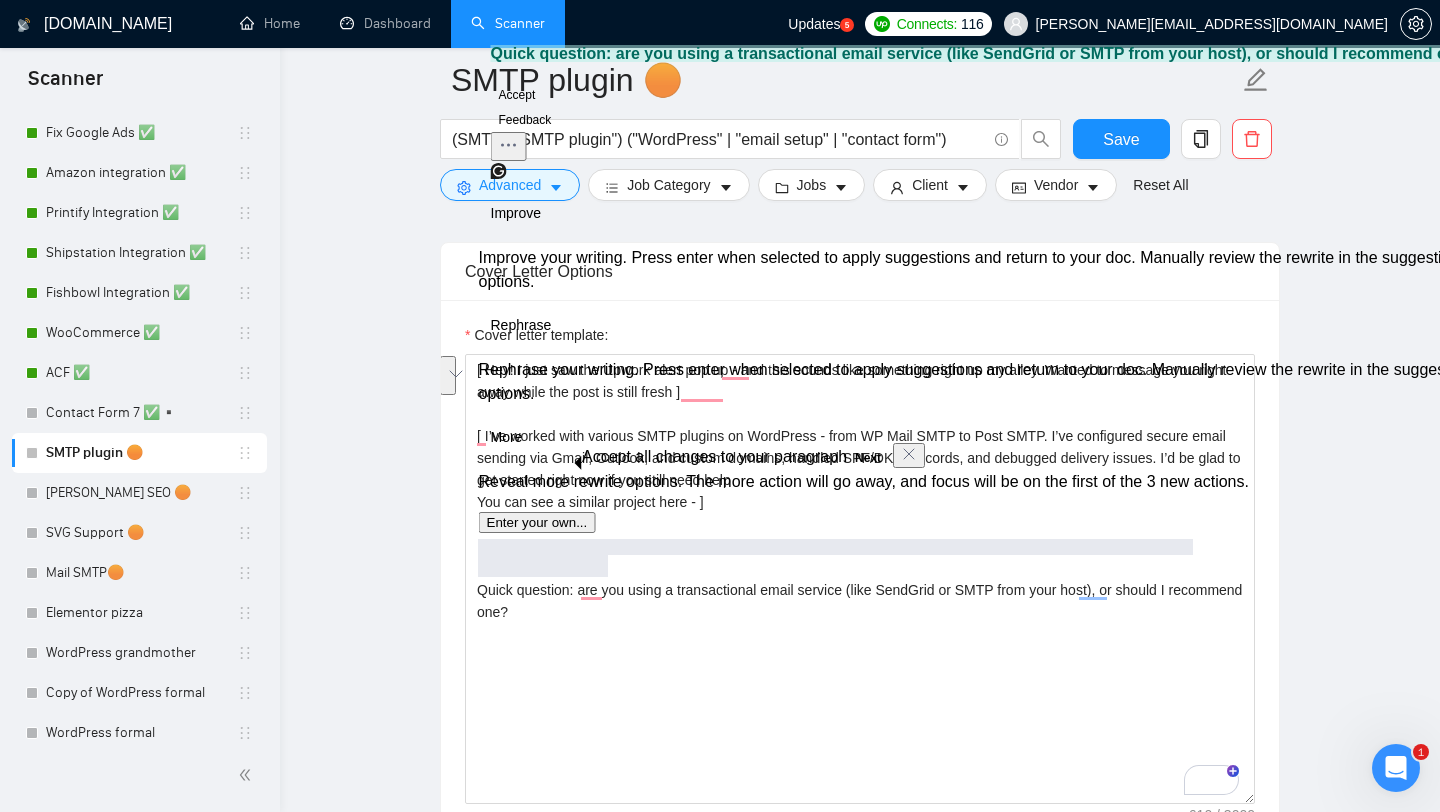 click on "Auto Bidding Enabled Auto Bidding Enabled: OFF Auto Bidder Schedule Auto Bidding Type: Automated (recommended) Semi-automated Auto Bidding Schedule: 24/7 Custom Custom Auto Bidder Schedule Repeat every week on Monday Tuesday Wednesday Thursday Friday Saturday Sunday Active Hours ( Europe/Kiev ): From: To: ( 24  hours) Europe/Kiev Auto Bidding Type Select your bidding algorithm: Choose the algorithm for you bidding. The price per proposal does not include your connects expenditure. Template Bidder Works great for narrow segments and short cover letters that don't change. 0.50  credits / proposal Sardor AI 🤖 Personalise your cover letter with ai [placeholders] 1.00  credits / proposal Experimental Laziza AI  👑   NEW Extends Sardor AI by learning from your feedback and automatically qualifying jobs. The expected savings are based on Laziza's ability to ignore jobs that don't seem to be a good fit for the selected profile.   Learn more 2.00  credits / proposal 1.21 credits savings Team & Freelancer     50" at bounding box center (860, 1021) 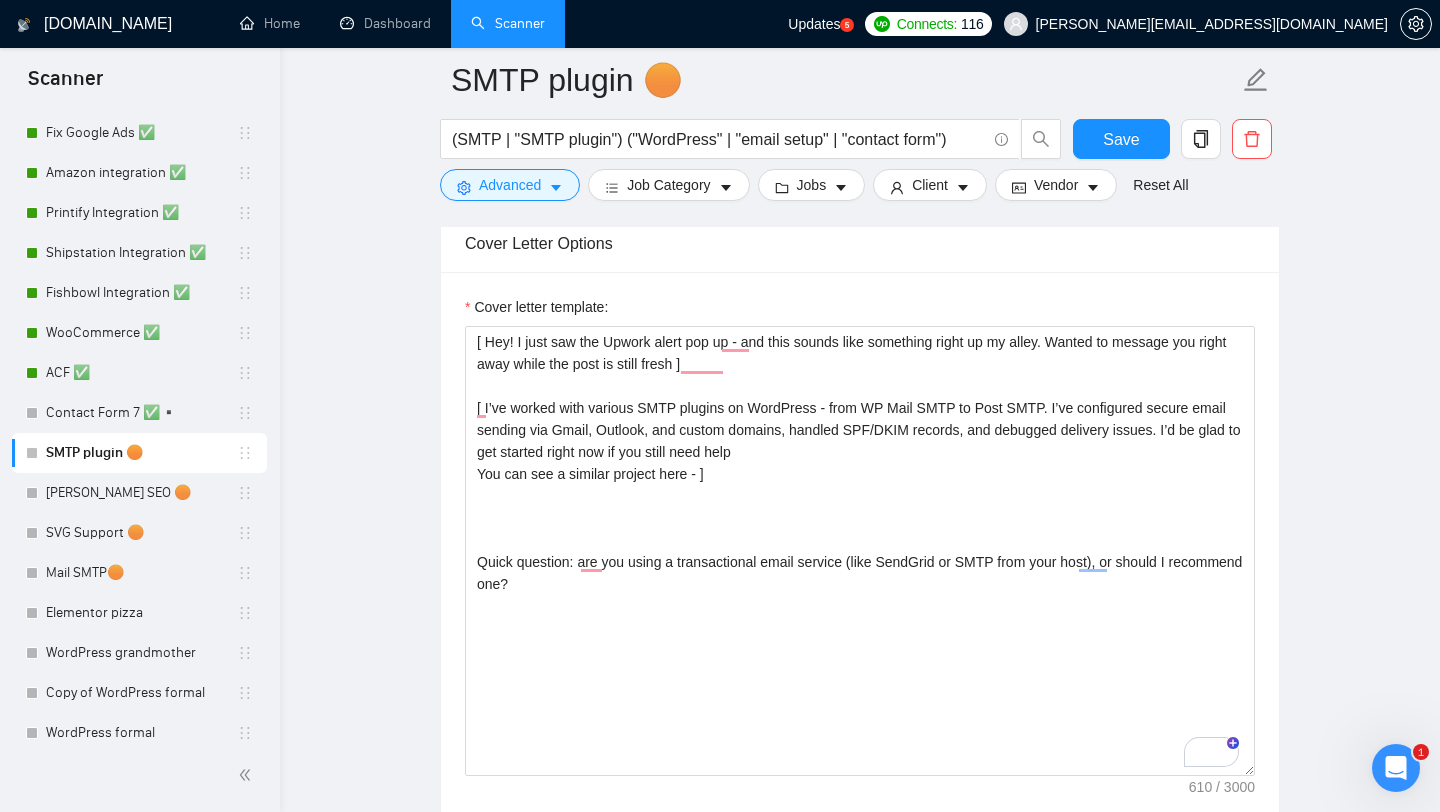 scroll, scrollTop: 1318, scrollLeft: 0, axis: vertical 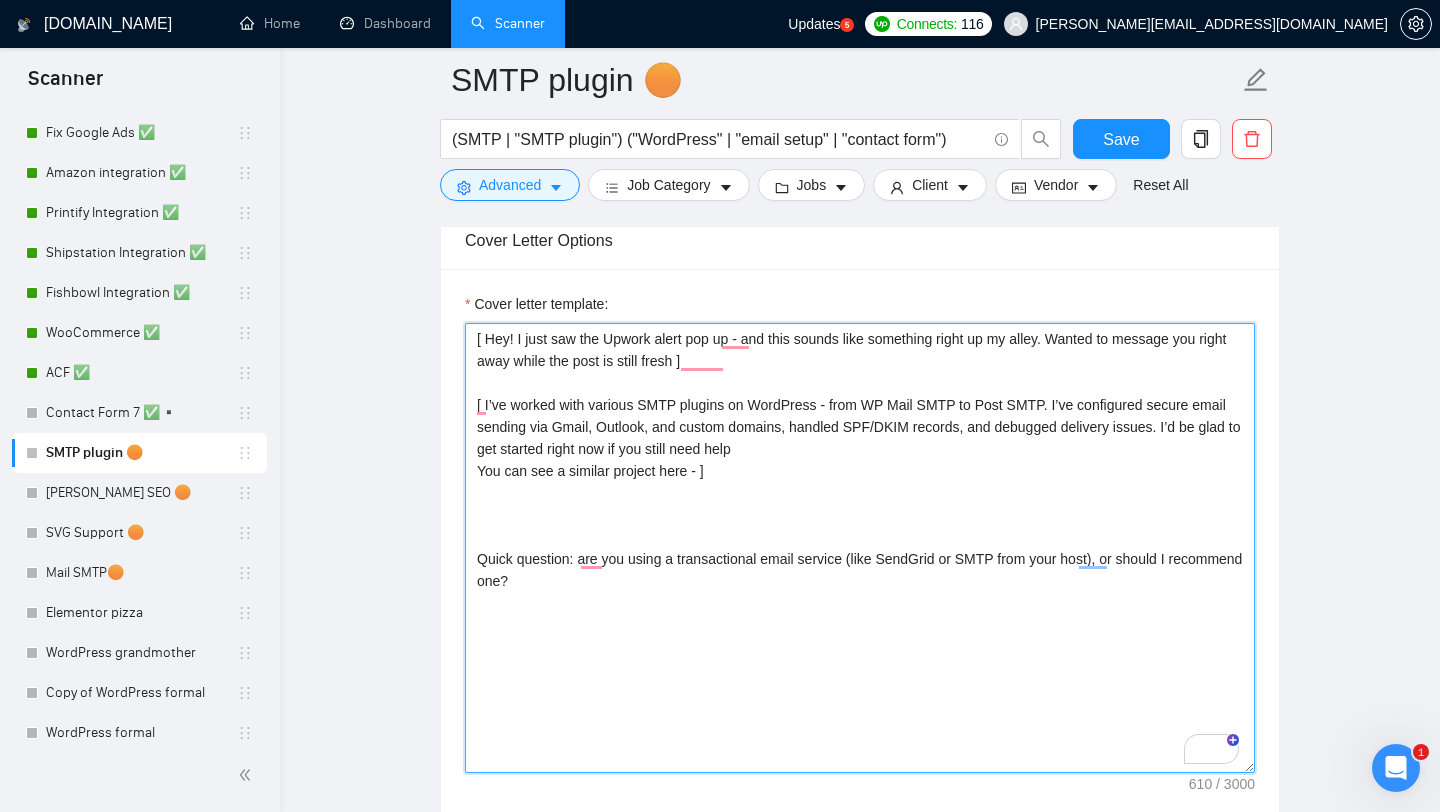 click on "[ Hey! I just saw the Upwork alert pop up - and this sounds like something right up my alley. Wanted to message you right away while the post is still fresh ]
[ I’ve worked with various SMTP plugins on WordPress - from WP Mail SMTP to Post SMTP. I’ve configured secure email sending via Gmail, Outlook, and custom domains, handled SPF/DKIM records, and debugged delivery issues. I’d be glad to get started right now if you still need help
You can see a similar project here - ]
Quick question: are you using a transactional email service (like SendGrid or SMTP from your host), or should I recommend one?" at bounding box center (860, 548) 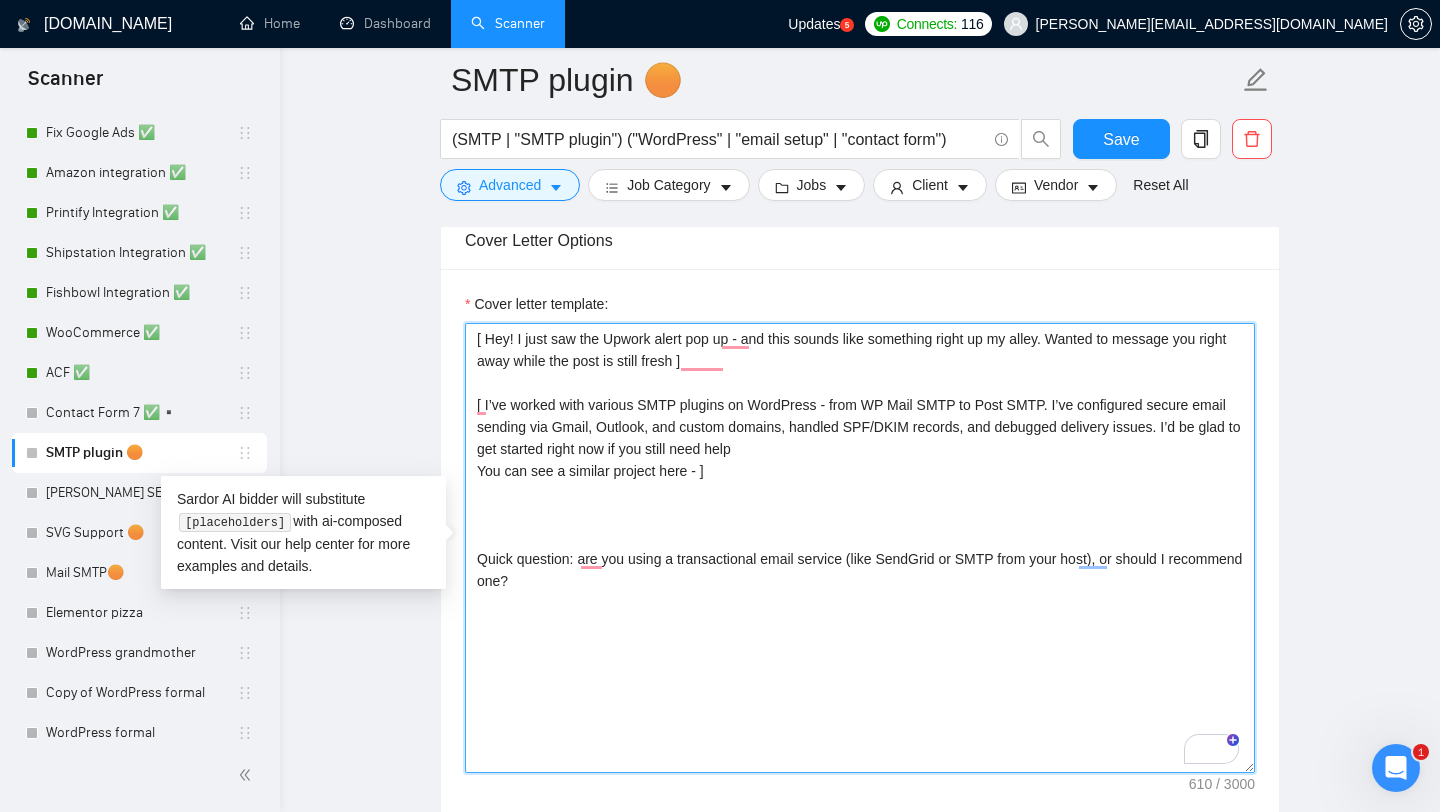 click on "[ Hey! I just saw the Upwork alert pop up - and this sounds like something right up my alley. Wanted to message you right away while the post is still fresh ]
[ I’ve worked with various SMTP plugins on WordPress - from WP Mail SMTP to Post SMTP. I’ve configured secure email sending via Gmail, Outlook, and custom domains, handled SPF/DKIM records, and debugged delivery issues. I’d be glad to get started right now if you still need help
You can see a similar project here - ]
Quick question: are you using a transactional email service (like SendGrid or SMTP from your host), or should I recommend one?" at bounding box center [860, 548] 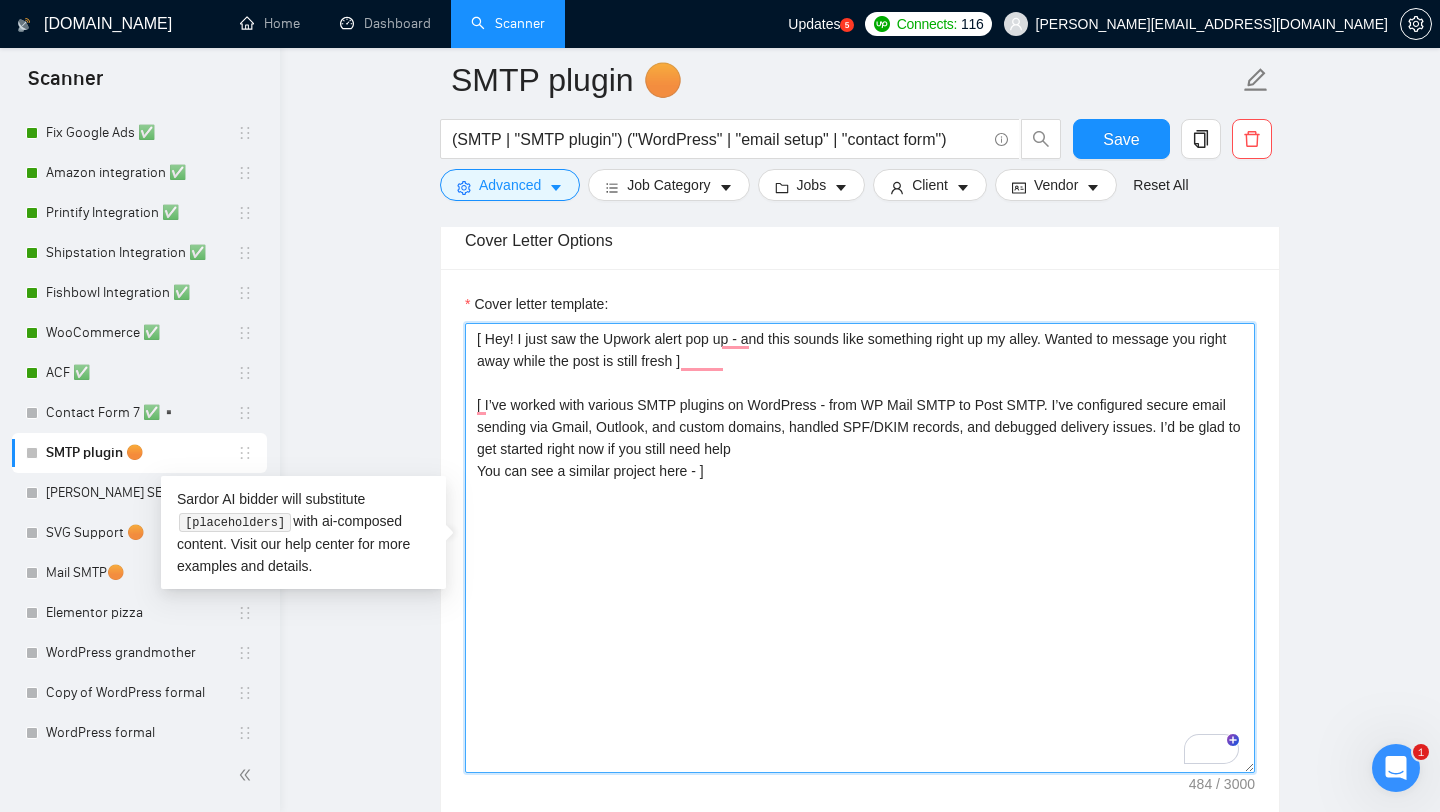 paste on "[ask one easy, short relevant questions about the project(don't use the words - challenges, challenge)]
[Best,
Alex]" 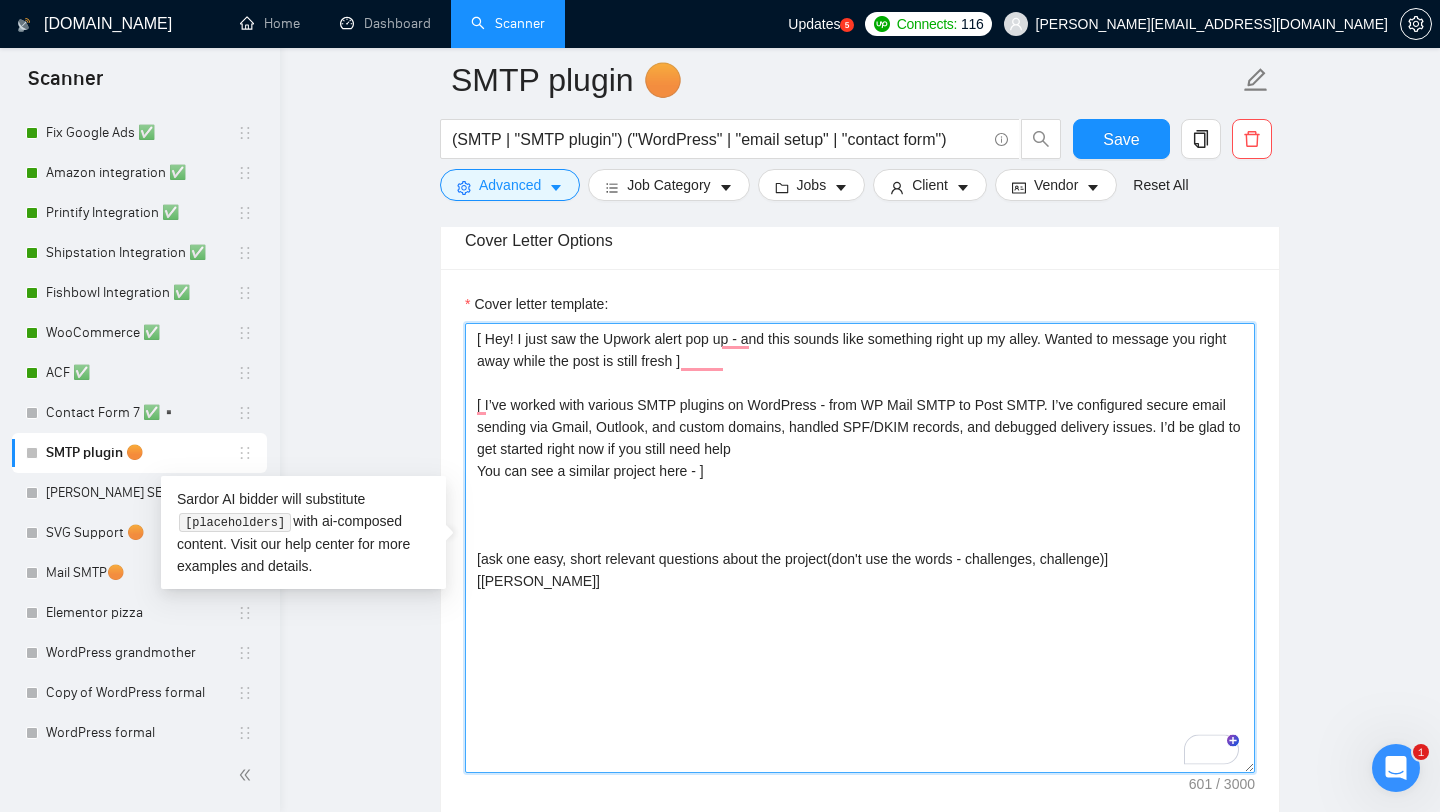 click on "[ Hey! I just saw the Upwork alert pop up - and this sounds like something right up my alley. Wanted to message you right away while the post is still fresh ]
[ I’ve worked with various SMTP plugins on WordPress - from WP Mail SMTP to Post SMTP. I’ve configured secure email sending via Gmail, Outlook, and custom domains, handled SPF/DKIM records, and debugged delivery issues. I’d be glad to get started right now if you still need help
You can see a similar project here - ]
[ask one easy, short relevant questions about the project(don't use the words - challenges, challenge)]
[Best,
Alex]" at bounding box center (860, 548) 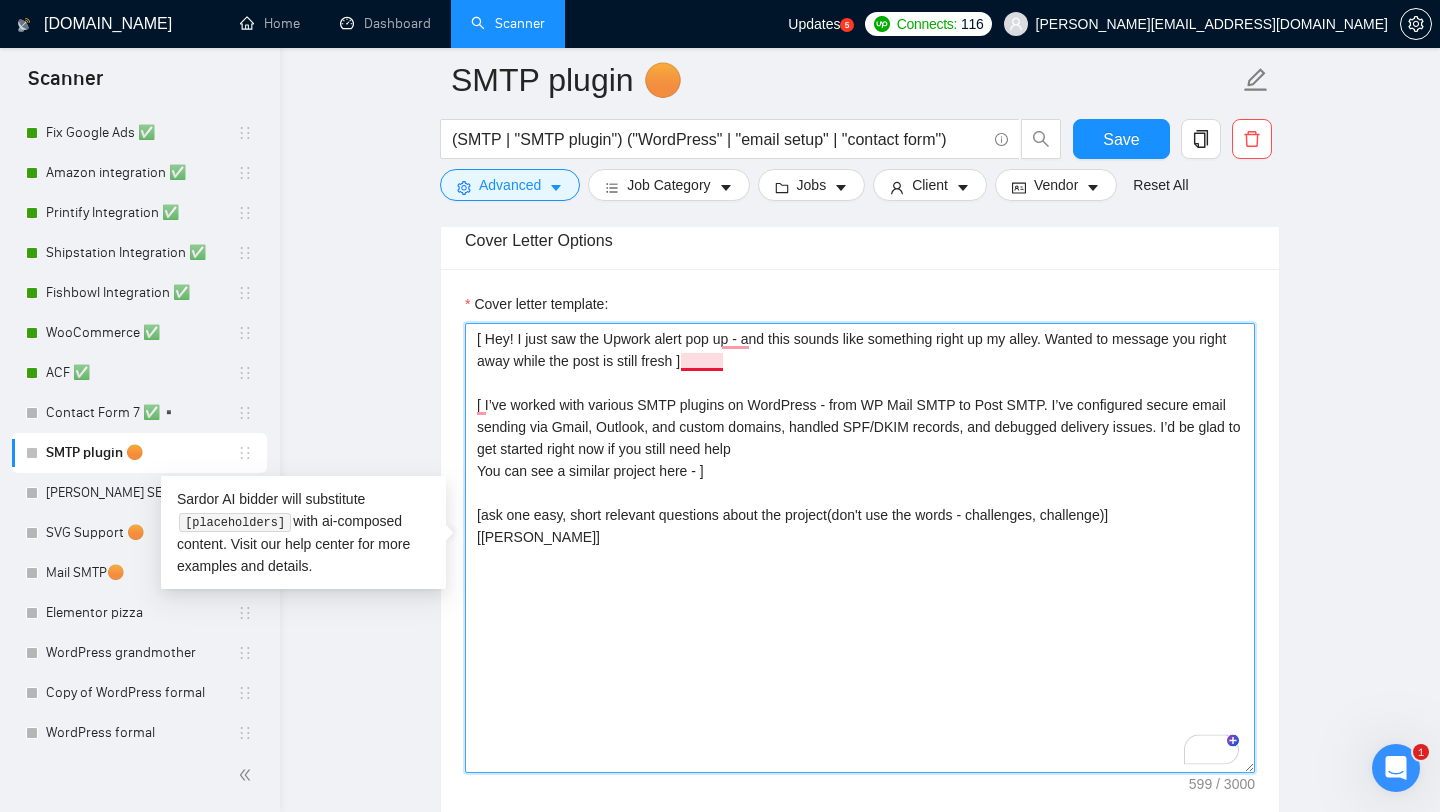 click on "[ Hey! I just saw the Upwork alert pop up - and this sounds like something right up my alley. Wanted to message you right away while the post is still fresh ]
[ I’ve worked with various SMTP plugins on WordPress - from WP Mail SMTP to Post SMTP. I’ve configured secure email sending via Gmail, Outlook, and custom domains, handled SPF/DKIM records, and debugged delivery issues. I’d be glad to get started right now if you still need help
You can see a similar project here - ]
[ask one easy, short relevant questions about the project(don't use the words - challenges, challenge)]
[Best,
Alex]" at bounding box center (860, 548) 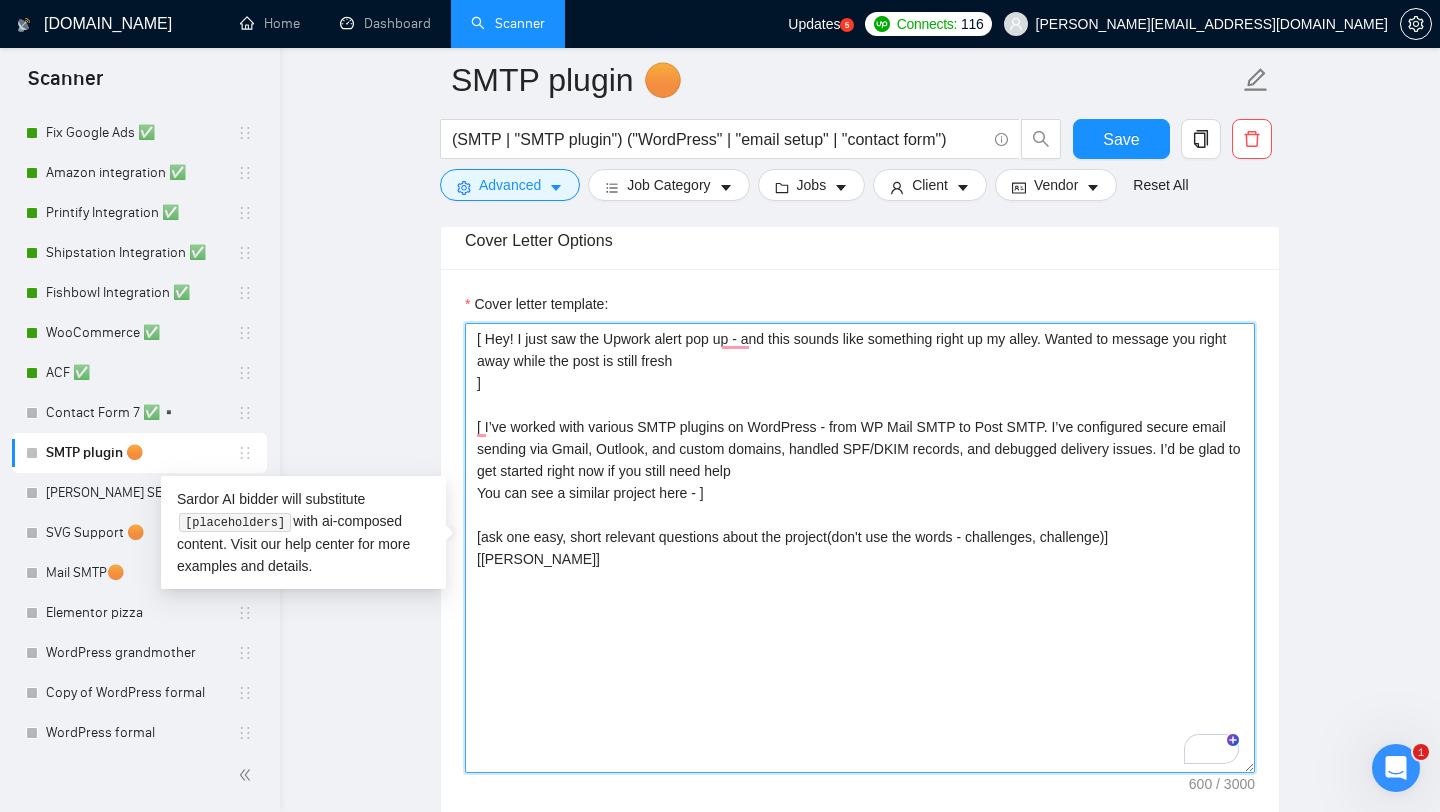 paste on "[I've helped multiple clients [write client's needs in 5-7 words], so I think that it sounds like a match ]" 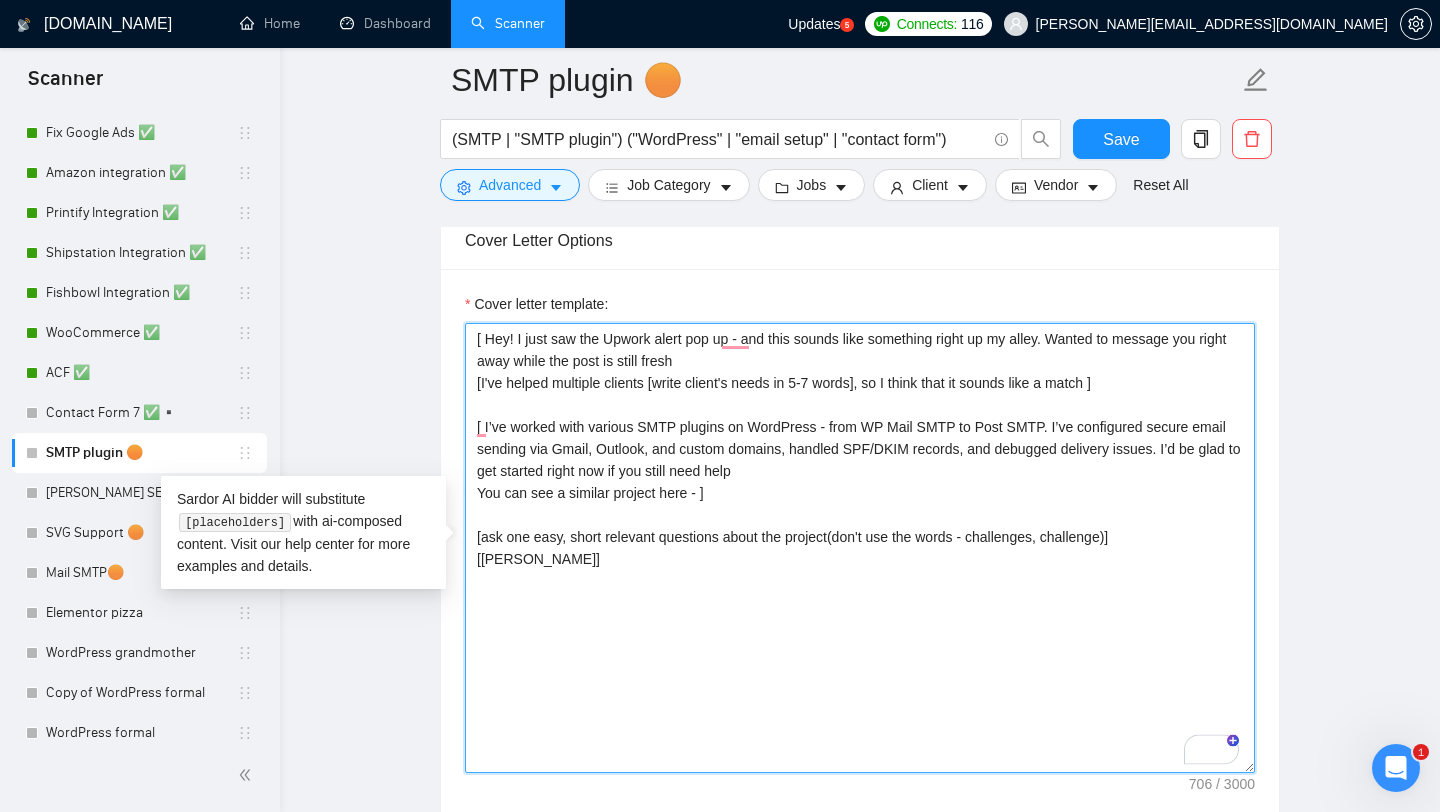 click on "[ Hey! I just saw the Upwork alert pop up - and this sounds like something right up my alley. Wanted to message you right away while the post is still fresh
[I've helped multiple clients [write client's needs in 5-7 words], so I think that it sounds like a match ]
[ I’ve worked with various SMTP plugins on WordPress - from WP Mail SMTP to Post SMTP. I’ve configured secure email sending via Gmail, Outlook, and custom domains, handled SPF/DKIM records, and debugged delivery issues. I’d be glad to get started right now if you still need help
You can see a similar project here - ]
[ask one easy, short relevant questions about the project(don't use the words - challenges, challenge)]
[Best,
Alex]" at bounding box center (860, 548) 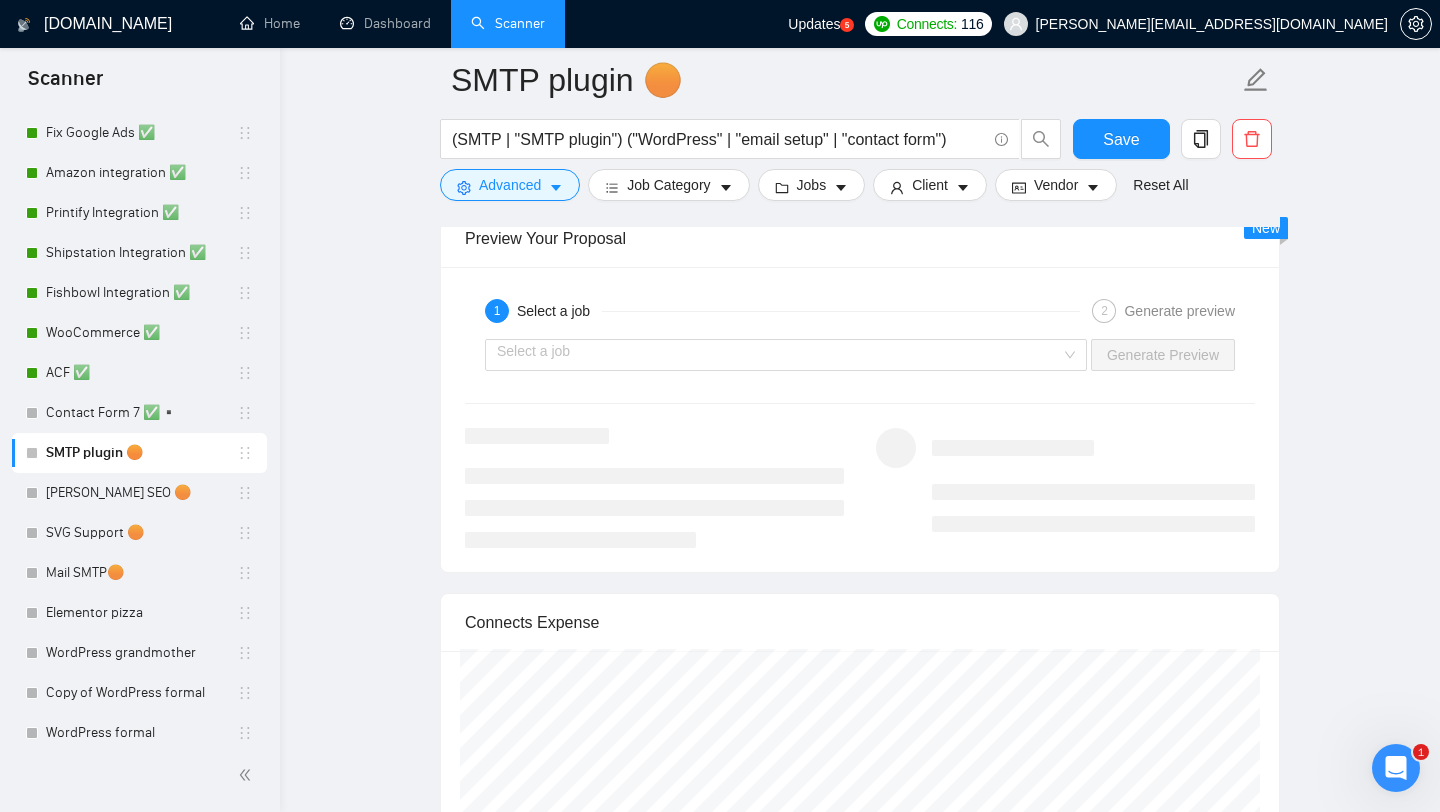 scroll, scrollTop: 2902, scrollLeft: 0, axis: vertical 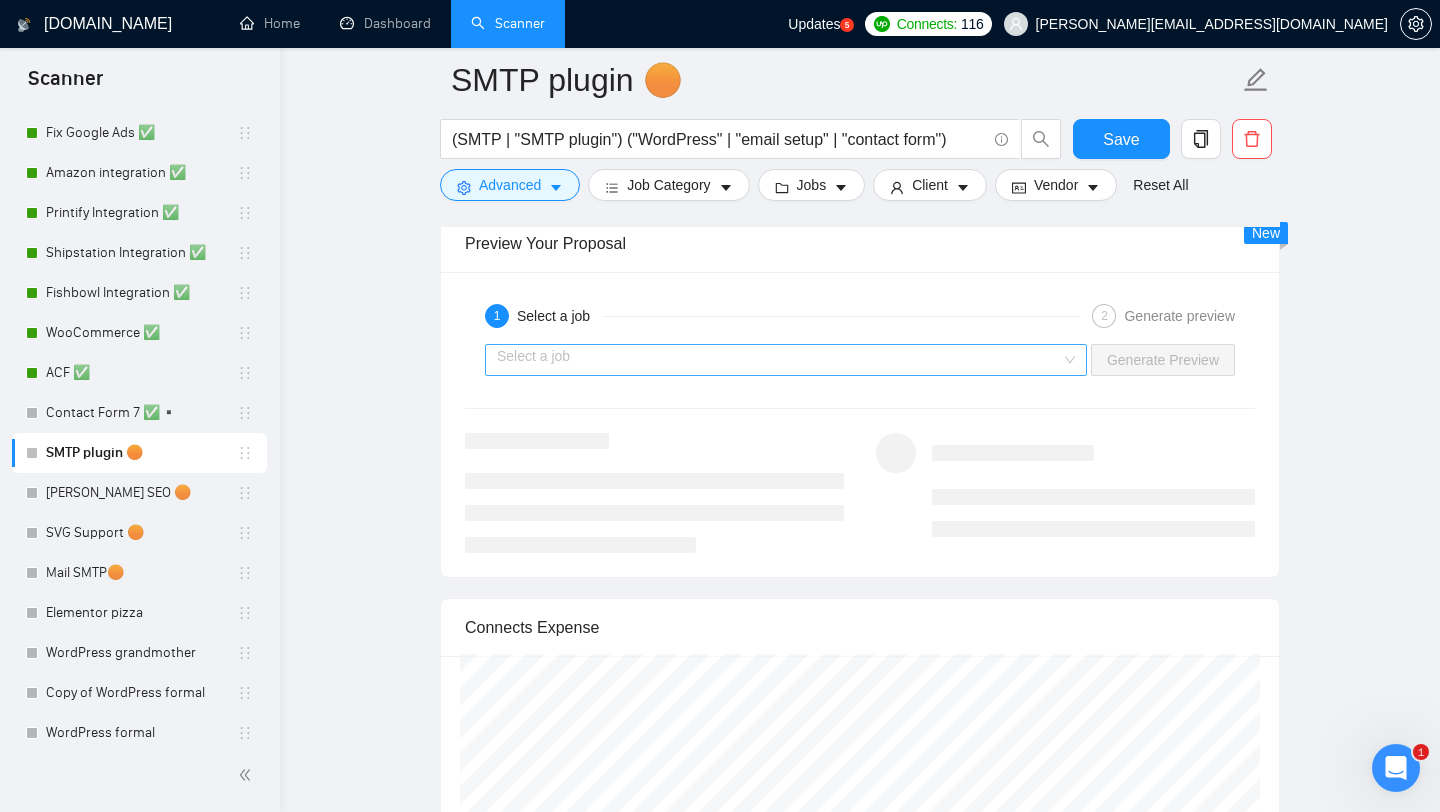 type on "[ Hey! I just saw the Upwork alert pop up - and this sounds like something right up my alley. Wanted to message you right away while the post is still fresh ]
[I've helped multiple clients [write client's needs in 5-7 words], so I think that it sounds like a match ]
[ I’ve worked with various SMTP plugins on WordPress - from WP Mail SMTP to Post SMTP. I’ve configured secure email sending via Gmail, Outlook, and custom domains, handled SPF/DKIM records, and debugged delivery issues. I’d be glad to get started right now if you still need help
You can see a similar project here - ]
[ask one easy, short relevant questions about the project(don't use the words - challenges, challenge)]
[[PERSON_NAME]]" 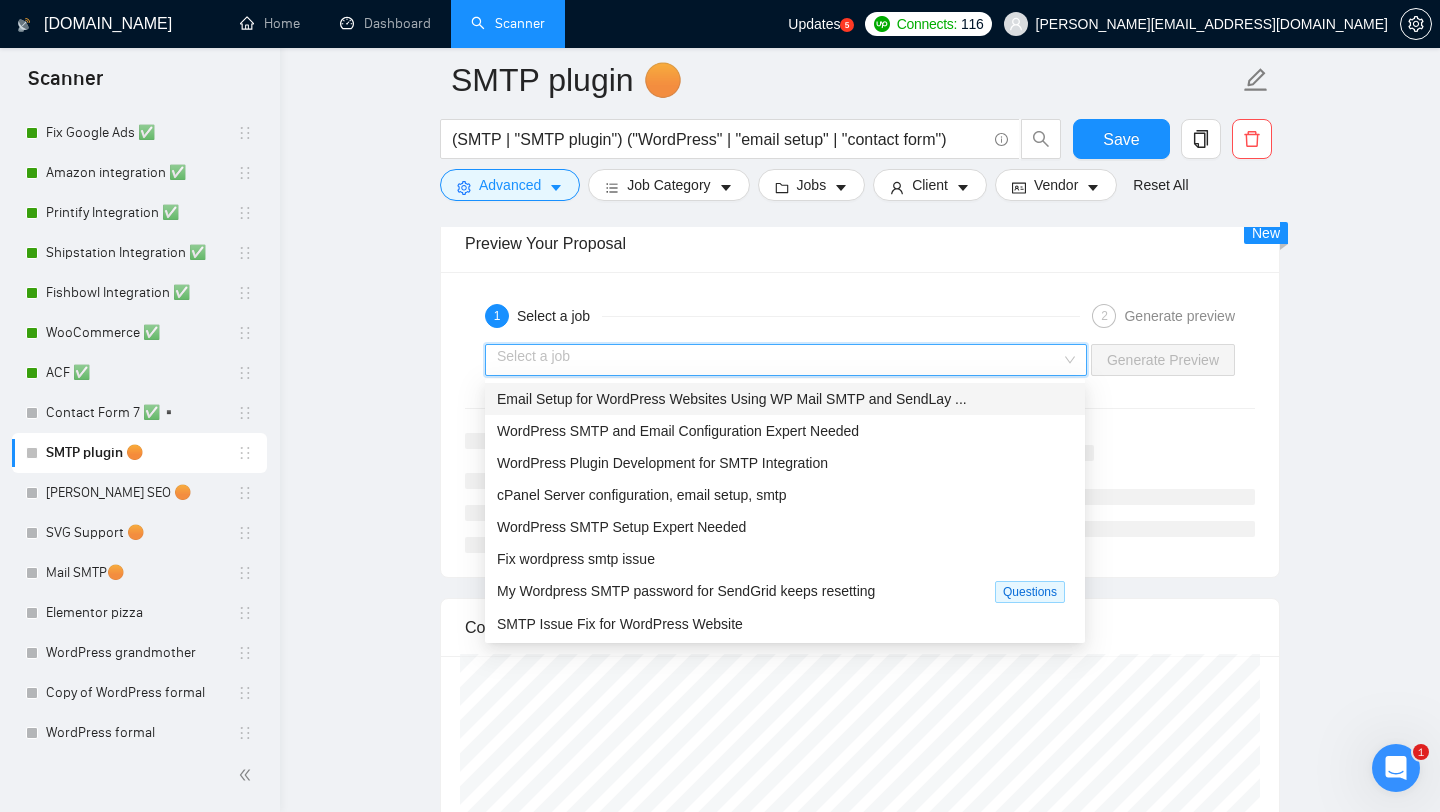 click on "Email Setup for WordPress Websites Using WP Mail SMTP and SendLay ..." at bounding box center (732, 399) 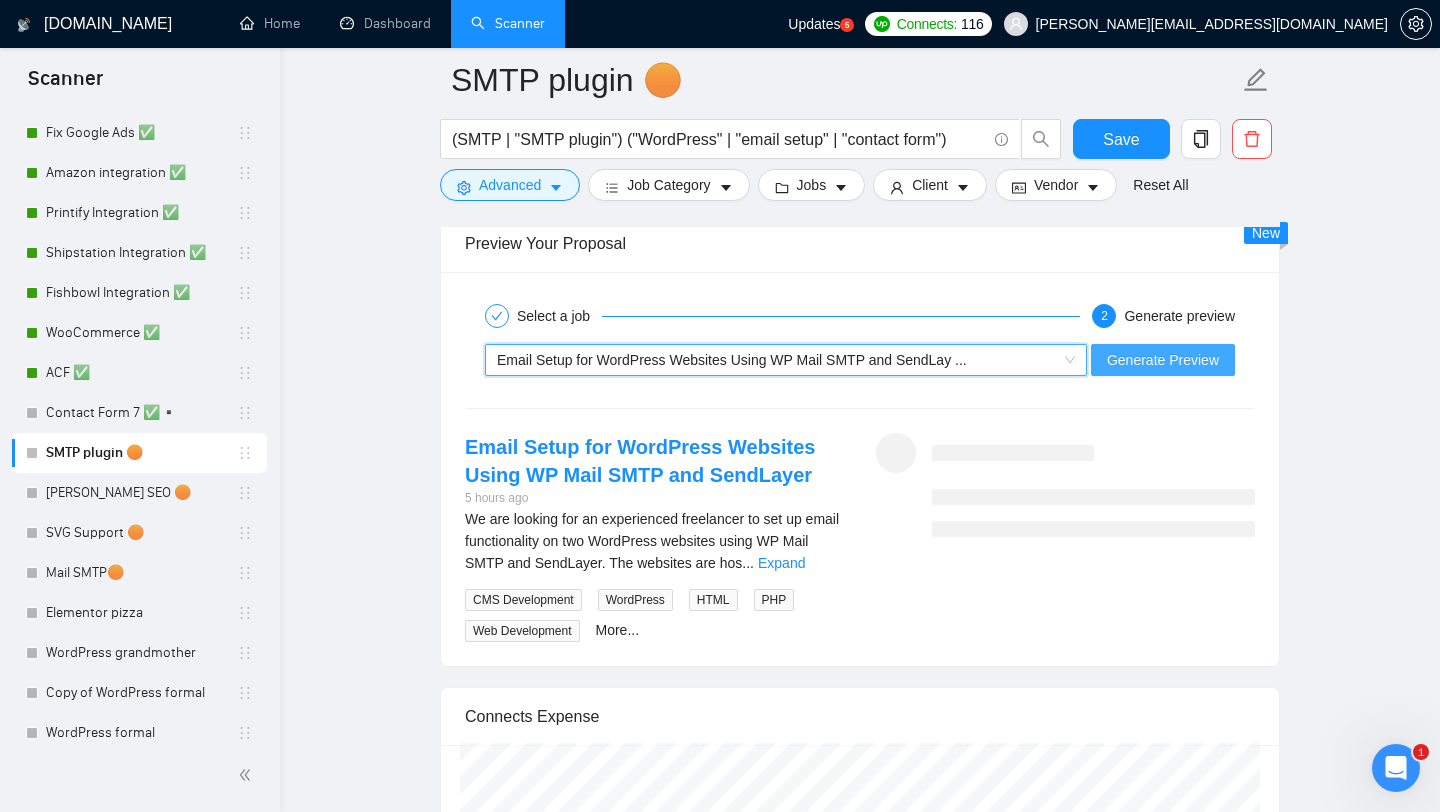 click on "Generate Preview" at bounding box center [1163, 360] 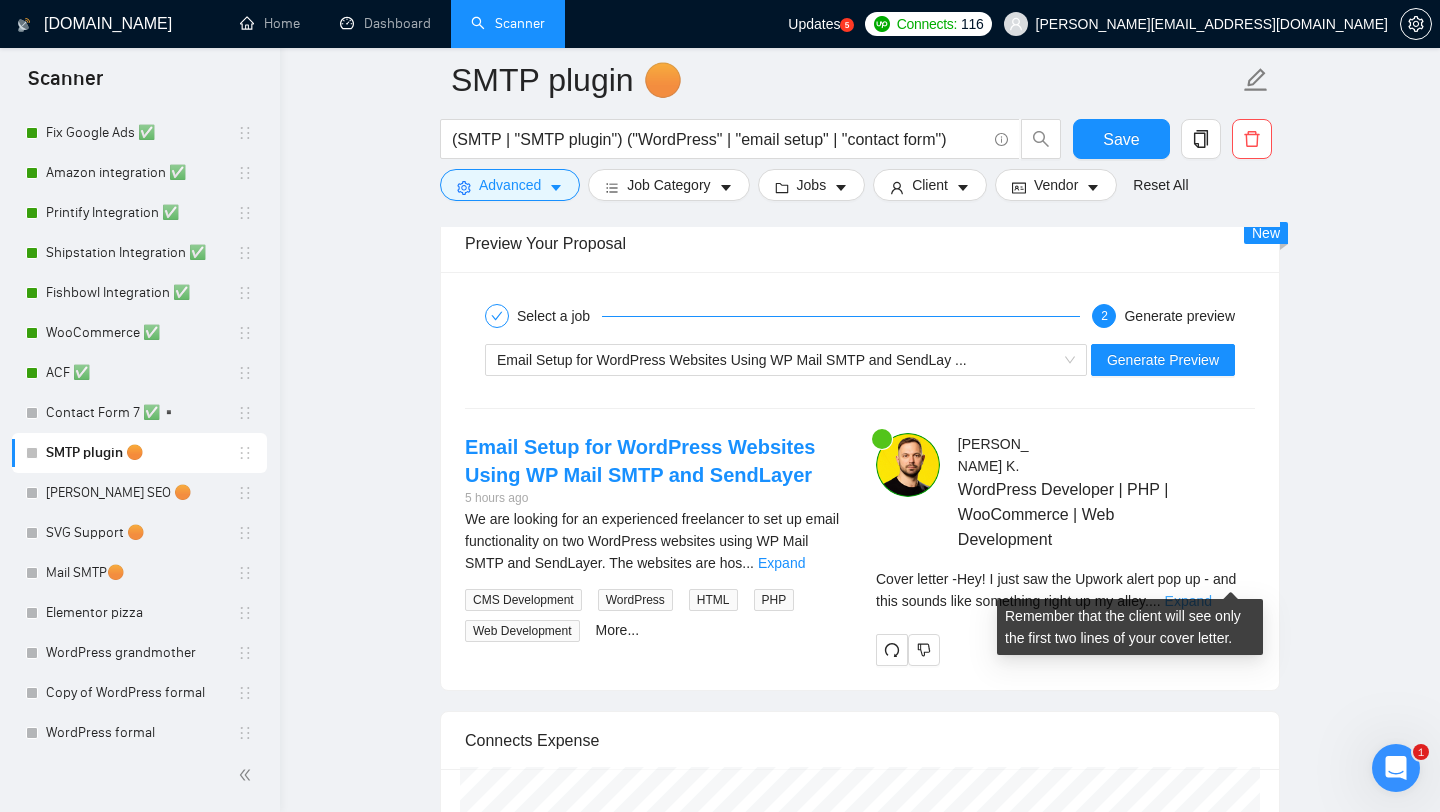 click on "Expand" at bounding box center [1188, 601] 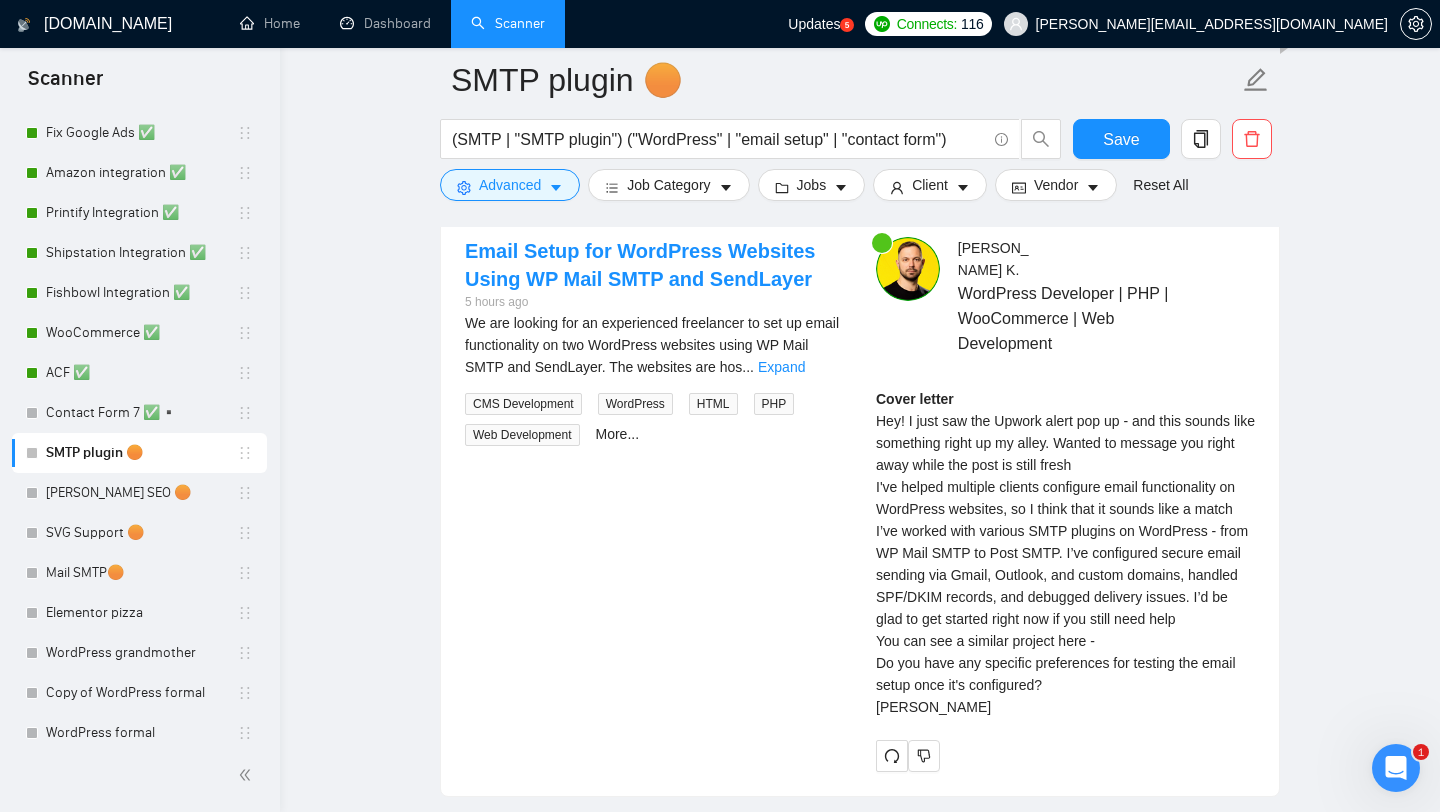 scroll, scrollTop: 2942, scrollLeft: 0, axis: vertical 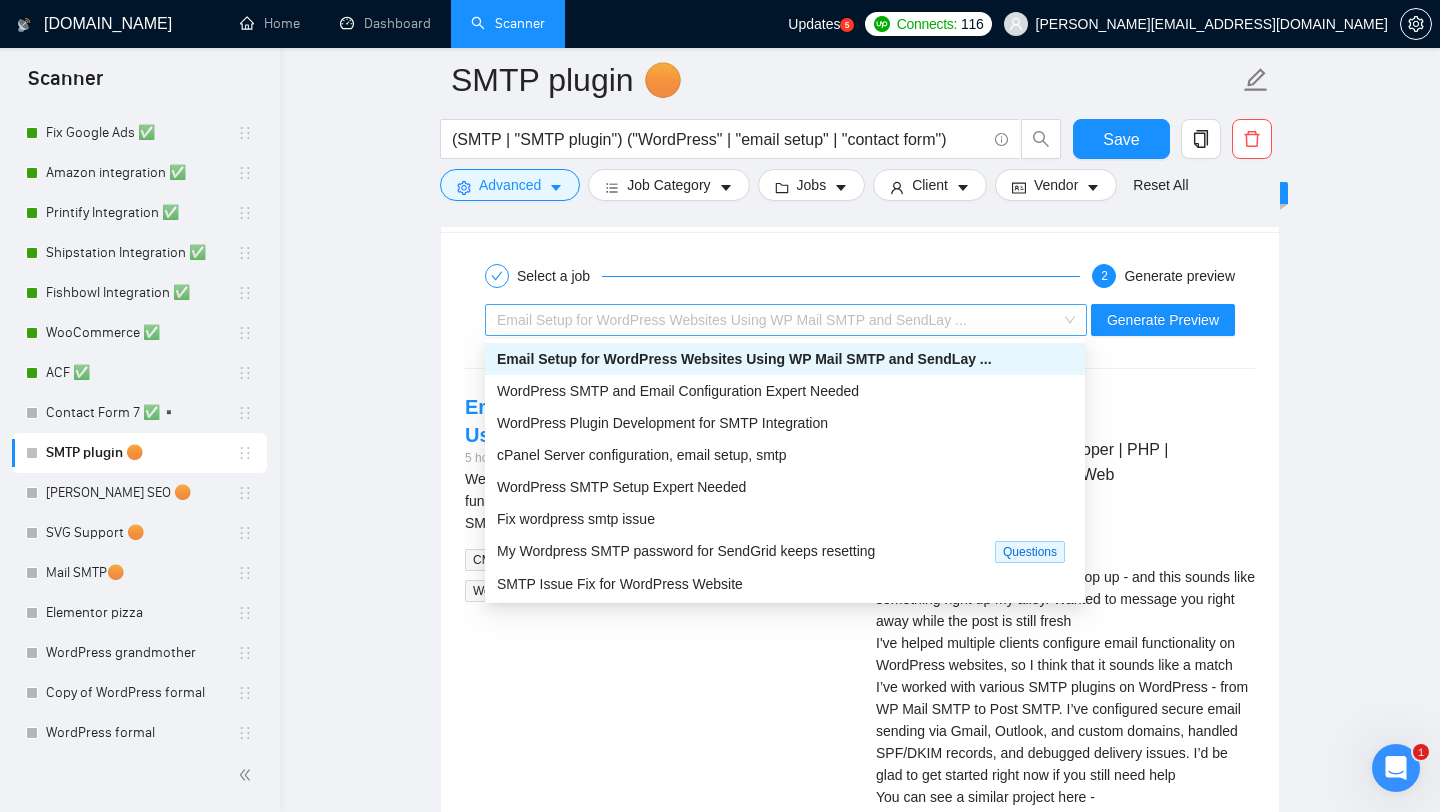 click on "Email Setup for WordPress Websites Using WP Mail SMTP and SendLay ..." at bounding box center (732, 320) 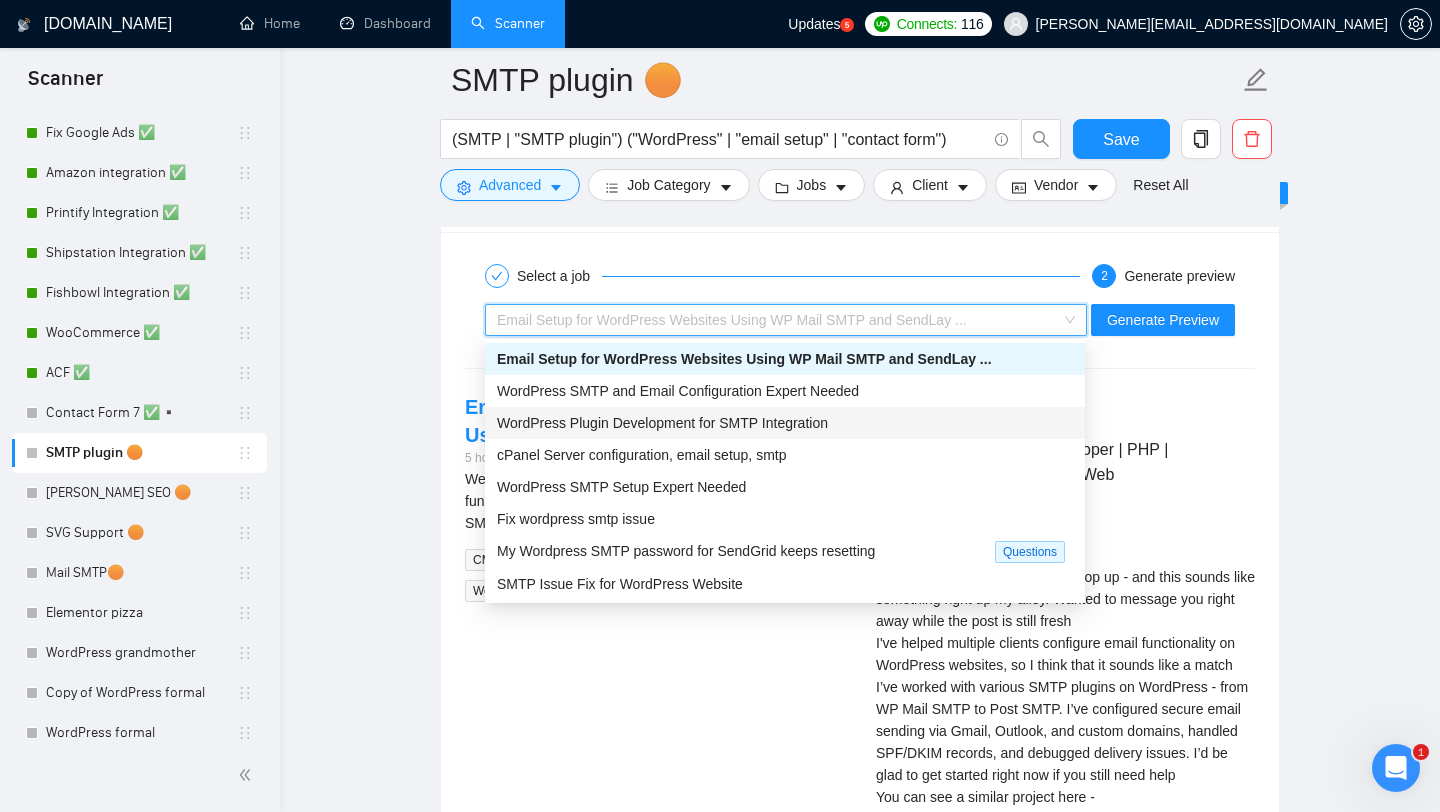 click on "WordPress Plugin Development for SMTP Integration" at bounding box center (785, 423) 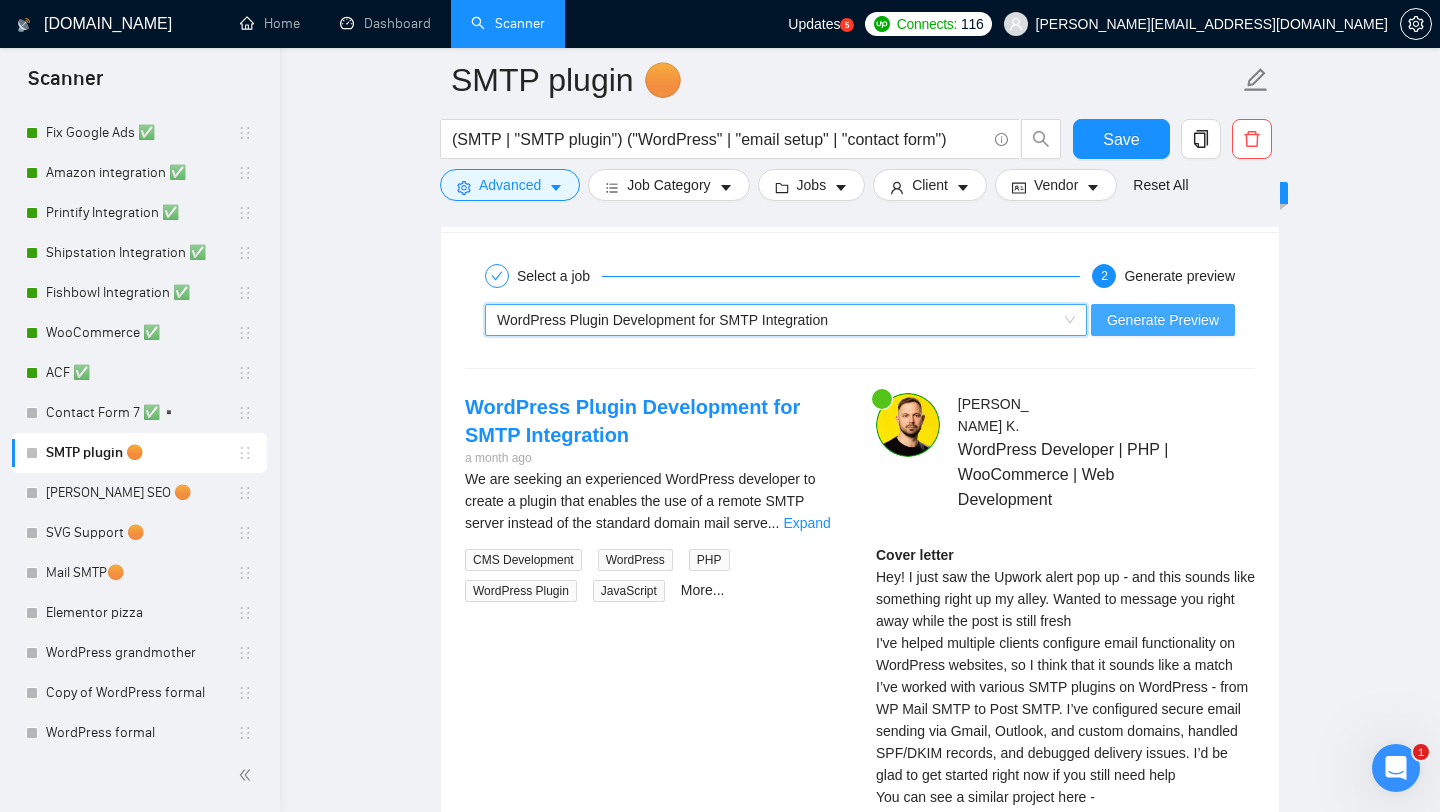 click on "Generate Preview" at bounding box center [1163, 320] 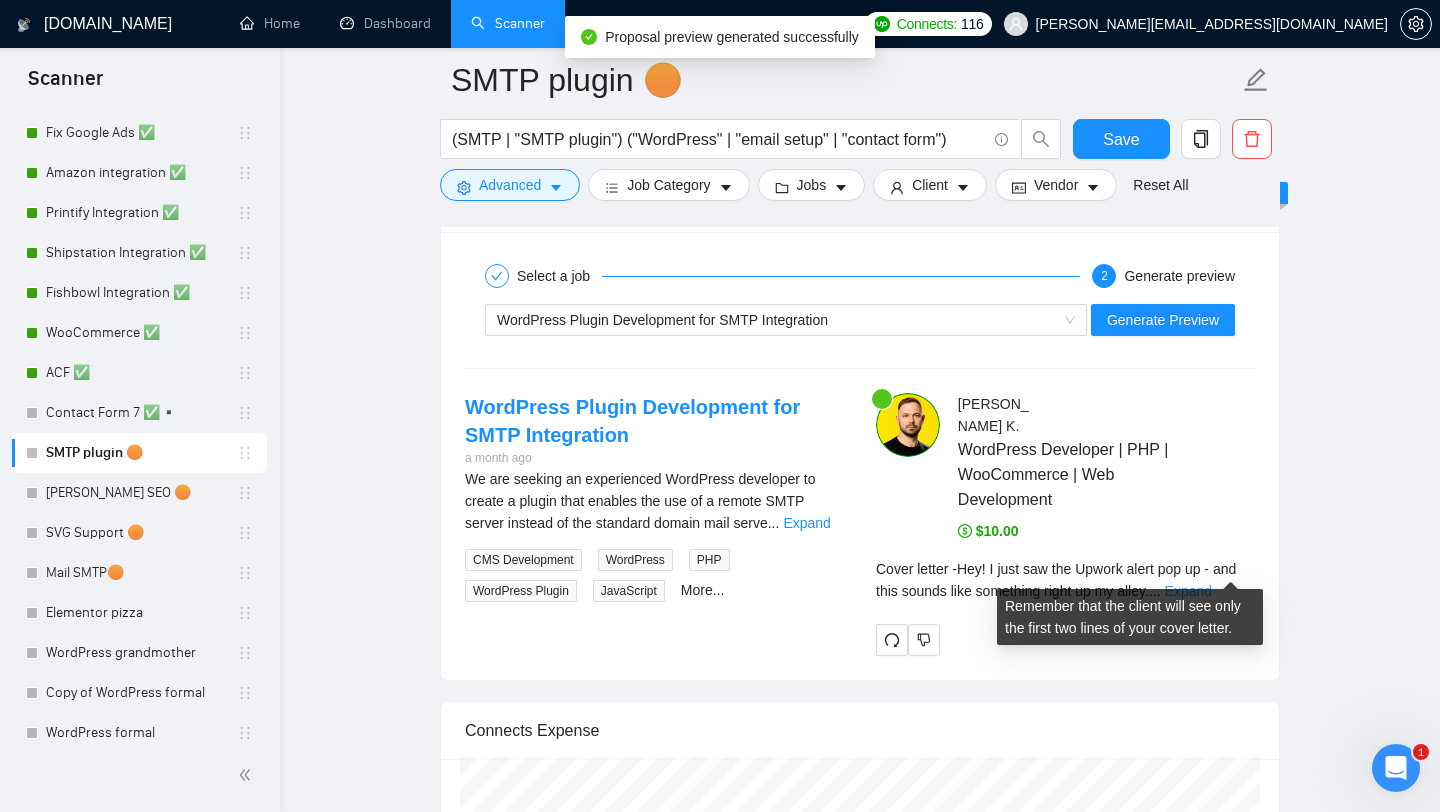 click on "Expand" at bounding box center [1188, 591] 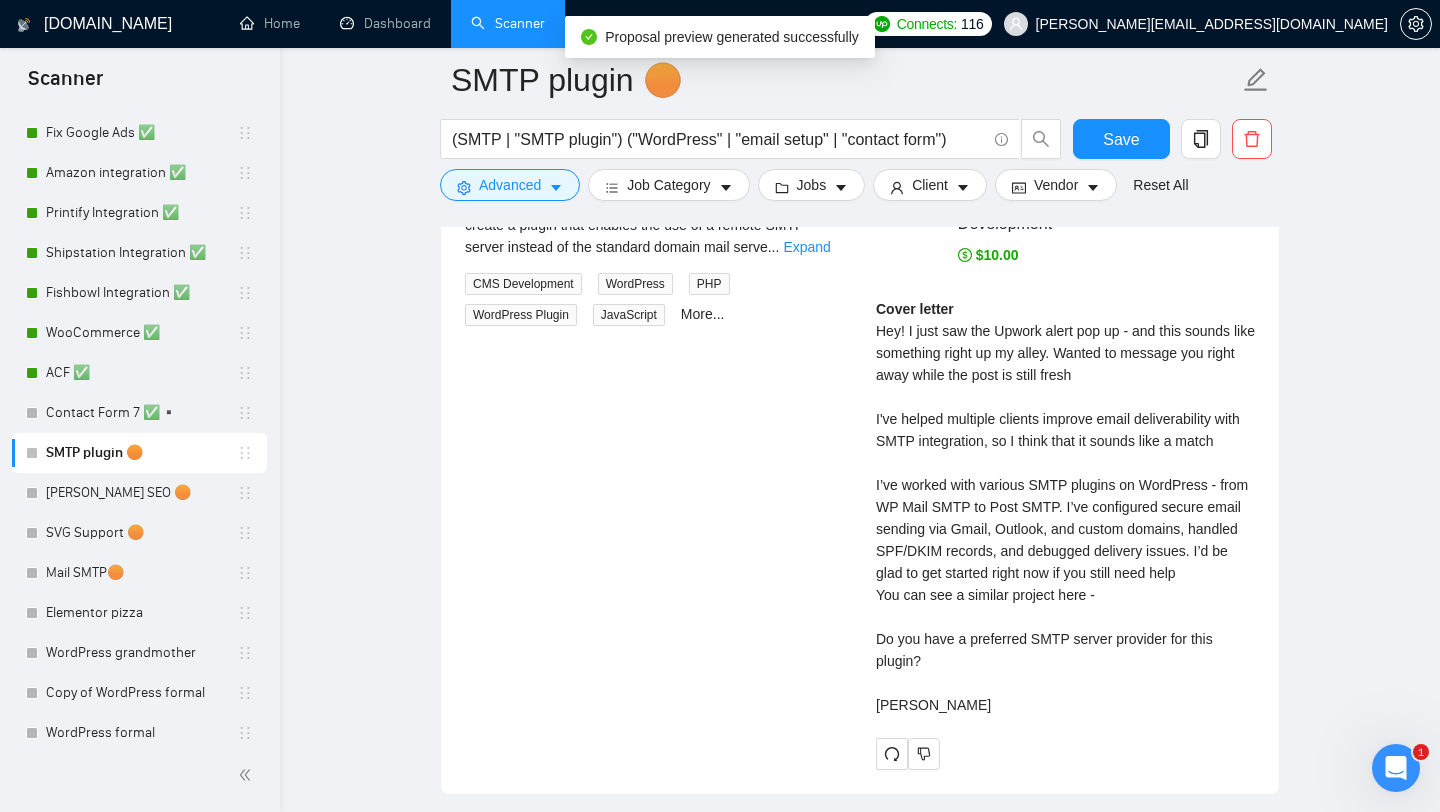 scroll, scrollTop: 3219, scrollLeft: 0, axis: vertical 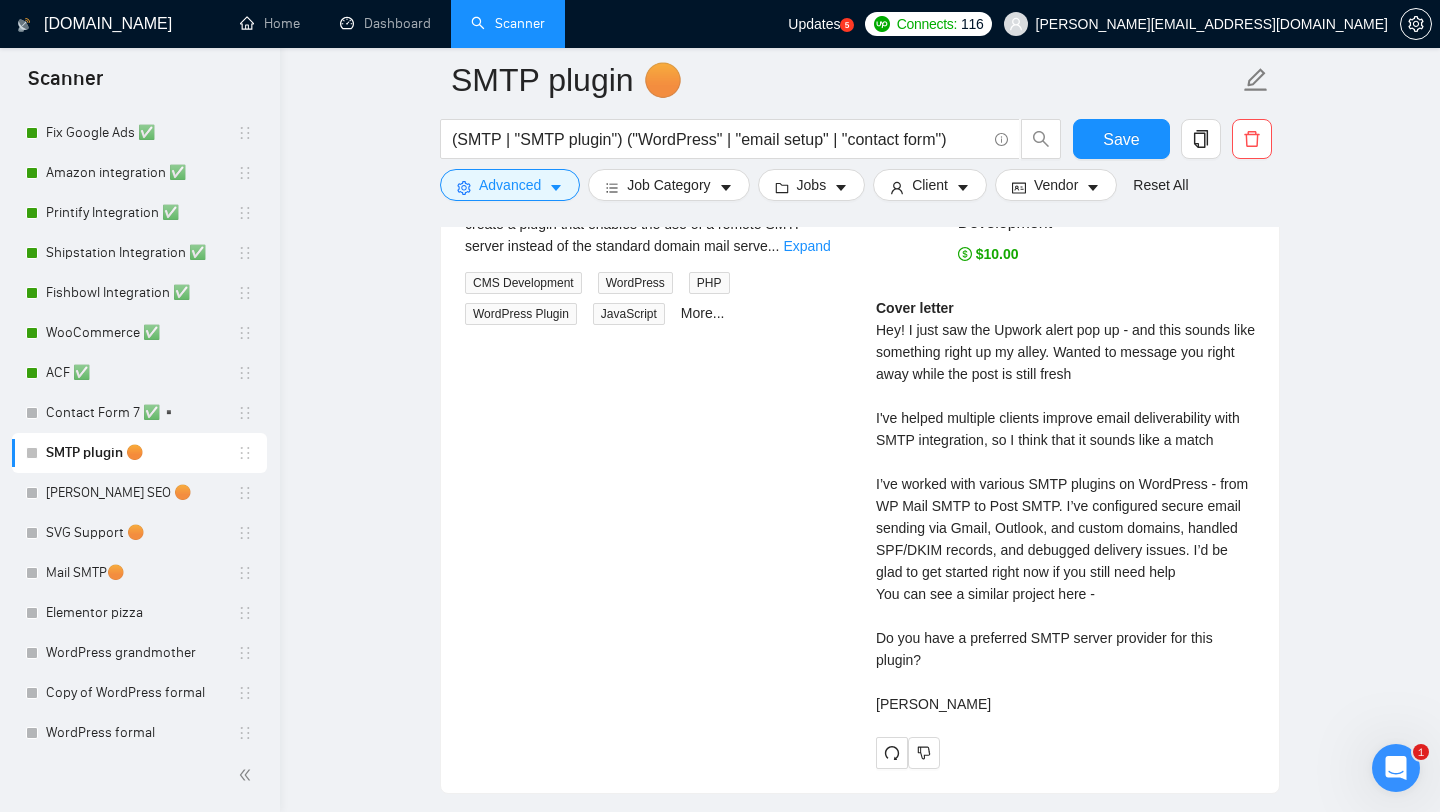 click on "Cover letter Hey! I just saw the Upwork alert pop up - and this sounds like something right up my alley. Wanted to message you right away while the post is still fresh
I've helped multiple clients improve email deliverability with SMTP integration, so I think that it sounds like a match
I’ve worked with various SMTP plugins on WordPress - from WP Mail SMTP to Post SMTP. I’ve configured secure email sending via Gmail, Outlook, and custom domains, handled SPF/DKIM records, and debugged delivery issues. I’d be glad to get started right now if you still need help
You can see a similar project here -
Do you have a preferred SMTP server provider for this plugin?
Best,
Alex" at bounding box center (1065, 506) 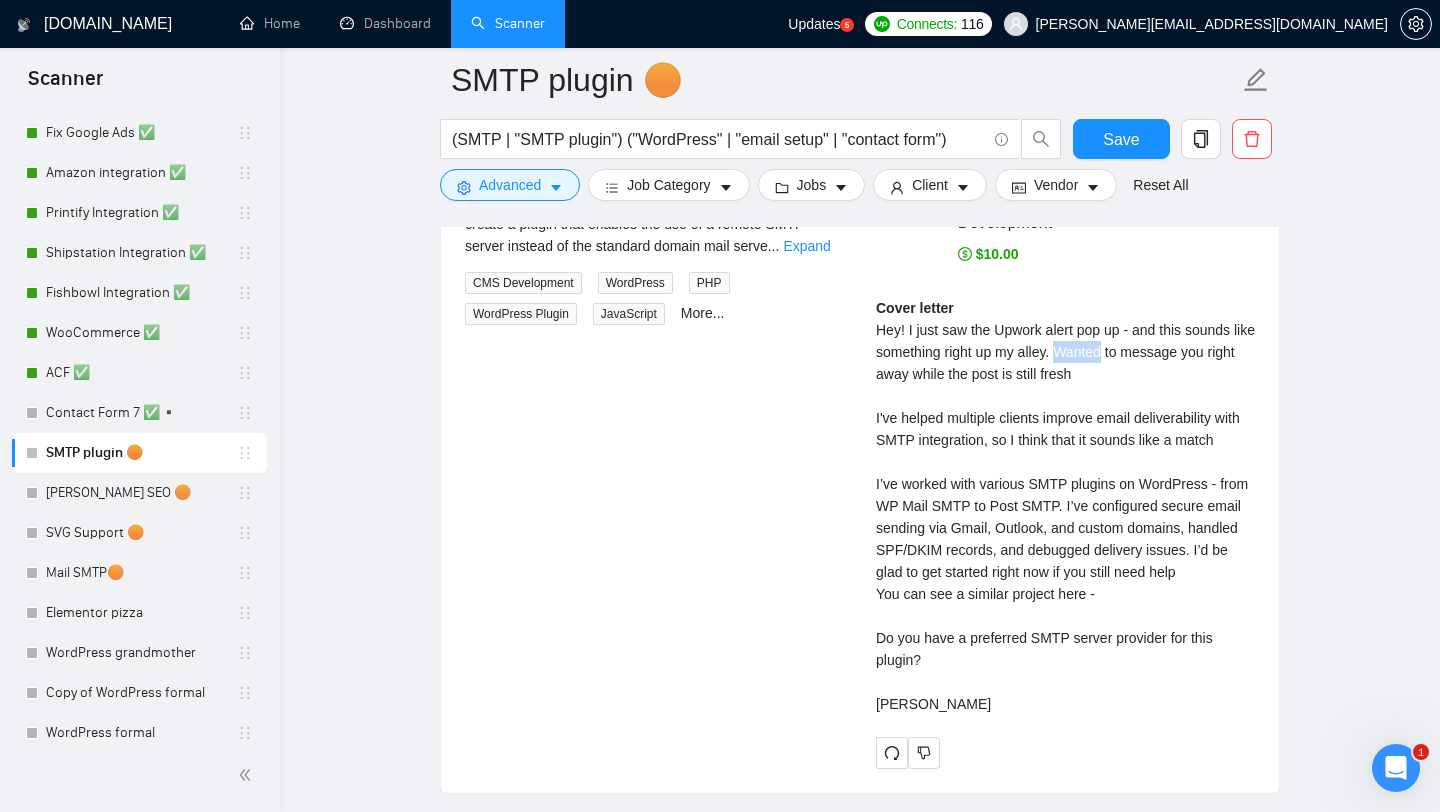 click on "Cover letter Hey! I just saw the Upwork alert pop up - and this sounds like something right up my alley. Wanted to message you right away while the post is still fresh
I've helped multiple clients improve email deliverability with SMTP integration, so I think that it sounds like a match
I’ve worked with various SMTP plugins on WordPress - from WP Mail SMTP to Post SMTP. I’ve configured secure email sending via Gmail, Outlook, and custom domains, handled SPF/DKIM records, and debugged delivery issues. I’d be glad to get started right now if you still need help
You can see a similar project here -
Do you have a preferred SMTP server provider for this plugin?
Best,
Alex" at bounding box center [1065, 506] 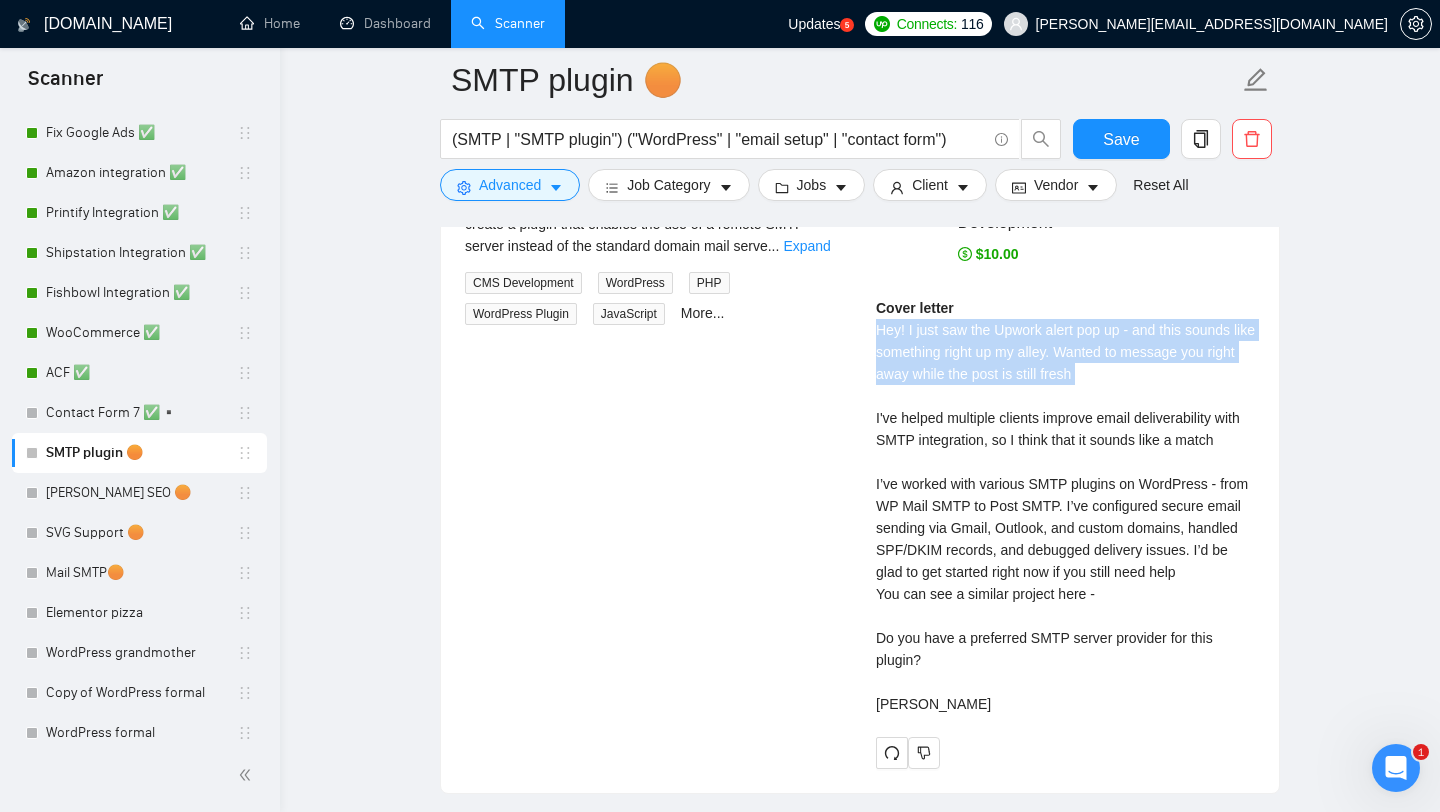 click on "Cover letter Hey! I just saw the Upwork alert pop up - and this sounds like something right up my alley. Wanted to message you right away while the post is still fresh
I've helped multiple clients improve email deliverability with SMTP integration, so I think that it sounds like a match
I’ve worked with various SMTP plugins on WordPress - from WP Mail SMTP to Post SMTP. I’ve configured secure email sending via Gmail, Outlook, and custom domains, handled SPF/DKIM records, and debugged delivery issues. I’d be glad to get started right now if you still need help
You can see a similar project here -
Do you have a preferred SMTP server provider for this plugin?
Best,
Alex" at bounding box center (1065, 506) 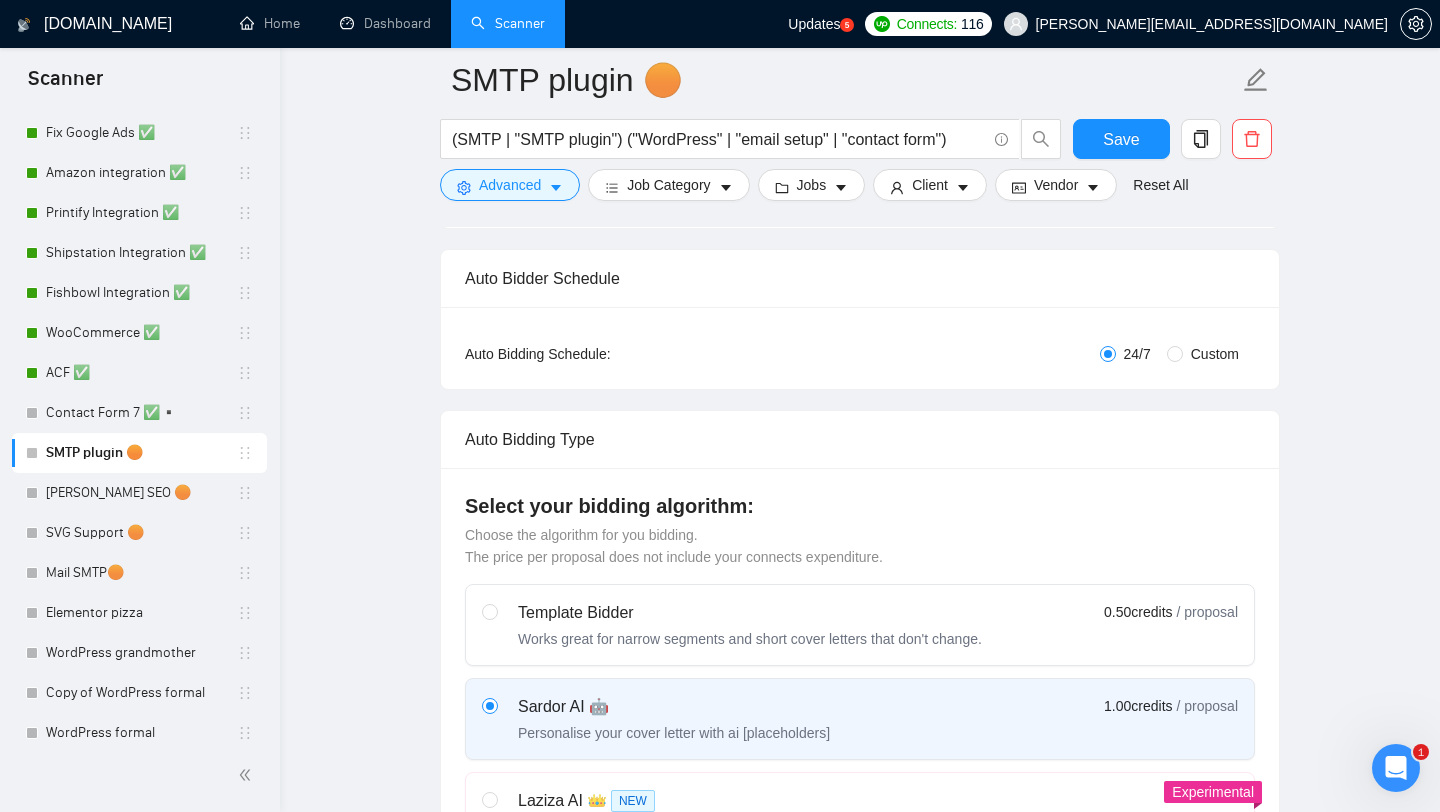 scroll, scrollTop: 223, scrollLeft: 0, axis: vertical 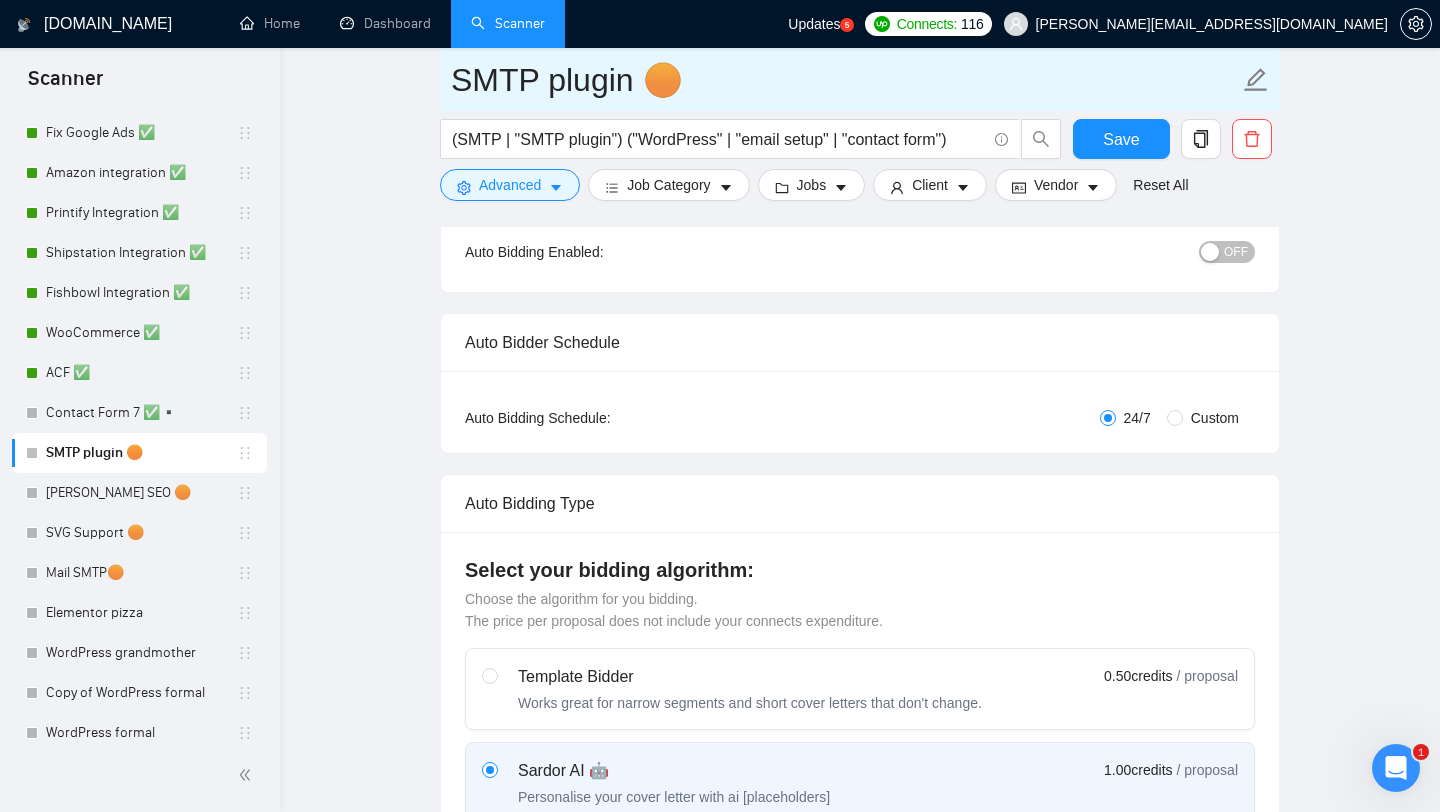 click on "SMTP plugin 🟠" at bounding box center (845, 80) 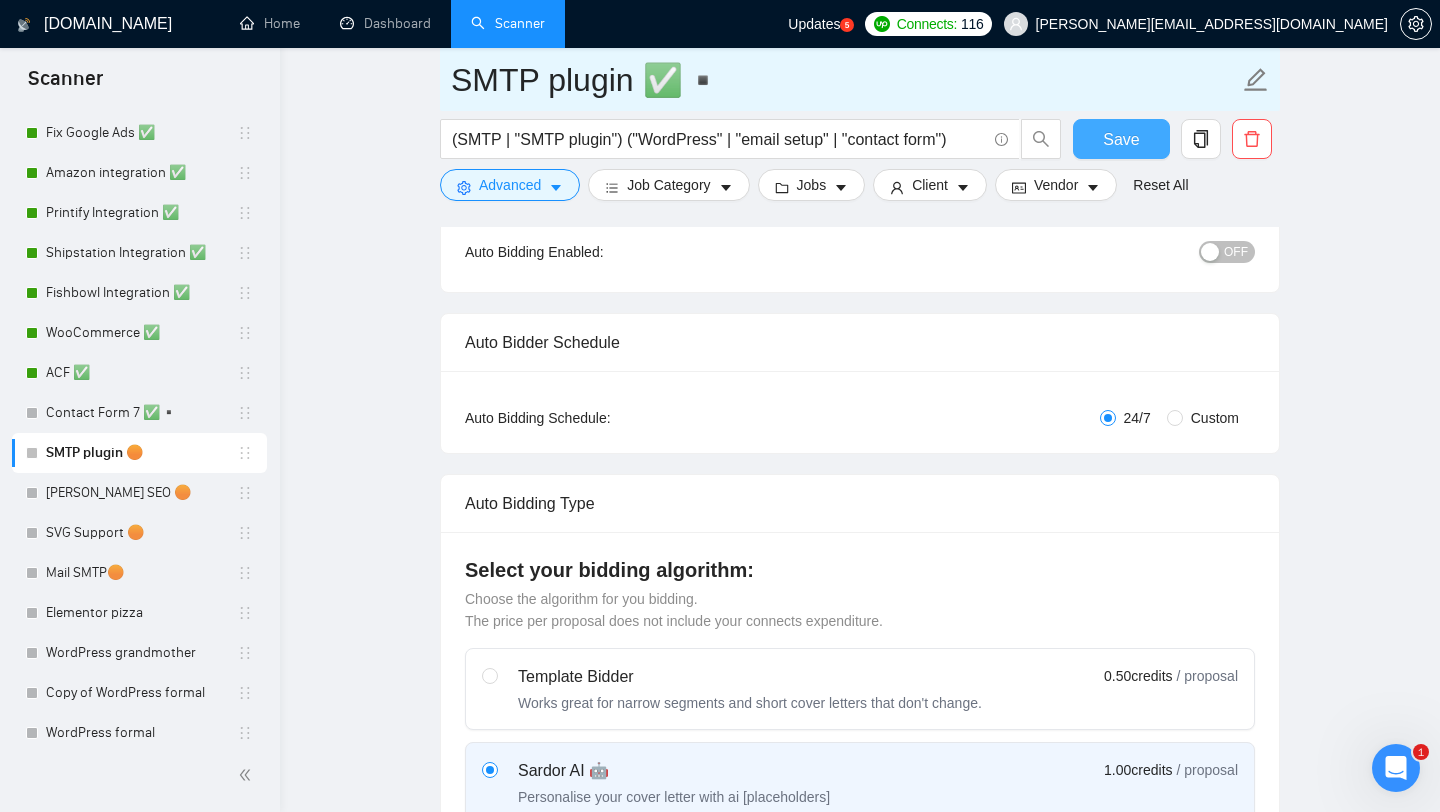 type on "SMTP plugin ✅▪️" 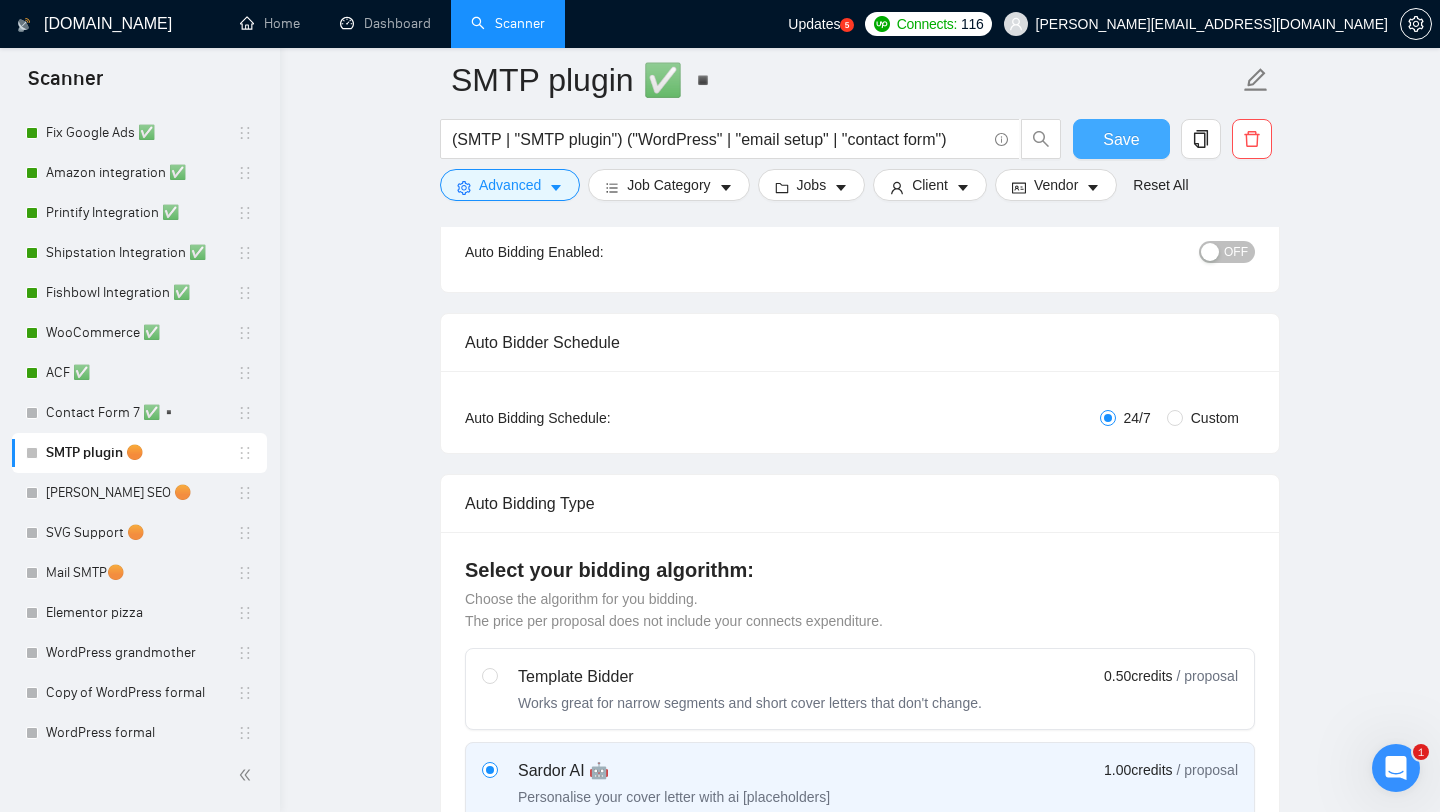 click on "Save" at bounding box center (1121, 139) 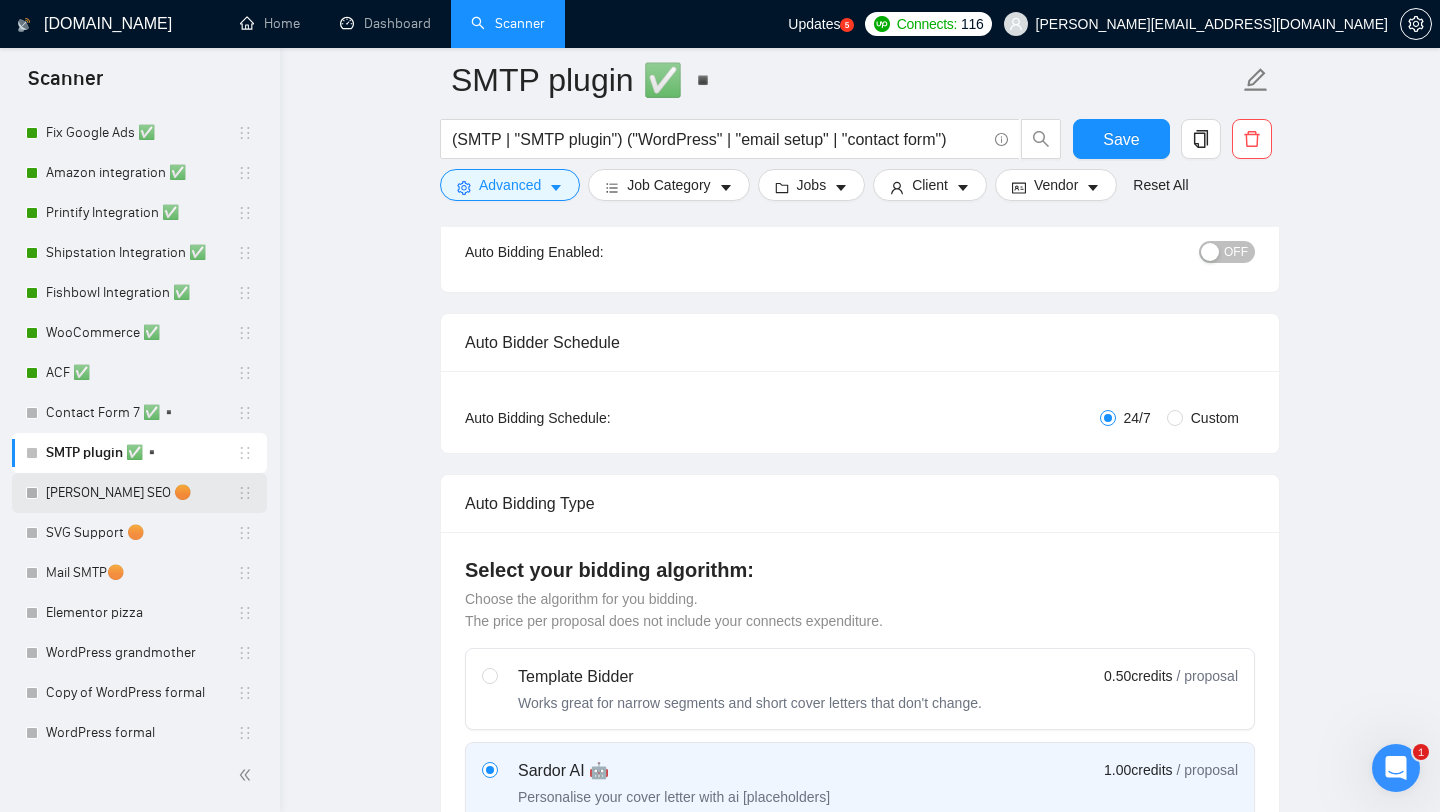 click on "Yoast SEO 🟠" at bounding box center (141, 493) 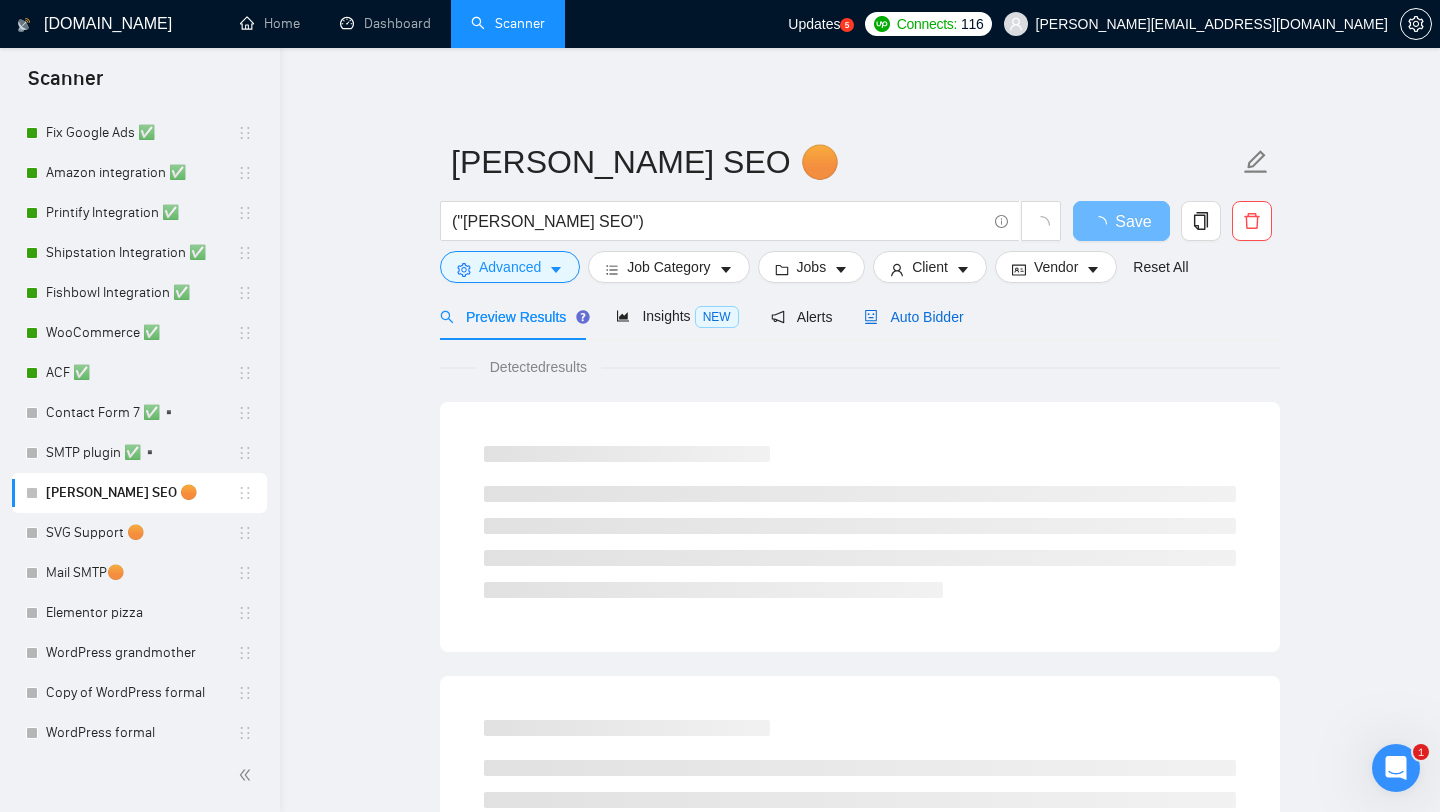click on "Auto Bidder" at bounding box center (913, 317) 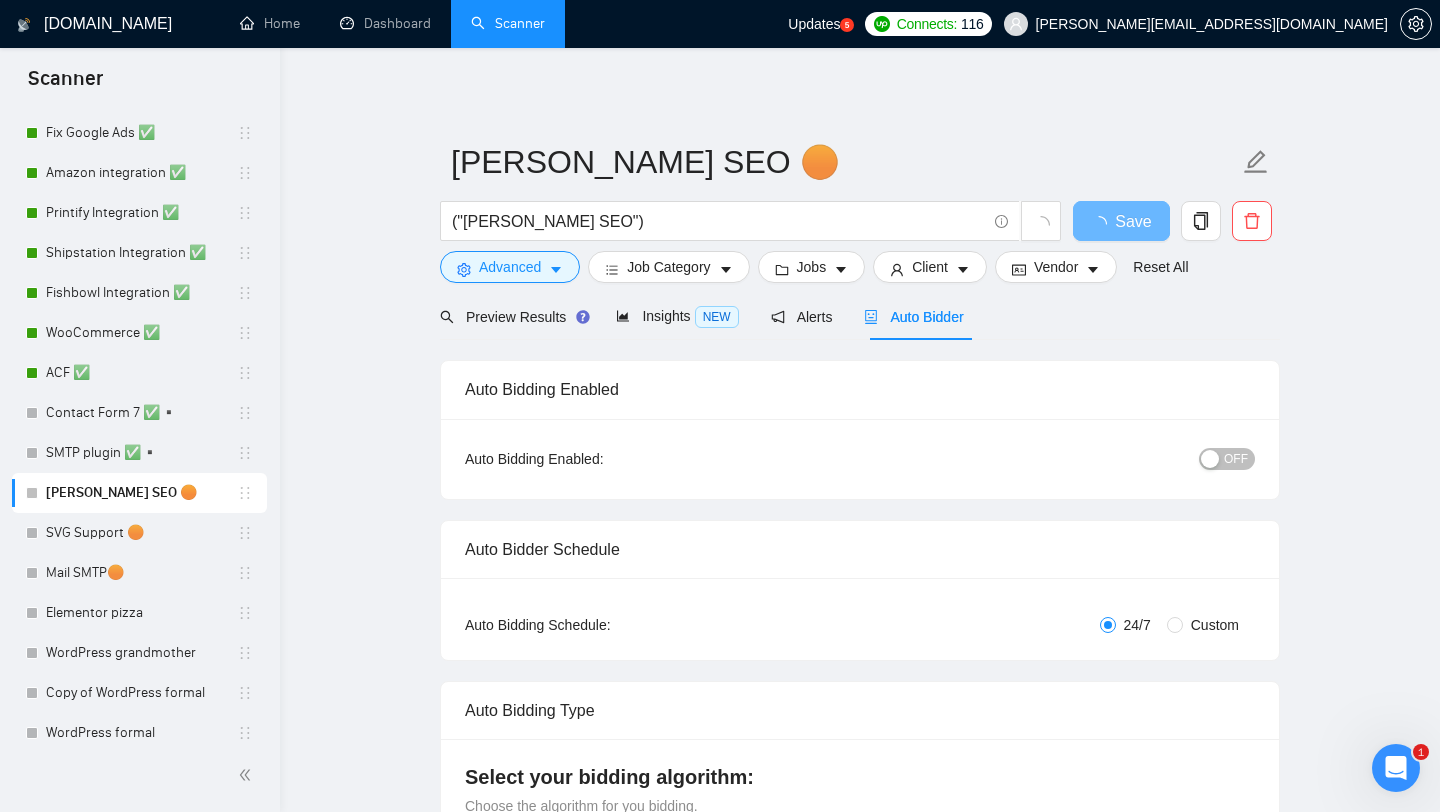 type 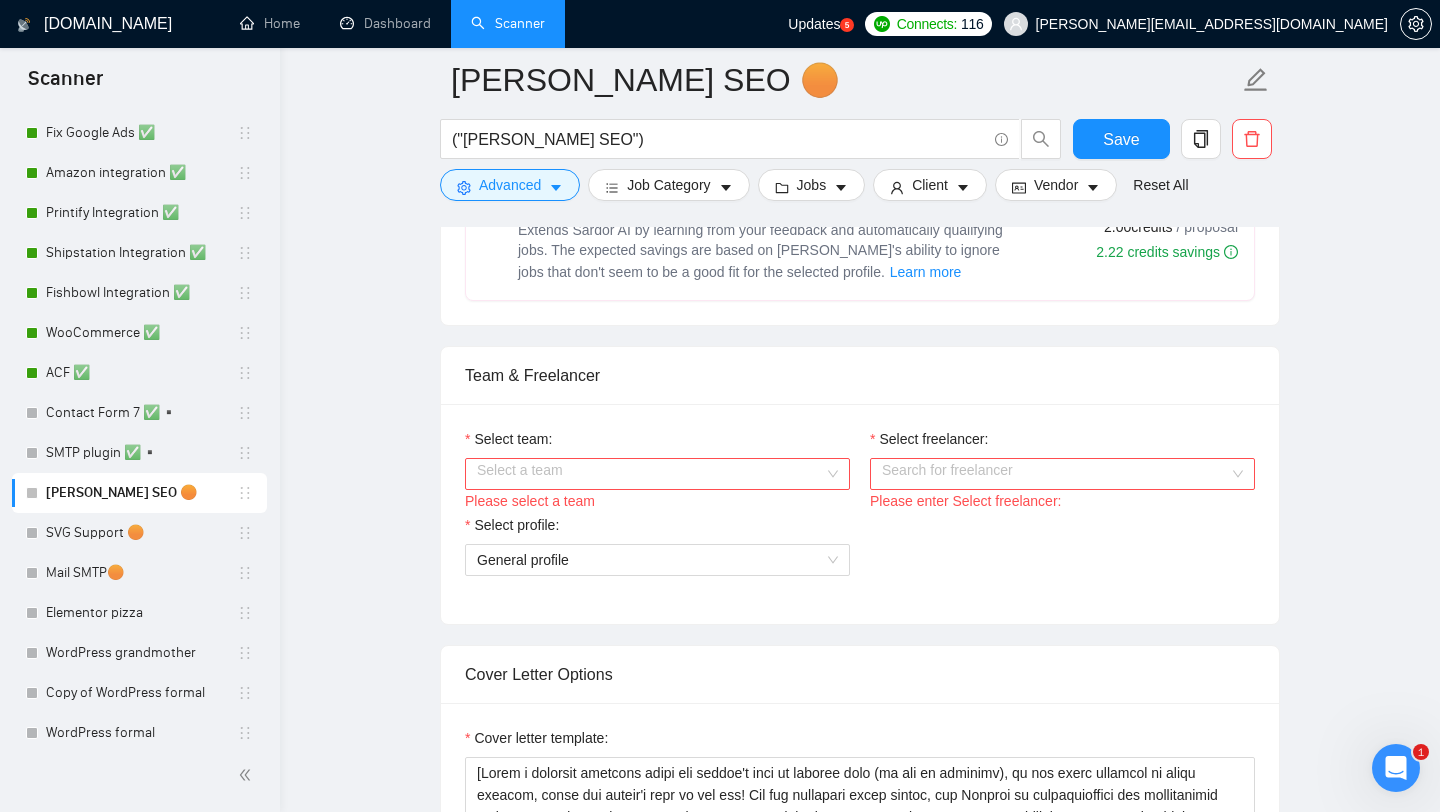scroll, scrollTop: 935, scrollLeft: 0, axis: vertical 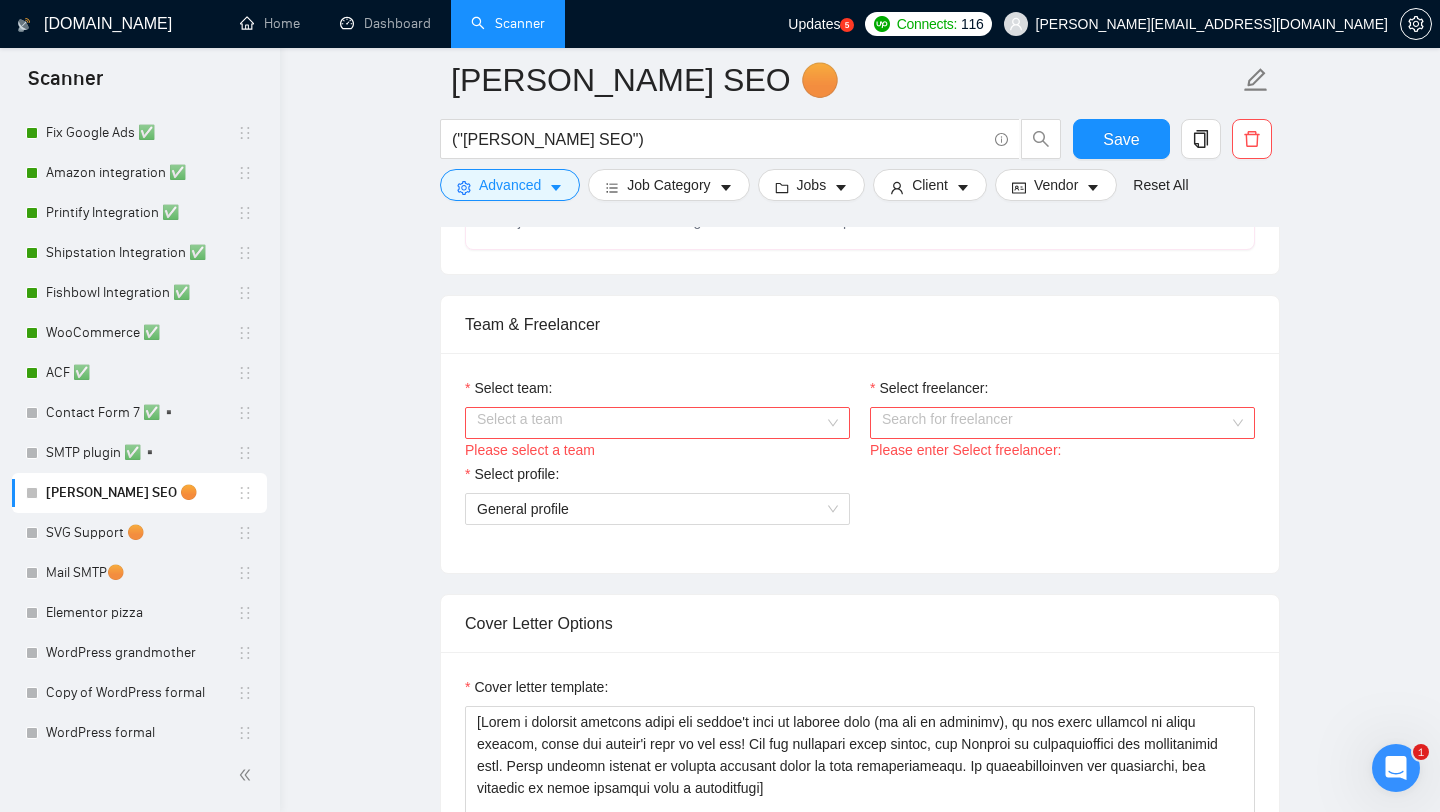 click on "Select team:" at bounding box center (650, 423) 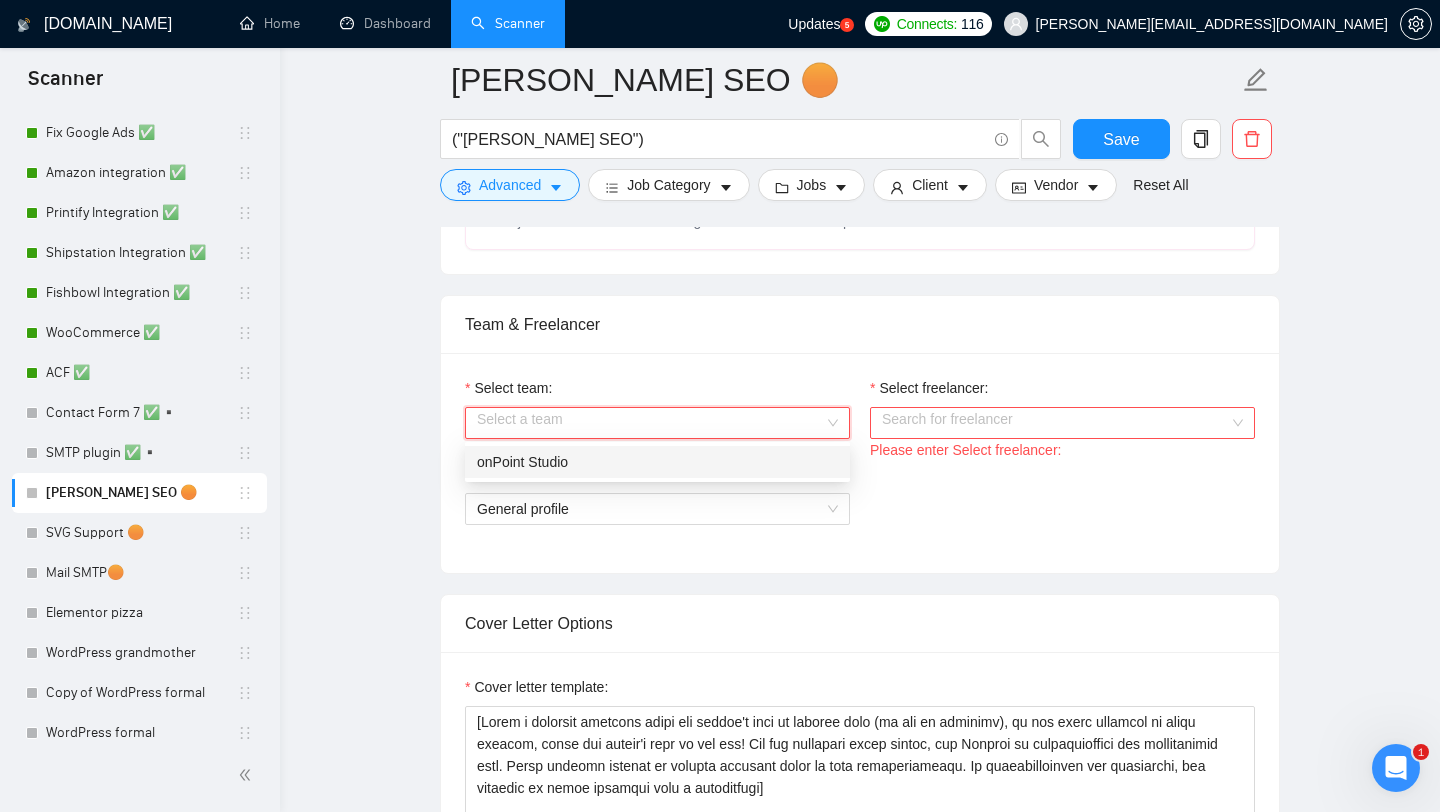 click on "onPoint Studio" at bounding box center [657, 462] 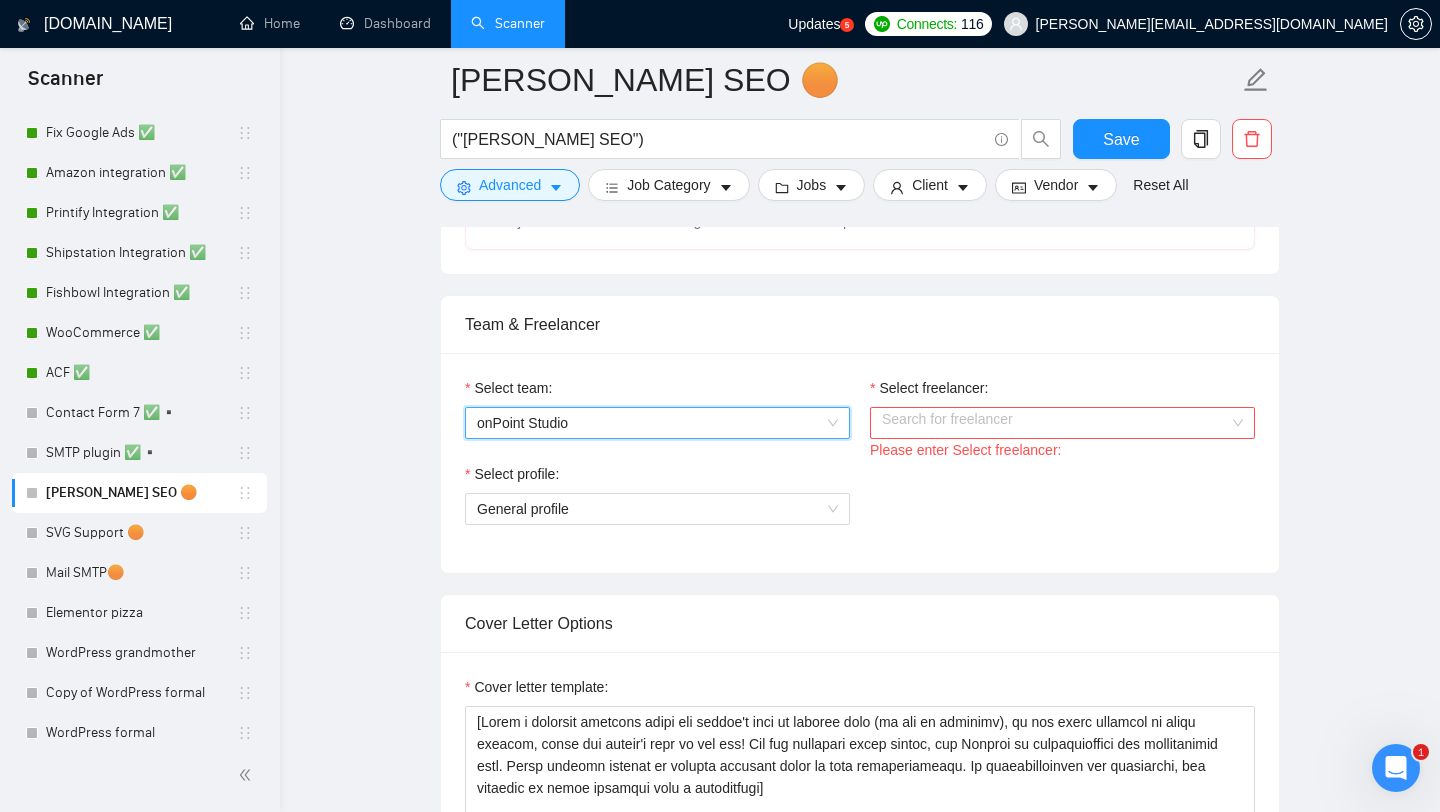 click on "Please enter Select freelancer:" at bounding box center [1062, 450] 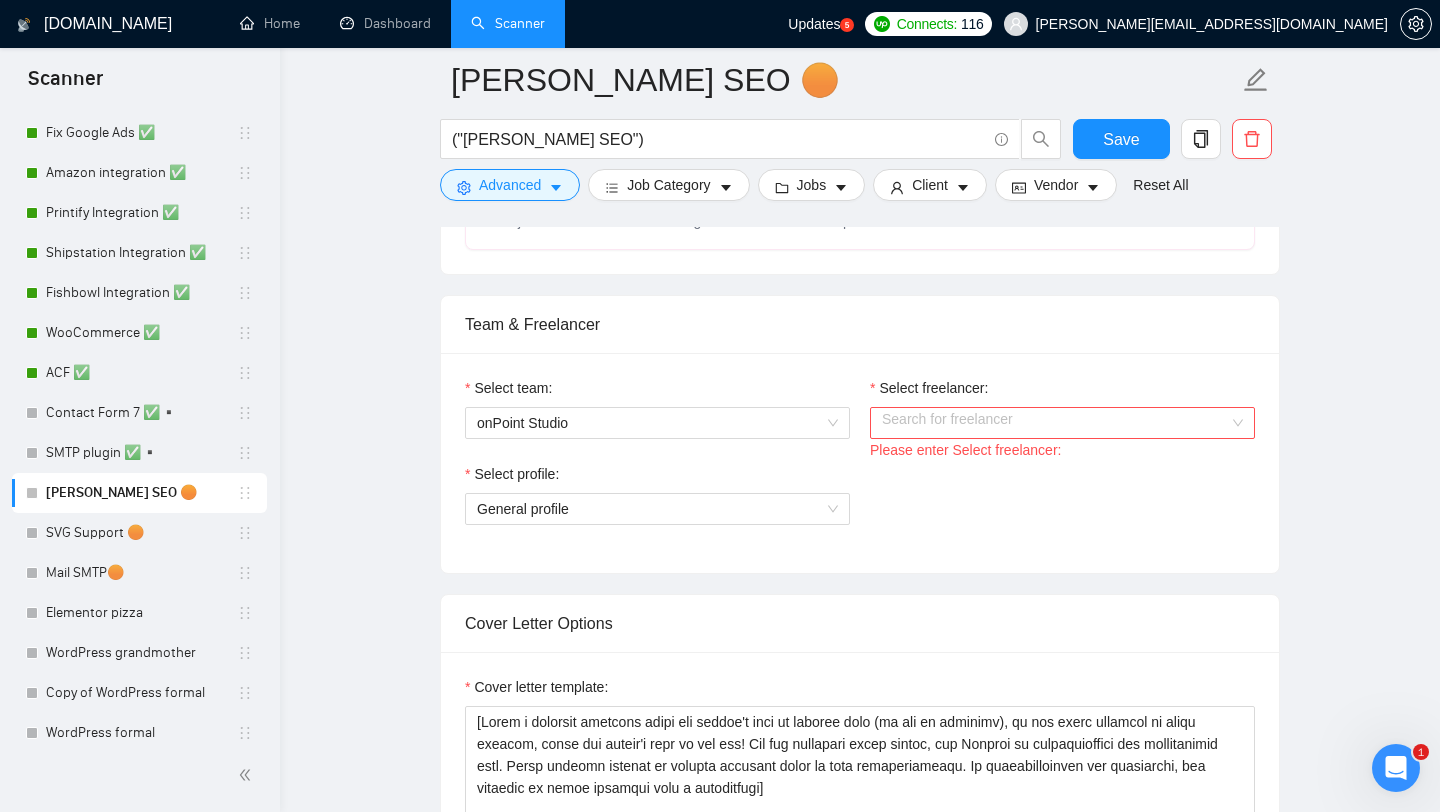 click on "Select freelancer:" at bounding box center [1055, 423] 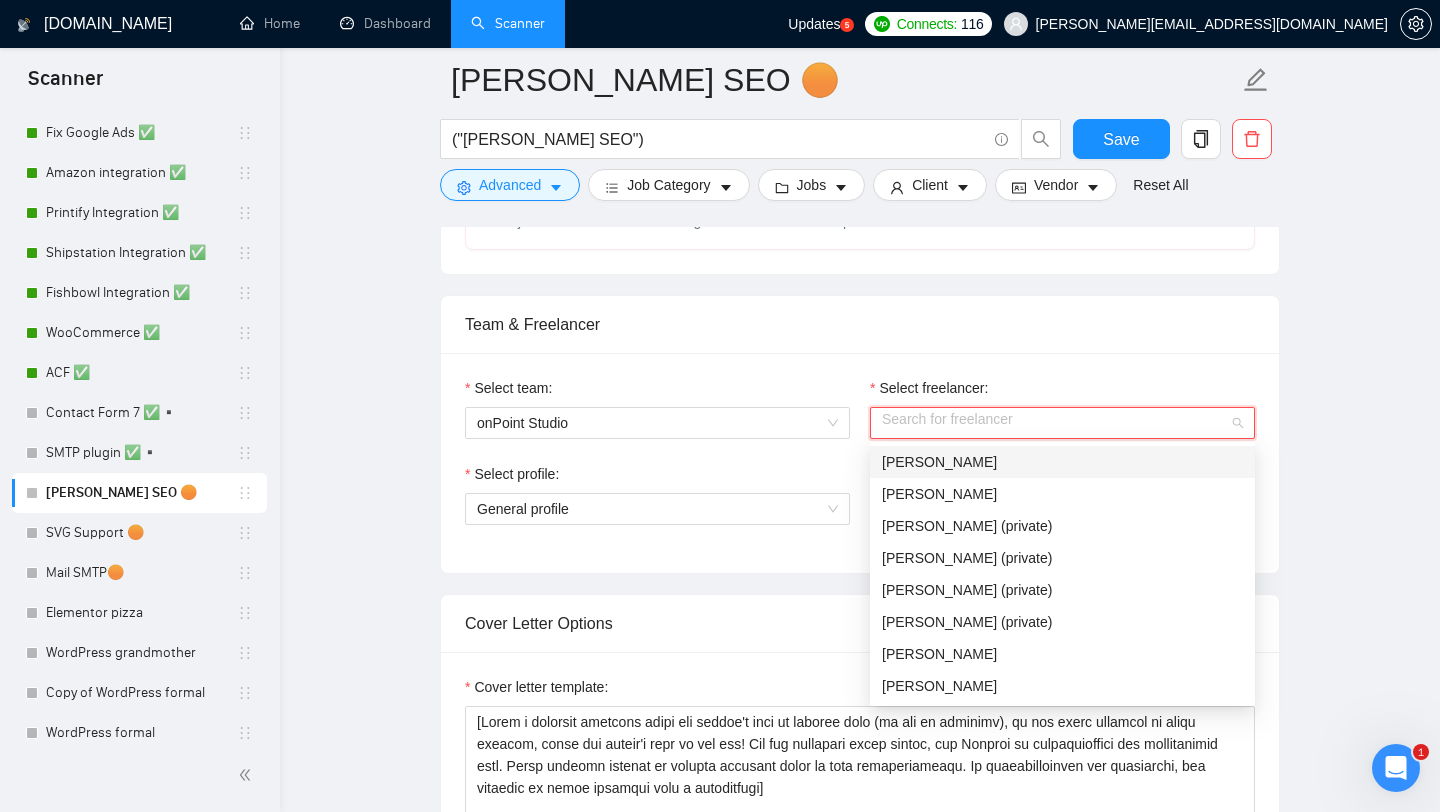 click on "[PERSON_NAME]" at bounding box center [1062, 462] 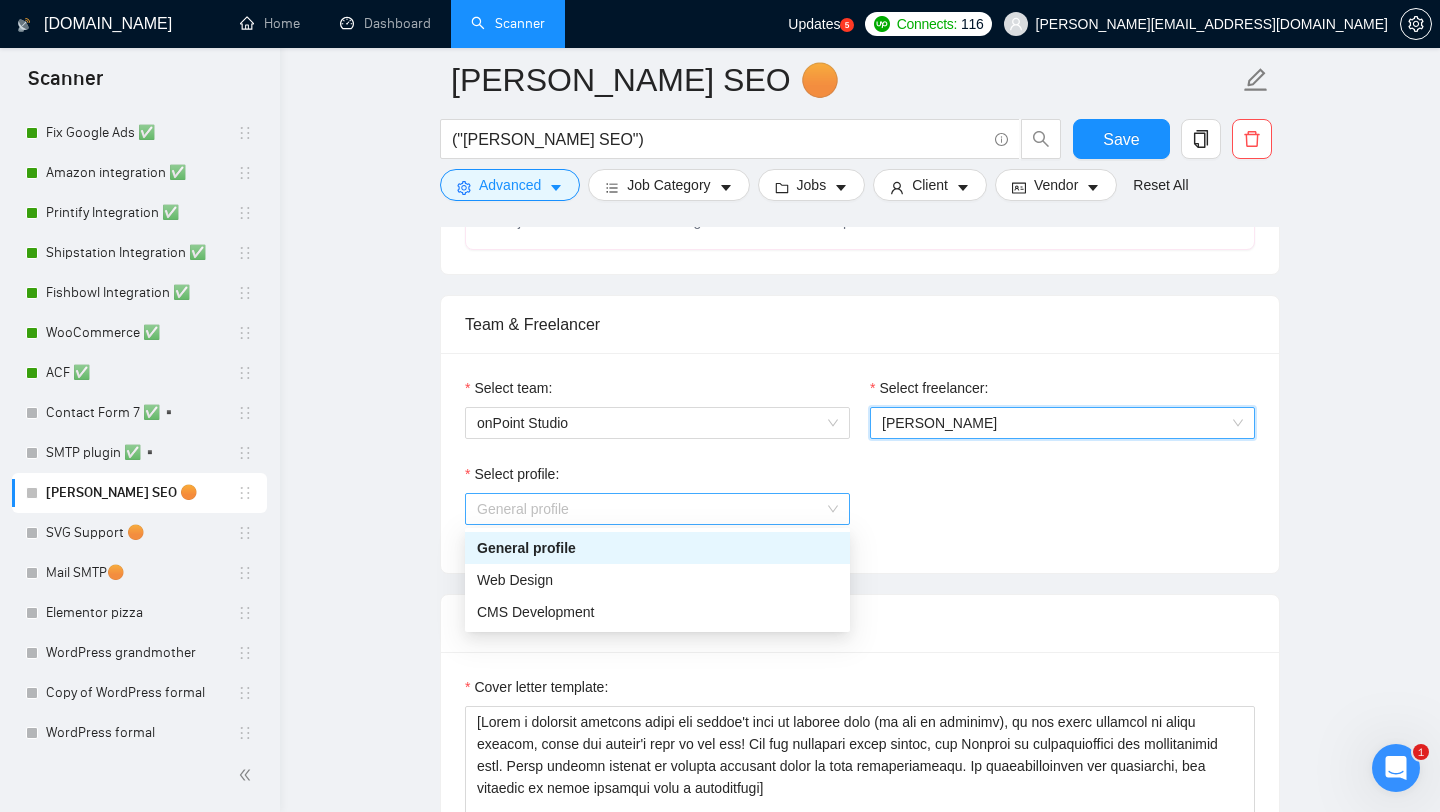 click on "General profile" at bounding box center [657, 509] 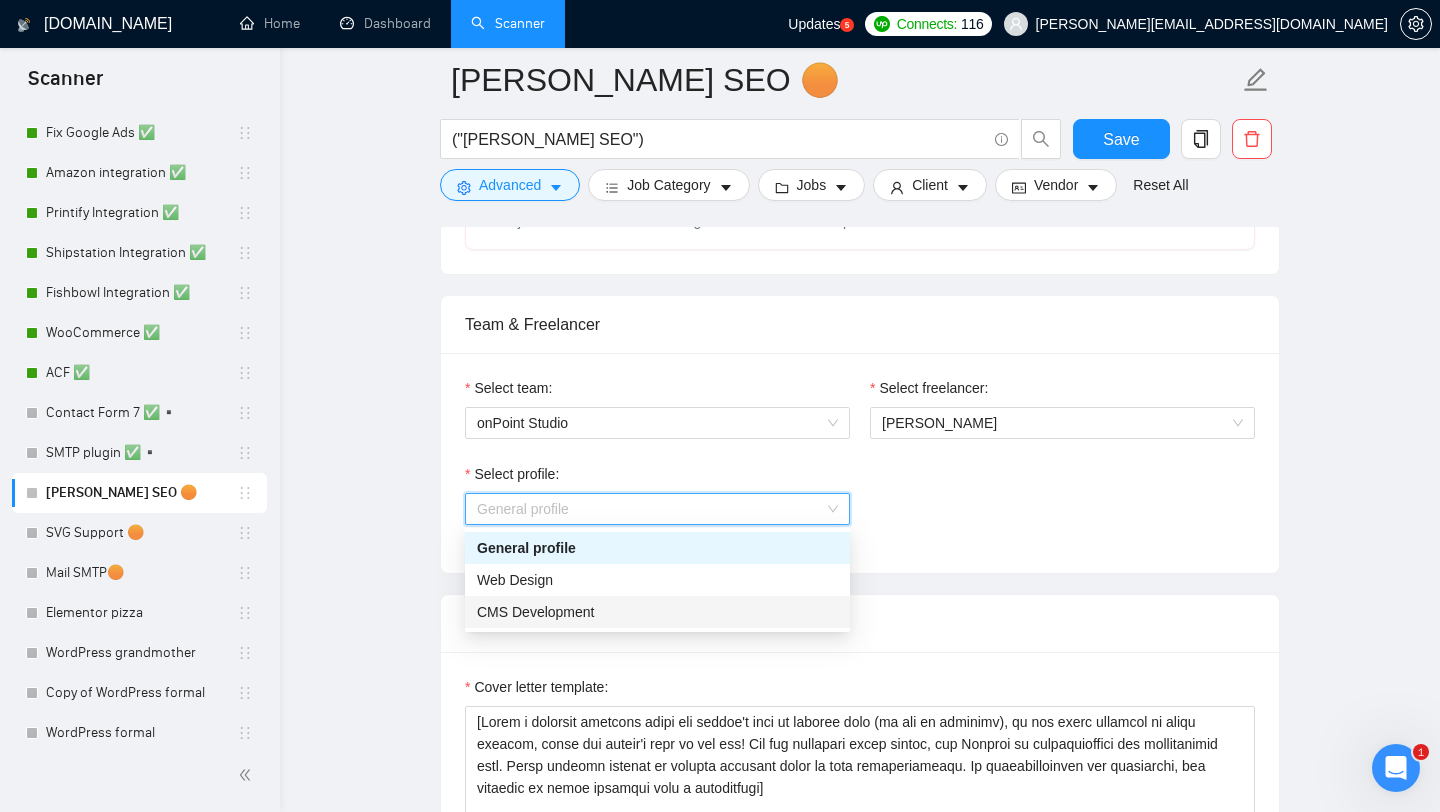click on "CMS Development" at bounding box center [657, 612] 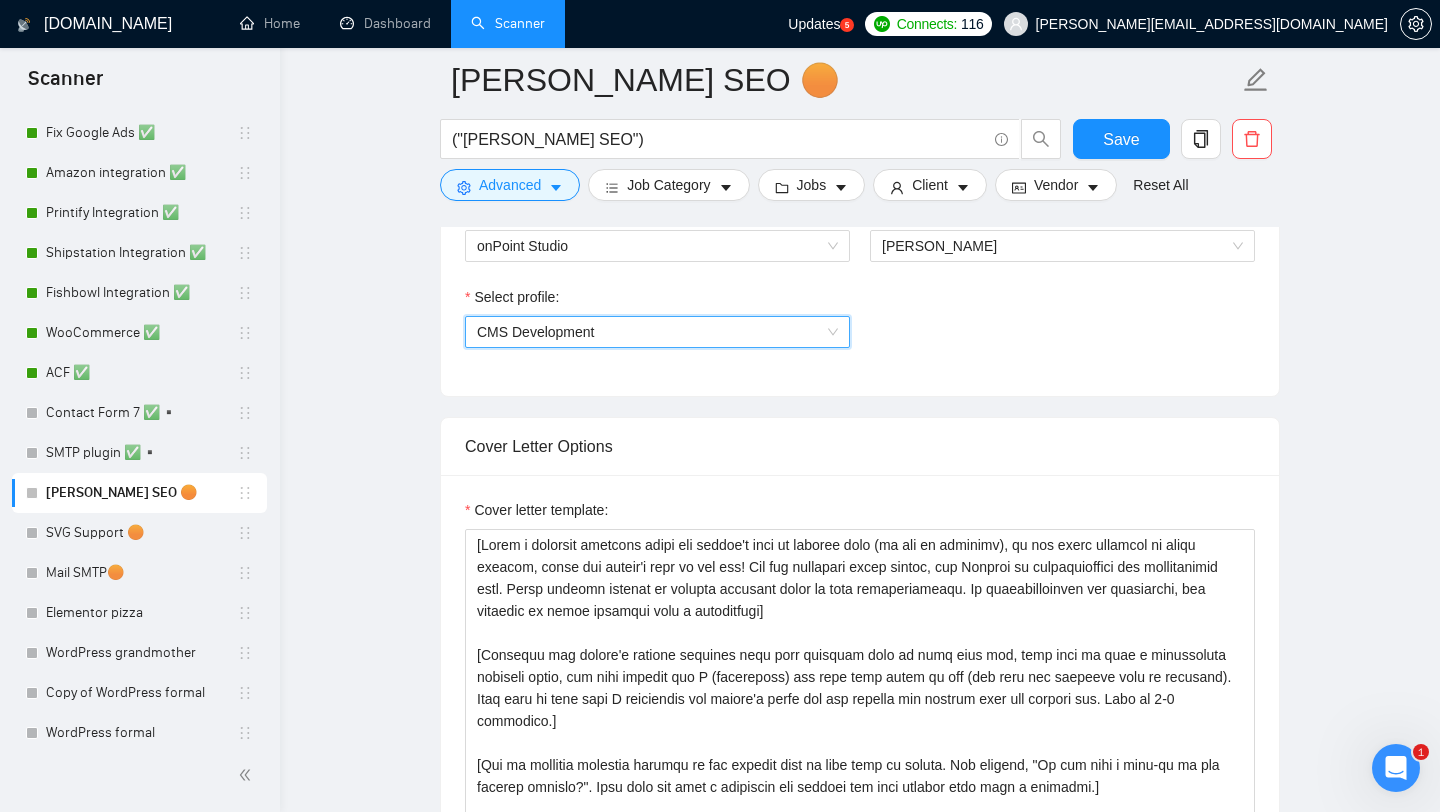 scroll, scrollTop: 1157, scrollLeft: 0, axis: vertical 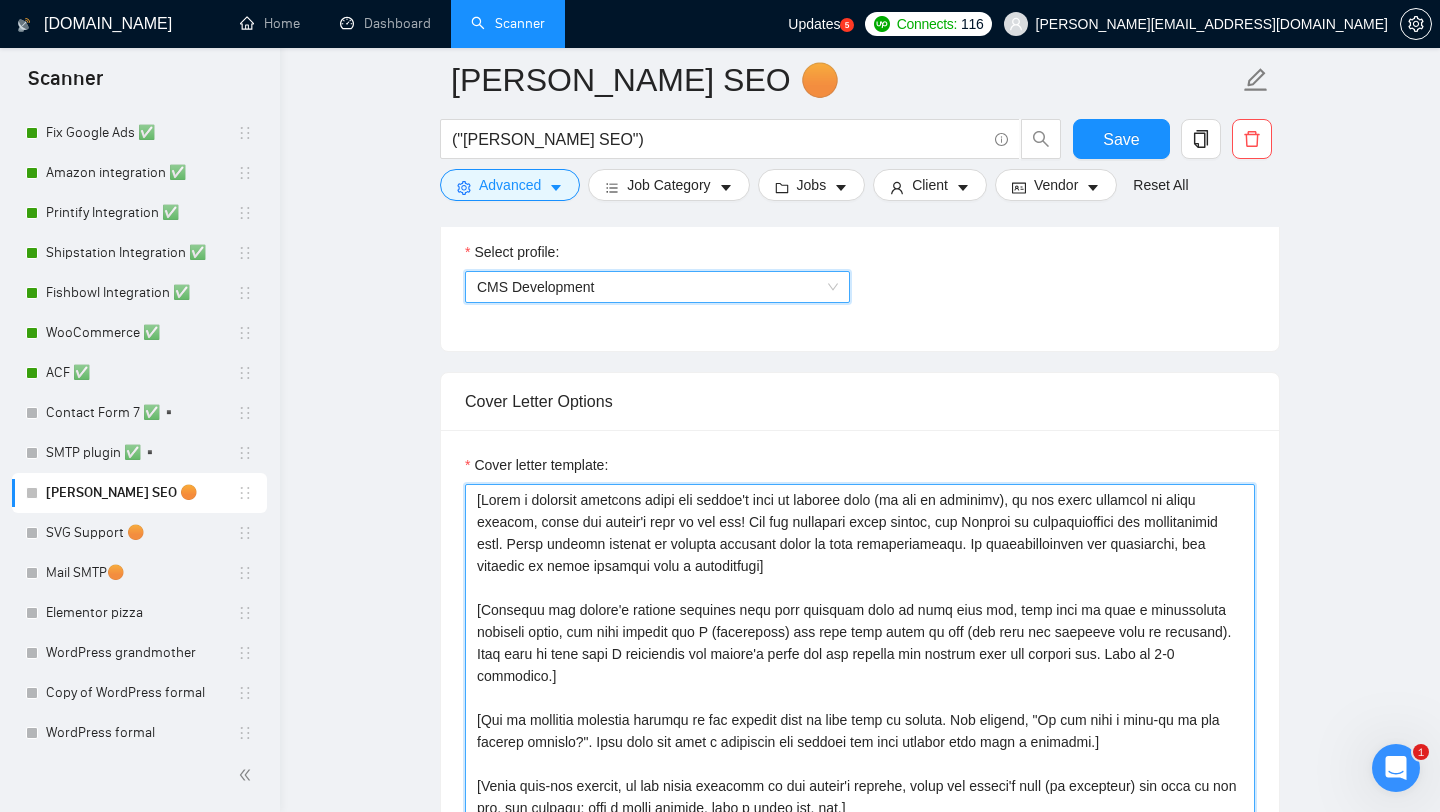 click on "Cover letter template:" at bounding box center (860, 709) 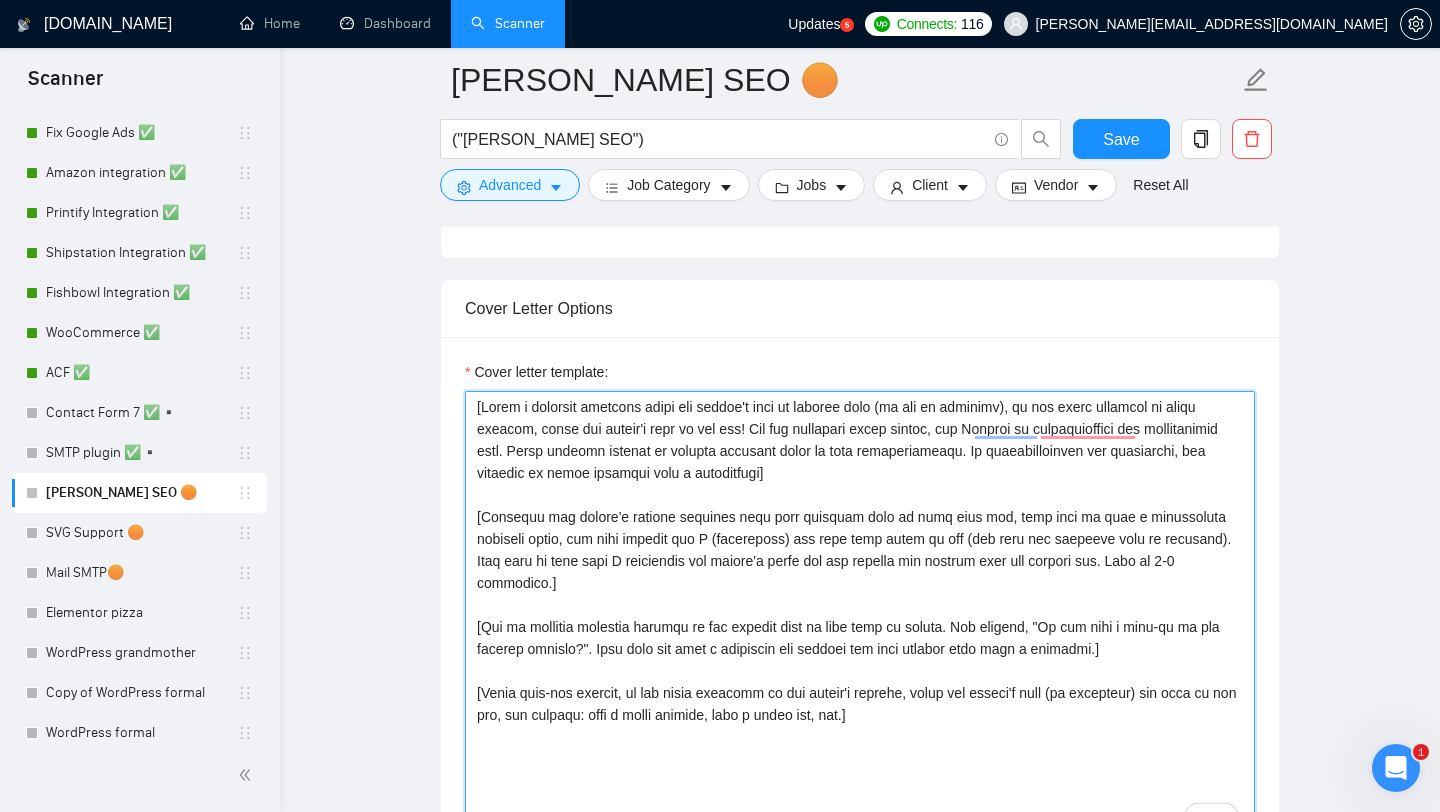 scroll, scrollTop: 1253, scrollLeft: 0, axis: vertical 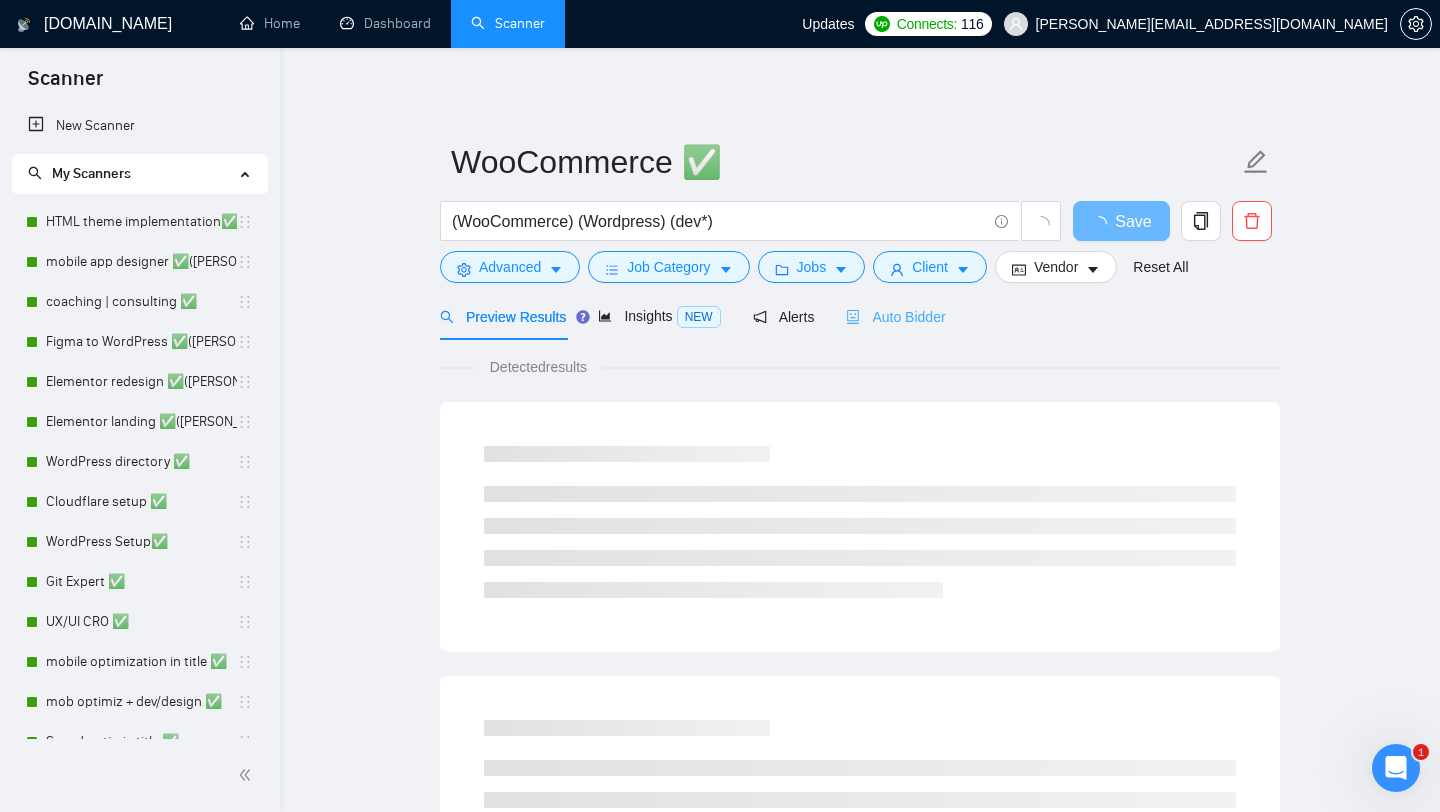 click on "Auto Bidder" at bounding box center [895, 316] 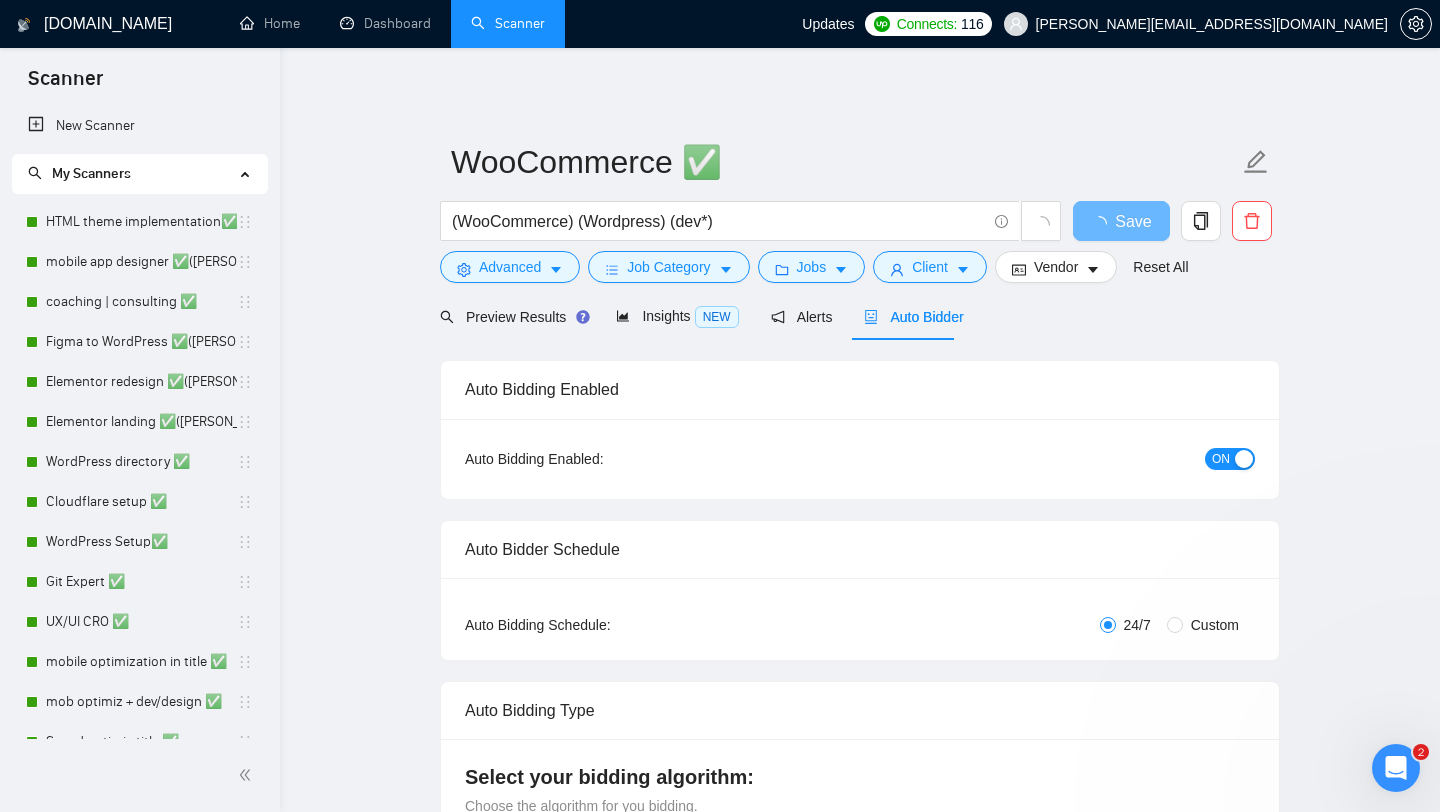 type 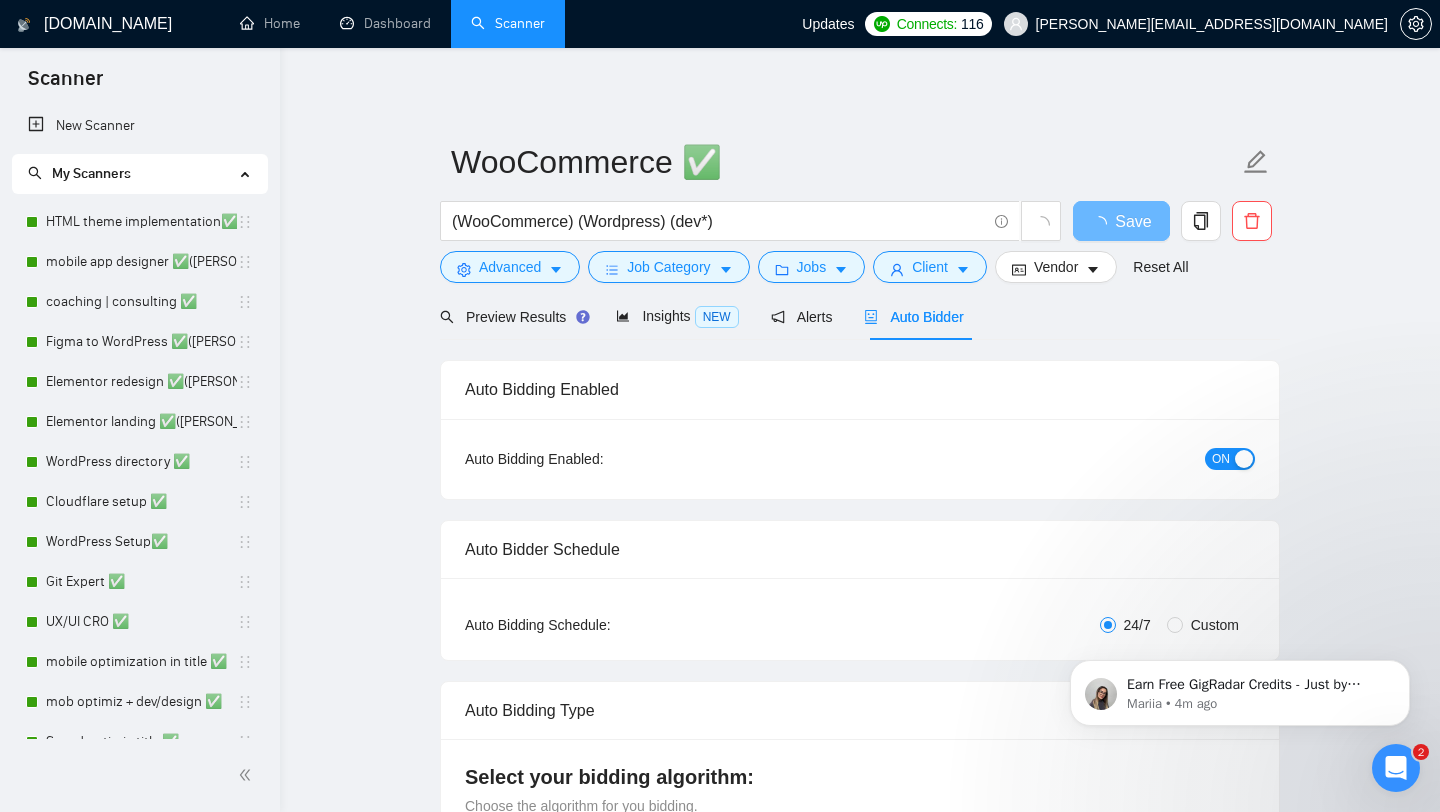 scroll, scrollTop: 0, scrollLeft: 0, axis: both 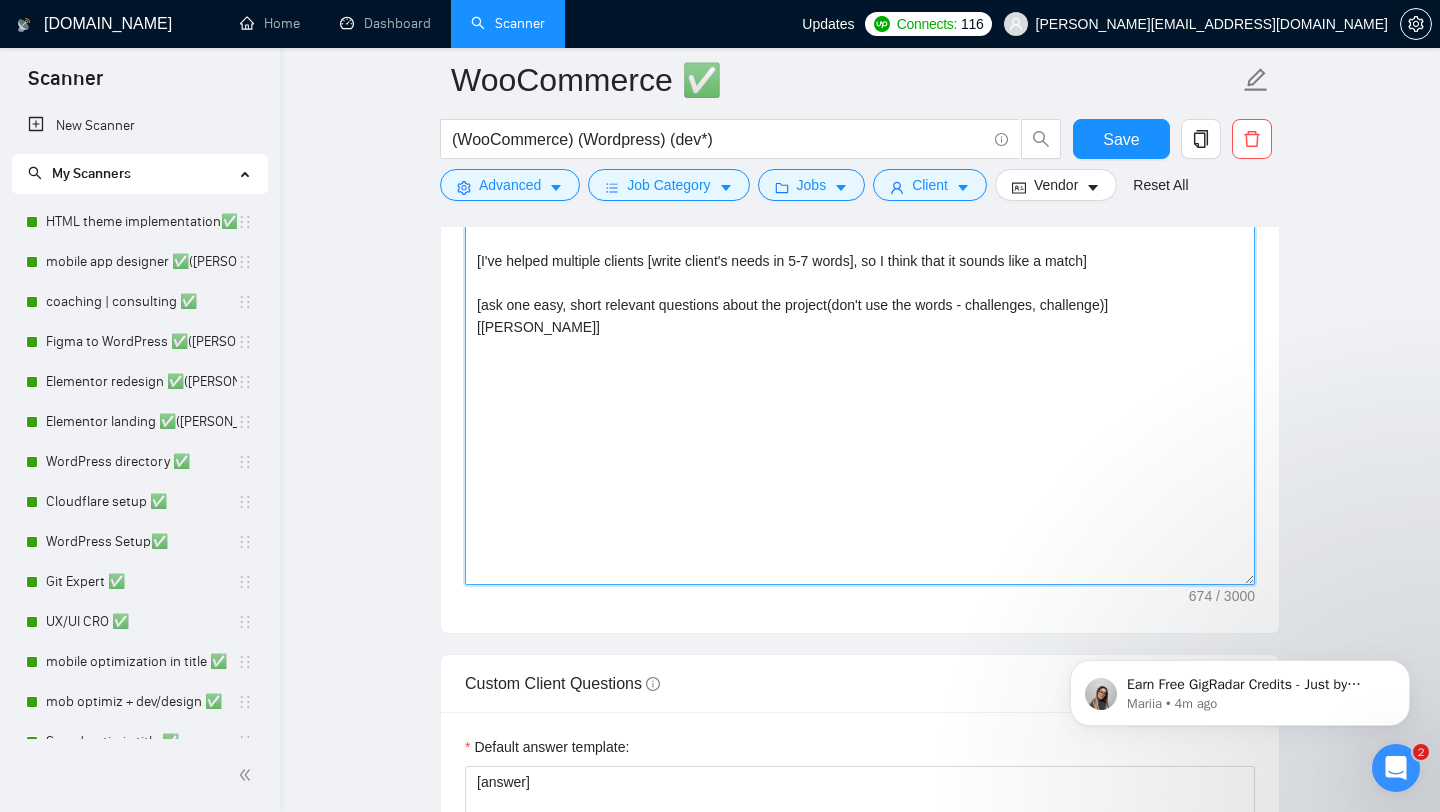 click on "[I specialize in WordPress + WooCommerce development and recently built a custom WooCommerce system for Practice Booster, focused on gated subscriptions and digital content delivery. It handles secure payments, user roles, and email flows for dental professionals accessing podcasts, courses, and e-books. The platform is stable, scalable, and optimized for recurring sales - https://www.upwork.com/freelancers/alexonpoint?p=1796425303228252160]
[I've helped multiple clients [write client's needs in 5-7 words], so I think that it sounds like a match]
[ask one easy, short relevant questions about the project(don't use the words - challenges, challenge)]
[Best,
Alex]" at bounding box center (860, 360) 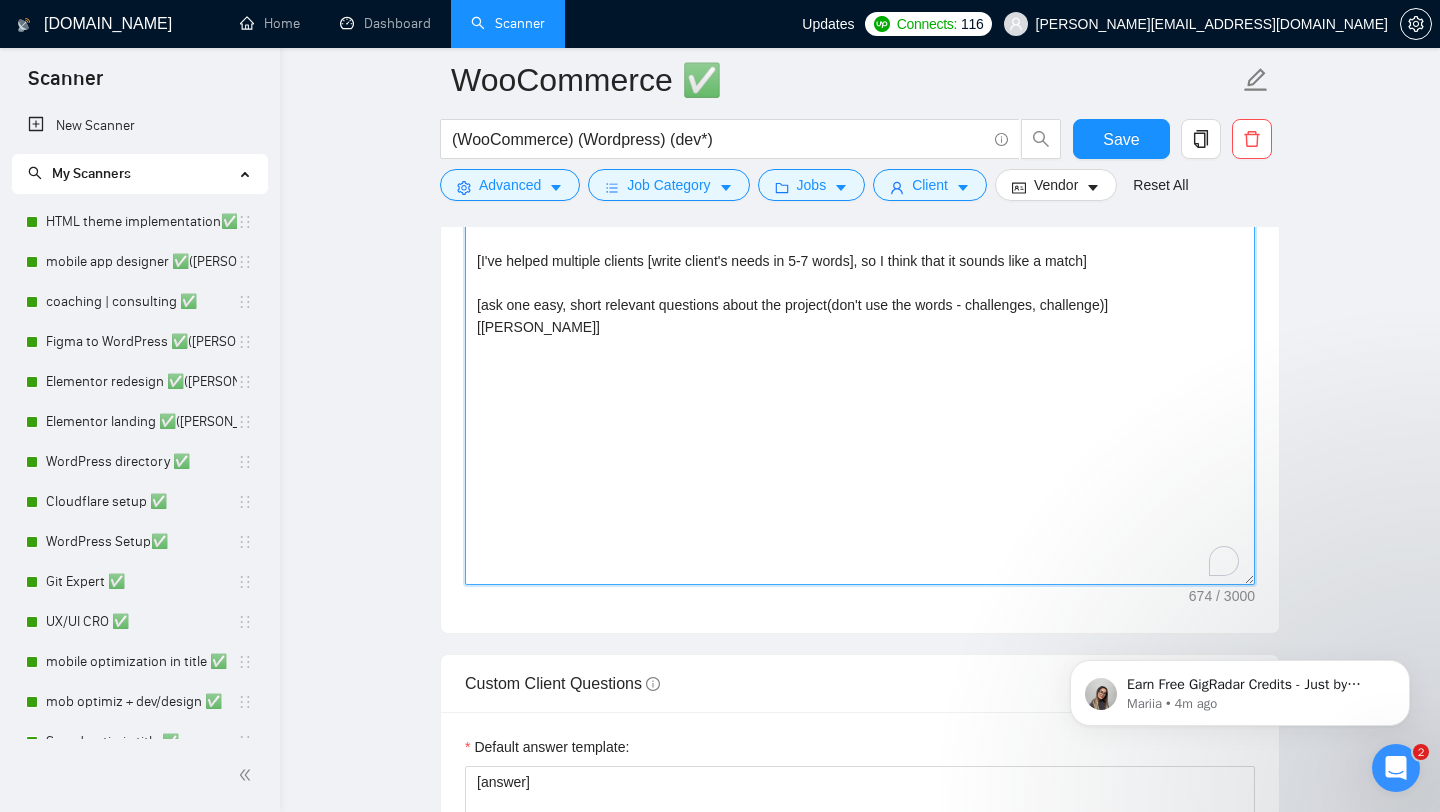 click on "[I specialize in WordPress + WooCommerce development and recently built a custom WooCommerce system for Practice Booster, focused on gated subscriptions and digital content delivery. It handles secure payments, user roles, and email flows for dental professionals accessing podcasts, courses, and e-books. The platform is stable, scalable, and optimized for recurring sales - https://www.upwork.com/freelancers/alexonpoint?p=1796425303228252160]
[I've helped multiple clients [write client's needs in 5-7 words], so I think that it sounds like a match]
[ask one easy, short relevant questions about the project(don't use the words - challenges, challenge)]
[Best,
Alex]" at bounding box center [860, 360] 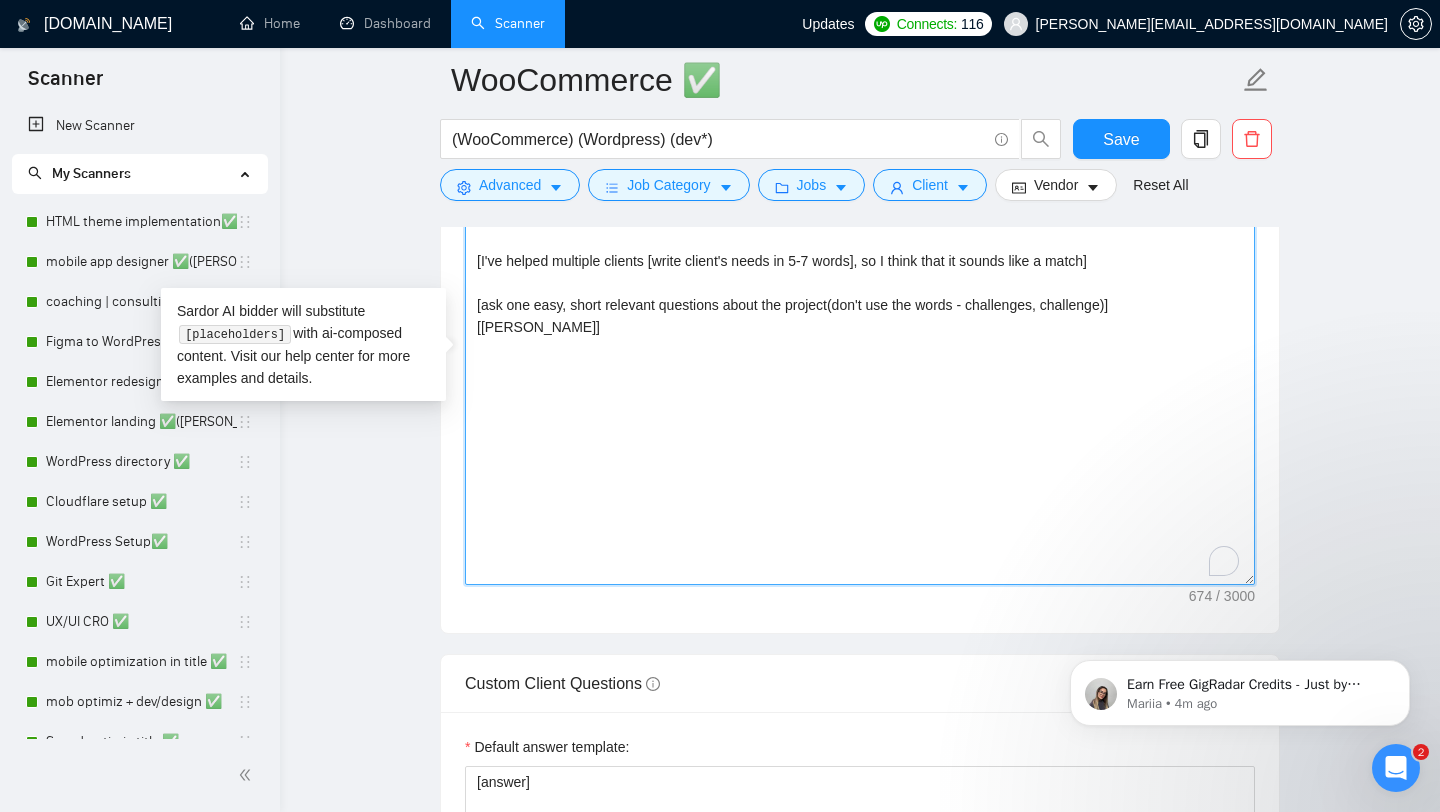 click on "[I specialize in WordPress + WooCommerce development and recently built a custom WooCommerce system for Practice Booster, focused on gated subscriptions and digital content delivery. It handles secure payments, user roles, and email flows for dental professionals accessing podcasts, courses, and e-books. The platform is stable, scalable, and optimized for recurring sales - https://www.upwork.com/freelancers/alexonpoint?p=1796425303228252160]
[I've helped multiple clients [write client's needs in 5-7 words], so I think that it sounds like a match]
[ask one easy, short relevant questions about the project(don't use the words - challenges, challenge)]
[Best,
Alex]" at bounding box center (860, 360) 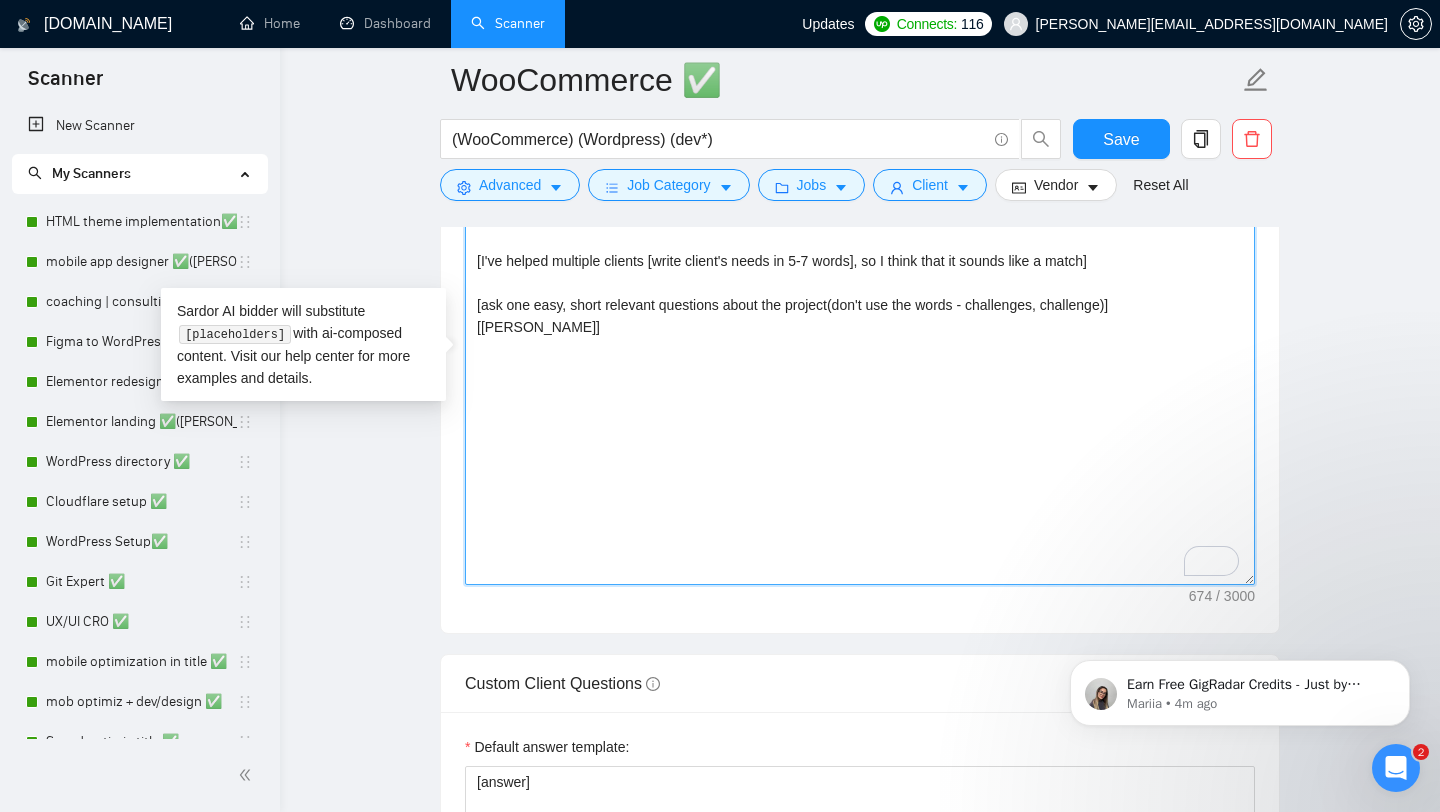 drag, startPoint x: 509, startPoint y: 360, endPoint x: 473, endPoint y: 310, distance: 61.611687 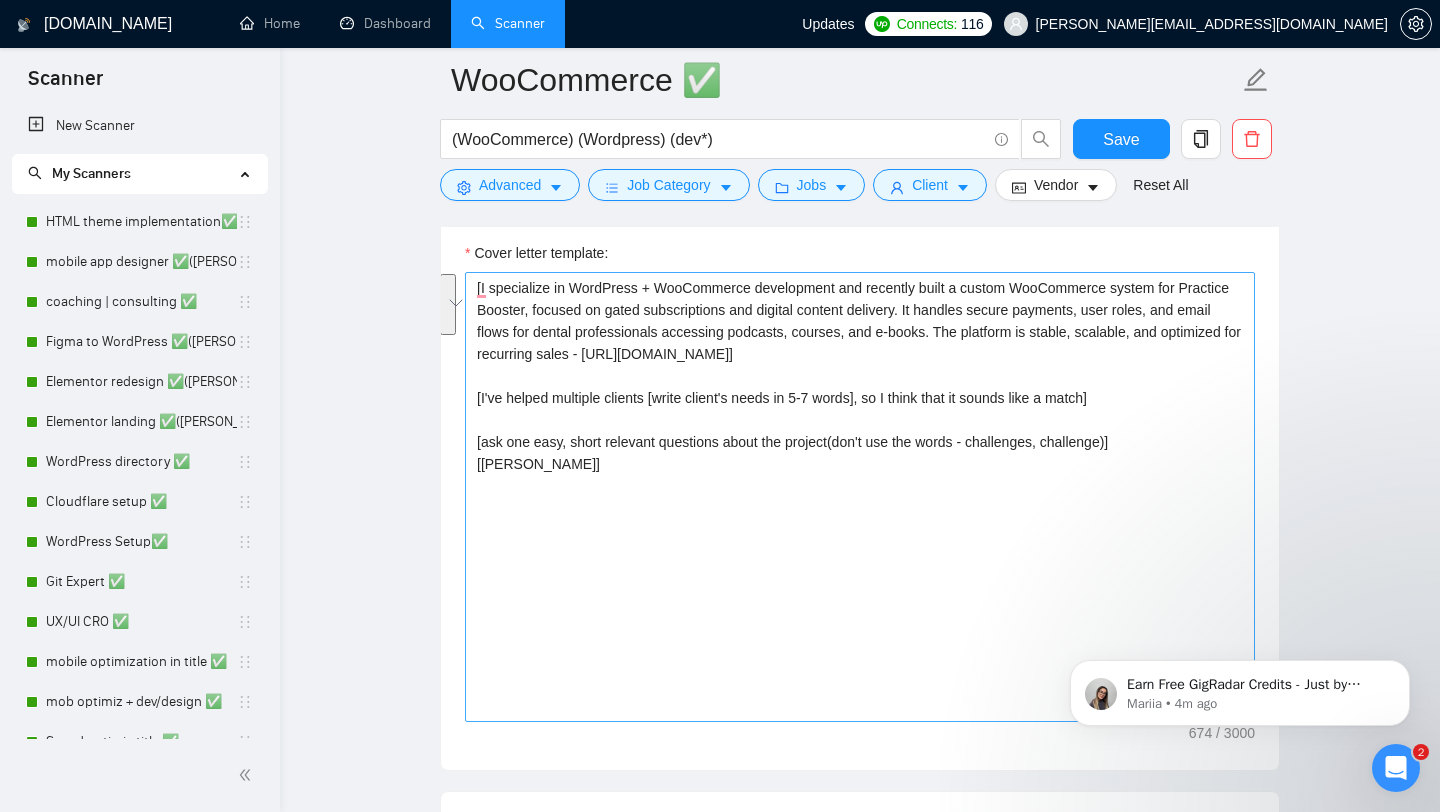 scroll, scrollTop: 1359, scrollLeft: 0, axis: vertical 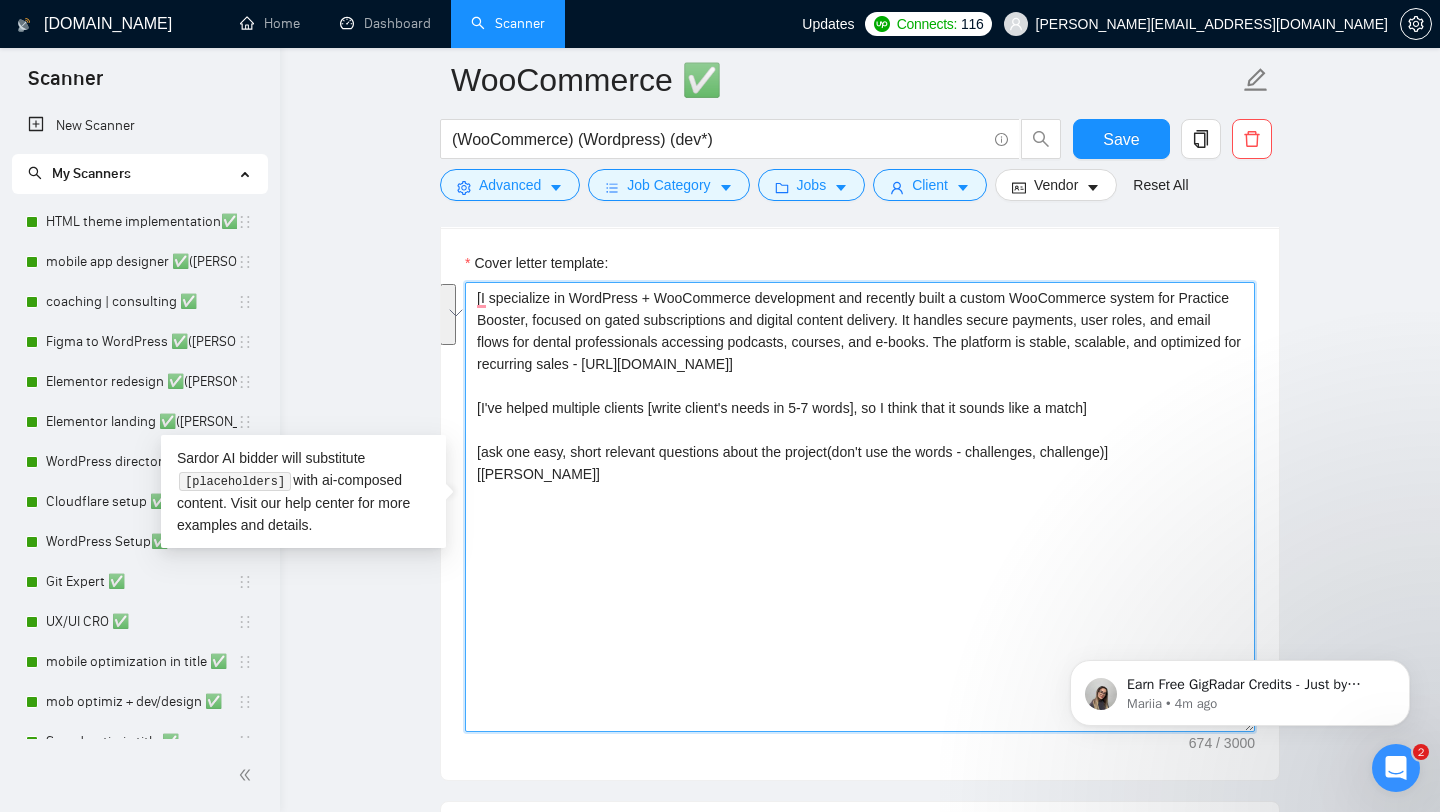 click on "[I specialize in WordPress + WooCommerce development and recently built a custom WooCommerce system for Practice Booster, focused on gated subscriptions and digital content delivery. It handles secure payments, user roles, and email flows for dental professionals accessing podcasts, courses, and e-books. The platform is stable, scalable, and optimized for recurring sales - https://www.upwork.com/freelancers/alexonpoint?p=1796425303228252160]
[I've helped multiple clients [write client's needs in 5-7 words], so I think that it sounds like a match]
[ask one easy, short relevant questions about the project(don't use the words - challenges, challenge)]
[Best,
Alex]" at bounding box center [860, 507] 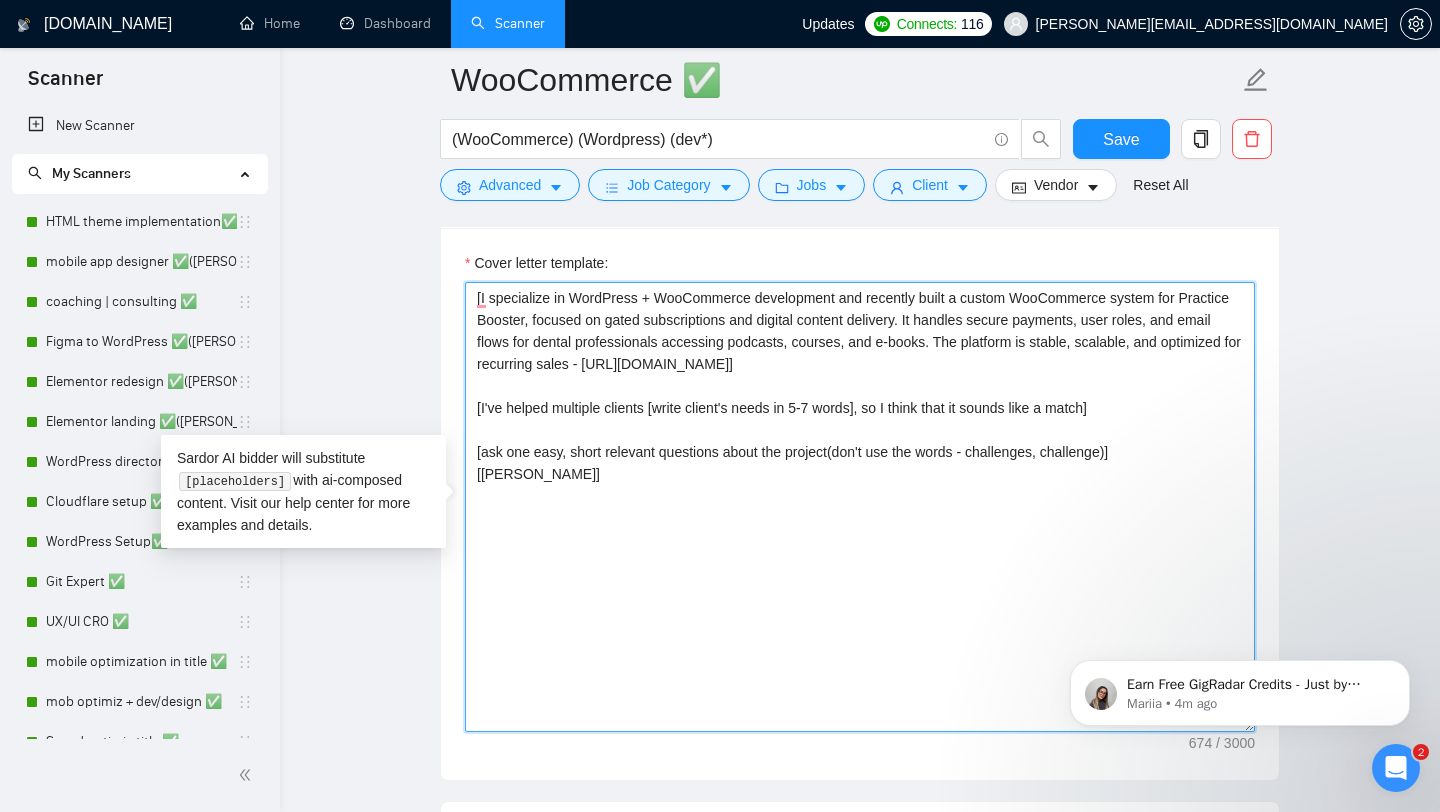 click on "[I specialize in WordPress + WooCommerce development and recently built a custom WooCommerce system for Practice Booster, focused on gated subscriptions and digital content delivery. It handles secure payments, user roles, and email flows for dental professionals accessing podcasts, courses, and e-books. The platform is stable, scalable, and optimized for recurring sales - https://www.upwork.com/freelancers/alexonpoint?p=1796425303228252160]
[I've helped multiple clients [write client's needs in 5-7 words], so I think that it sounds like a match]
[ask one easy, short relevant questions about the project(don't use the words - challenges, challenge)]
[Best,
Alex]" at bounding box center [860, 507] 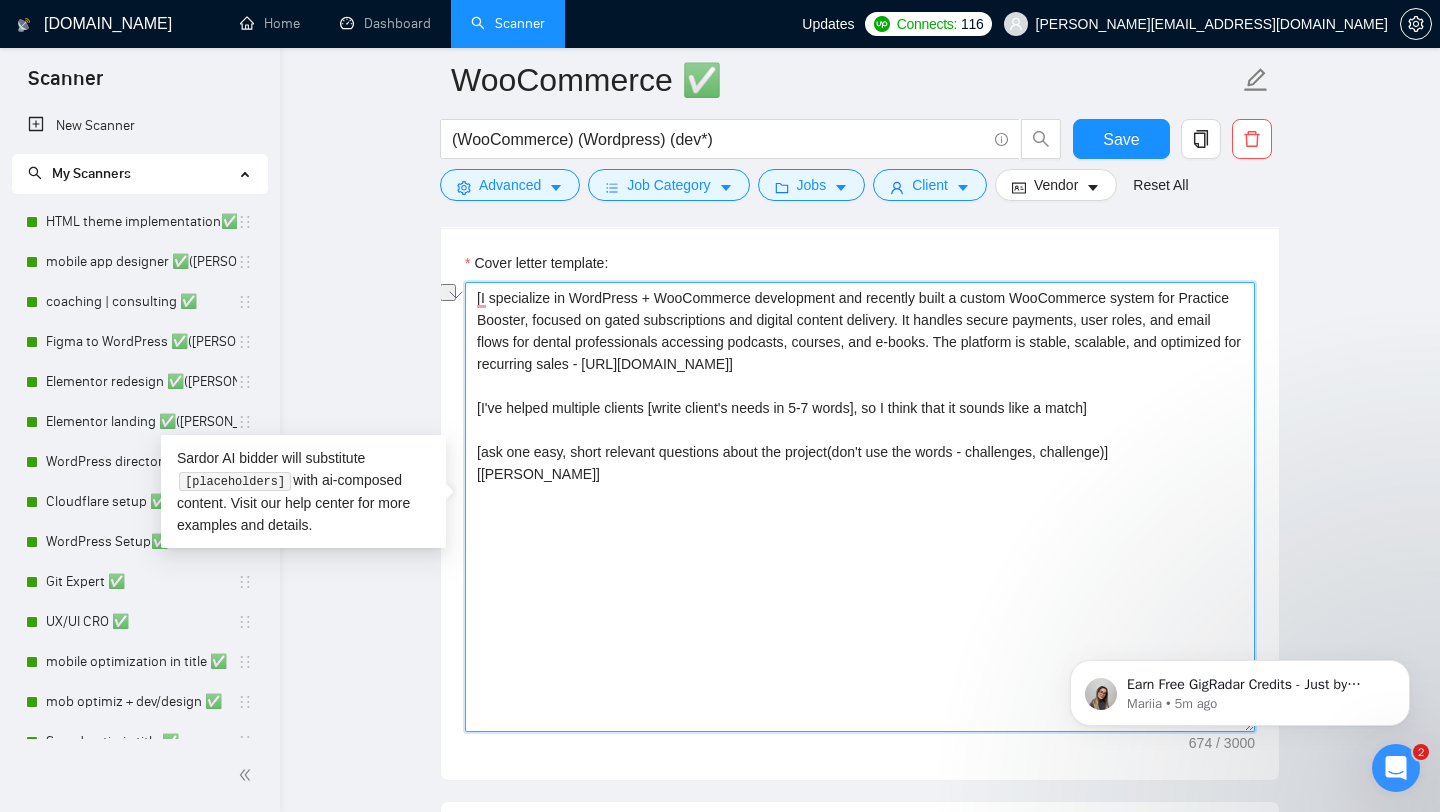 click on "[I specialize in WordPress + WooCommerce development and recently built a custom WooCommerce system for Practice Booster, focused on gated subscriptions and digital content delivery. It handles secure payments, user roles, and email flows for dental professionals accessing podcasts, courses, and e-books. The platform is stable, scalable, and optimized for recurring sales - https://www.upwork.com/freelancers/alexonpoint?p=1796425303228252160]
[I've helped multiple clients [write client's needs in 5-7 words], so I think that it sounds like a match]
[ask one easy, short relevant questions about the project(don't use the words - challenges, challenge)]
[Best,
Alex]" at bounding box center (860, 507) 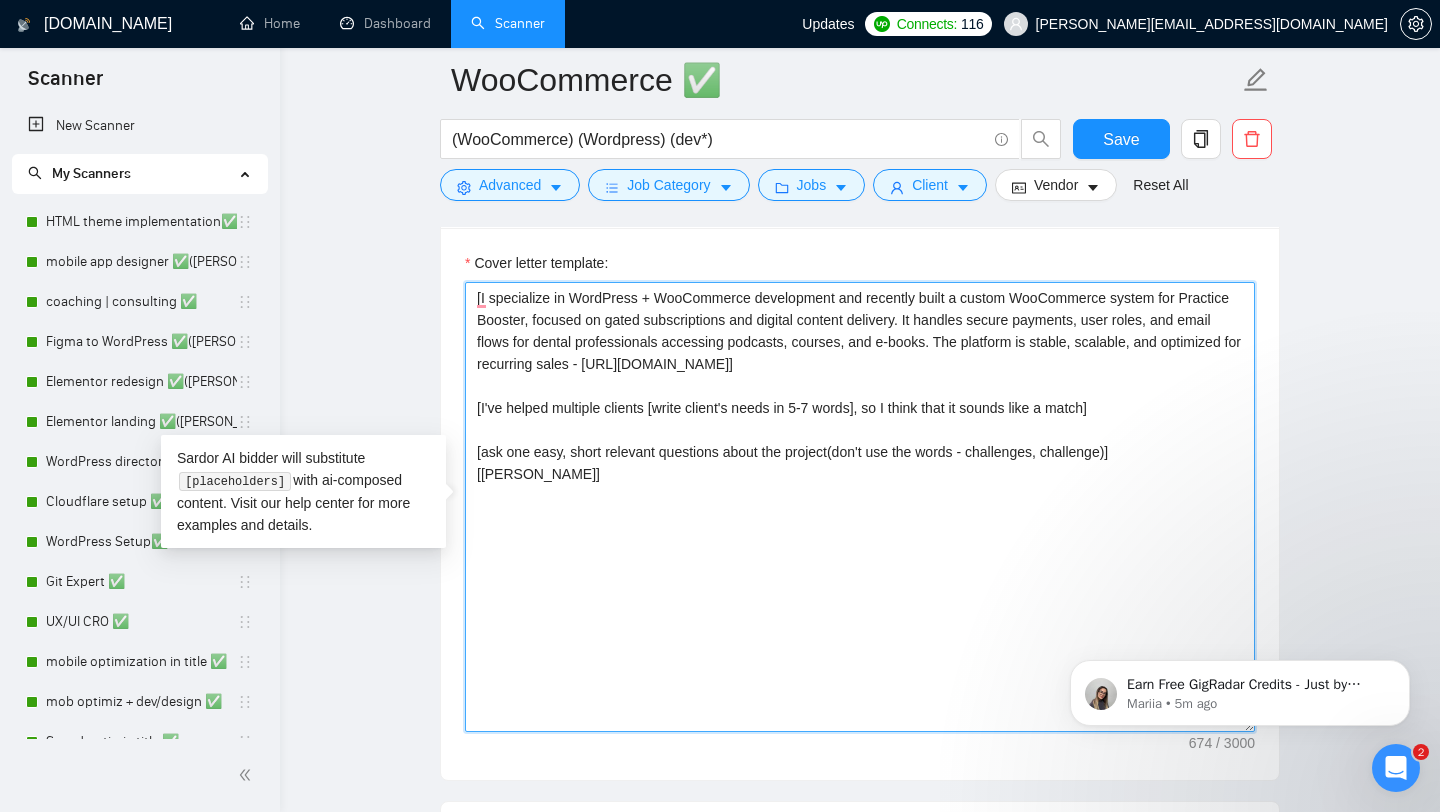 click on "[I specialize in WordPress + WooCommerce development and recently built a custom WooCommerce system for Practice Booster, focused on gated subscriptions and digital content delivery. It handles secure payments, user roles, and email flows for dental professionals accessing podcasts, courses, and e-books. The platform is stable, scalable, and optimized for recurring sales - https://www.upwork.com/freelancers/alexonpoint?p=1796425303228252160]
[I've helped multiple clients [write client's needs in 5-7 words], so I think that it sounds like a match]
[ask one easy, short relevant questions about the project(don't use the words - challenges, challenge)]
[Best,
Alex]" at bounding box center [860, 507] 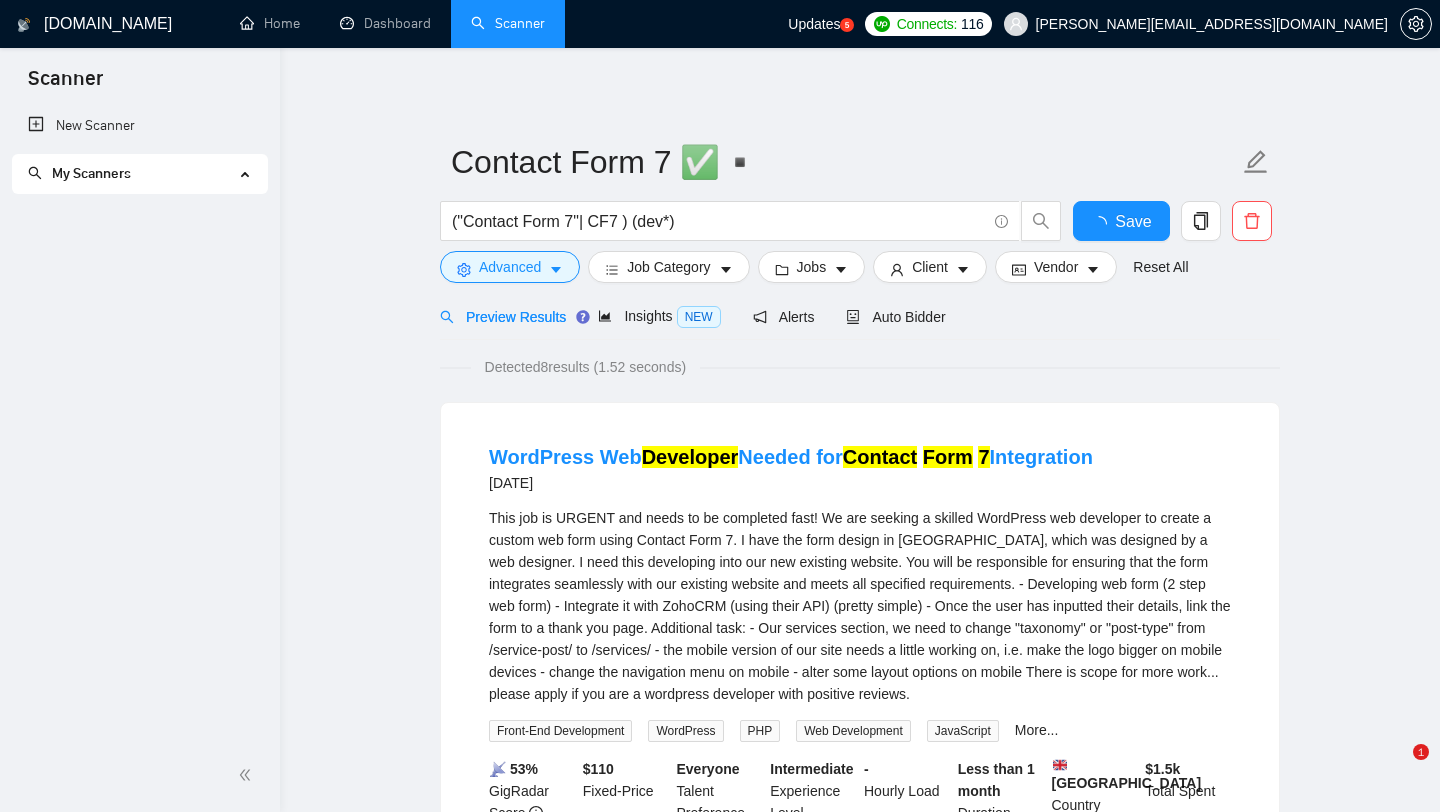 scroll, scrollTop: 0, scrollLeft: 0, axis: both 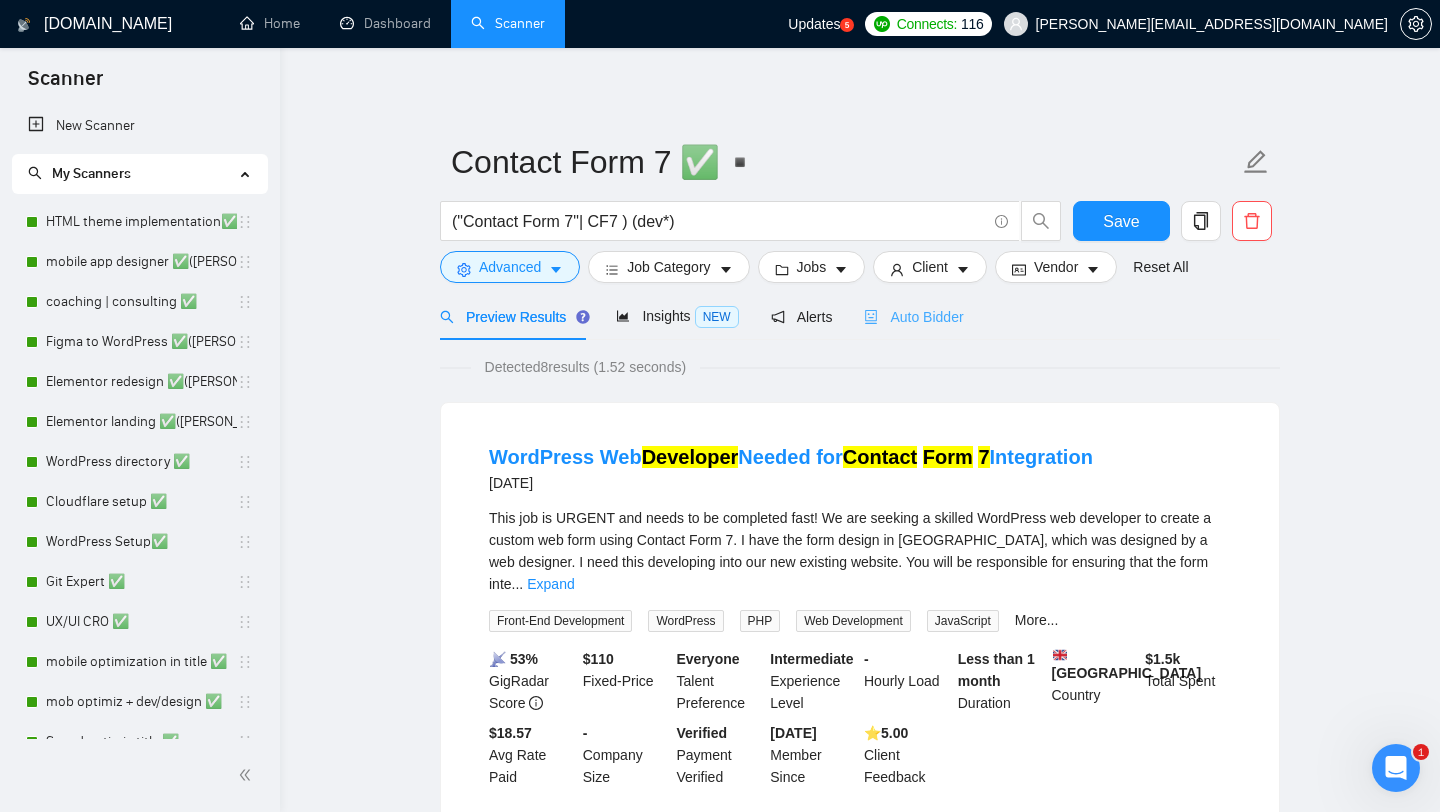 click on "Auto Bidder" at bounding box center (913, 316) 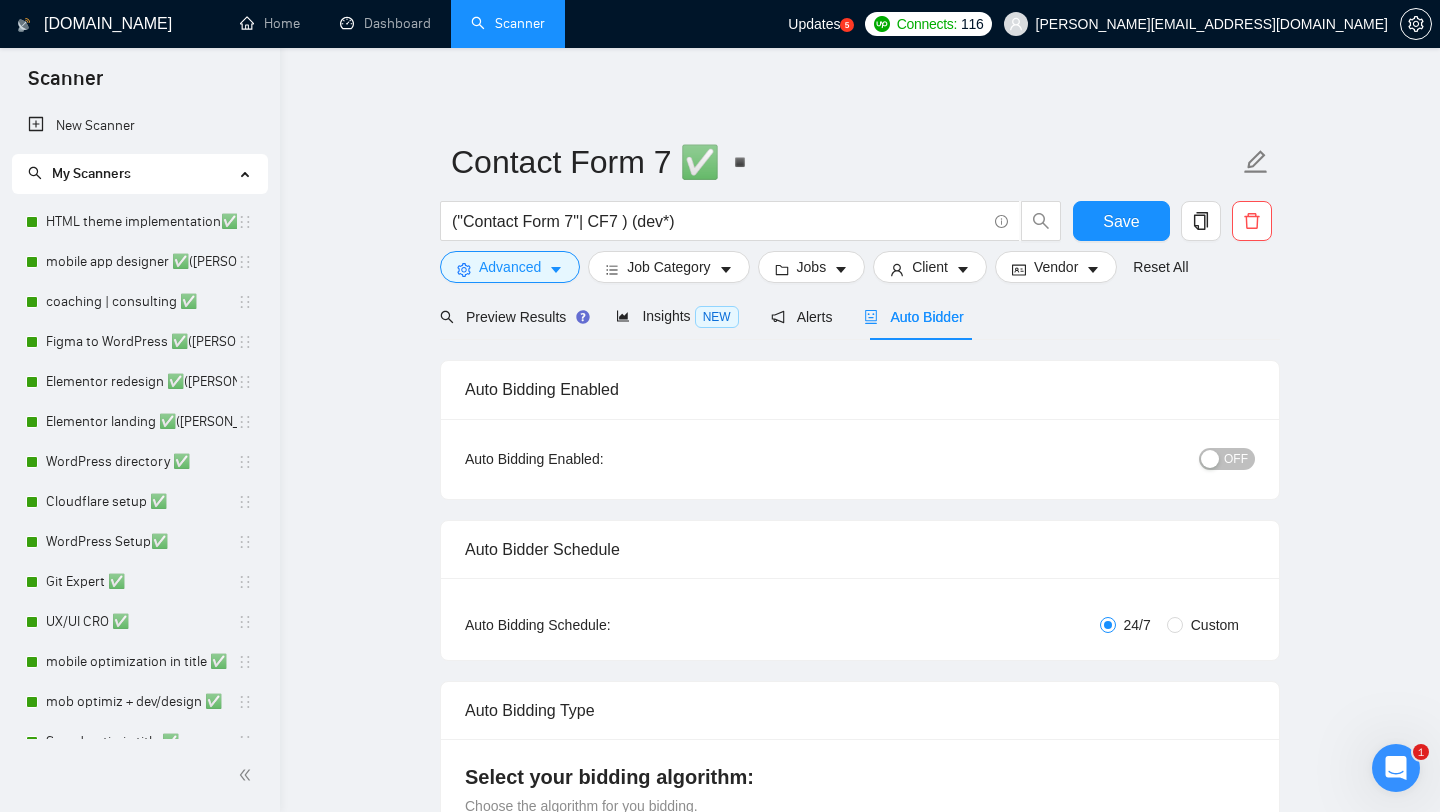 type 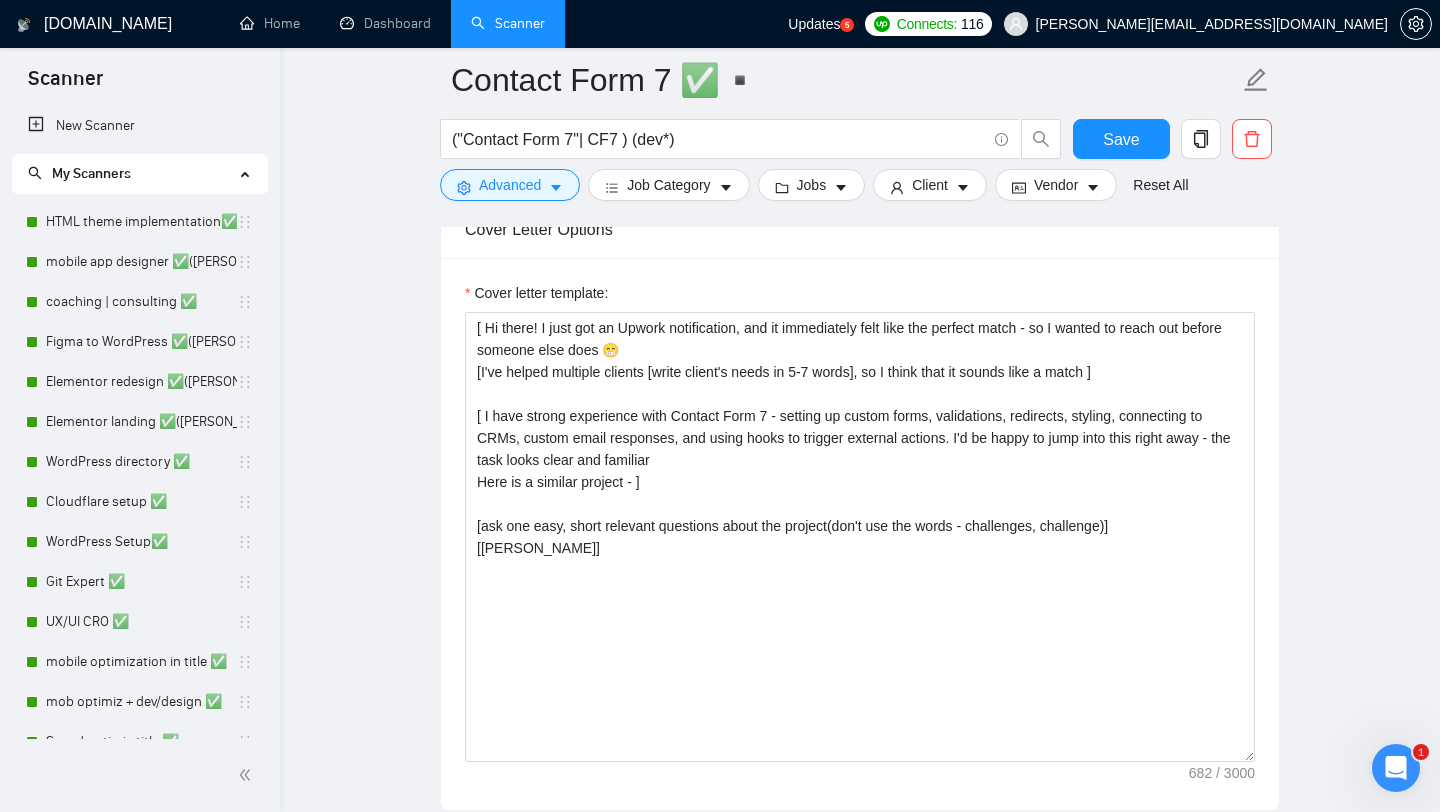 scroll, scrollTop: 1425, scrollLeft: 0, axis: vertical 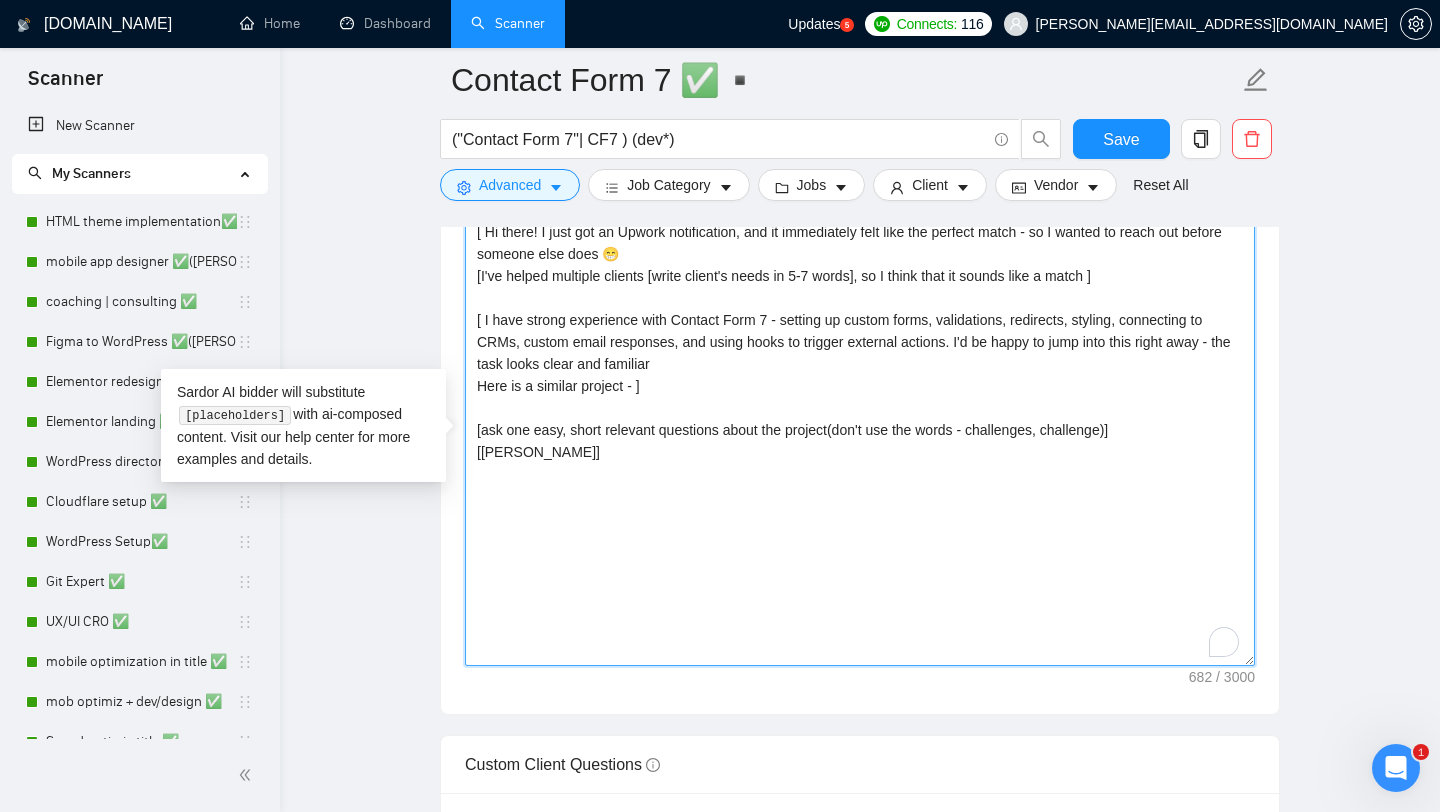 drag, startPoint x: 524, startPoint y: 487, endPoint x: 460, endPoint y: 429, distance: 86.37129 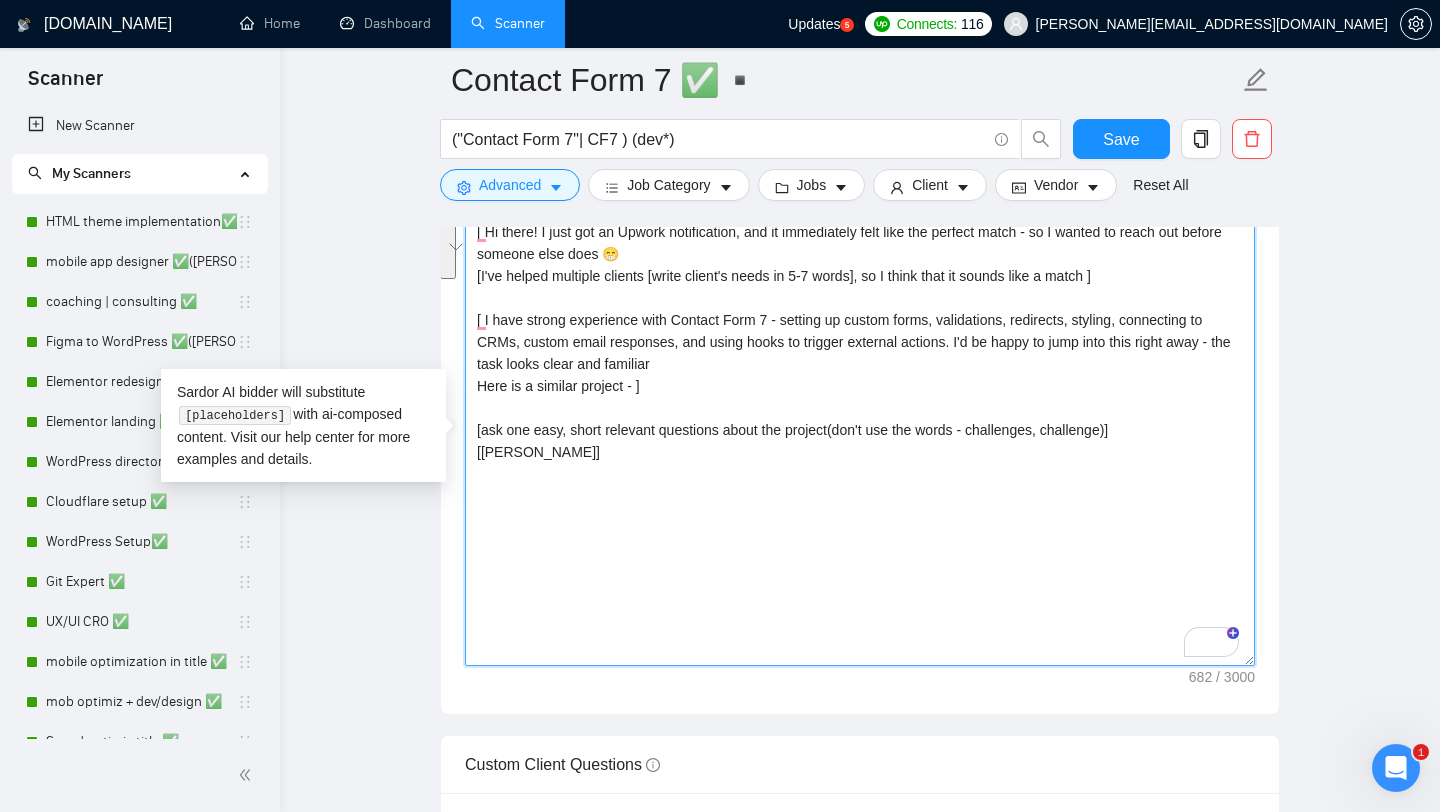 scroll, scrollTop: 1412, scrollLeft: 0, axis: vertical 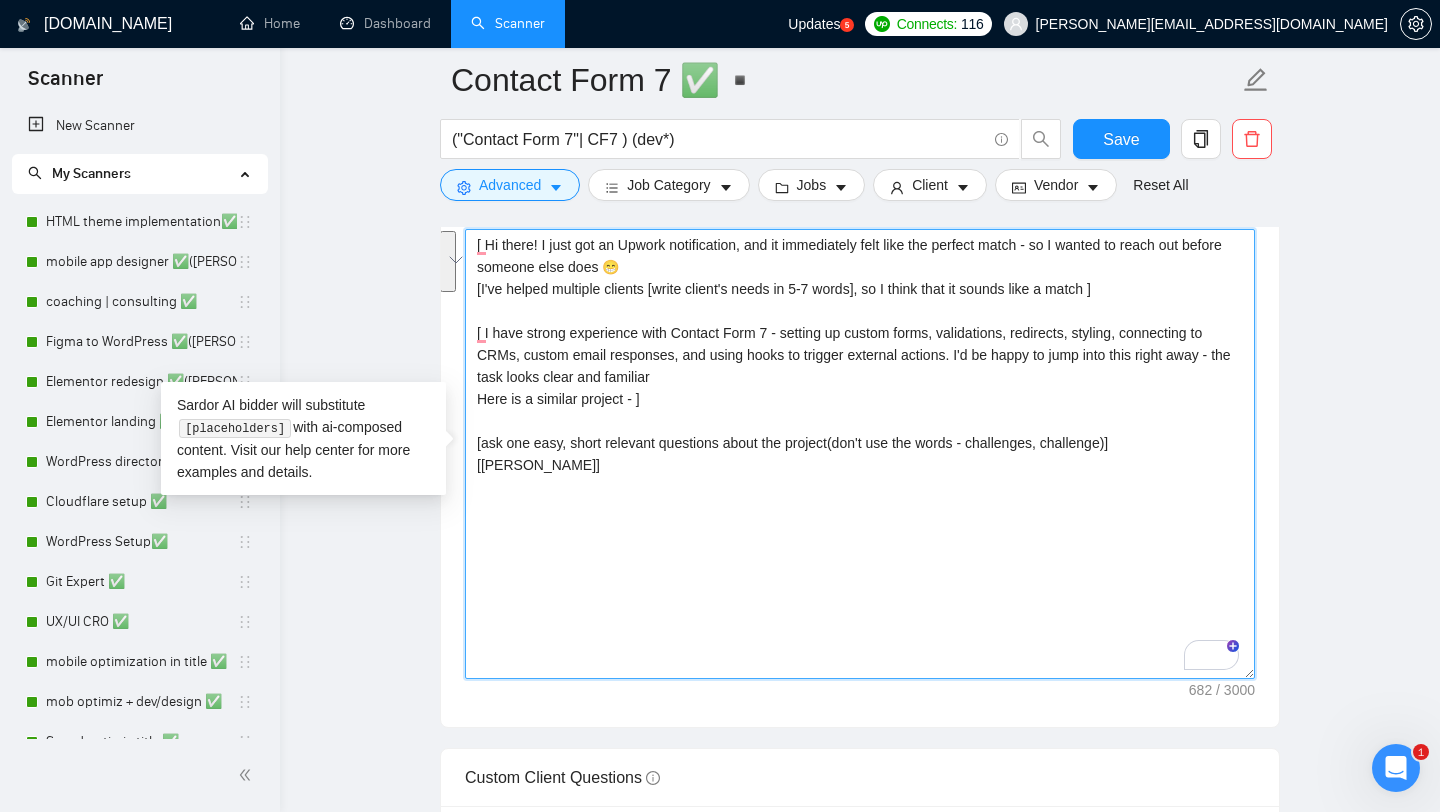 click on "[ Hi there! I just got an Upwork notification, and it immediately felt like the perfect match - so I wanted to reach out before someone else does 😁
[I've helped multiple clients [write client's needs in 5-7 words], so I think that it sounds like a match ]
[ I have strong experience with Contact Form 7 - setting up custom forms, validations, redirects, styling, connecting to CRMs, custom email responses, and using hooks to trigger external actions. I'd be happy to jump into this right away - the task looks clear and familiar
Here is a similar project - ]
[ask one easy, short relevant questions about the project(don't use the words - challenges, challenge)]
[Best,
Alex]" at bounding box center (860, 454) 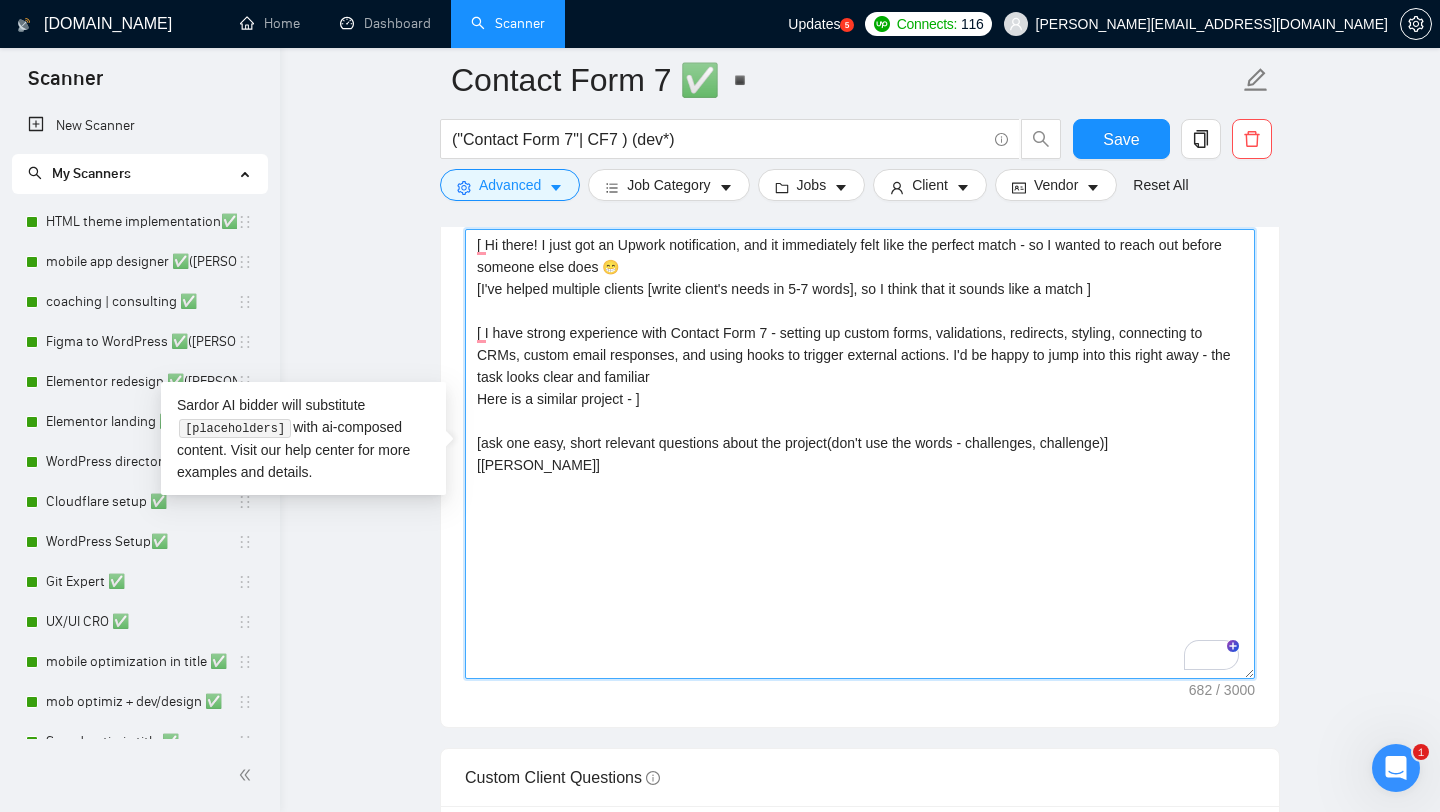 click on "[ Hi there! I just got an Upwork notification, and it immediately felt like the perfect match - so I wanted to reach out before someone else does 😁
[I've helped multiple clients [write client's needs in 5-7 words], so I think that it sounds like a match ]
[ I have strong experience with Contact Form 7 - setting up custom forms, validations, redirects, styling, connecting to CRMs, custom email responses, and using hooks to trigger external actions. I'd be happy to jump into this right away - the task looks clear and familiar
Here is a similar project - ]
[ask one easy, short relevant questions about the project(don't use the words - challenges, challenge)]
[Best,
Alex]" at bounding box center [860, 454] 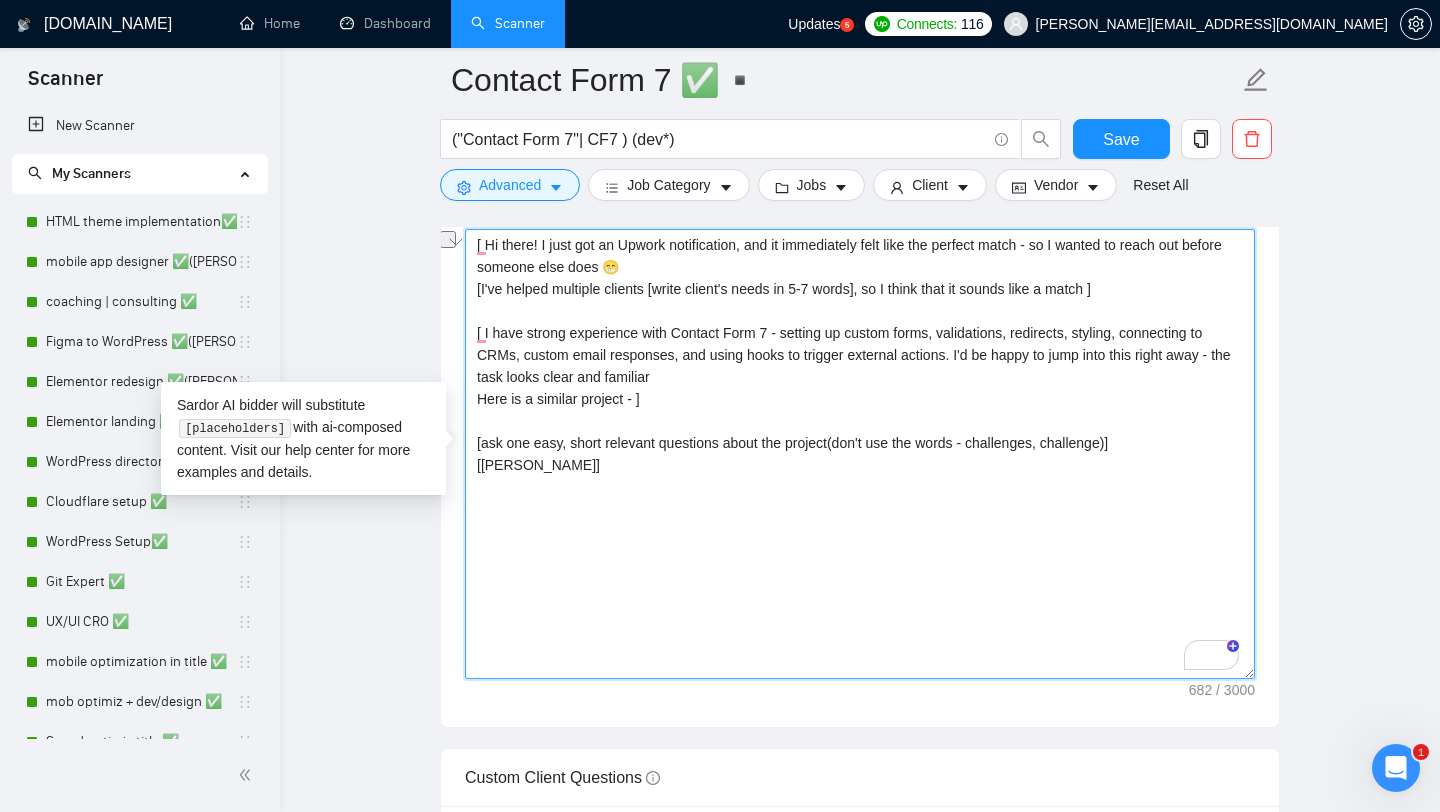 click on "[ Hi there! I just got an Upwork notification, and it immediately felt like the perfect match - so I wanted to reach out before someone else does 😁
[I've helped multiple clients [write client's needs in 5-7 words], so I think that it sounds like a match ]
[ I have strong experience with Contact Form 7 - setting up custom forms, validations, redirects, styling, connecting to CRMs, custom email responses, and using hooks to trigger external actions. I'd be happy to jump into this right away - the task looks clear and familiar
Here is a similar project - ]
[ask one easy, short relevant questions about the project(don't use the words - challenges, challenge)]
[Best,
Alex]" at bounding box center [860, 454] 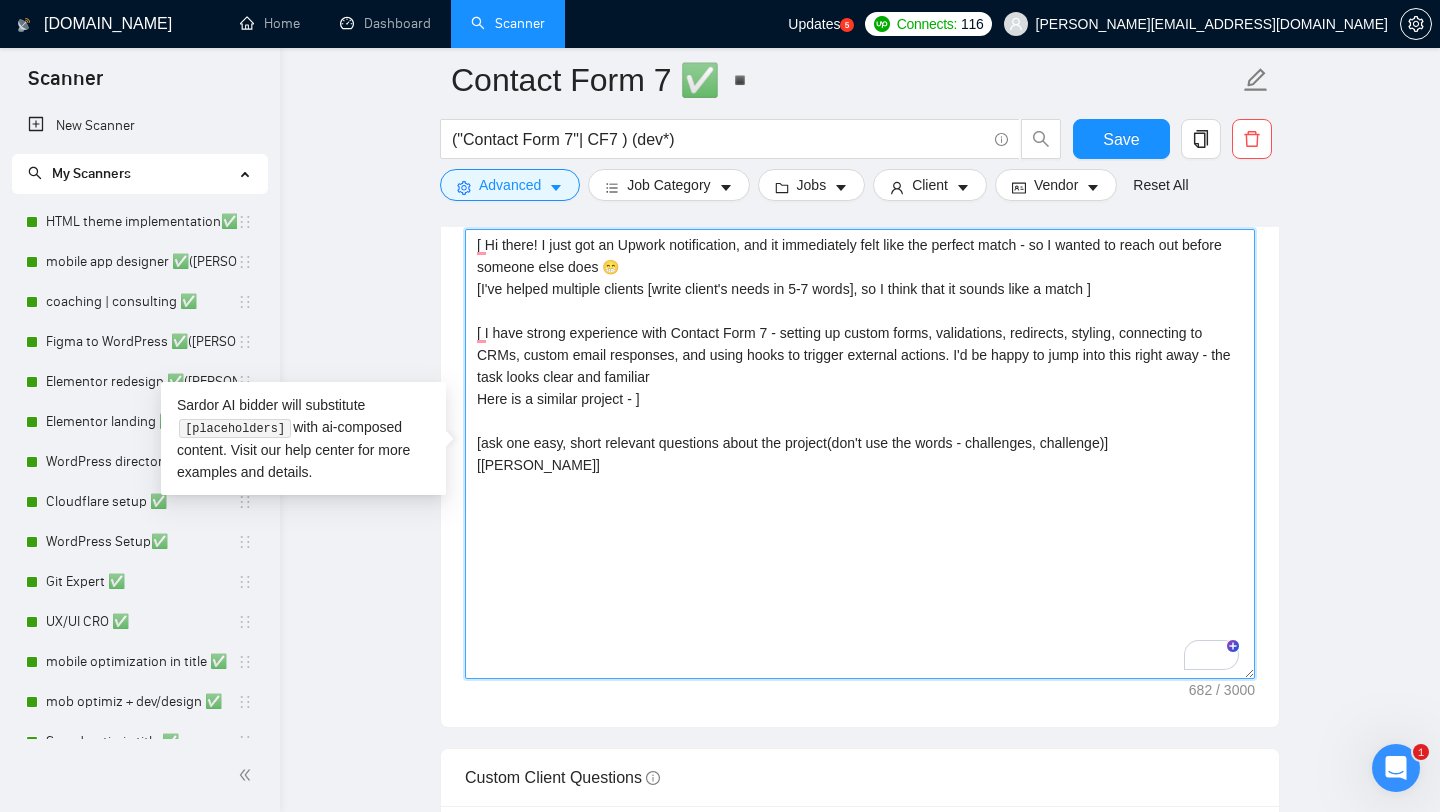 click on "[ Hi there! I just got an Upwork notification, and it immediately felt like the perfect match - so I wanted to reach out before someone else does 😁
[I've helped multiple clients [write client's needs in 5-7 words], so I think that it sounds like a match ]
[ I have strong experience with Contact Form 7 - setting up custom forms, validations, redirects, styling, connecting to CRMs, custom email responses, and using hooks to trigger external actions. I'd be happy to jump into this right away - the task looks clear and familiar
Here is a similar project - ]
[ask one easy, short relevant questions about the project(don't use the words - challenges, challenge)]
[Best,
Alex]" at bounding box center (860, 454) 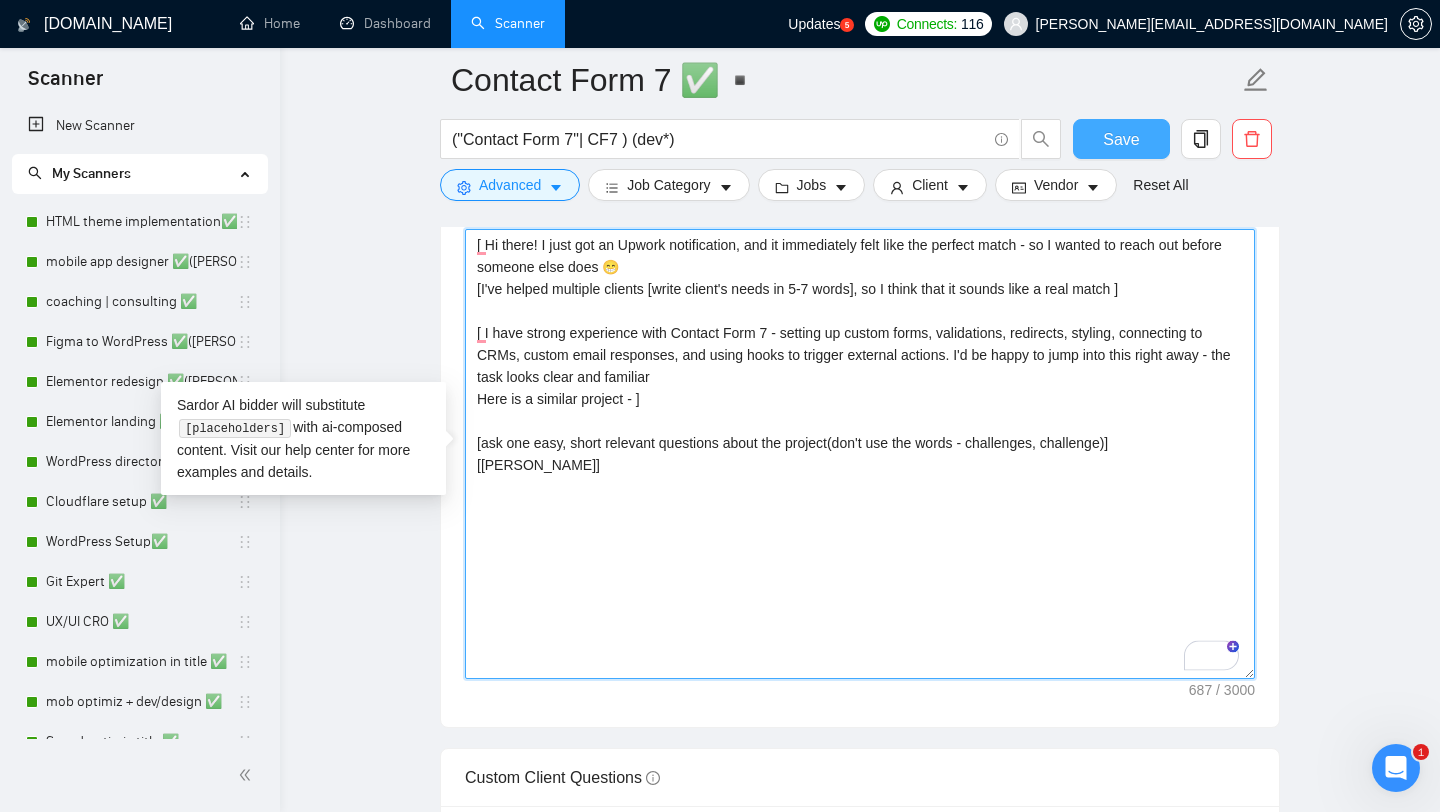 type on "[ Hi there! I just got an Upwork notification, and it immediately felt like the perfect match - so I wanted to reach out before someone else does 😁
[I've helped multiple clients [write client's needs in 5-7 words], so I think that it sounds like a real match ]
[ I have strong experience with Contact Form 7 - setting up custom forms, validations, redirects, styling, connecting to CRMs, custom email responses, and using hooks to trigger external actions. I'd be happy to jump into this right away - the task looks clear and familiar
Here is a similar project - ]
[ask one easy, short relevant questions about the project(don't use the words - challenges, challenge)]
[Best,
Alex]" 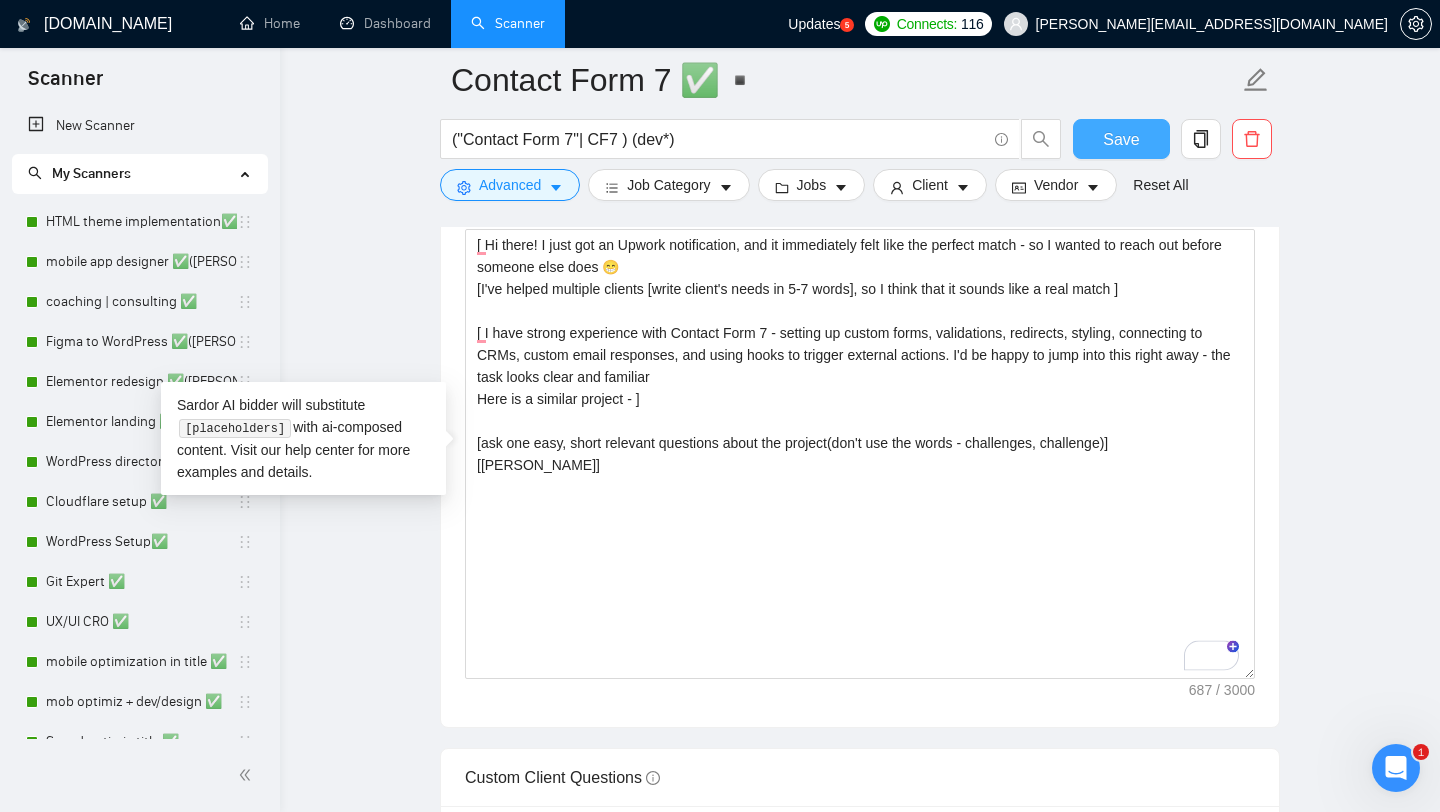 click on "Save" at bounding box center [1121, 139] 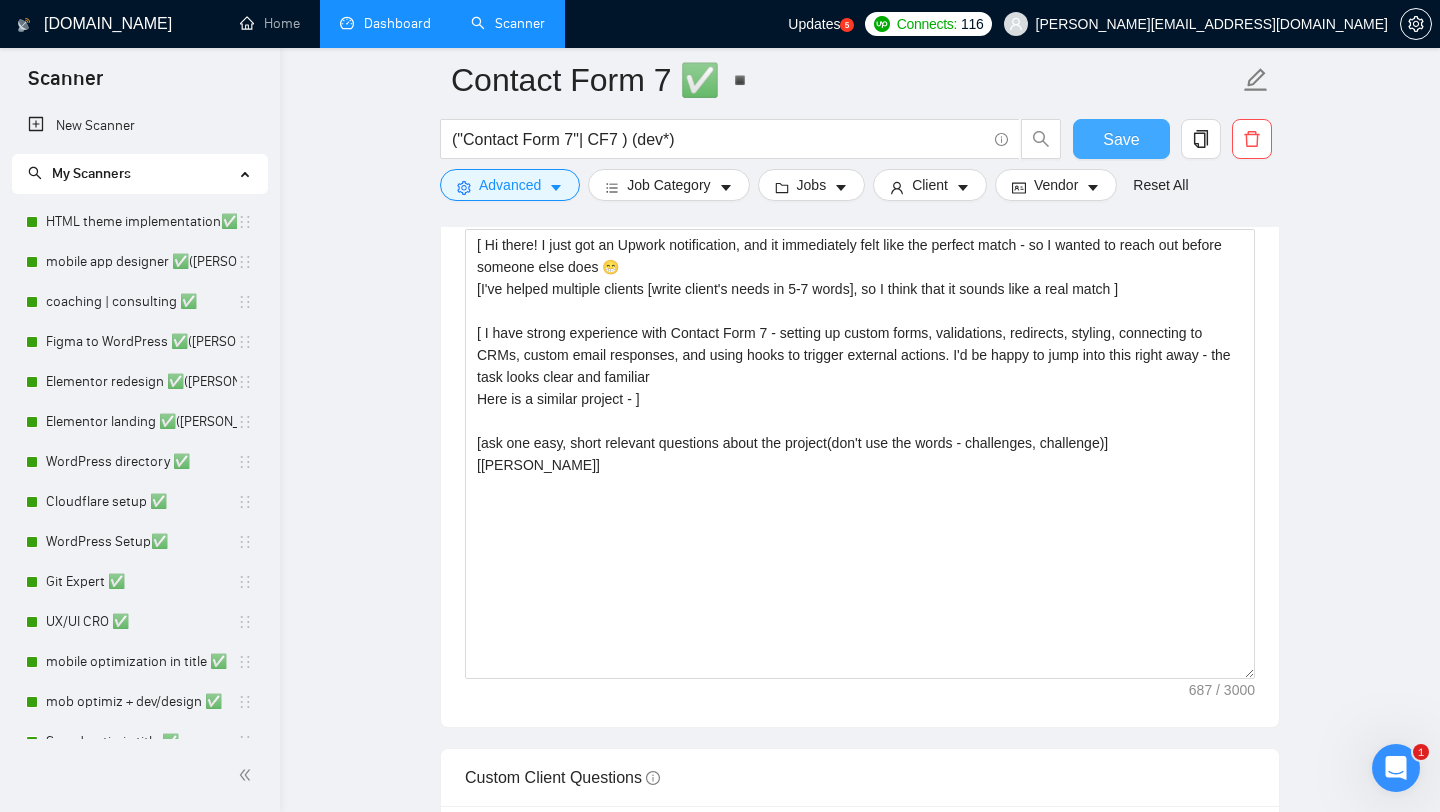 type 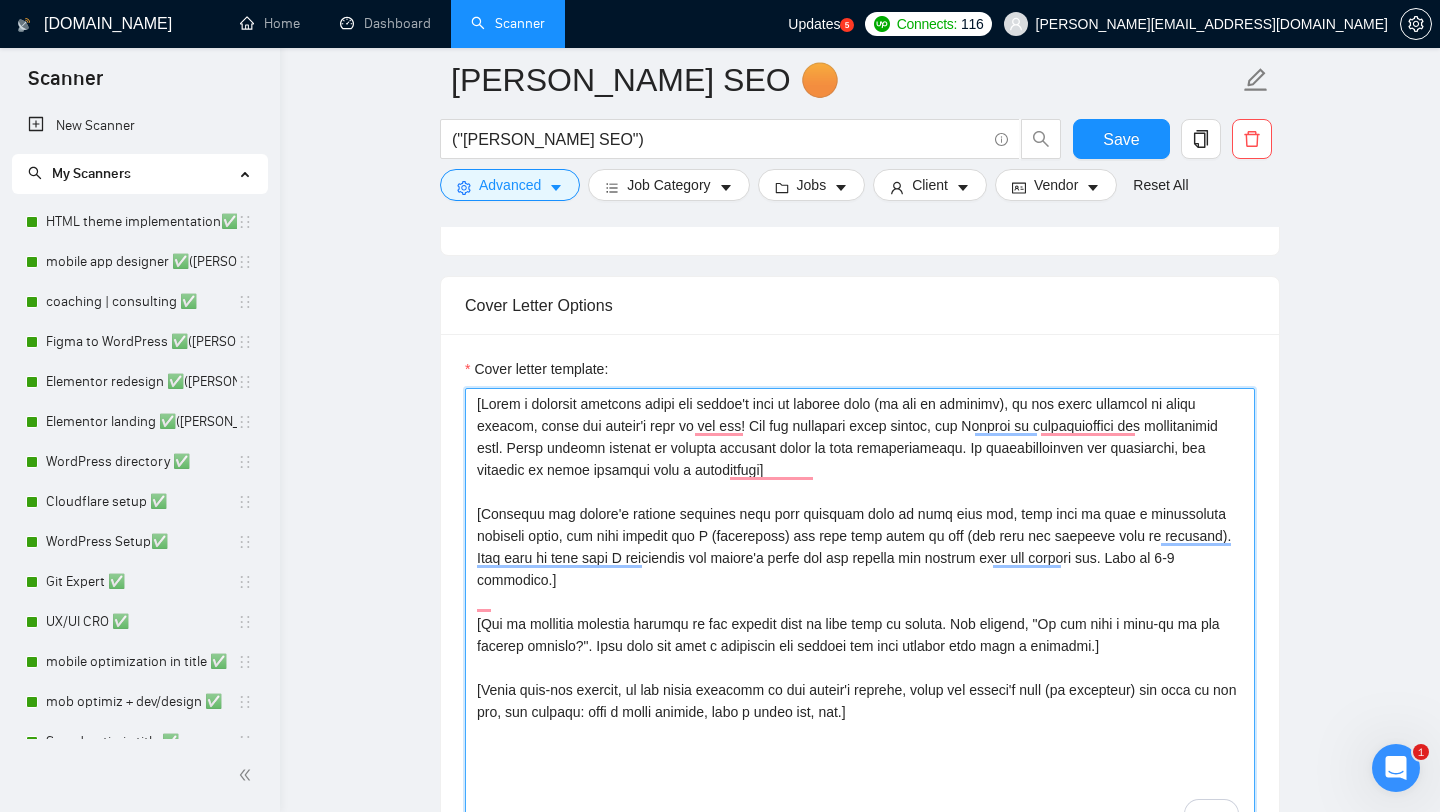 scroll, scrollTop: 0, scrollLeft: 0, axis: both 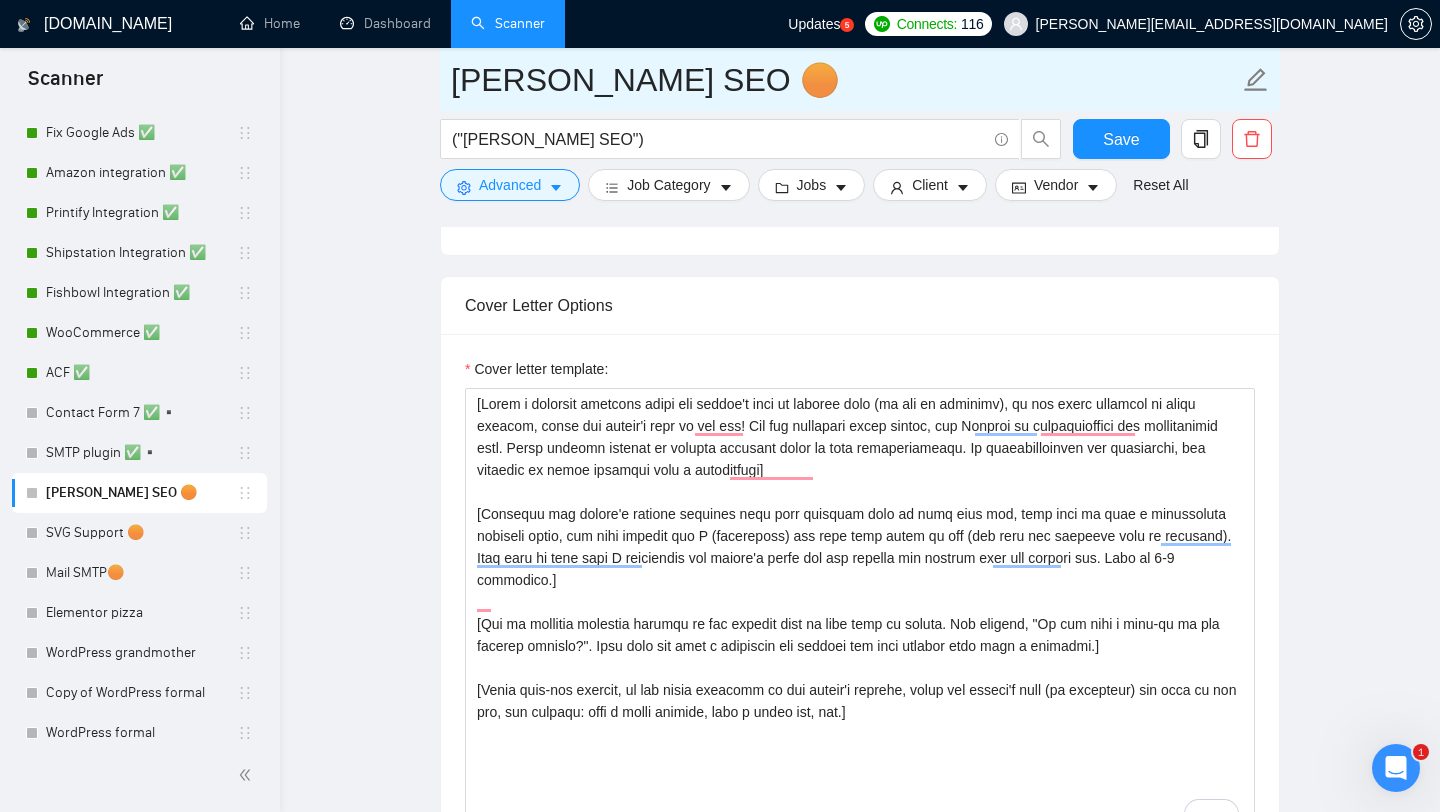 drag, startPoint x: 451, startPoint y: 77, endPoint x: 599, endPoint y: 83, distance: 148.12157 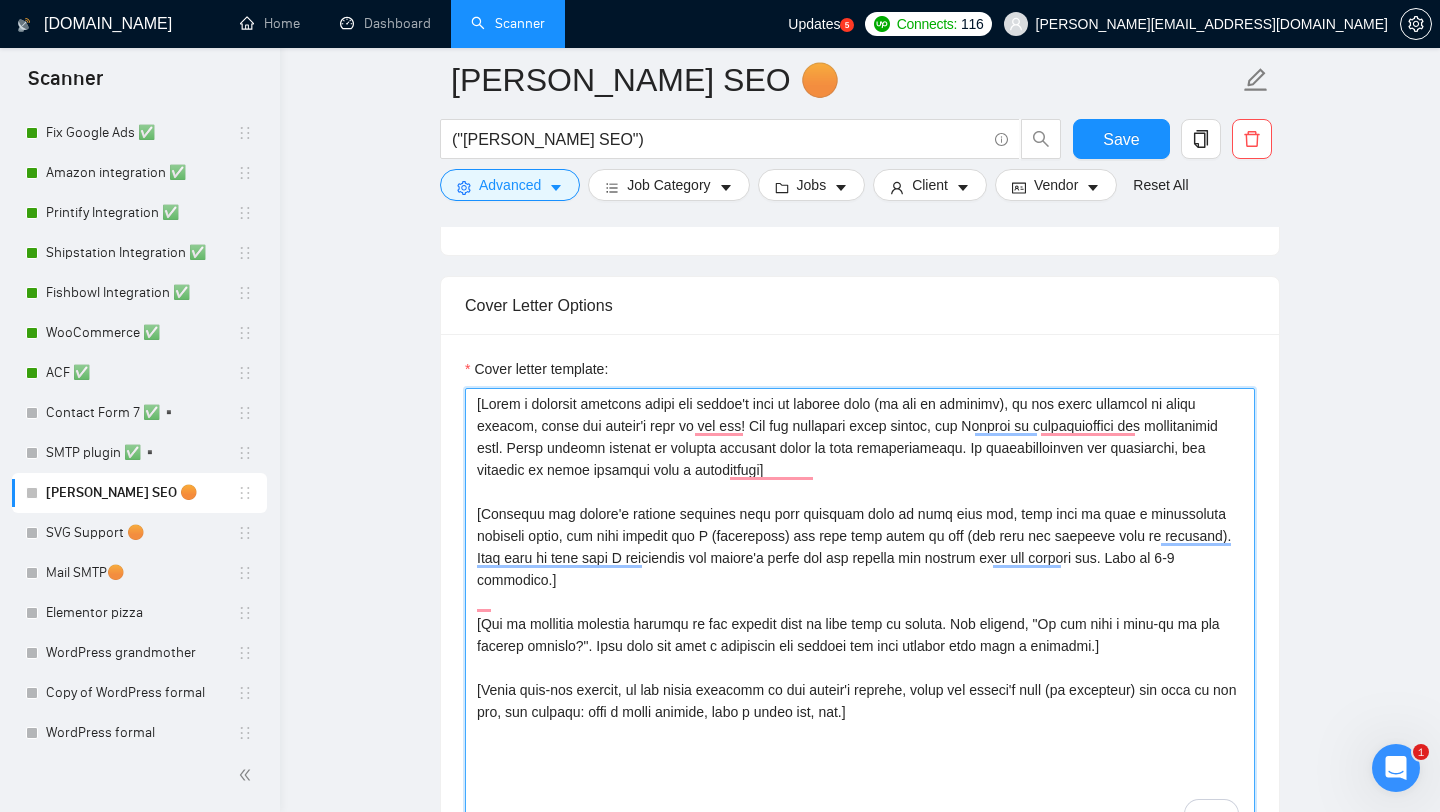 click on "Cover letter template:" at bounding box center (860, 613) 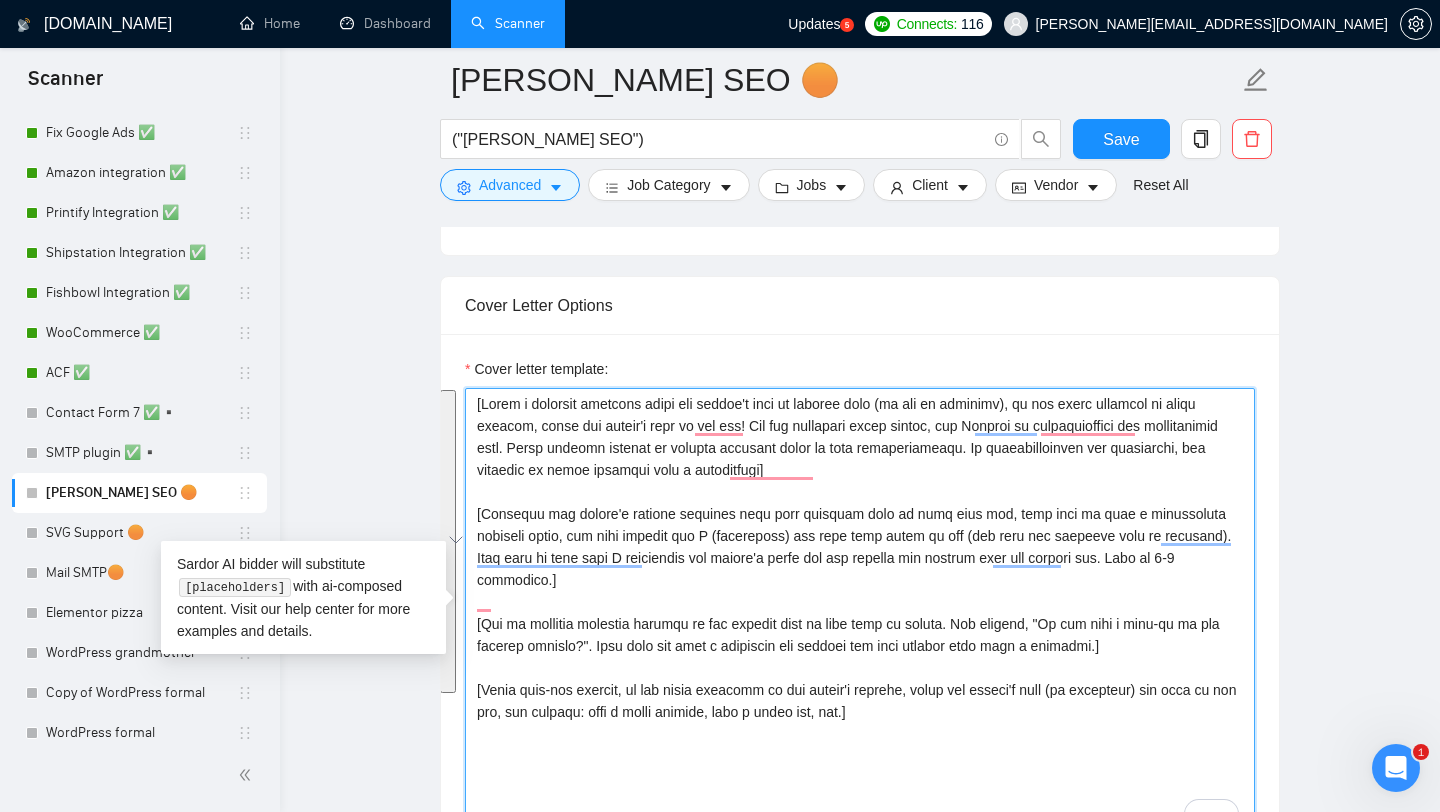 paste on "Hi! I just got a Best Match alert from Upwork and immediately knew this is something I can help with — so I’m reaching out right away.
I’ve worked with [PERSON_NAME] SEO for years — setting it up from scratch, improving on-page SEO, optimizing titles/descriptions, fixing readability issues, managing sitemaps, breadcrumbs, and schema. Whether it’s a technical setup or content alignment, I know how to make [PERSON_NAME] work effectively.
Just last week, I helped a client fix duplicate meta titles and optimize their content structure using [PERSON_NAME] Premium.
One quick question: are you using the free or premium version of [PERSON_NAME]? That’ll help me tailor the setup better." 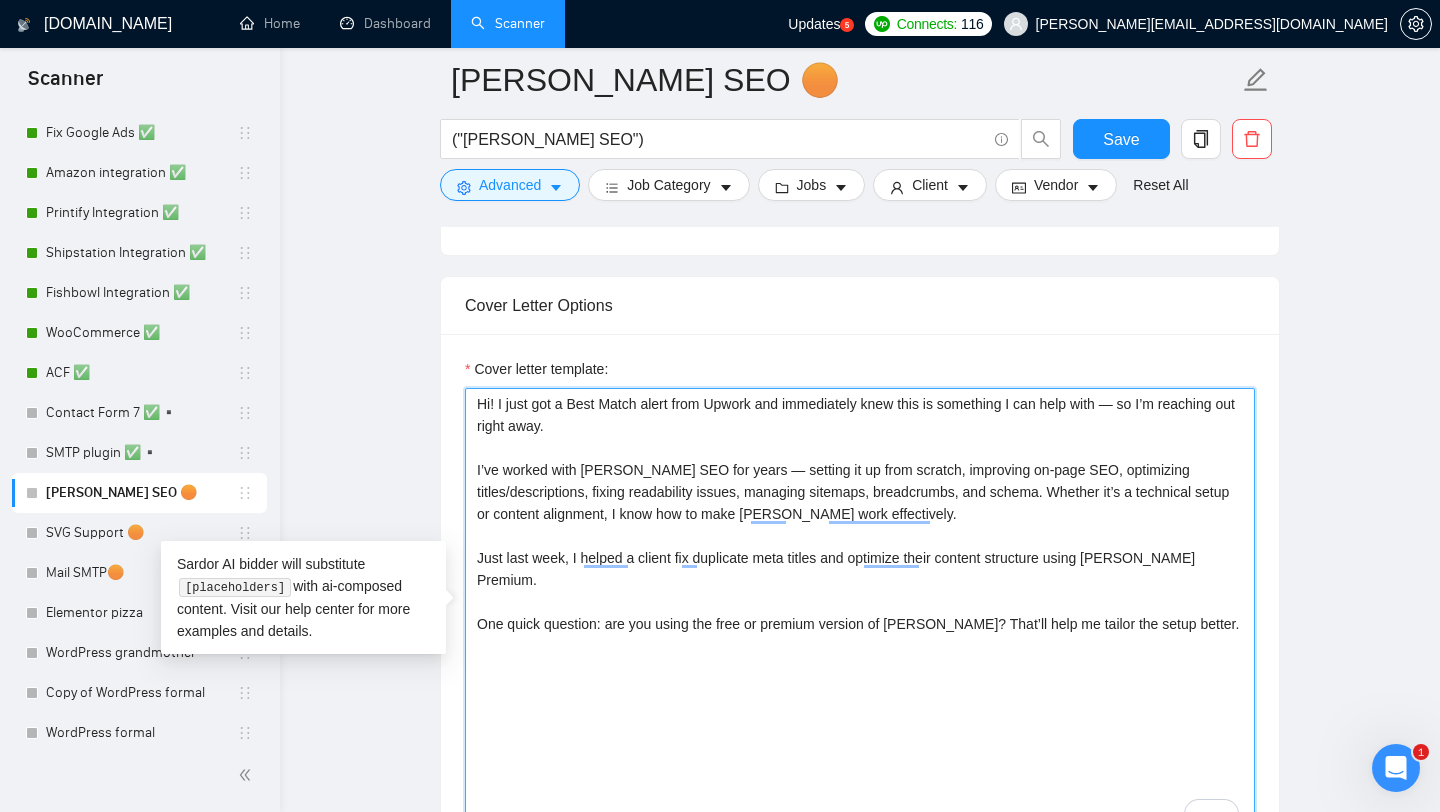 click on "Hi! I just got a Best Match alert from Upwork and immediately knew this is something I can help with — so I’m reaching out right away.
I’ve worked with [PERSON_NAME] SEO for years — setting it up from scratch, improving on-page SEO, optimizing titles/descriptions, fixing readability issues, managing sitemaps, breadcrumbs, and schema. Whether it’s a technical setup or content alignment, I know how to make [PERSON_NAME] work effectively.
Just last week, I helped a client fix duplicate meta titles and optimize their content structure using [PERSON_NAME] Premium.
One quick question: are you using the free or premium version of [PERSON_NAME]? That’ll help me tailor the setup better." at bounding box center [860, 613] 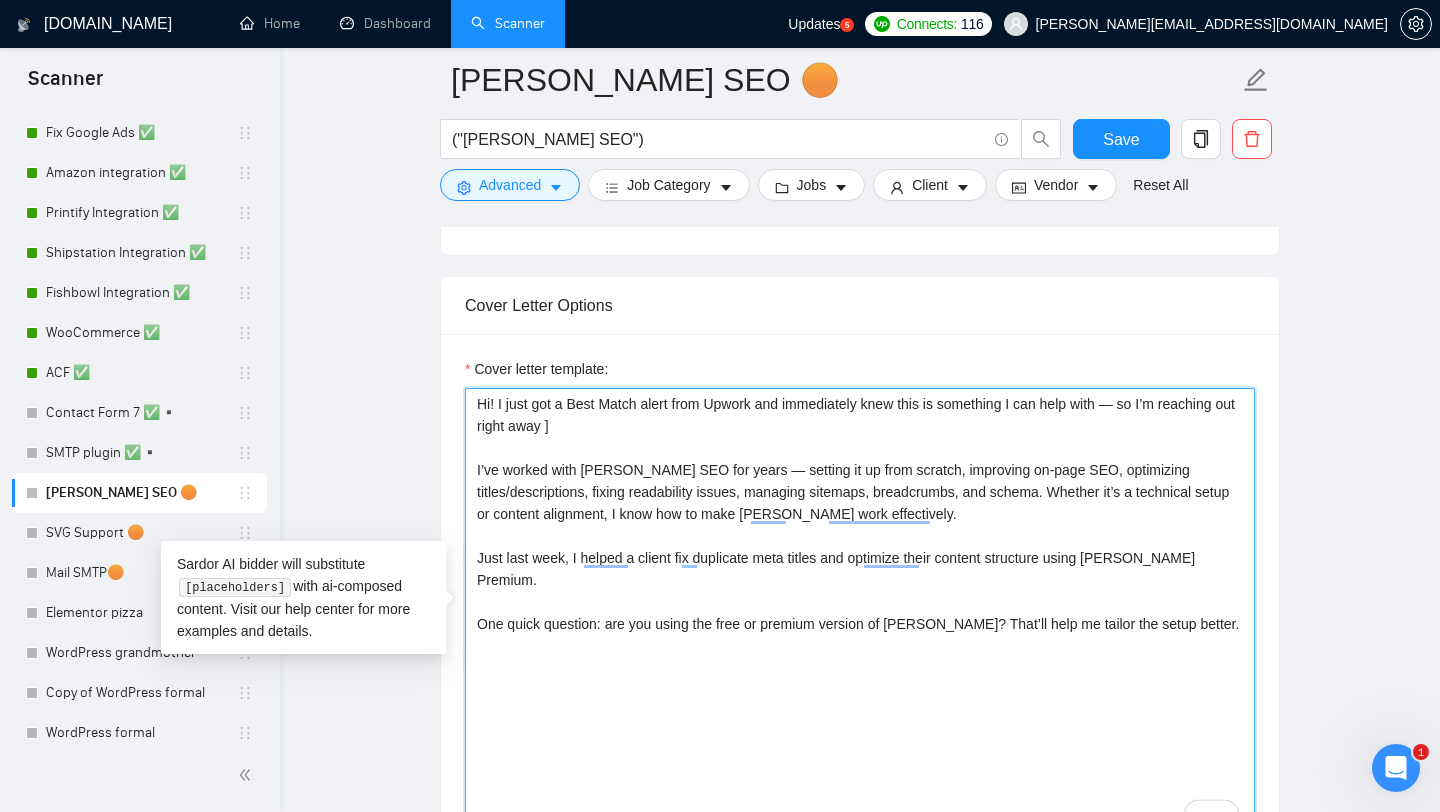 click on "Hi! I just got a Best Match alert from Upwork and immediately knew this is something I can help with — so I’m reaching out right away ]
I’ve worked with [PERSON_NAME] SEO for years — setting it up from scratch, improving on-page SEO, optimizing titles/descriptions, fixing readability issues, managing sitemaps, breadcrumbs, and schema. Whether it’s a technical setup or content alignment, I know how to make [PERSON_NAME] work effectively.
Just last week, I helped a client fix duplicate meta titles and optimize their content structure using [PERSON_NAME] Premium.
One quick question: are you using the free or premium version of [PERSON_NAME]? That’ll help me tailor the setup better." at bounding box center (860, 613) 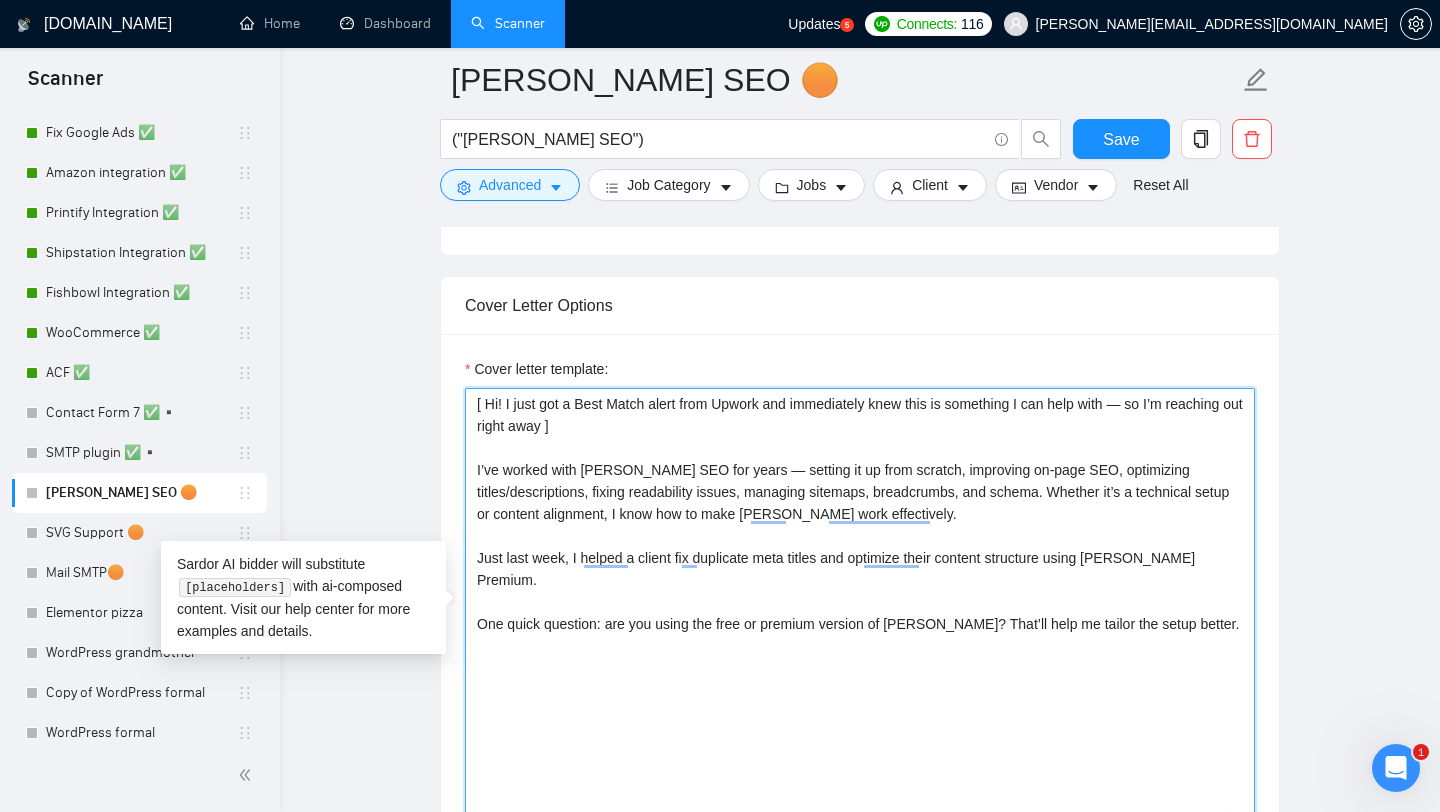 click on "[ Hi! I just got a Best Match alert from Upwork and immediately knew this is something I can help with — so I’m reaching out right away ]
I’ve worked with Yoast SEO for years — setting it up from scratch, improving on-page SEO, optimizing titles/descriptions, fixing readability issues, managing sitemaps, breadcrumbs, and schema. Whether it’s a technical setup or content alignment, I know how to make Yoast work effectively.
Just last week, I helped a client fix duplicate meta titles and optimize their content structure using Yoast Premium.
One quick question: are you using the free or premium version of Yoast? That’ll help me tailor the setup better." at bounding box center (860, 613) 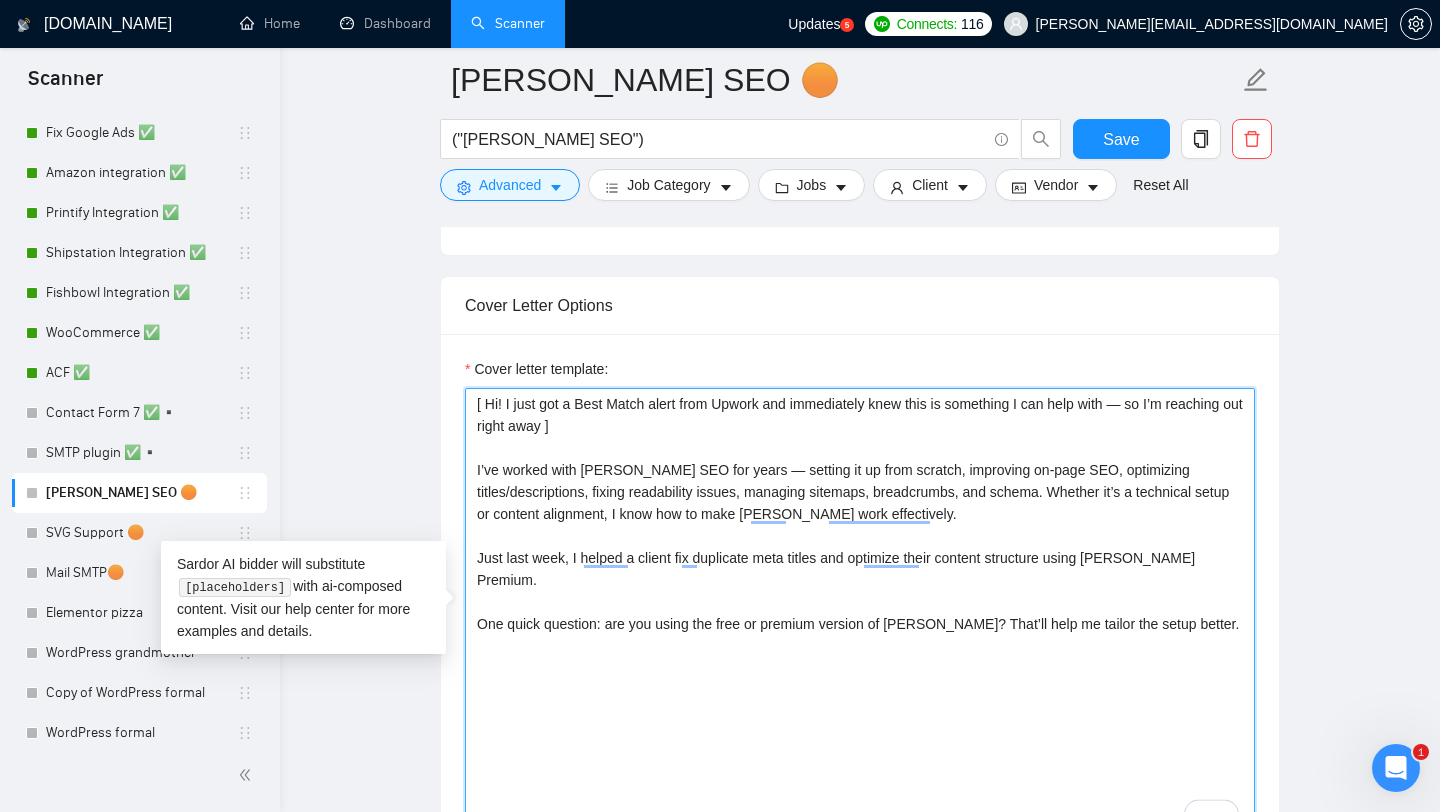 click on "[ Hi! I just got a Best Match alert from Upwork and immediately knew this is something I can help with — so I’m reaching out right away ]
I’ve worked with Yoast SEO for years — setting it up from scratch, improving on-page SEO, optimizing titles/descriptions, fixing readability issues, managing sitemaps, breadcrumbs, and schema. Whether it’s a technical setup or content alignment, I know how to make Yoast work effectively.
Just last week, I helped a client fix duplicate meta titles and optimize their content structure using Yoast Premium.
One quick question: are you using the free or premium version of Yoast? That’ll help me tailor the setup better." at bounding box center [860, 613] 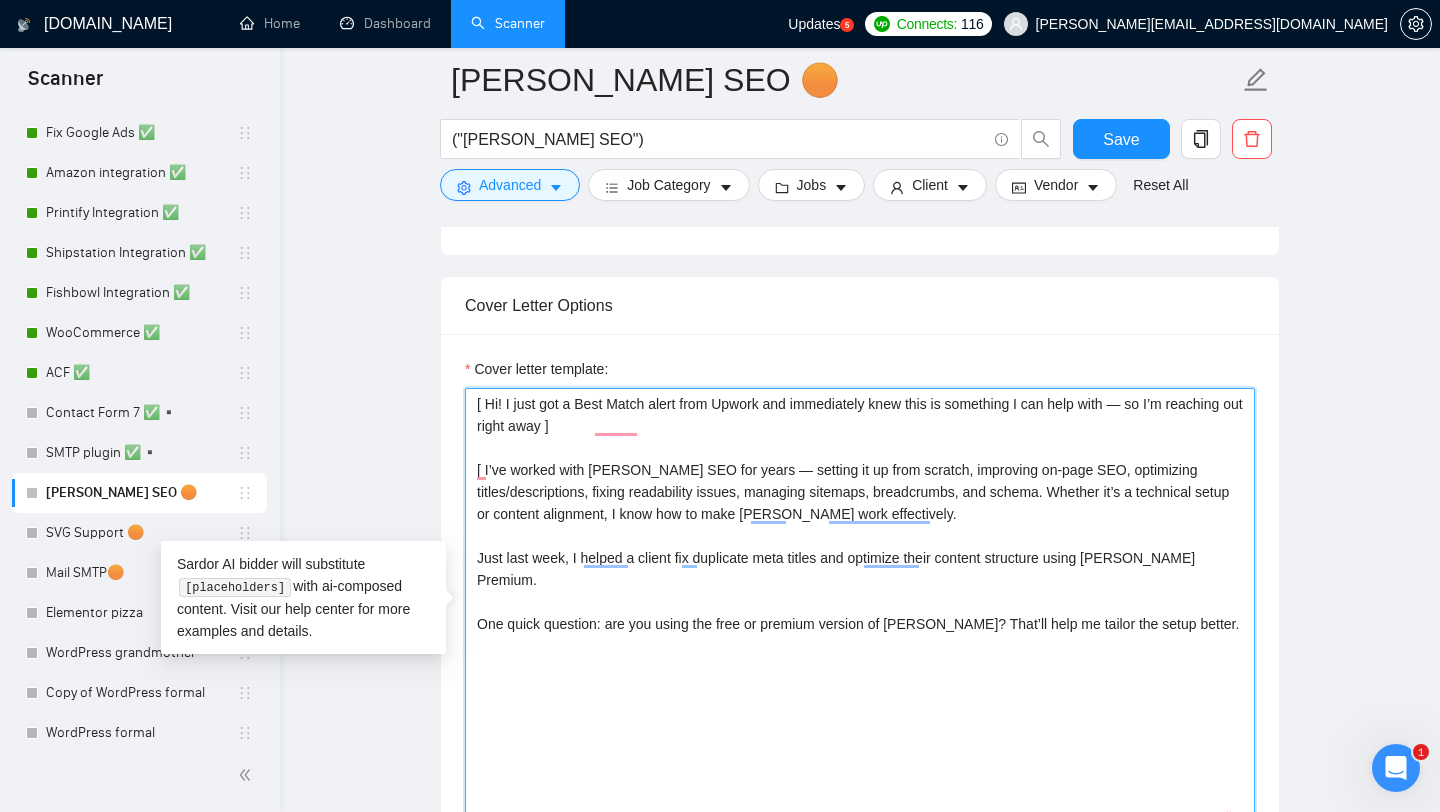 click on "[ Hi! I just got a Best Match alert from Upwork and immediately knew this is something I can help with — so I’m reaching out right away ]
[ I’ve worked with Yoast SEO for years — setting it up from scratch, improving on-page SEO, optimizing titles/descriptions, fixing readability issues, managing sitemaps, breadcrumbs, and schema. Whether it’s a technical setup or content alignment, I know how to make Yoast work effectively.
Just last week, I helped a client fix duplicate meta titles and optimize their content structure using Yoast Premium.
One quick question: are you using the free or premium version of Yoast? That’ll help me tailor the setup better." at bounding box center (860, 613) 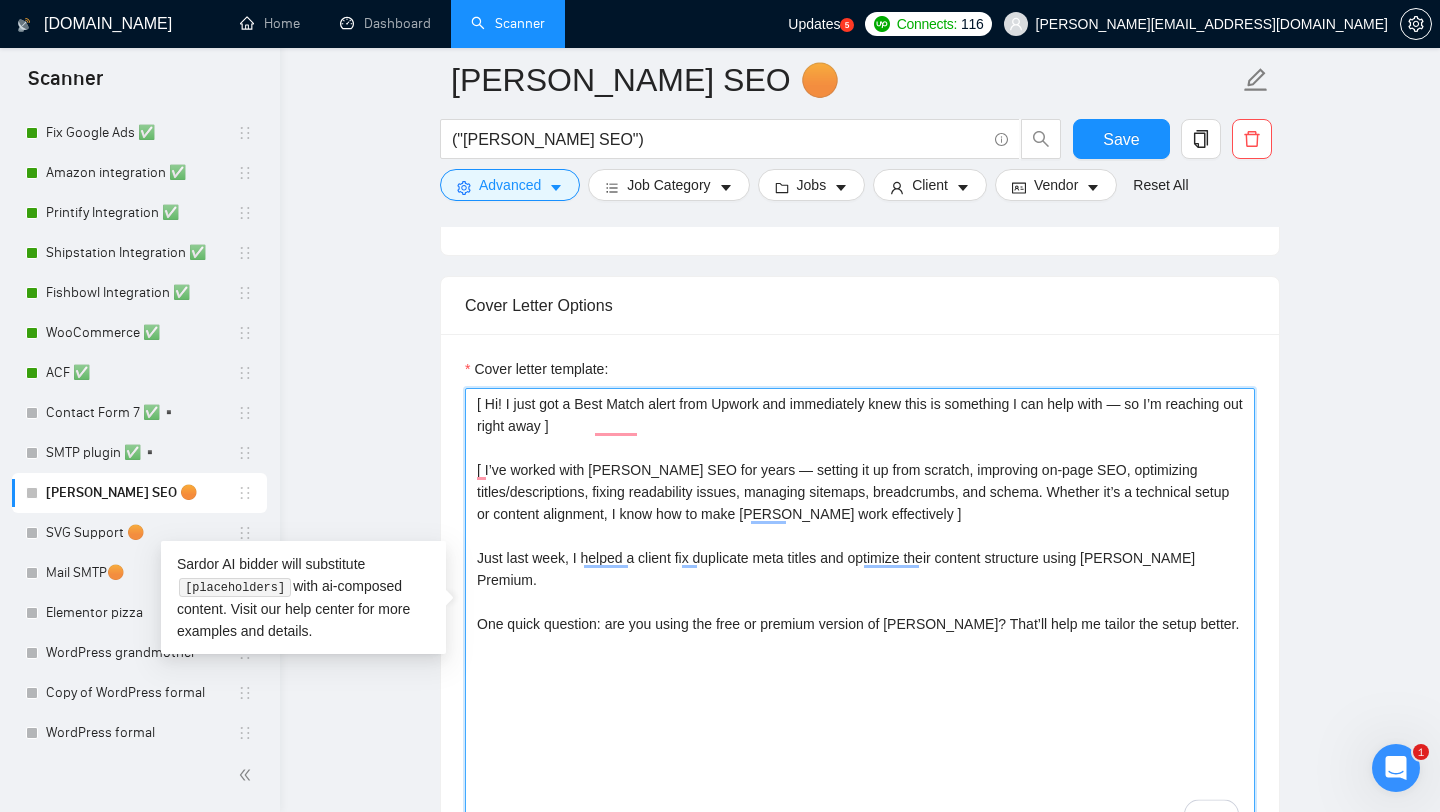 click on "[ Hi! I just got a Best Match alert from Upwork and immediately knew this is something I can help with — so I’m reaching out right away ]
[ I’ve worked with Yoast SEO for years — setting it up from scratch, improving on-page SEO, optimizing titles/descriptions, fixing readability issues, managing sitemaps, breadcrumbs, and schema. Whether it’s a technical setup or content alignment, I know how to make Yoast work effectively ]
Just last week, I helped a client fix duplicate meta titles and optimize their content structure using Yoast Premium.
One quick question: are you using the free or premium version of Yoast? That’ll help me tailor the setup better." at bounding box center (860, 613) 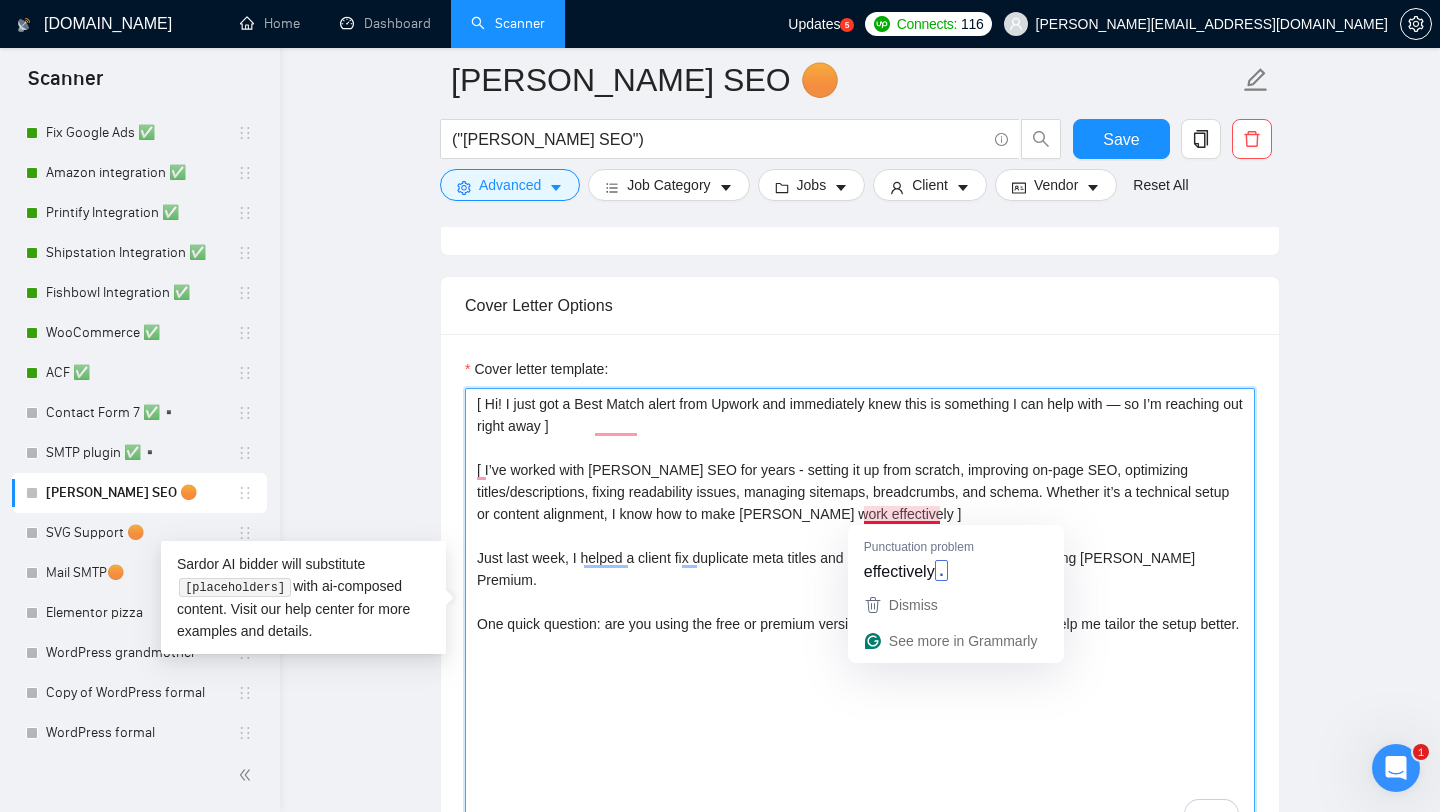 click on "[ Hi! I just got a Best Match alert from Upwork and immediately knew this is something I can help with — so I’m reaching out right away ]
[ I’ve worked with Yoast SEO for years - setting it up from scratch, improving on-page SEO, optimizing titles/descriptions, fixing readability issues, managing sitemaps, breadcrumbs, and schema. Whether it’s a technical setup or content alignment, I know how to make Yoast work effectively ]
Just last week, I helped a client fix duplicate meta titles and optimize their content structure using Yoast Premium.
One quick question: are you using the free or premium version of Yoast? That’ll help me tailor the setup better." at bounding box center [860, 613] 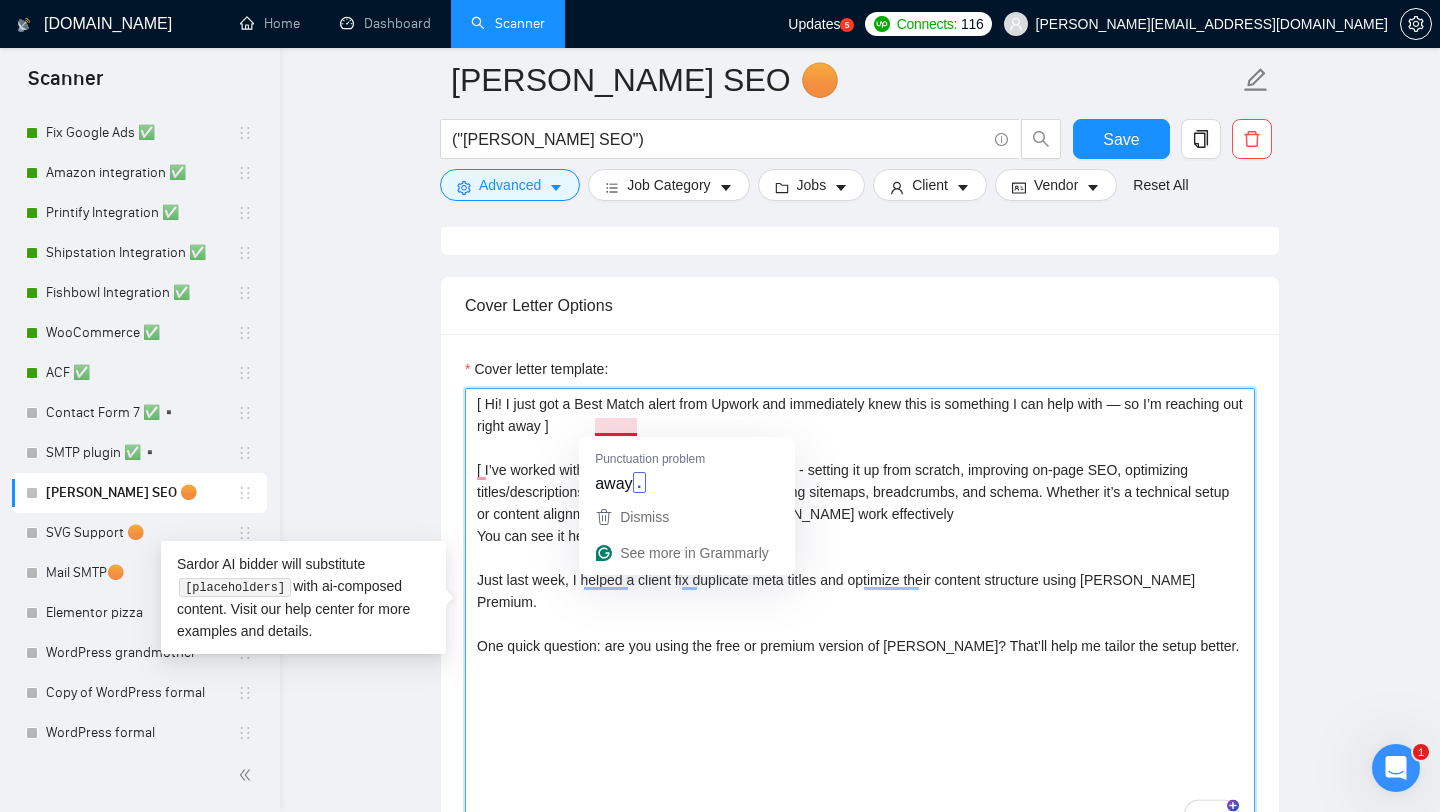 click on "[ Hi! I just got a Best Match alert from Upwork and immediately knew this is something I can help with — so I’m reaching out right away ]
[ I’ve worked with Yoast SEO for years - setting it up from scratch, improving on-page SEO, optimizing titles/descriptions, fixing readability issues, managing sitemaps, breadcrumbs, and schema. Whether it’s a technical setup or content alignment, I know how to make Yoast work effectively
You can see it here in this project -  ]
Just last week, I helped a client fix duplicate meta titles and optimize their content structure using Yoast Premium.
One quick question: are you using the free or premium version of Yoast? That’ll help me tailor the setup better." at bounding box center (860, 613) 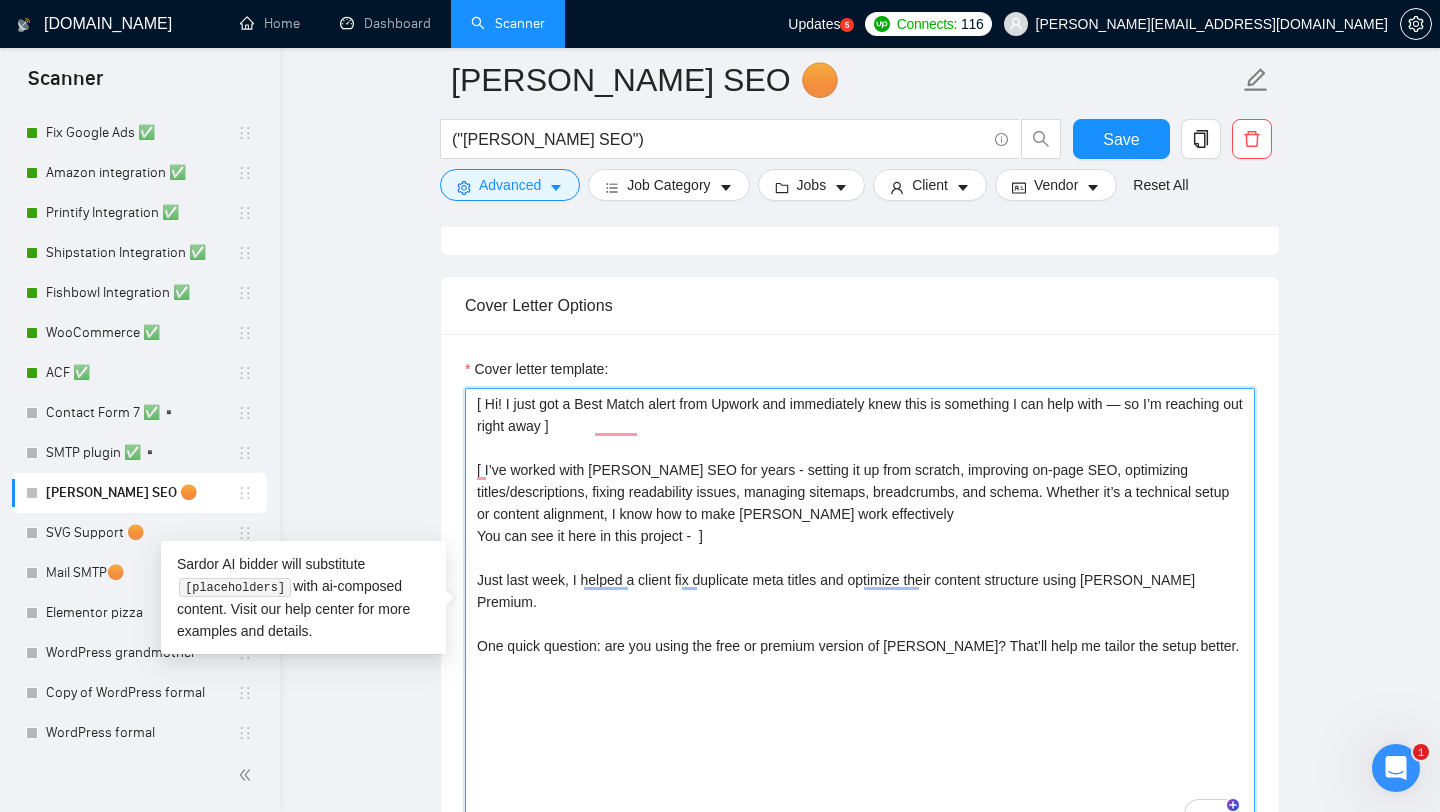 click on "[ Hi! I just got a Best Match alert from Upwork and immediately knew this is something I can help with — so I’m reaching out right away ]
[ I’ve worked with Yoast SEO for years - setting it up from scratch, improving on-page SEO, optimizing titles/descriptions, fixing readability issues, managing sitemaps, breadcrumbs, and schema. Whether it’s a technical setup or content alignment, I know how to make Yoast work effectively
You can see it here in this project -  ]
Just last week, I helped a client fix duplicate meta titles and optimize their content structure using Yoast Premium.
One quick question: are you using the free or premium version of Yoast? That’ll help me tailor the setup better." at bounding box center [860, 613] 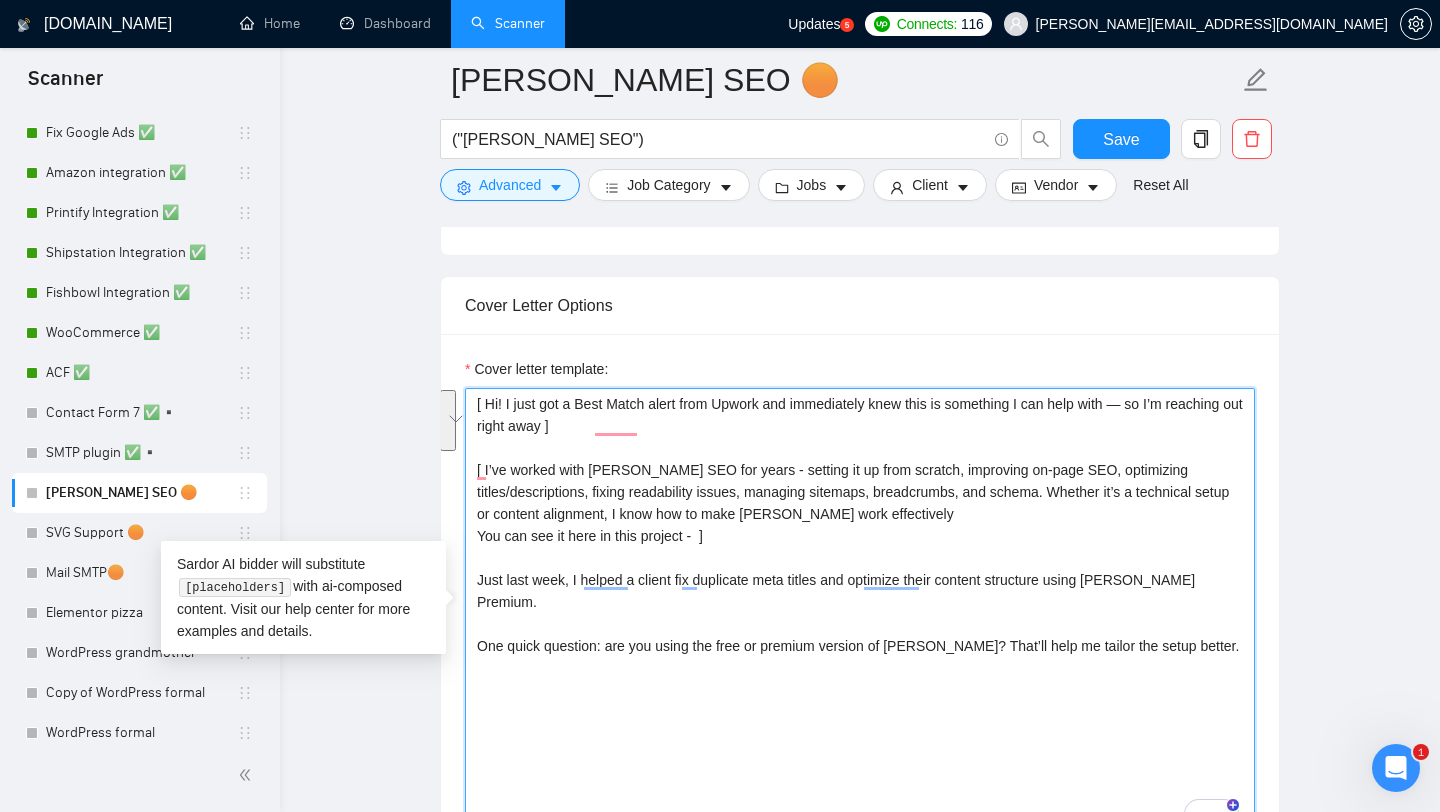 drag, startPoint x: 475, startPoint y: 586, endPoint x: 1224, endPoint y: 637, distance: 750.7343 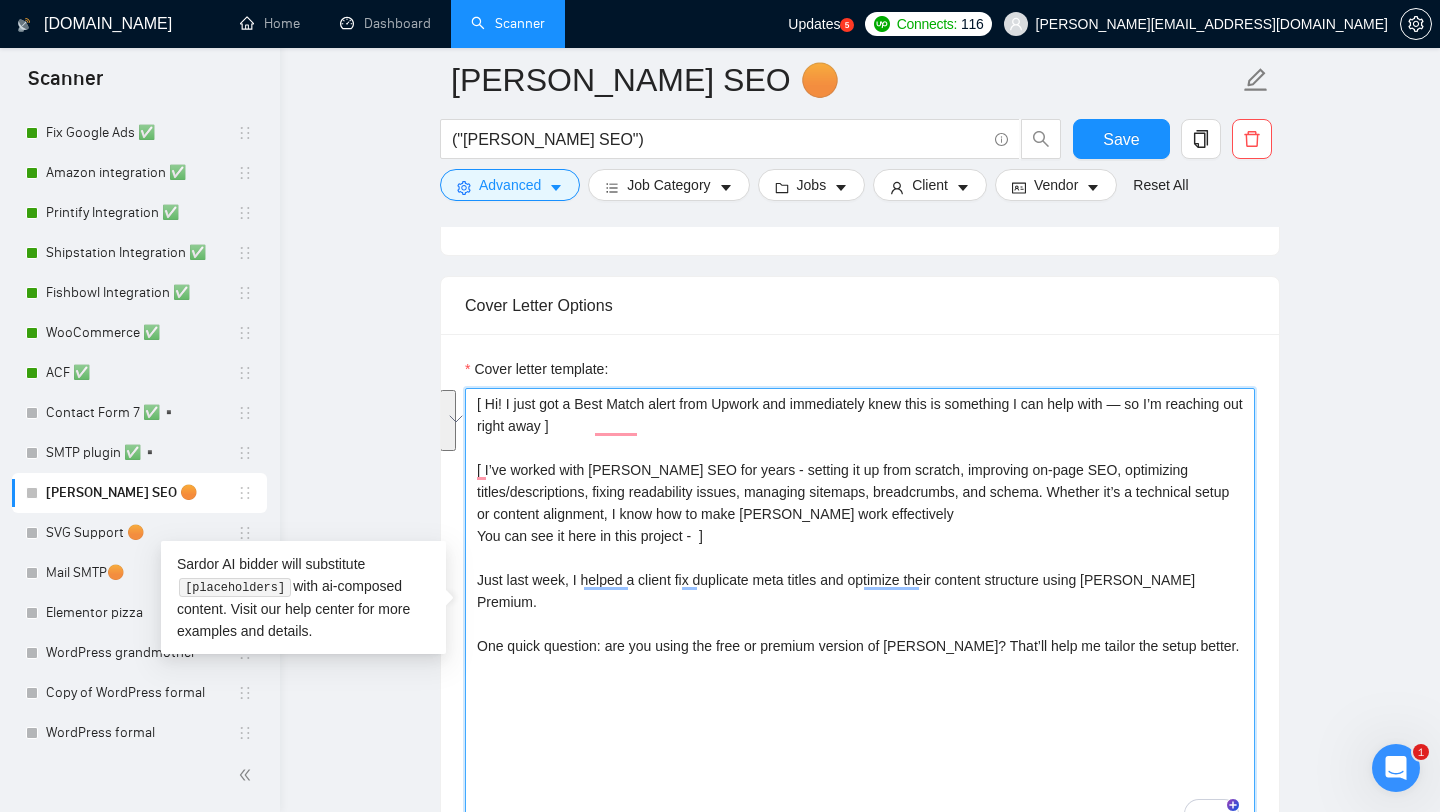 click on "[ Hi! I just got a Best Match alert from Upwork and immediately knew this is something I can help with — so I’m reaching out right away ]
[ I’ve worked with Yoast SEO for years - setting it up from scratch, improving on-page SEO, optimizing titles/descriptions, fixing readability issues, managing sitemaps, breadcrumbs, and schema. Whether it’s a technical setup or content alignment, I know how to make Yoast work effectively
You can see it here in this project -  ]
Just last week, I helped a client fix duplicate meta titles and optimize their content structure using Yoast Premium.
One quick question: are you using the free or premium version of Yoast? That’ll help me tailor the setup better." at bounding box center [860, 613] 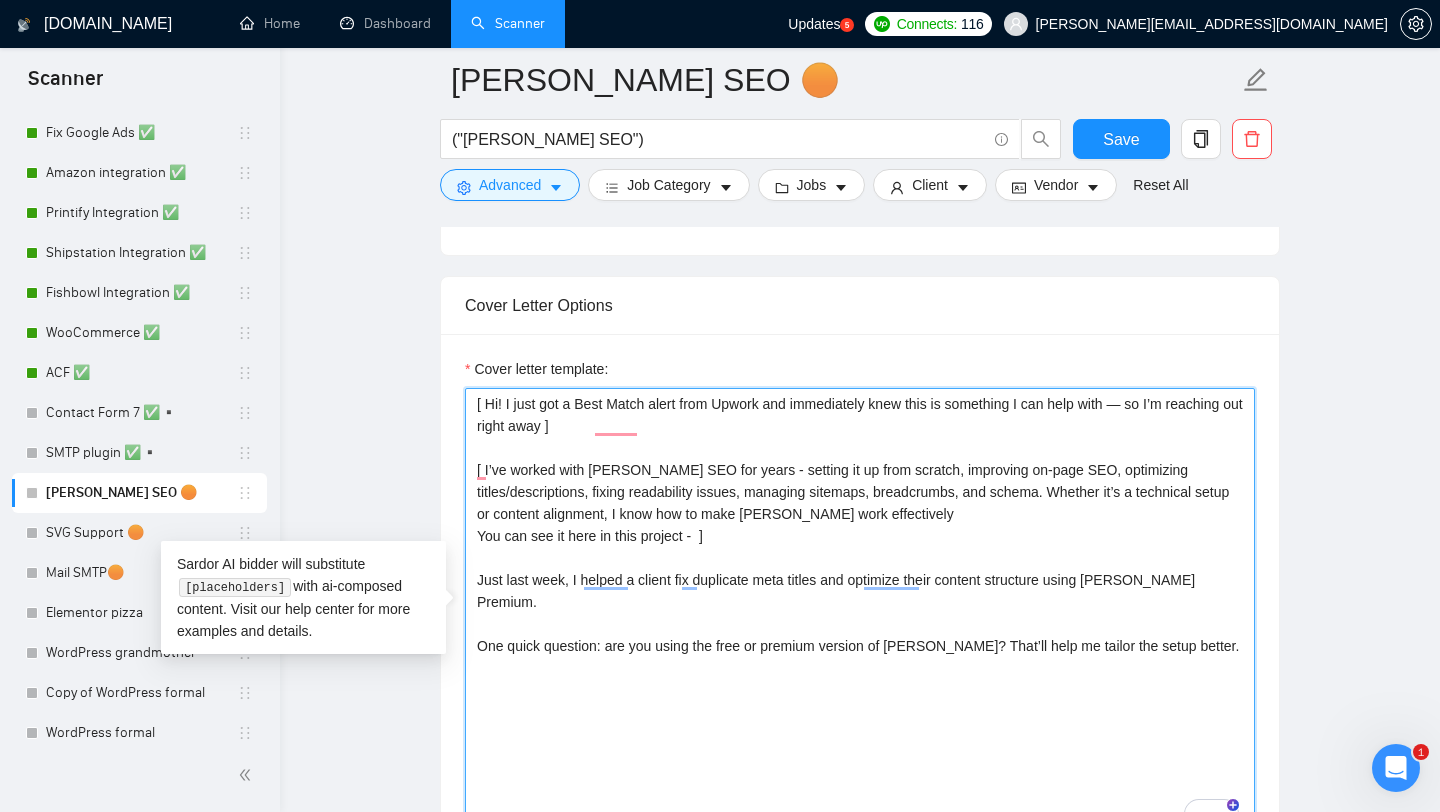 click on "[ Hi! I just got a Best Match alert from Upwork and immediately knew this is something I can help with — so I’m reaching out right away ]
[ I’ve worked with Yoast SEO for years - setting it up from scratch, improving on-page SEO, optimizing titles/descriptions, fixing readability issues, managing sitemaps, breadcrumbs, and schema. Whether it’s a technical setup or content alignment, I know how to make Yoast work effectively
You can see it here in this project -  ]
Just last week, I helped a client fix duplicate meta titles and optimize their content structure using Yoast Premium.
One quick question: are you using the free or premium version of Yoast? That’ll help me tailor the setup better." at bounding box center (860, 613) 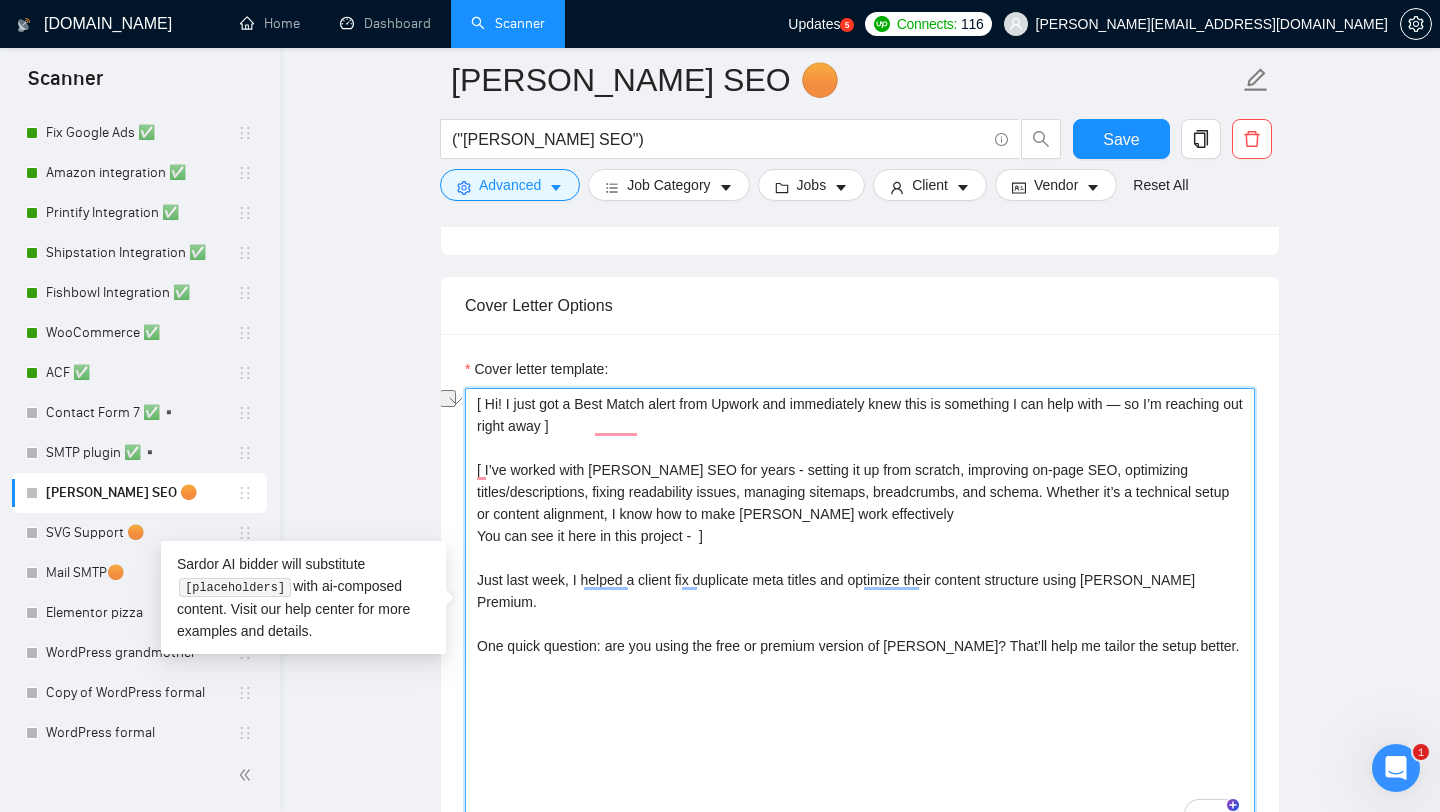 paste on "[ask one easy, short relevant questions about the project(don't use the words - challenges, challenge)]
[Best,
Alex]" 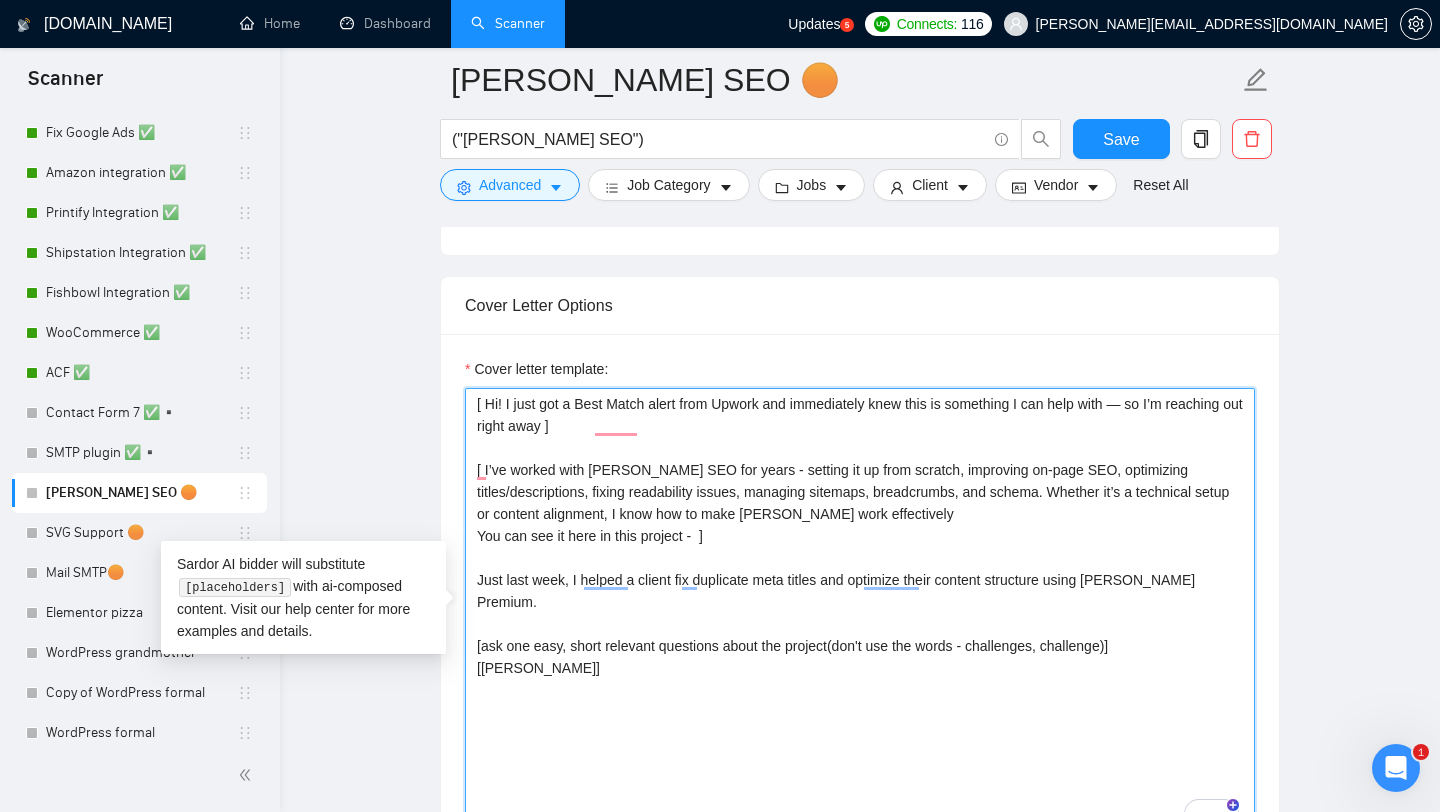 click on "[ Hi! I just got a Best Match alert from Upwork and immediately knew this is something I can help with — so I’m reaching out right away ]
[ I’ve worked with Yoast SEO for years - setting it up from scratch, improving on-page SEO, optimizing titles/descriptions, fixing readability issues, managing sitemaps, breadcrumbs, and schema. Whether it’s a technical setup or content alignment, I know how to make Yoast work effectively
You can see it here in this project -  ]
Just last week, I helped a client fix duplicate meta titles and optimize their content structure using Yoast Premium.
[ask one easy, short relevant questions about the project(don't use the words - challenges, challenge)]
[Best,
Alex]" at bounding box center [860, 613] 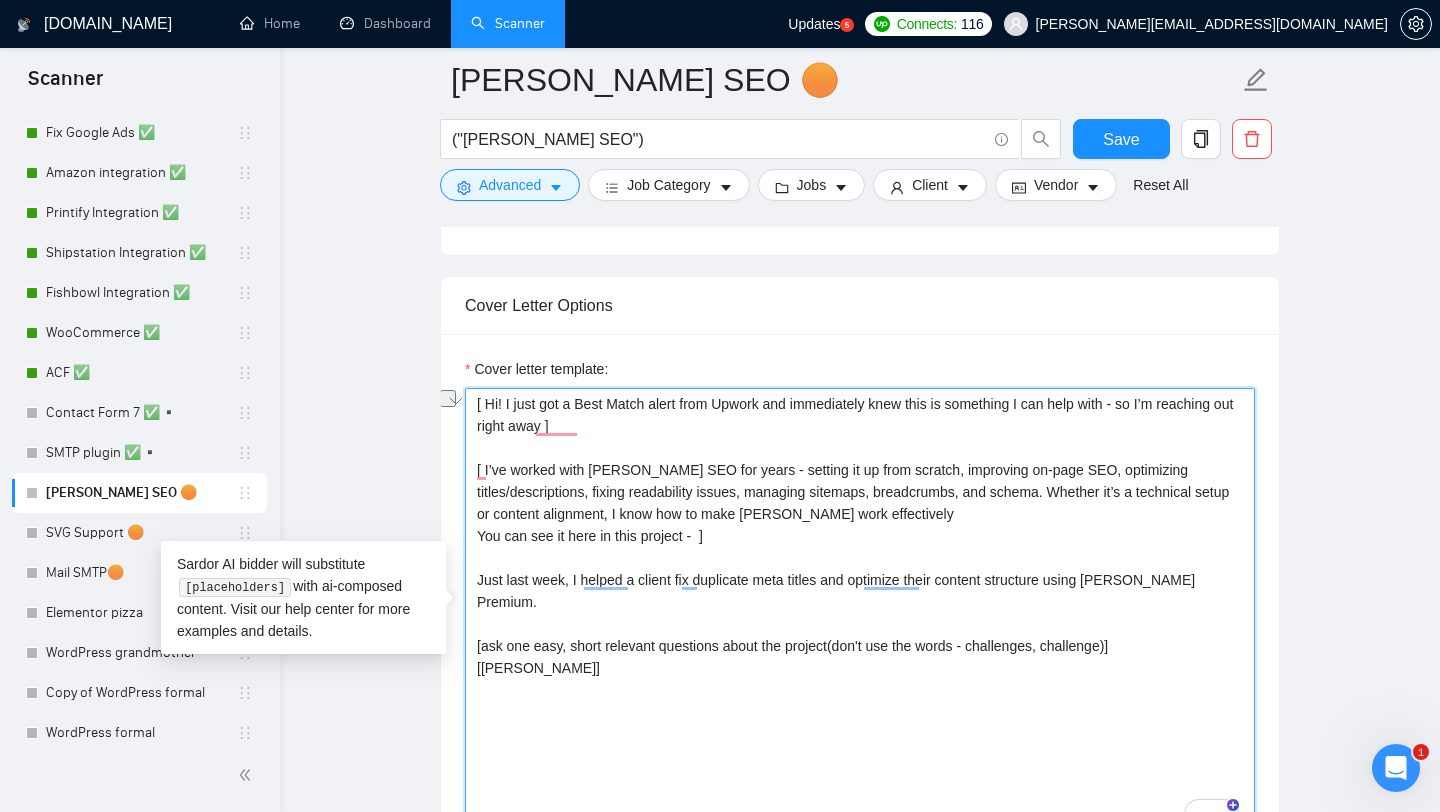 drag, startPoint x: 486, startPoint y: 582, endPoint x: 698, endPoint y: 582, distance: 212 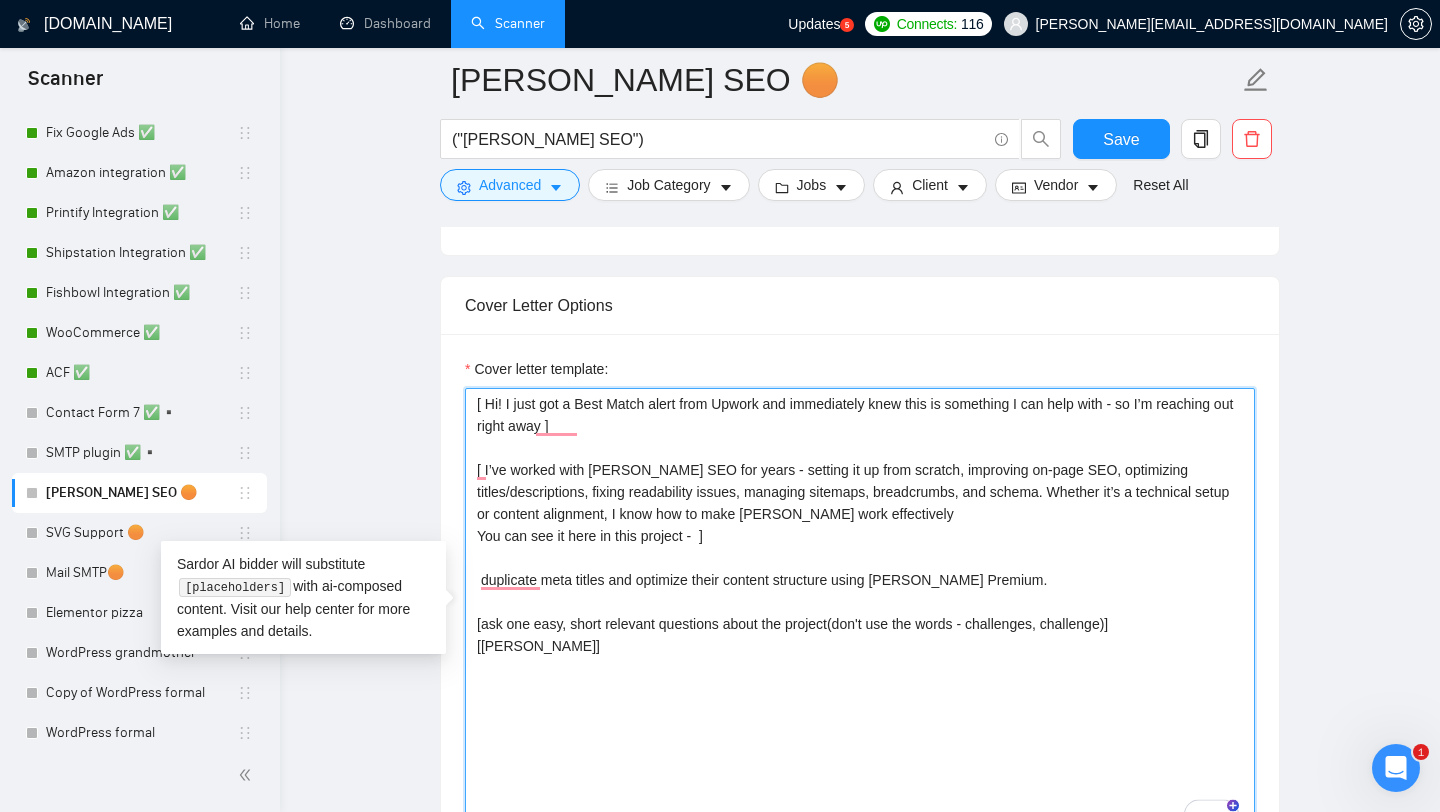 click on "[ Hi! I just got a Best Match alert from Upwork and immediately knew this is something I can help with - so I’m reaching out right away ]
[ I’ve worked with Yoast SEO for years - setting it up from scratch, improving on-page SEO, optimizing titles/descriptions, fixing readability issues, managing sitemaps, breadcrumbs, and schema. Whether it’s a technical setup or content alignment, I know how to make Yoast work effectively
You can see it here in this project -  ]
duplicate meta titles and optimize their content structure using Yoast Premium.
[ask one easy, short relevant questions about the project(don't use the words - challenges, challenge)]
[Best,
Alex]" at bounding box center [860, 613] 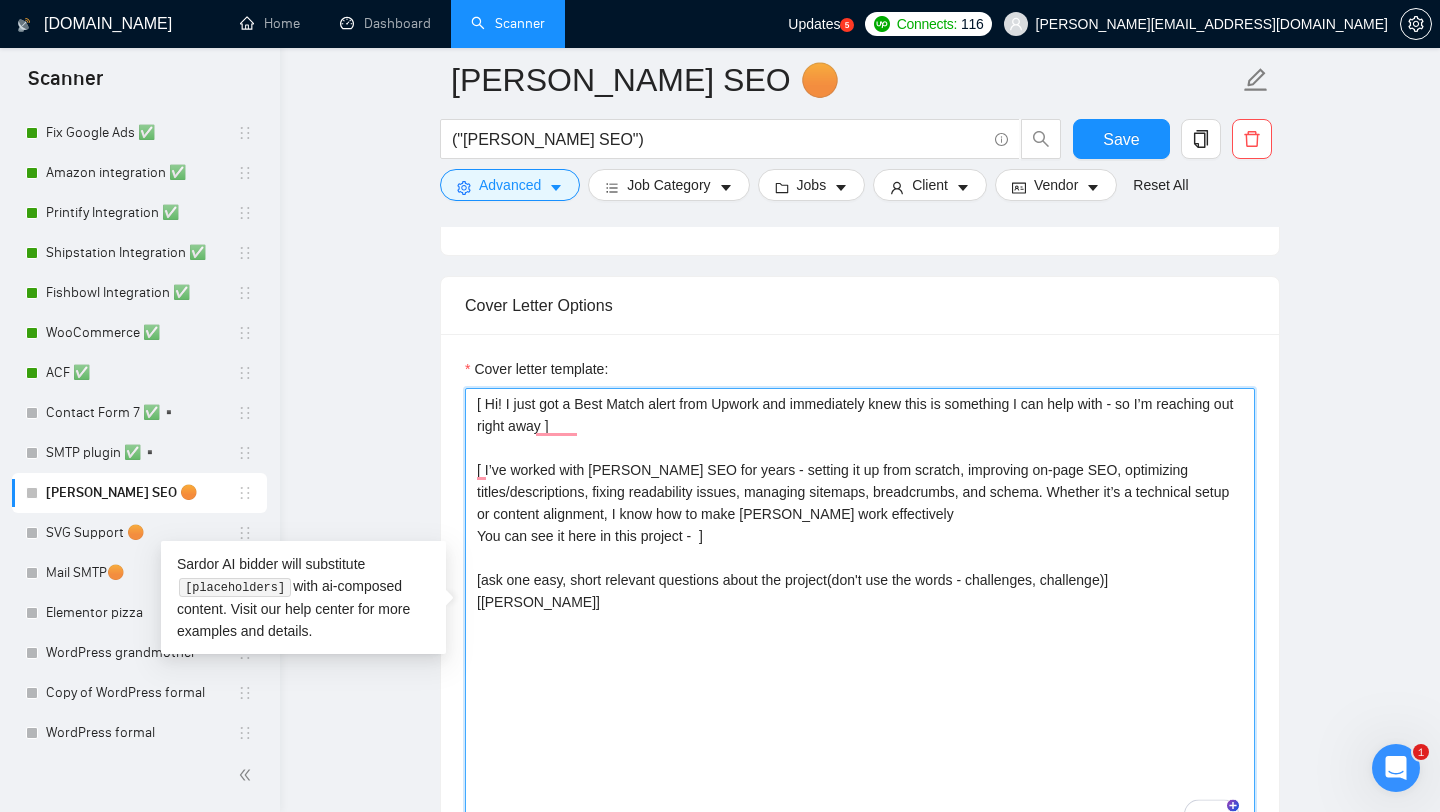 click on "[ Hi! I just got a Best Match alert from Upwork and immediately knew this is something I can help with - so I’m reaching out right away ]
[ I’ve worked with Yoast SEO for years - setting it up from scratch, improving on-page SEO, optimizing titles/descriptions, fixing readability issues, managing sitemaps, breadcrumbs, and schema. Whether it’s a technical setup or content alignment, I know how to make Yoast work effectively
You can see it here in this project -  ]
[ask one easy, short relevant questions about the project(don't use the words - challenges, challenge)]
[Best,
Alex]" at bounding box center [860, 613] 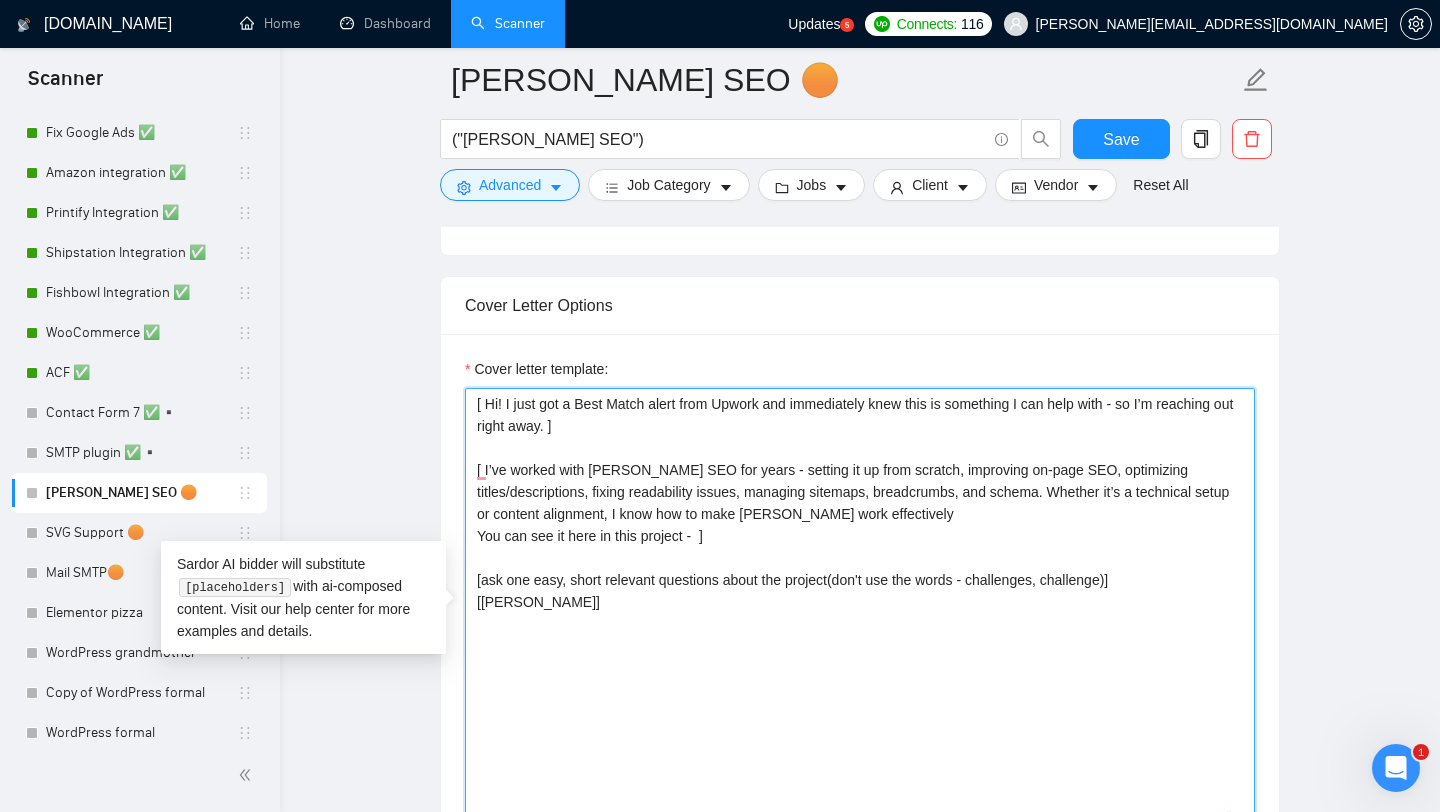paste on "Just last week, I helped a client fix" 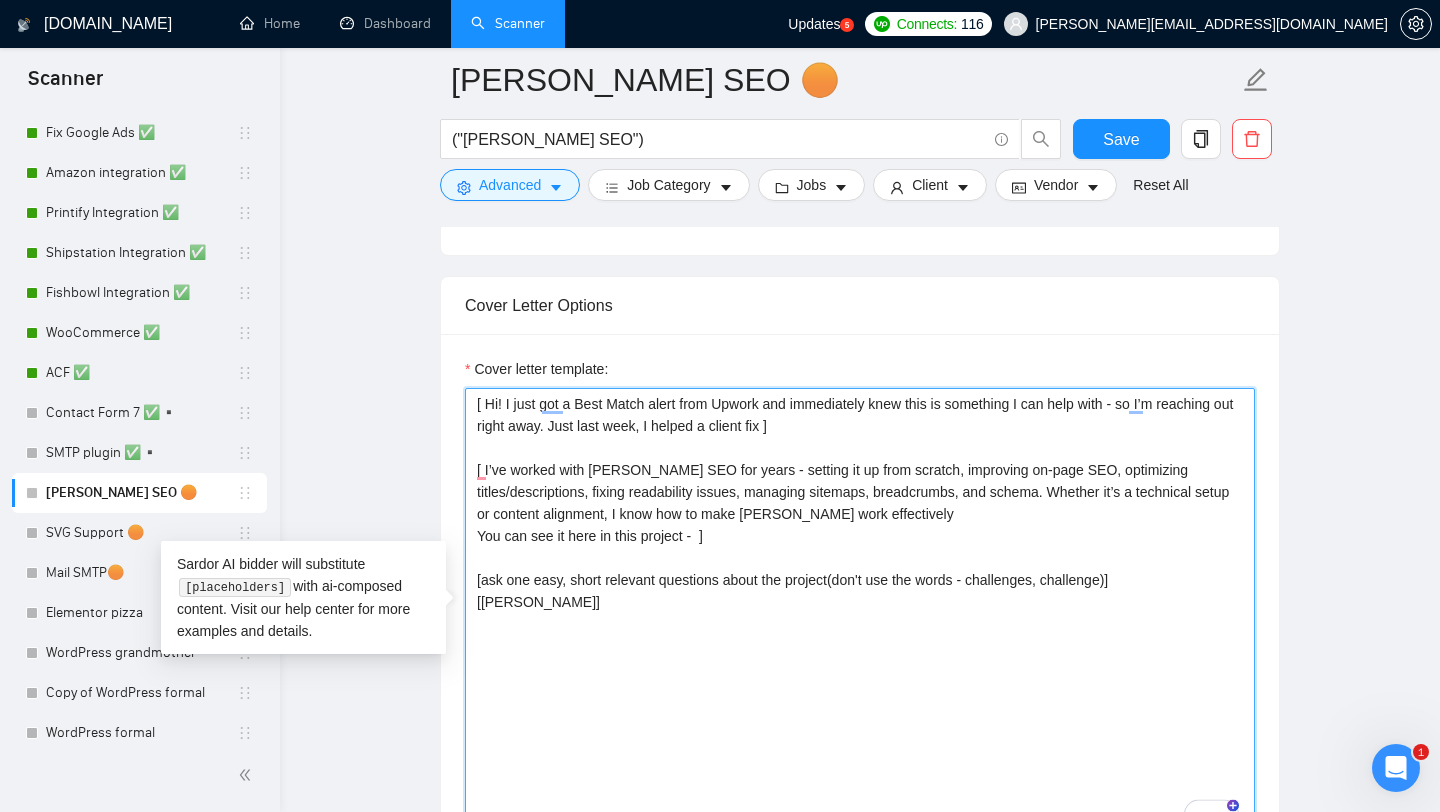 click on "[ Hi! I just got a Best Match alert from Upwork and immediately knew this is something I can help with - so I’m reaching out right away. Just last week, I helped a client fix ]
[ I’ve worked with Yoast SEO for years - setting it up from scratch, improving on-page SEO, optimizing titles/descriptions, fixing readability issues, managing sitemaps, breadcrumbs, and schema. Whether it’s a technical setup or content alignment, I know how to make Yoast work effectively
You can see it here in this project -  ]
[ask one easy, short relevant questions about the project(don't use the words - challenges, challenge)]
[Best,
Alex]" at bounding box center [860, 613] 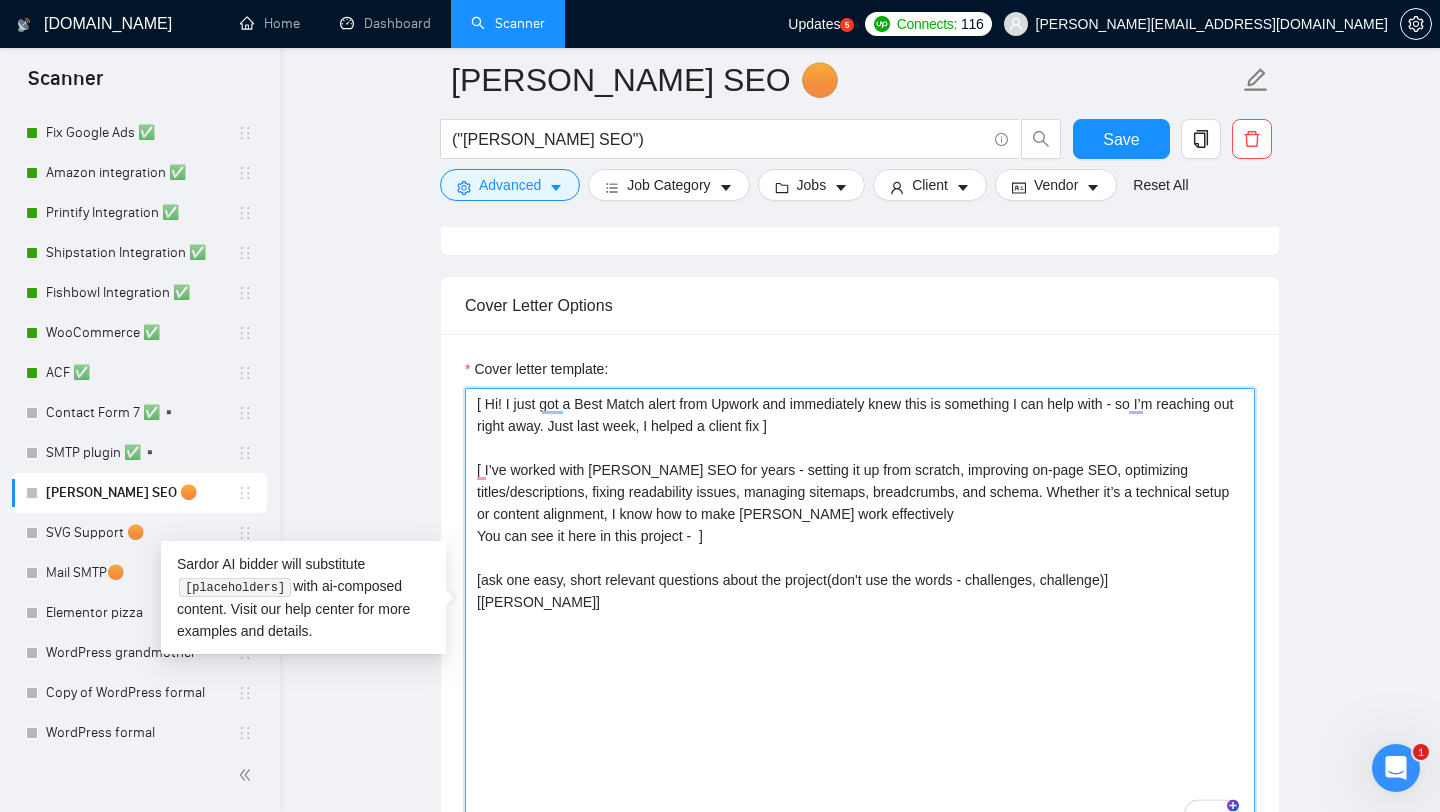 click on "[ Hi! I just got a Best Match alert from Upwork and immediately knew this is something I can help with - so I’m reaching out right away. Just last week, I helped a client fix ]
[ I’ve worked with Yoast SEO for years - setting it up from scratch, improving on-page SEO, optimizing titles/descriptions, fixing readability issues, managing sitemaps, breadcrumbs, and schema. Whether it’s a technical setup or content alignment, I know how to make Yoast work effectively
You can see it here in this project -  ]
[ask one easy, short relevant questions about the project(don't use the words - challenges, challenge)]
[Best,
Alex]" at bounding box center [860, 613] 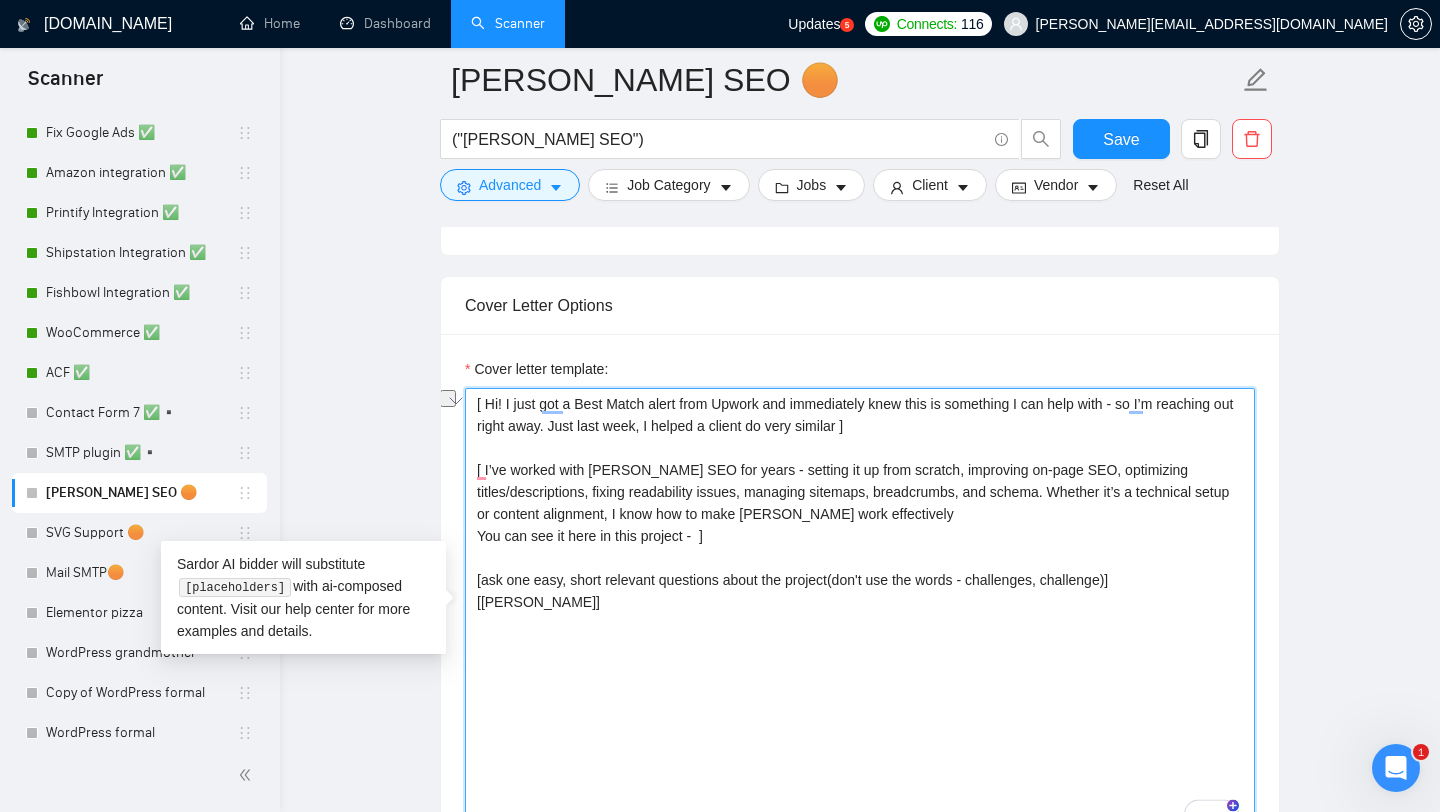 drag, startPoint x: 875, startPoint y: 423, endPoint x: 577, endPoint y: 432, distance: 298.13586 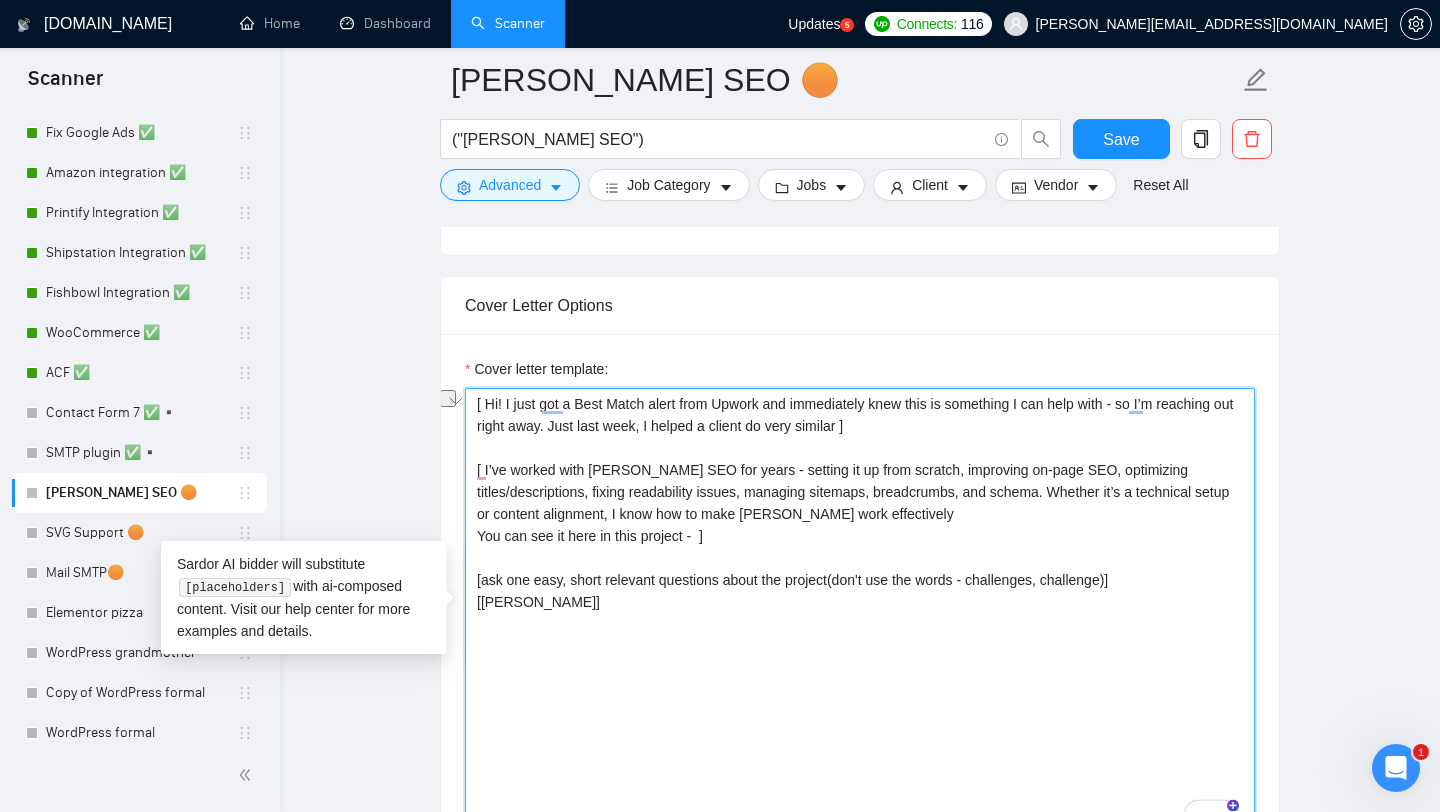 click on "[ Hi! I just got a Best Match alert from Upwork and immediately knew this is something I can help with - so I’m reaching out right away. Just last week, I helped a client do very similar ]
[ I’ve worked with Yoast SEO for years - setting it up from scratch, improving on-page SEO, optimizing titles/descriptions, fixing readability issues, managing sitemaps, breadcrumbs, and schema. Whether it’s a technical setup or content alignment, I know how to make Yoast work effectively
You can see it here in this project -  ]
[ask one easy, short relevant questions about the project(don't use the words - challenges, challenge)]
[Best,
Alex]" at bounding box center [860, 613] 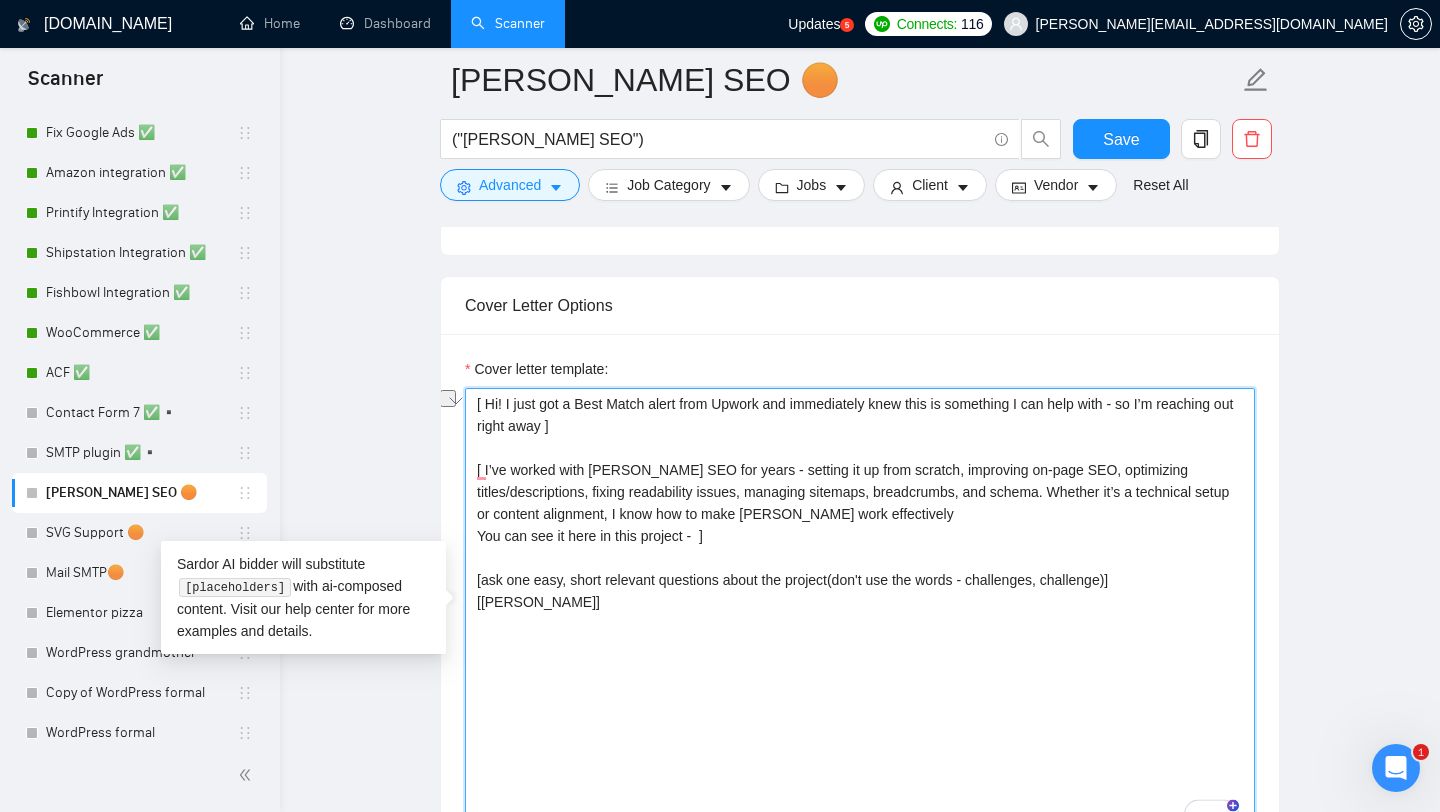 drag, startPoint x: 479, startPoint y: 537, endPoint x: 689, endPoint y: 540, distance: 210.02142 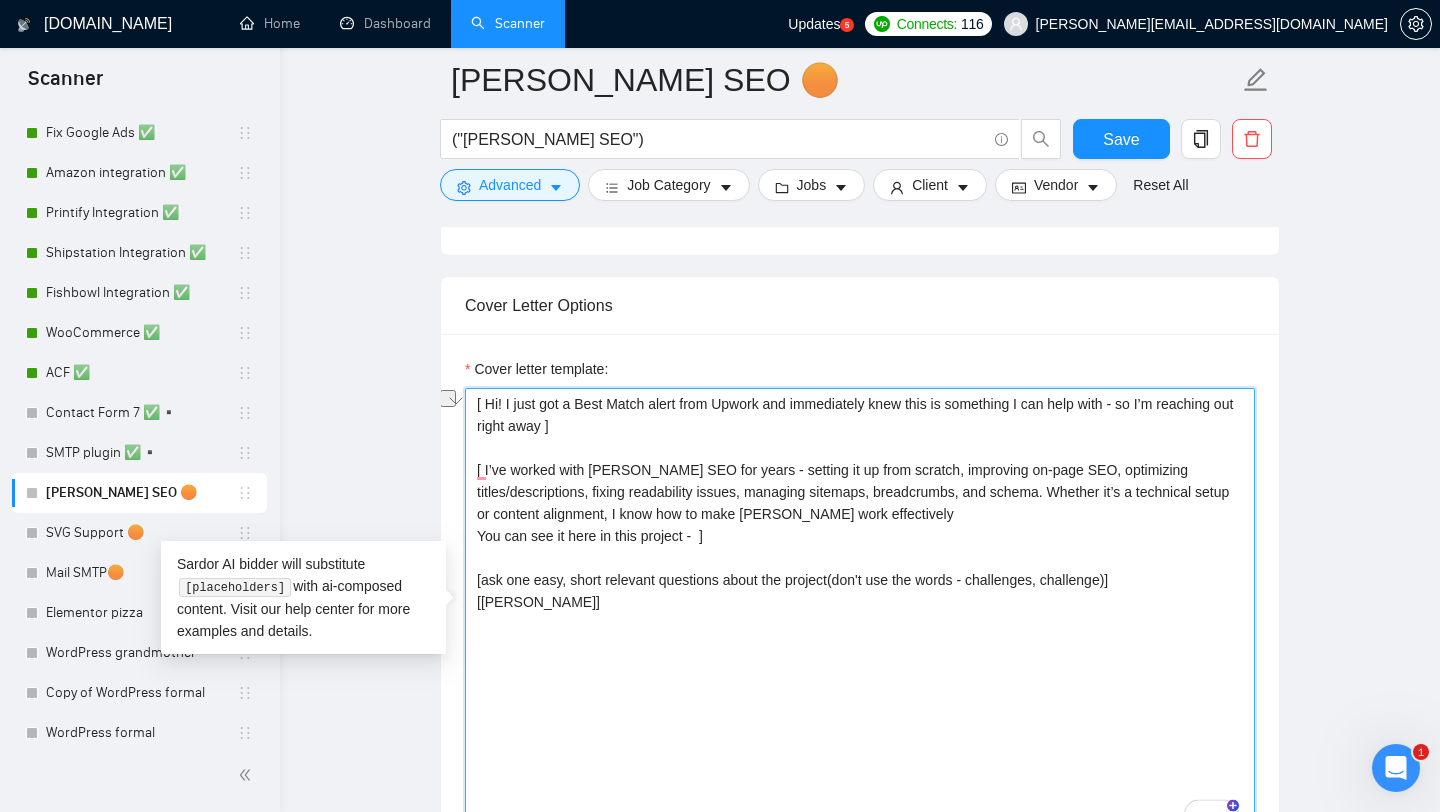 click on "[ Hi! I just got a Best Match alert from Upwork and immediately knew this is something I can help with - so I’m reaching out right away ]
[ I’ve worked with Yoast SEO for years - setting it up from scratch, improving on-page SEO, optimizing titles/descriptions, fixing readability issues, managing sitemaps, breadcrumbs, and schema. Whether it’s a technical setup or content alignment, I know how to make Yoast work effectively
You can see it here in this project -  ]
[ask one easy, short relevant questions about the project(don't use the words - challenges, challenge)]
[Best,
Alex]" at bounding box center [860, 613] 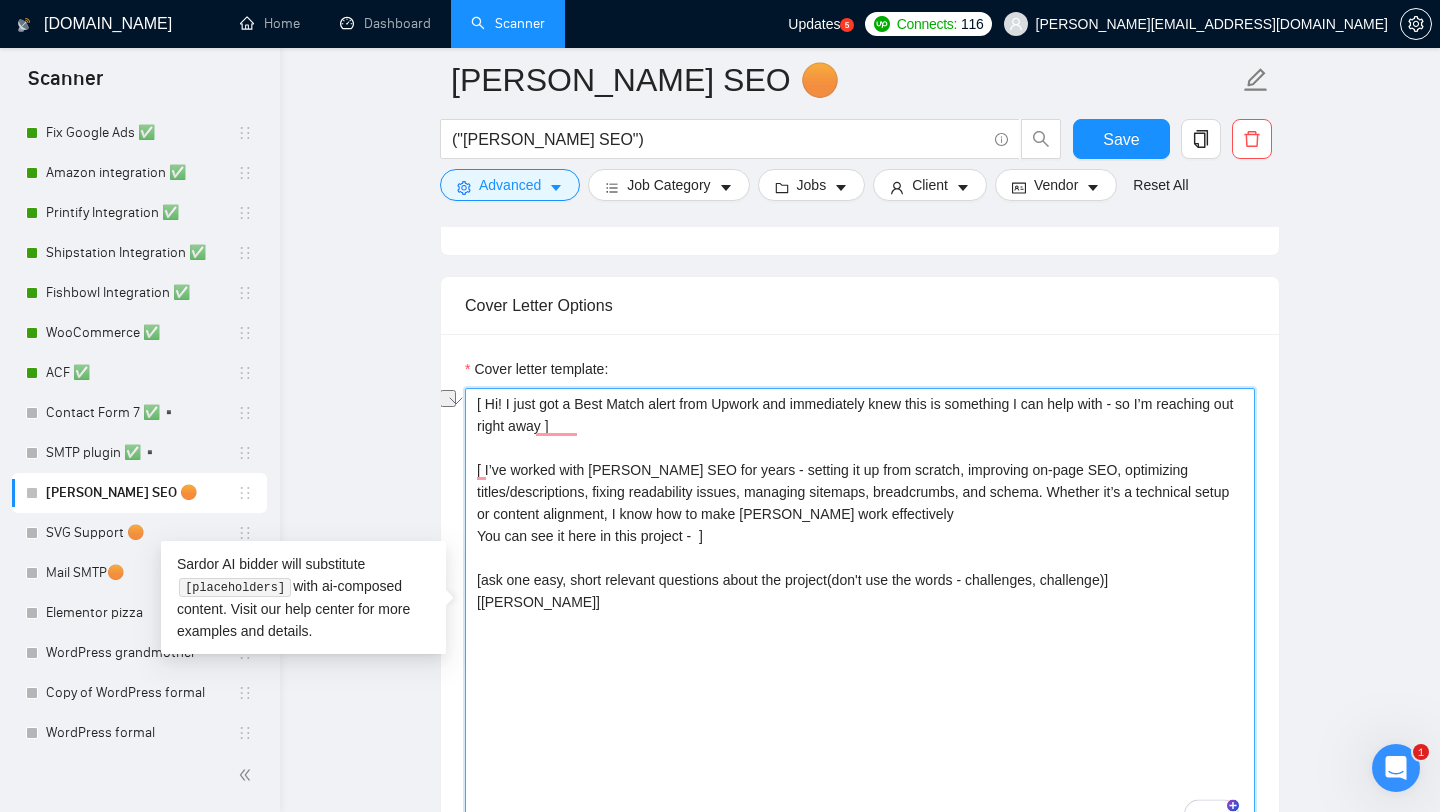 paste on "Just last week, I helped a client do very similar" 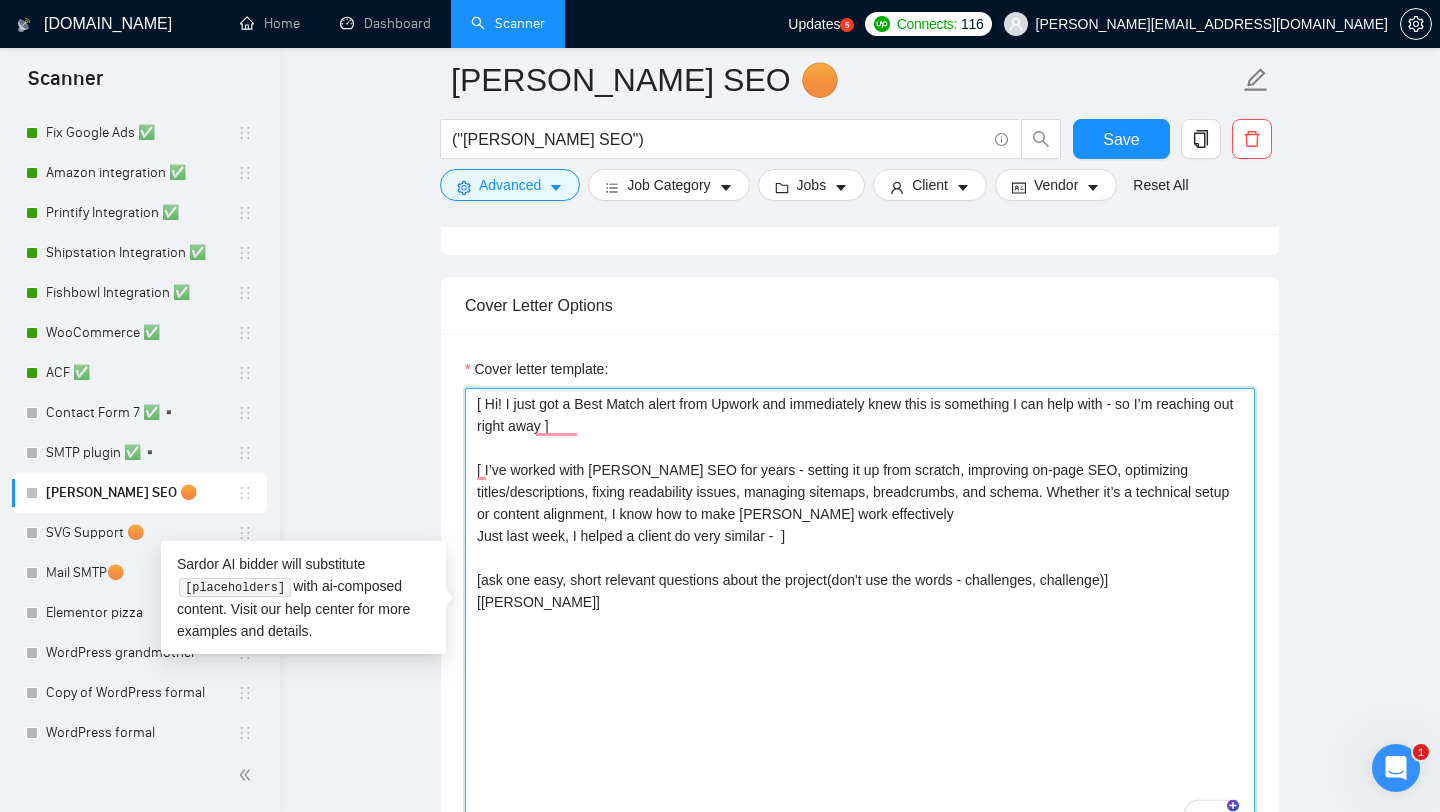 click on "[ Hi! I just got a Best Match alert from Upwork and immediately knew this is something I can help with - so I’m reaching out right away ]
[ I’ve worked with Yoast SEO for years - setting it up from scratch, improving on-page SEO, optimizing titles/descriptions, fixing readability issues, managing sitemaps, breadcrumbs, and schema. Whether it’s a technical setup or content alignment, I know how to make Yoast work effectively
Just last week, I helped a client do very similar -  ]
[ask one easy, short relevant questions about the project(don't use the words - challenges, challenge)]
[Best,
Alex]" at bounding box center [860, 613] 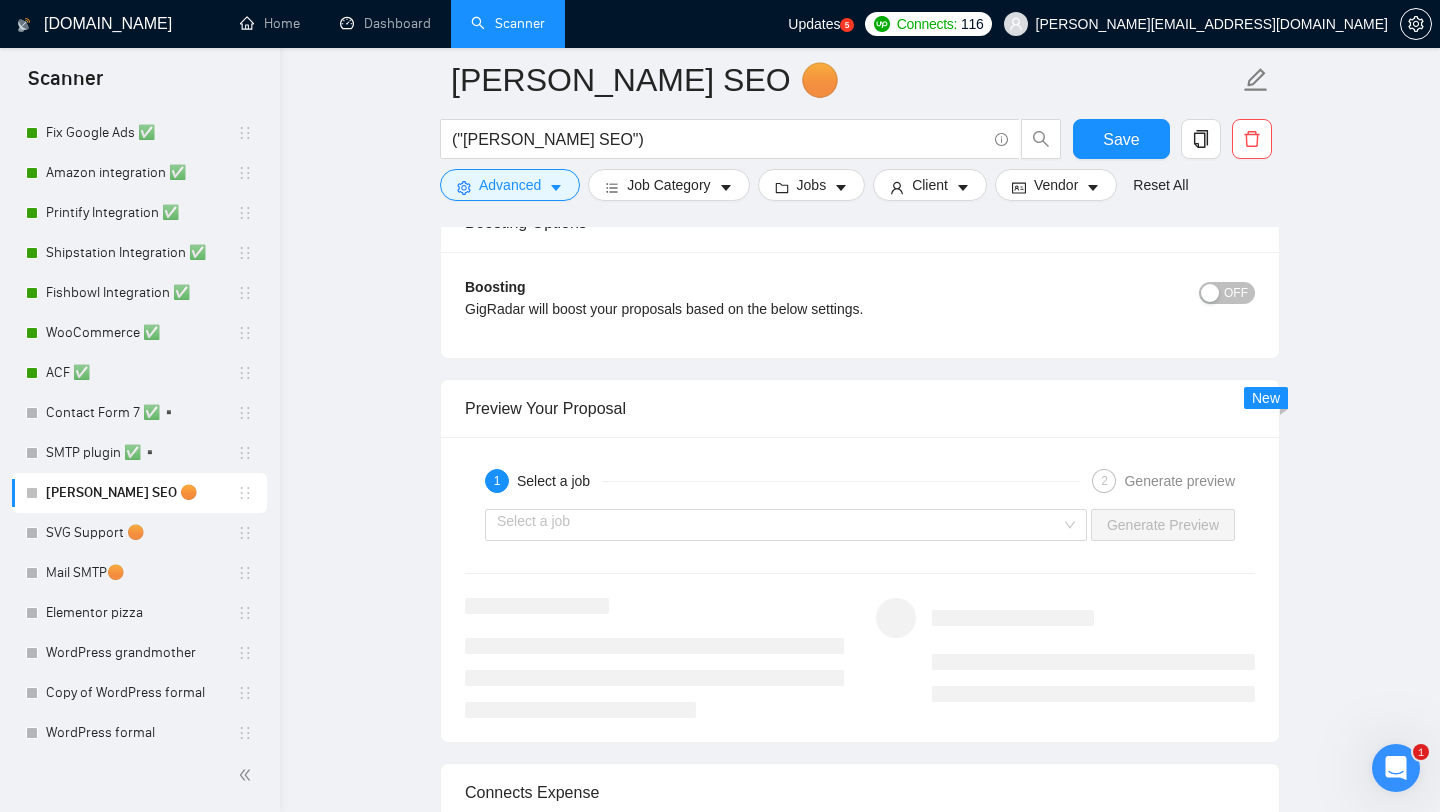 scroll, scrollTop: 2736, scrollLeft: 0, axis: vertical 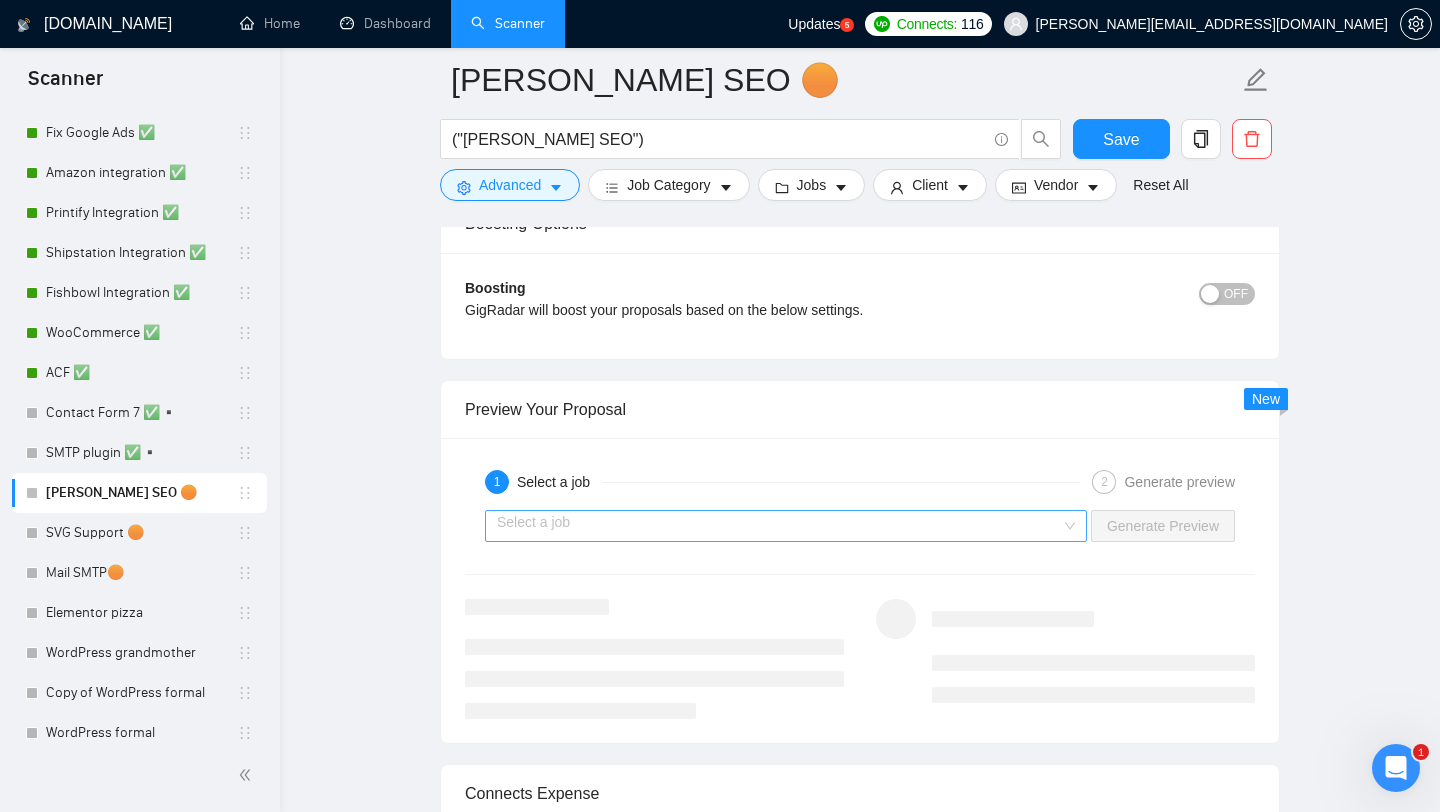 type on "[ Hi! I just got a Best Match alert from Upwork and immediately knew this is something I can help with - so I’m reaching out right away ]
[ I’ve worked with Yoast SEO for years - setting it up from scratch, improving on-page SEO, optimizing titles/descriptions, fixing readability issues, managing sitemaps, breadcrumbs, and schema. Whether it’s a technical setup or content alignment, I know how to make Yoast work effectively
Just last week, I helped a client do very similar -  ]
[ask one easy, short relevant questions about the project(don't use the words - challenges, challenge)]
[Best,
Alex]" 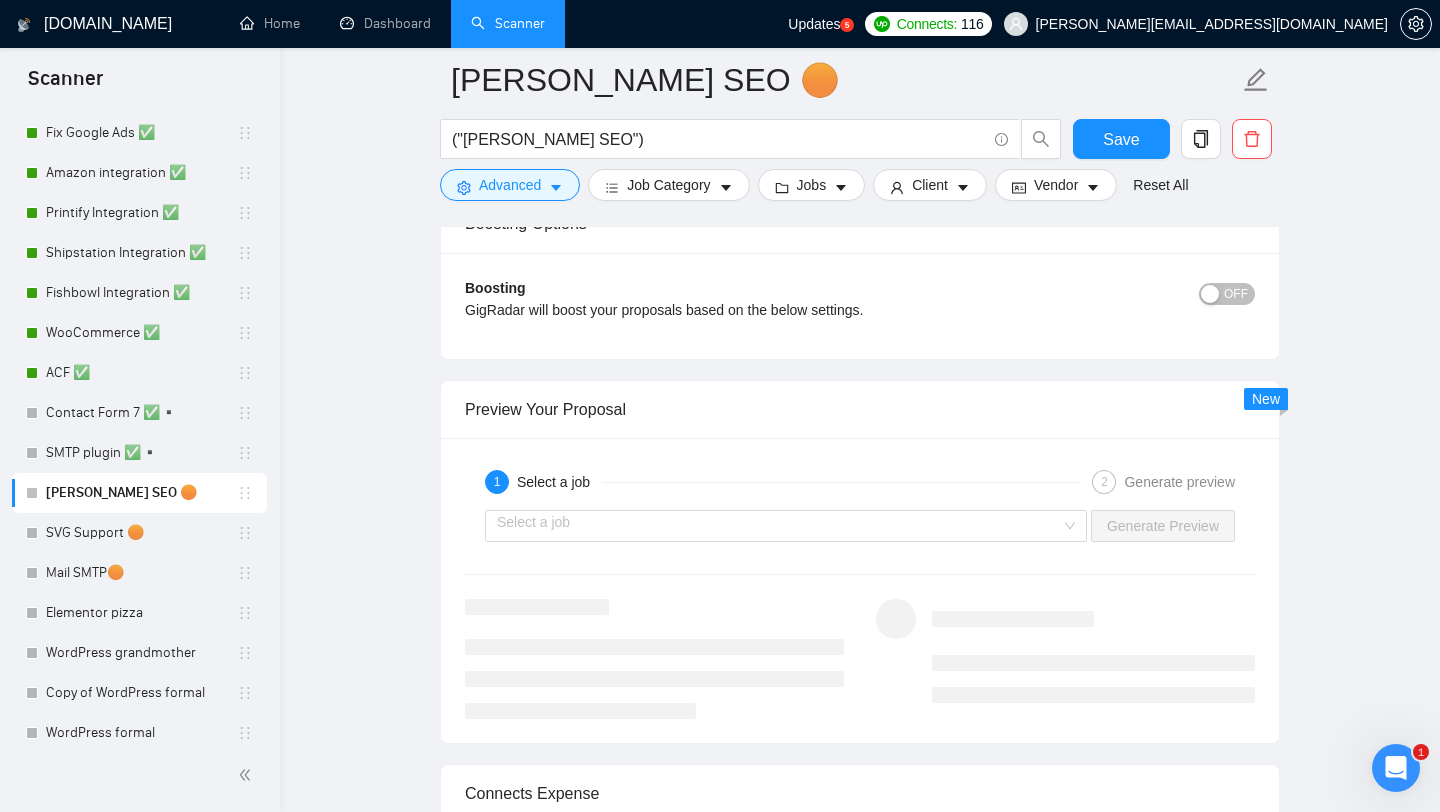 click on "Select a job Generate Preview" at bounding box center (860, 526) 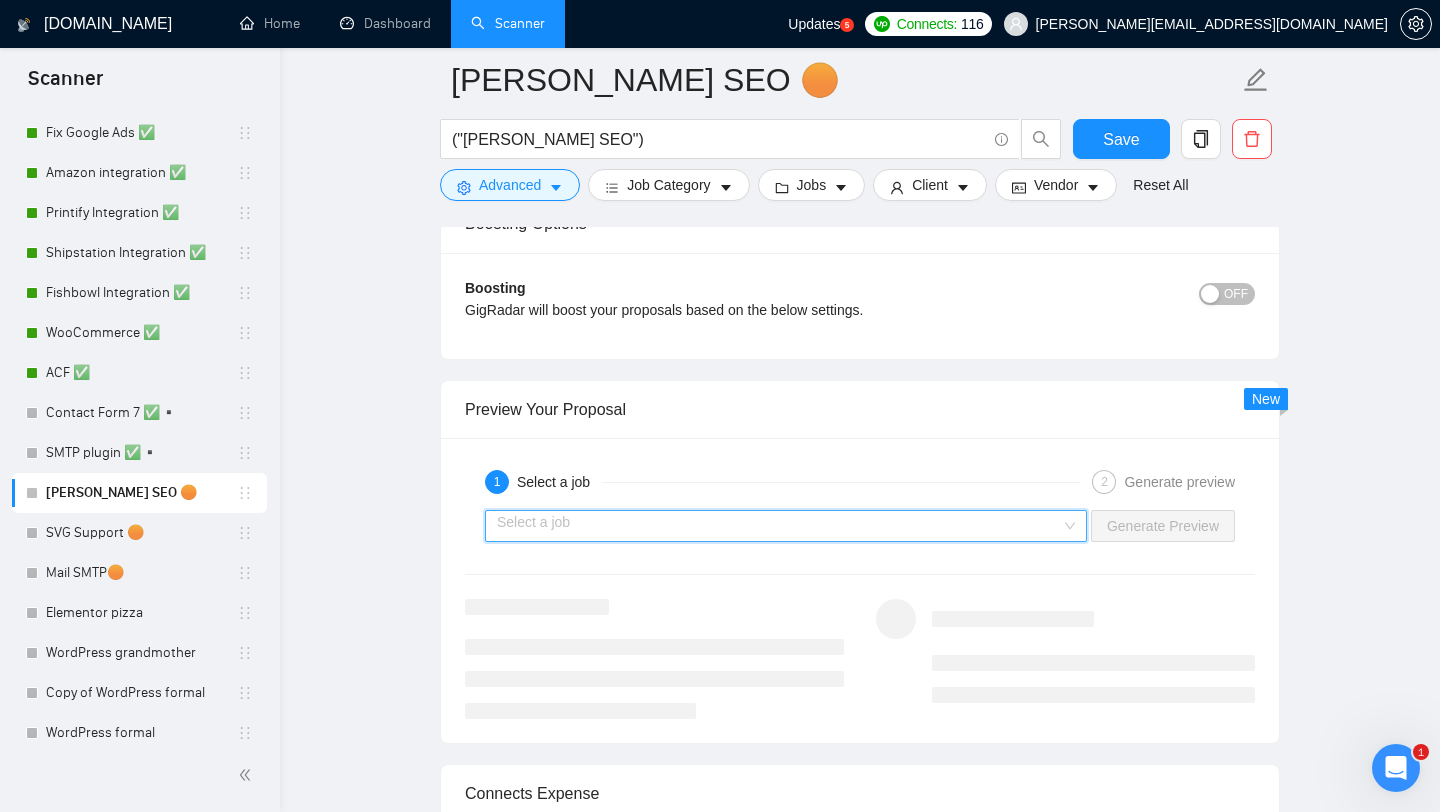 click at bounding box center [779, 526] 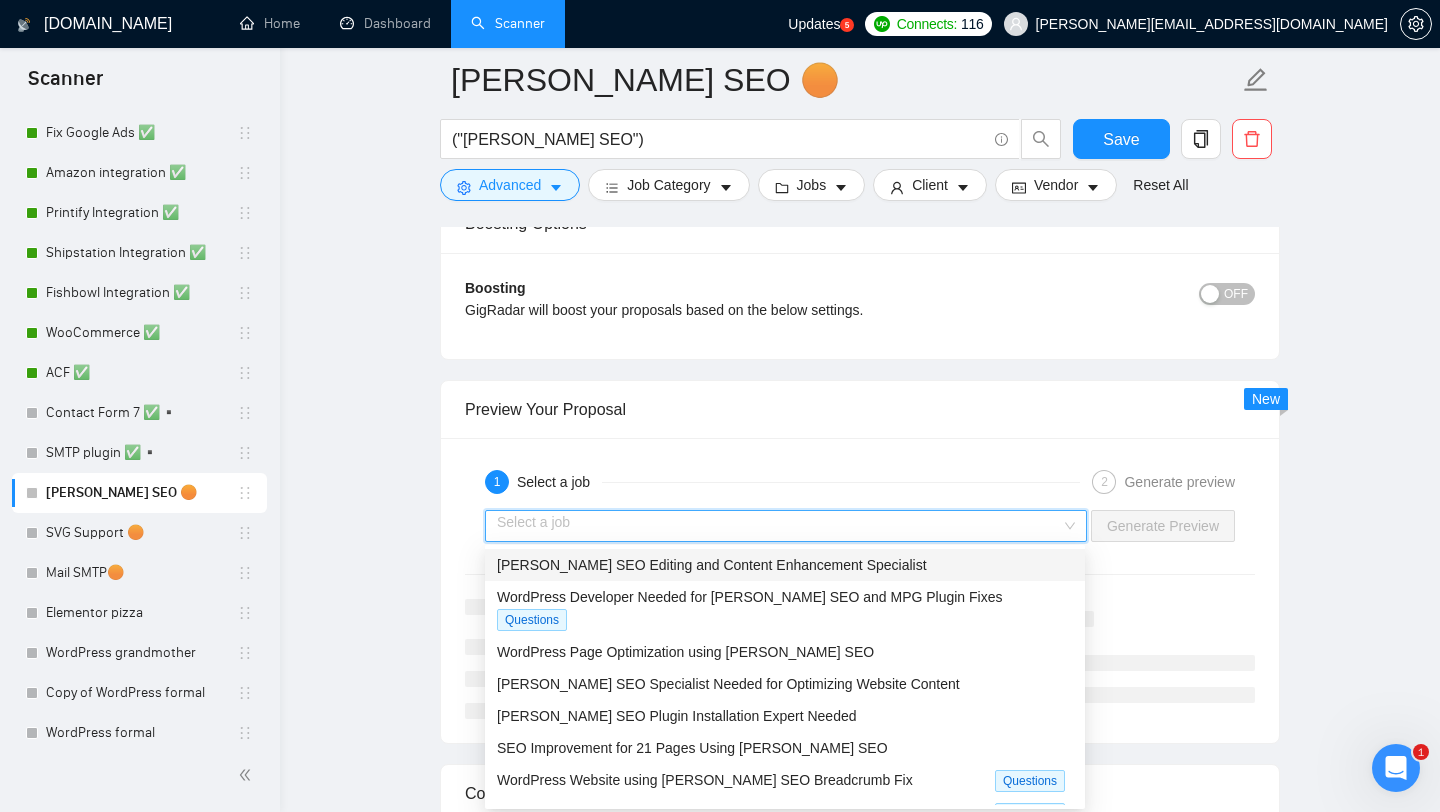 click on "Yoast SEO Editing and Content Enhancement Specialist" at bounding box center [785, 565] 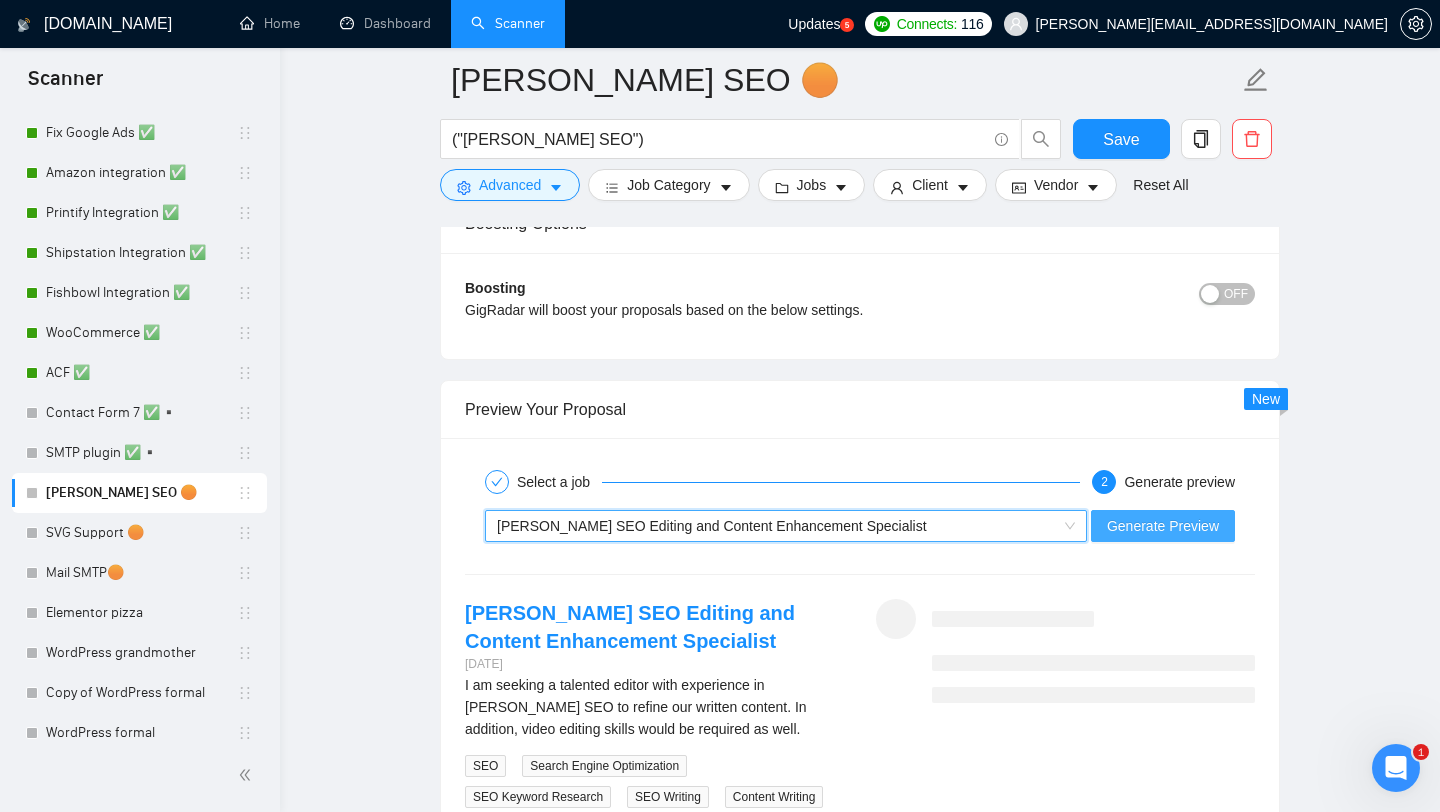 click on "Generate Preview" at bounding box center (1163, 526) 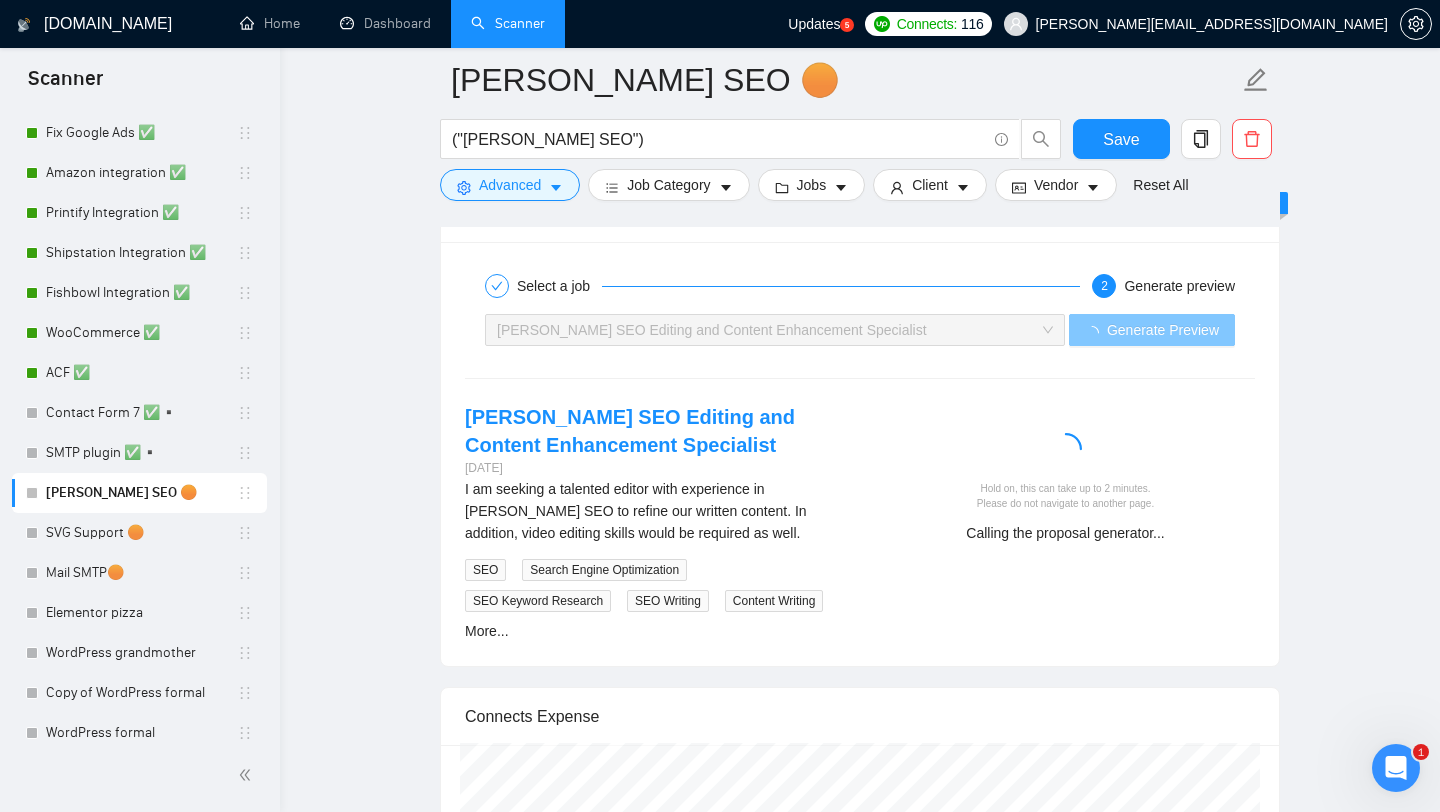 scroll, scrollTop: 2945, scrollLeft: 0, axis: vertical 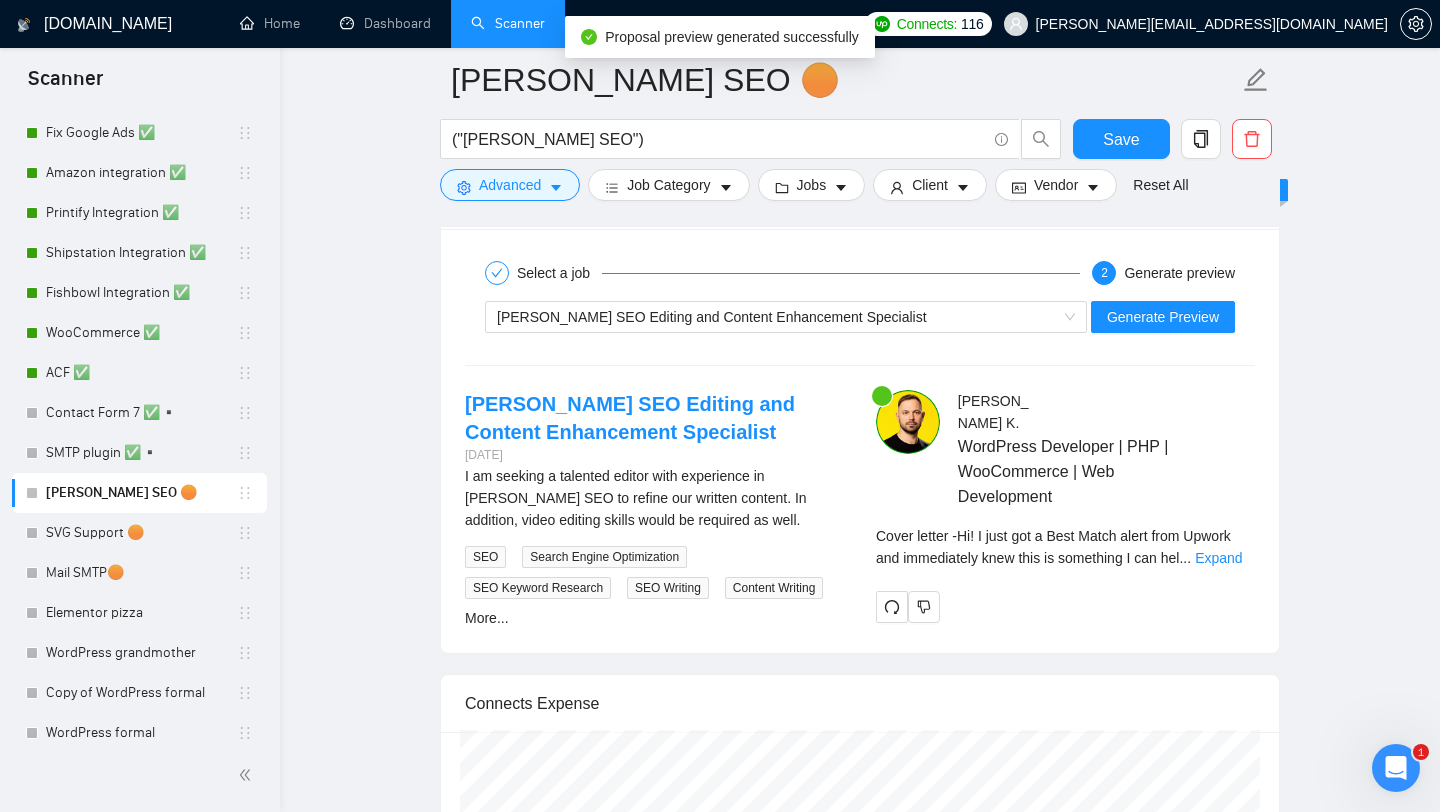 click on "Cover letter -  Hi! I just got a Best Match alert from Upwork and immediately knew this is something I can hel ... Expand" at bounding box center (1065, 554) 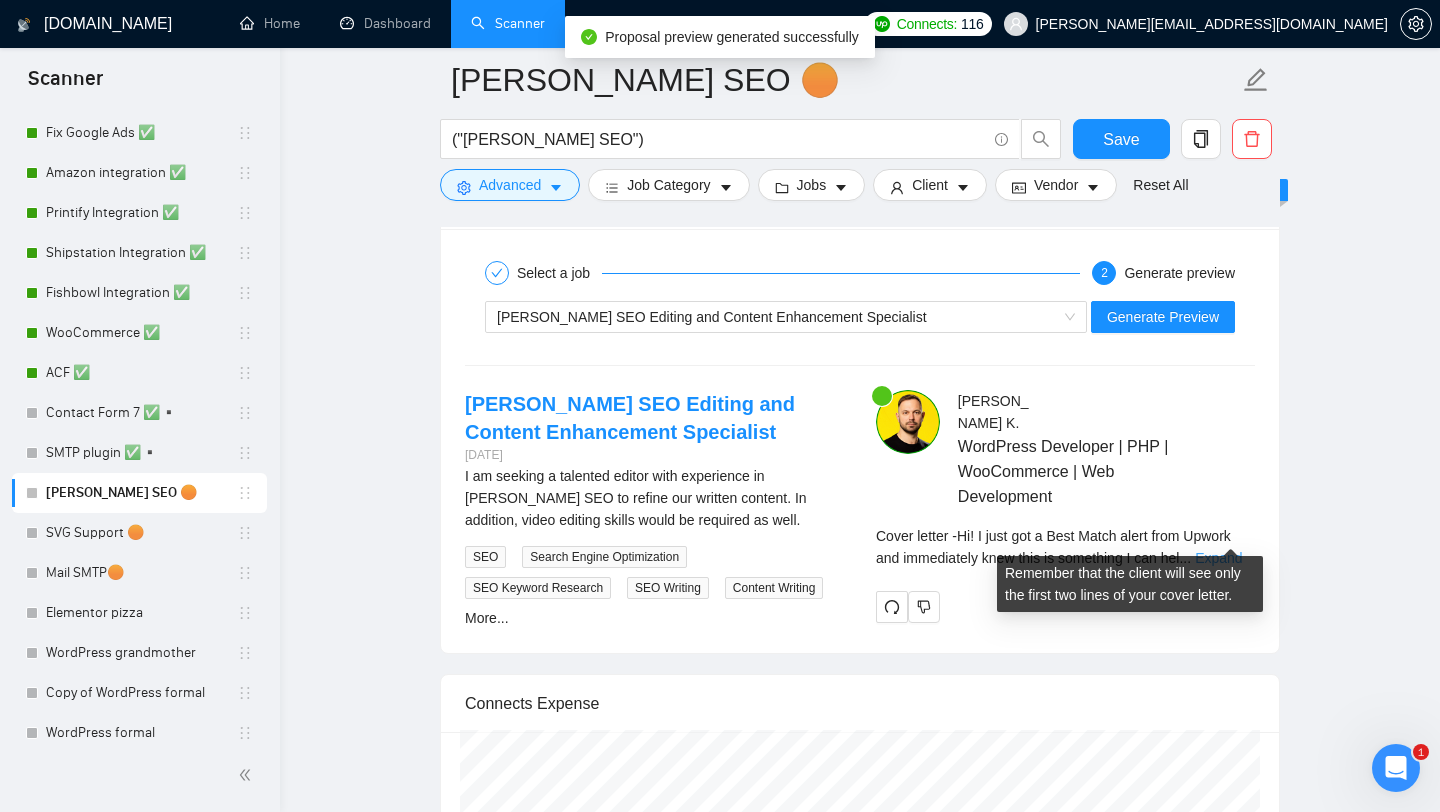 click on "Expand" at bounding box center [1218, 558] 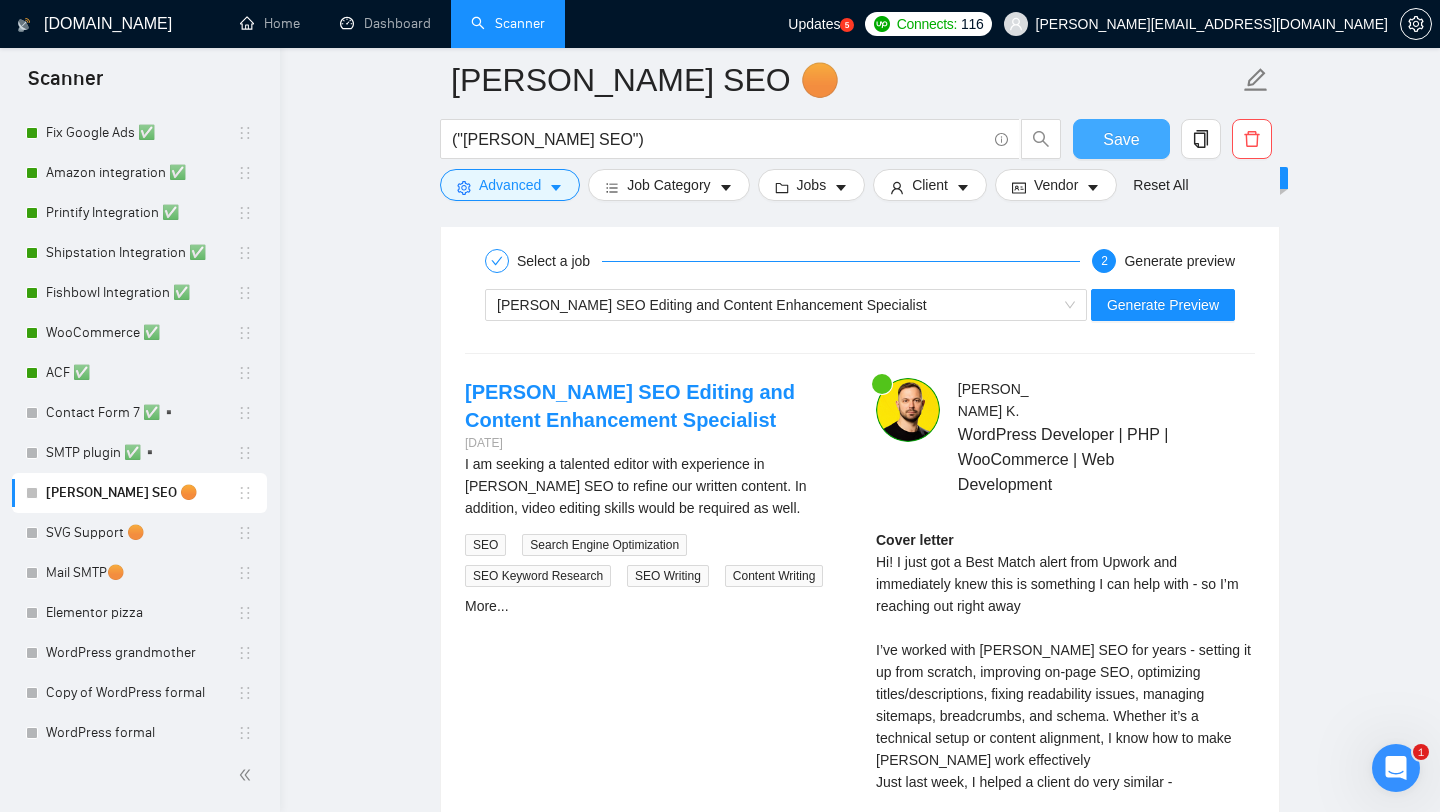 scroll, scrollTop: 2958, scrollLeft: 0, axis: vertical 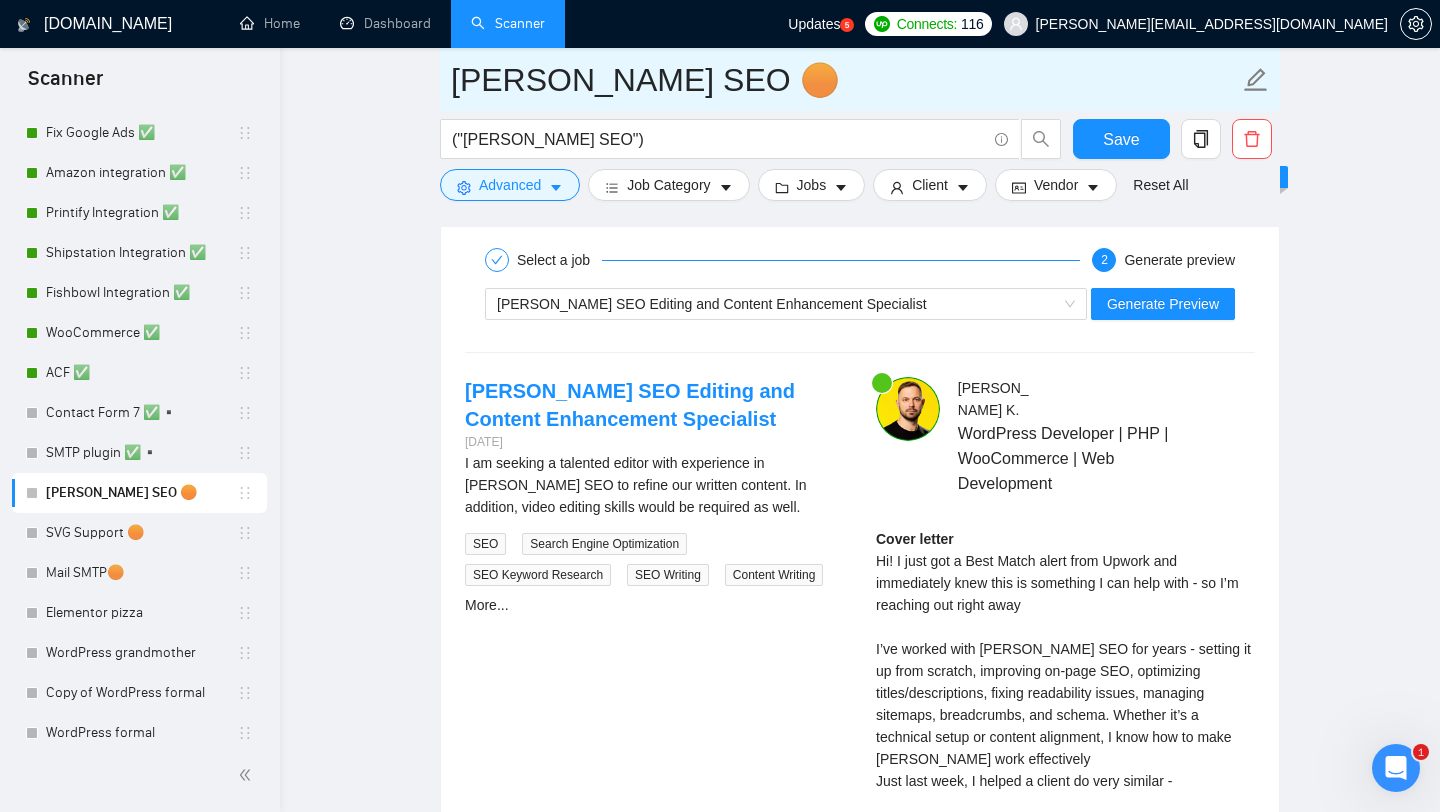 click on "Yoast SEO 🟠" at bounding box center (845, 80) 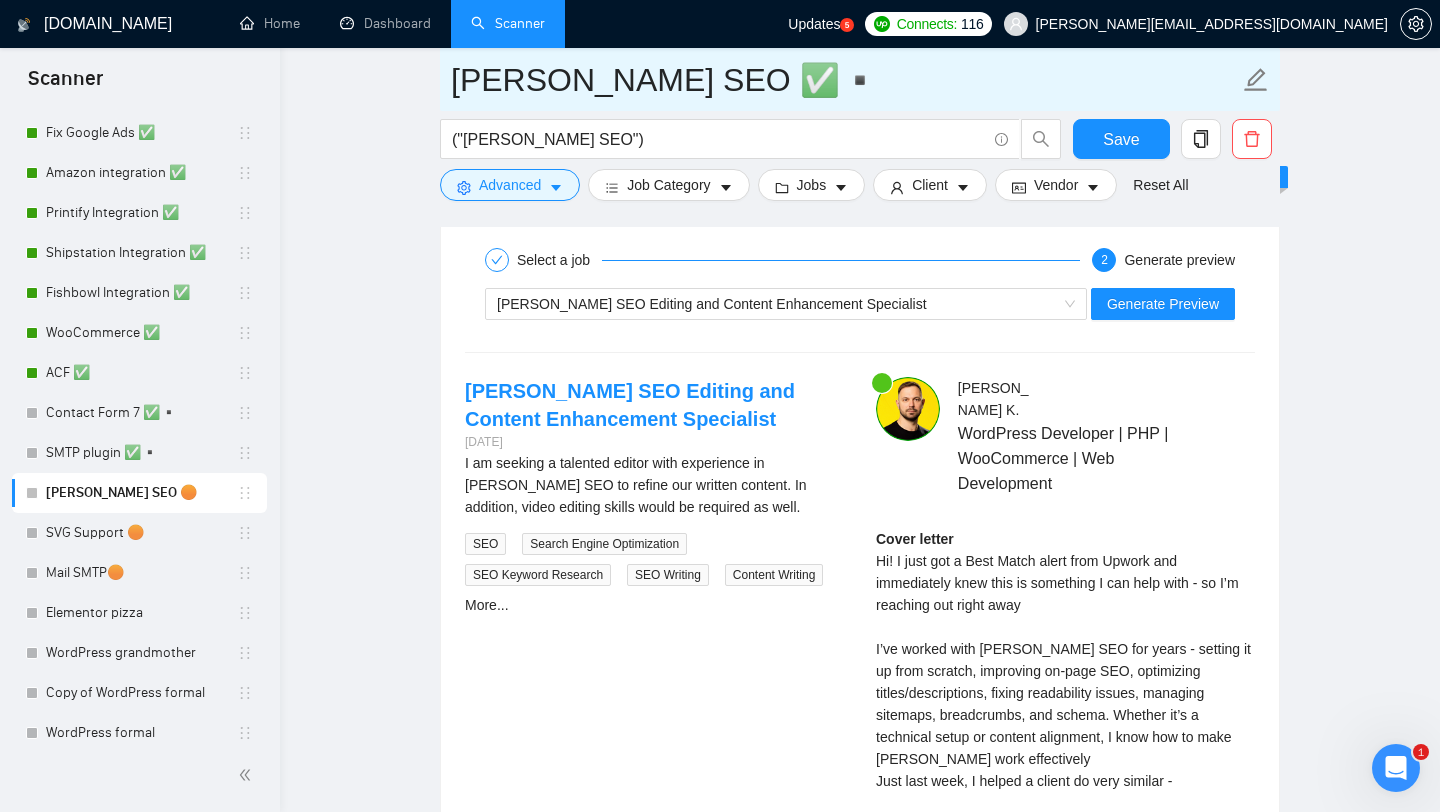 type on "[PERSON_NAME] SEO ✅▪️" 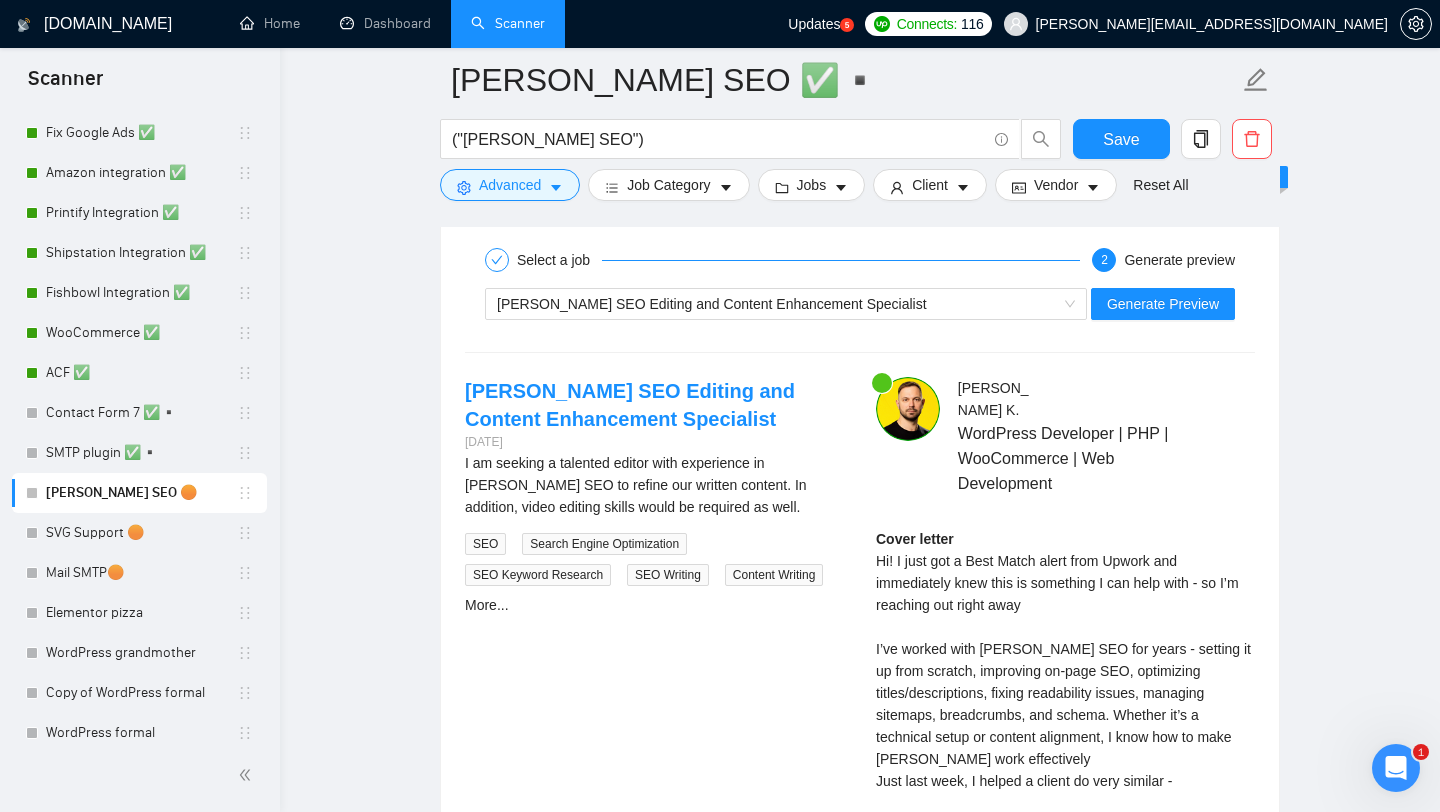 click on "Yoast SEO ✅▪️ ("Yoast SEO") Save Advanced   Job Category   Jobs   Client   Vendor   Reset All Preview Results Insights NEW Alerts Auto Bidder Auto Bidding Enabled Auto Bidding Enabled: OFF Auto Bidder Schedule Auto Bidding Type: Automated (recommended) Semi-automated Auto Bidding Schedule: 24/7 Custom Custom Auto Bidder Schedule Repeat every week on Monday Tuesday Wednesday Thursday Friday Saturday Sunday Active Hours ( Europe/Kiev ): From: To: ( 24  hours) Europe/Kiev Auto Bidding Type Select your bidding algorithm: Choose the algorithm for you bidding. The price per proposal does not include your connects expenditure. Template Bidder Works great for narrow segments and short cover letters that don't change. 0.50  credits / proposal Sardor AI 🤖 Personalise your cover letter with ai [placeholders] 1.00  credits / proposal Experimental Laziza AI  👑   NEW   Learn more 2.00  credits / proposal 2.22 credits savings Team & Freelancer Select team: onPoint Studio Select freelancer: Alex Kolomitsev     50" at bounding box center [860, -401] 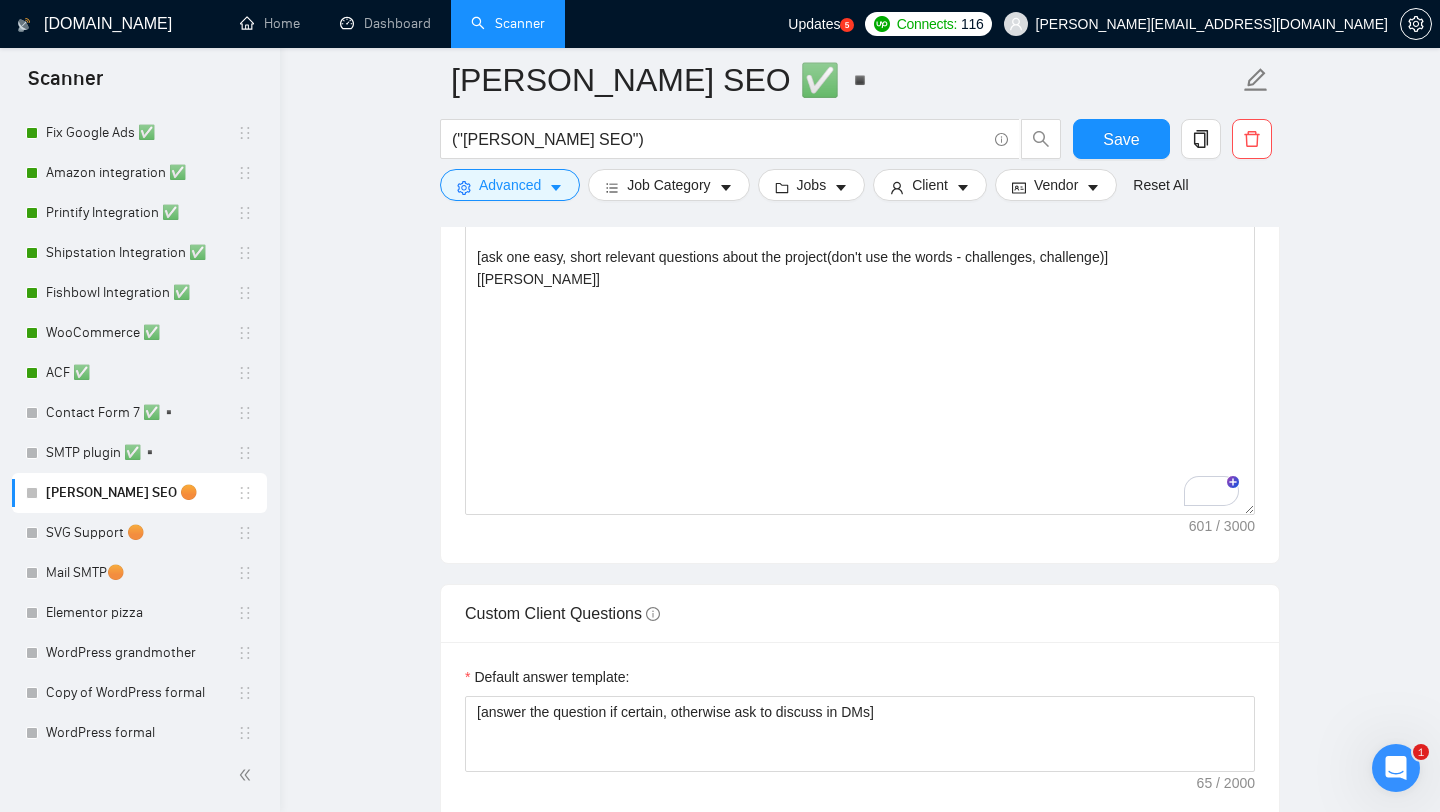 scroll, scrollTop: 1339, scrollLeft: 0, axis: vertical 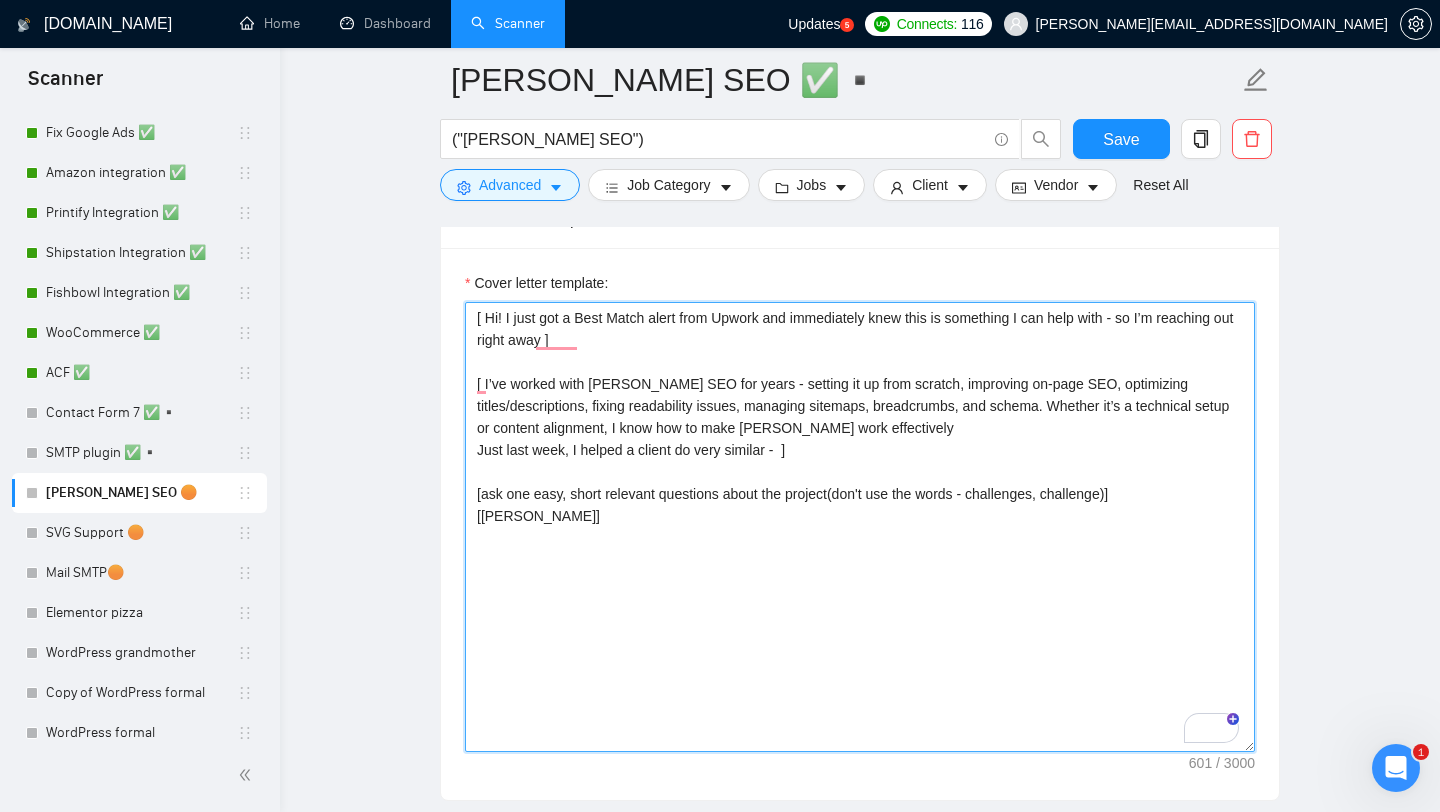click on "[ Hi! I just got a Best Match alert from Upwork and immediately knew this is something I can help with - so I’m reaching out right away ]
[ I’ve worked with Yoast SEO for years - setting it up from scratch, improving on-page SEO, optimizing titles/descriptions, fixing readability issues, managing sitemaps, breadcrumbs, and schema. Whether it’s a technical setup or content alignment, I know how to make Yoast work effectively
Just last week, I helped a client do very similar -  ]
[ask one easy, short relevant questions about the project(don't use the words - challenges, challenge)]
[Best,
Alex]" at bounding box center (860, 527) 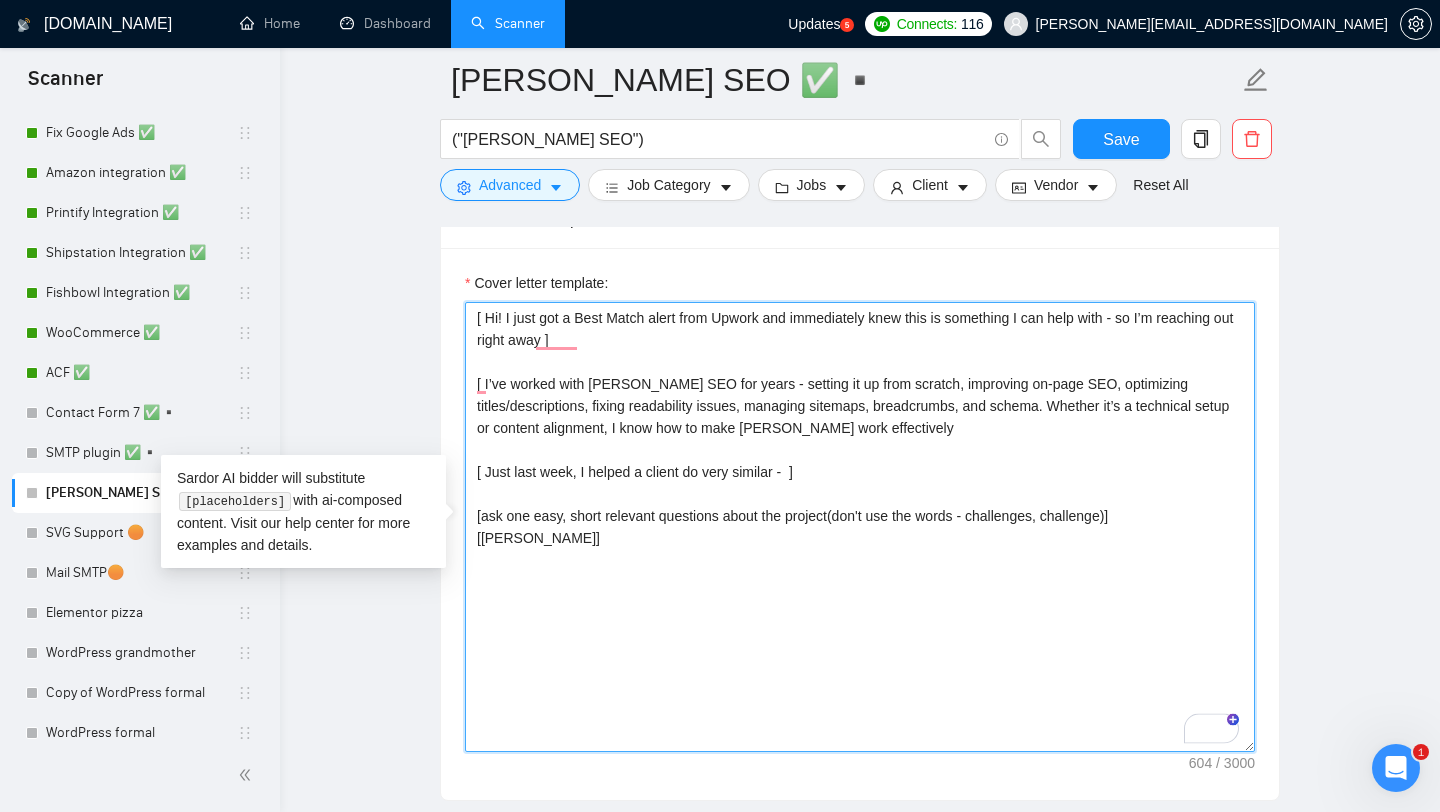 click on "[ Hi! I just got a Best Match alert from Upwork and immediately knew this is something I can help with - so I’m reaching out right away ]
[ I’ve worked with Yoast SEO for years - setting it up from scratch, improving on-page SEO, optimizing titles/descriptions, fixing readability issues, managing sitemaps, breadcrumbs, and schema. Whether it’s a technical setup or content alignment, I know how to make Yoast work effectively
[ Just last week, I helped a client do very similar -  ]
[ask one easy, short relevant questions about the project(don't use the words - challenges, challenge)]
[Best,
Alex]" at bounding box center [860, 527] 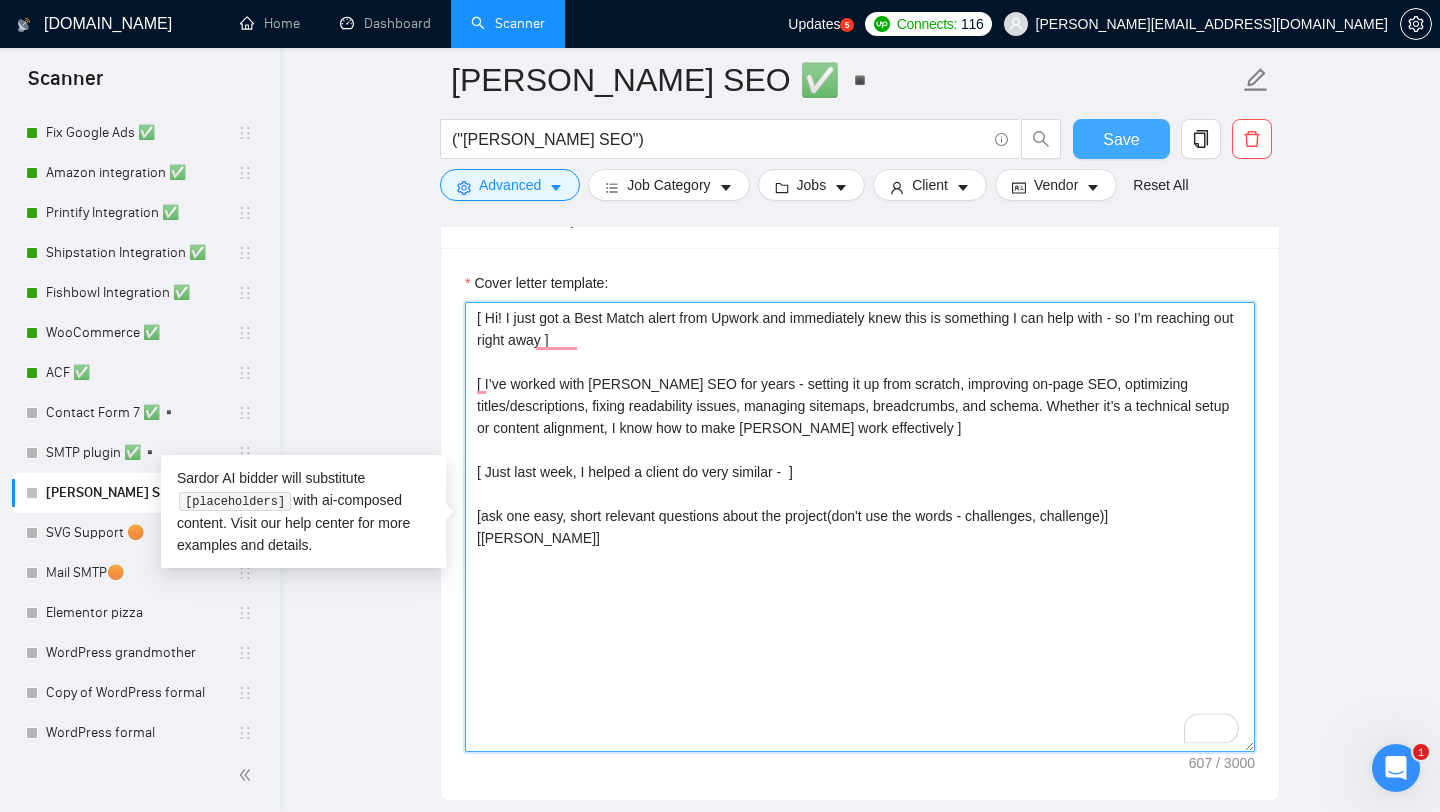 type on "[ Hi! I just got a Best Match alert from Upwork and immediately knew this is something I can help with - so I’m reaching out right away ]
[ I’ve worked with Yoast SEO for years - setting it up from scratch, improving on-page SEO, optimizing titles/descriptions, fixing readability issues, managing sitemaps, breadcrumbs, and schema. Whether it’s a technical setup or content alignment, I know how to make Yoast work effectively ]
[ Just last week, I helped a client do very similar -  ]
[ask one easy, short relevant questions about the project(don't use the words - challenges, challenge)]
[Best,
Alex]" 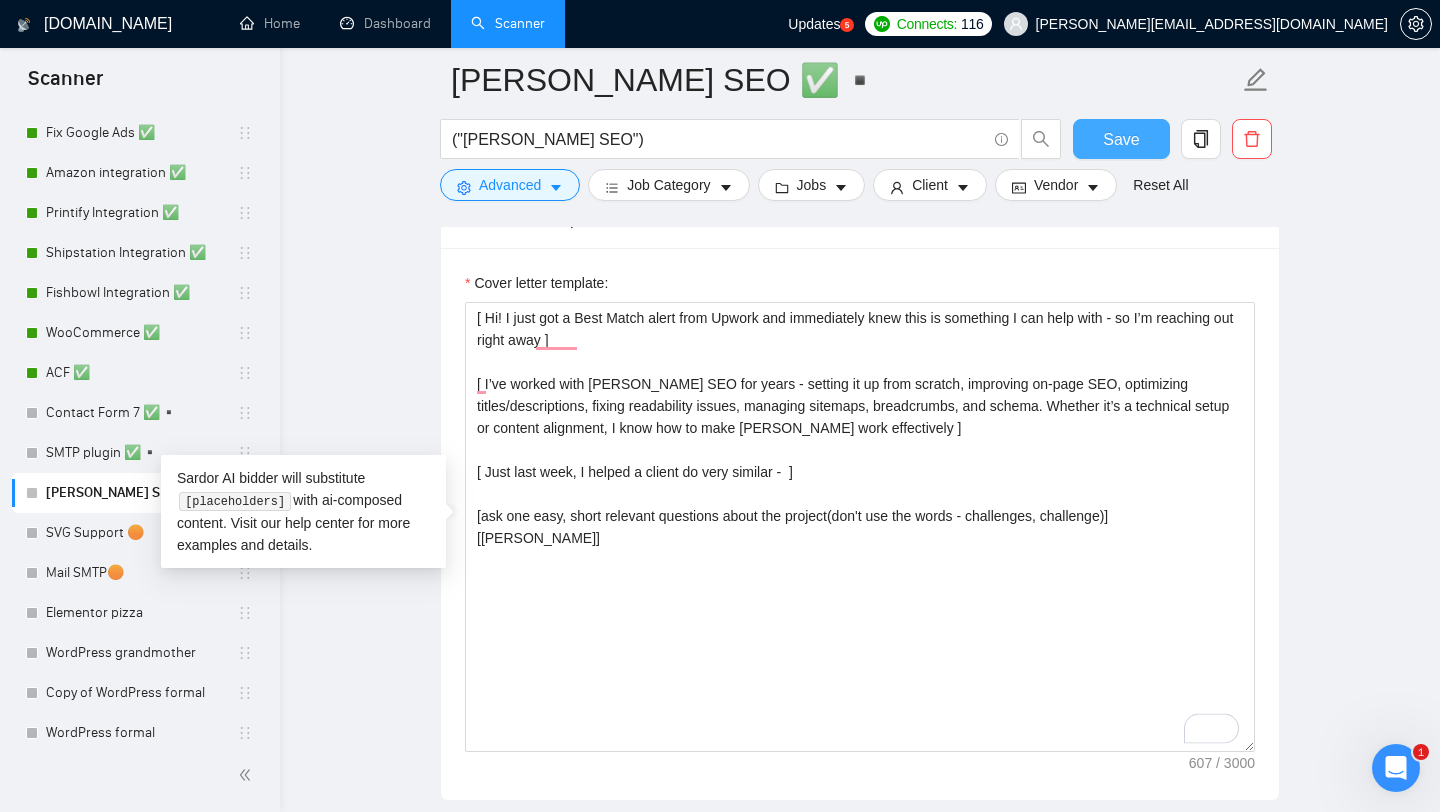click on "Save" at bounding box center [1121, 139] 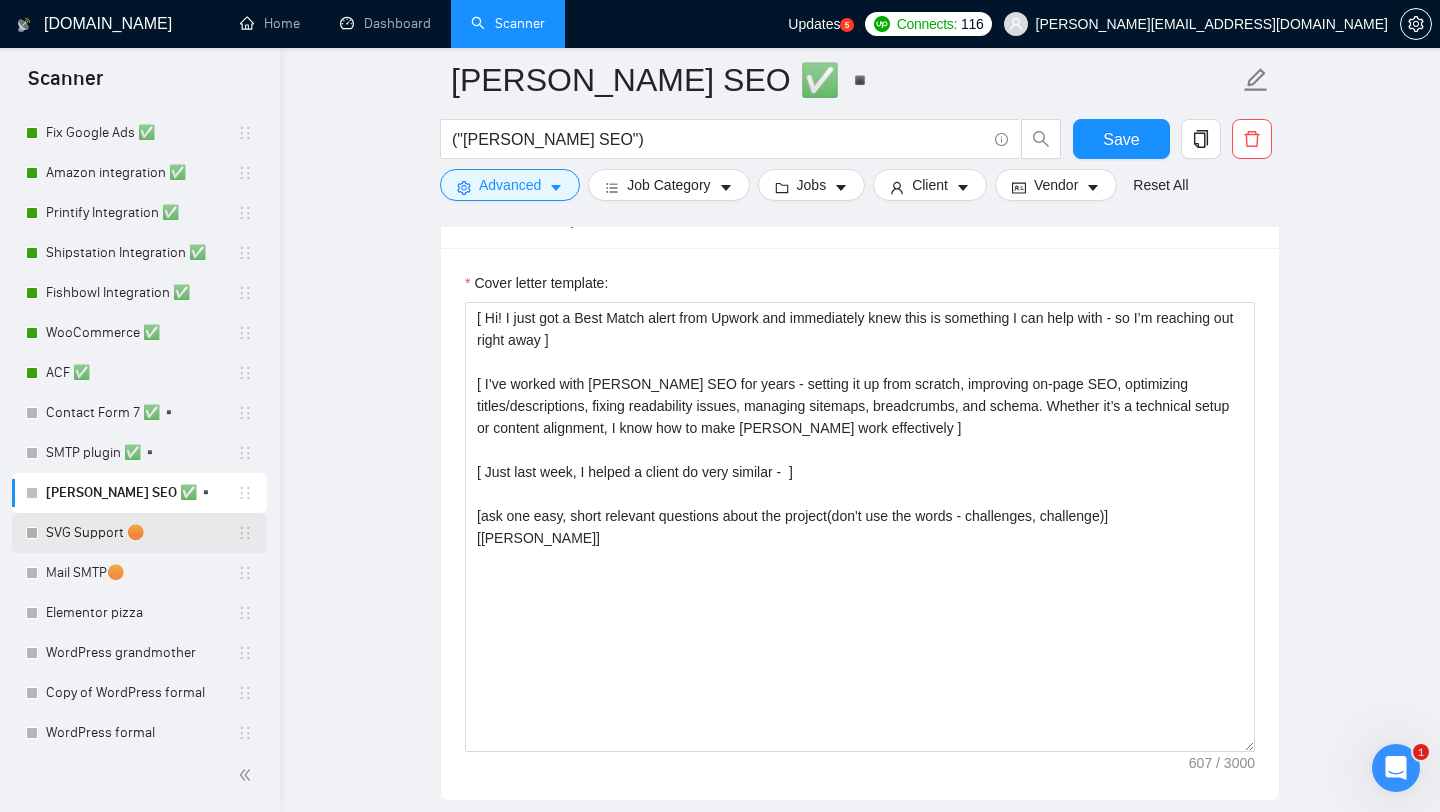 click on "SVG Support 🟠" at bounding box center (141, 533) 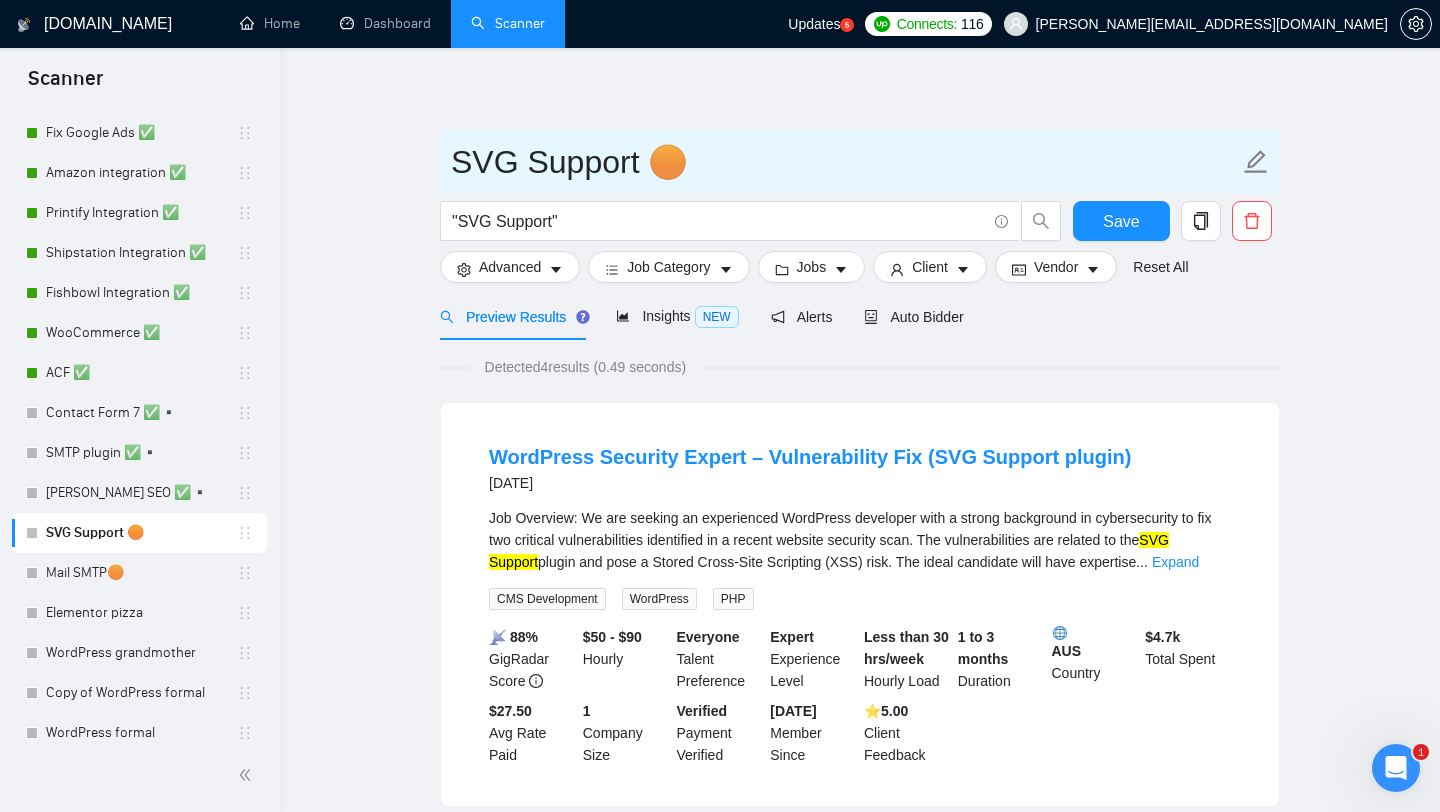 drag, startPoint x: 534, startPoint y: 169, endPoint x: 641, endPoint y: 171, distance: 107.01869 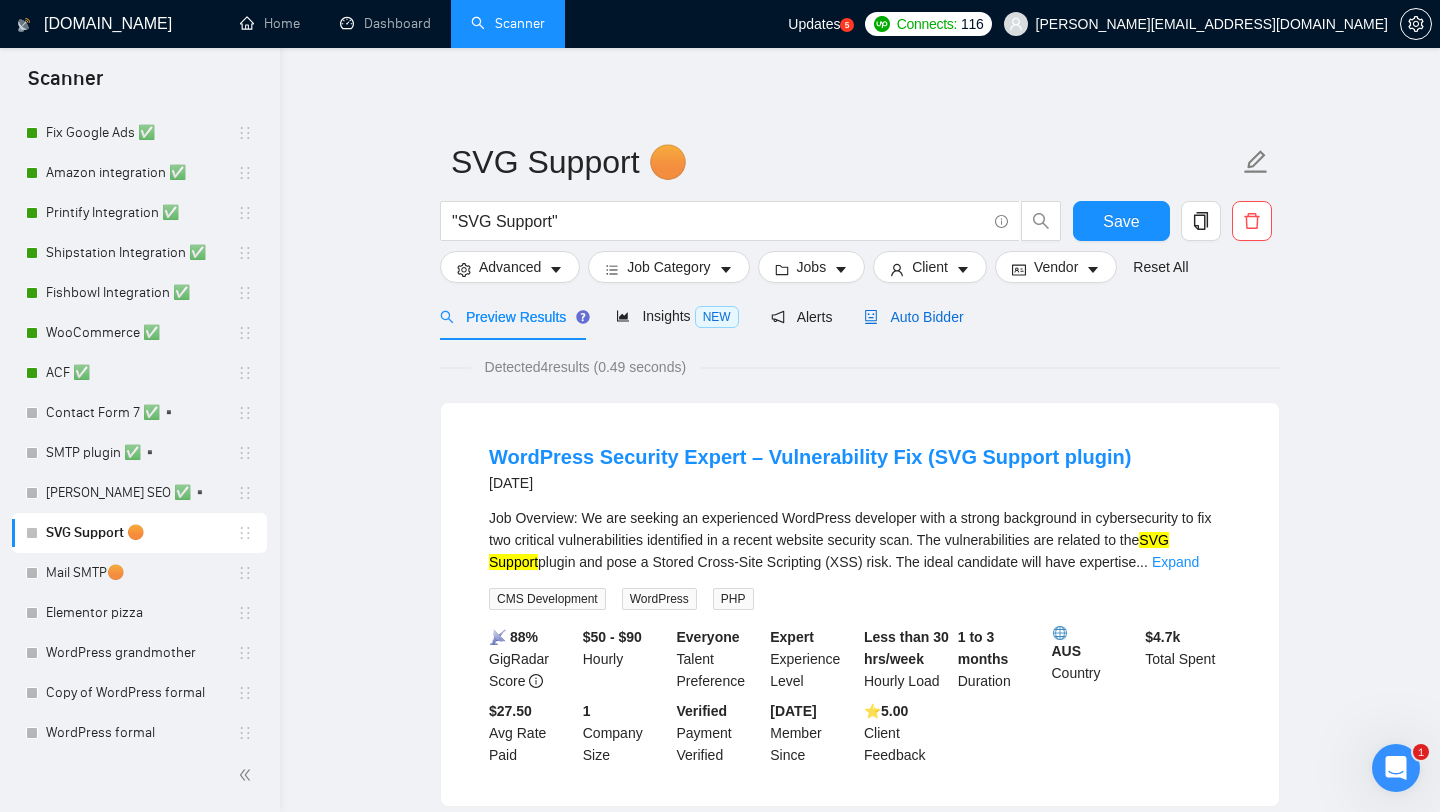 click on "Auto Bidder" at bounding box center (913, 317) 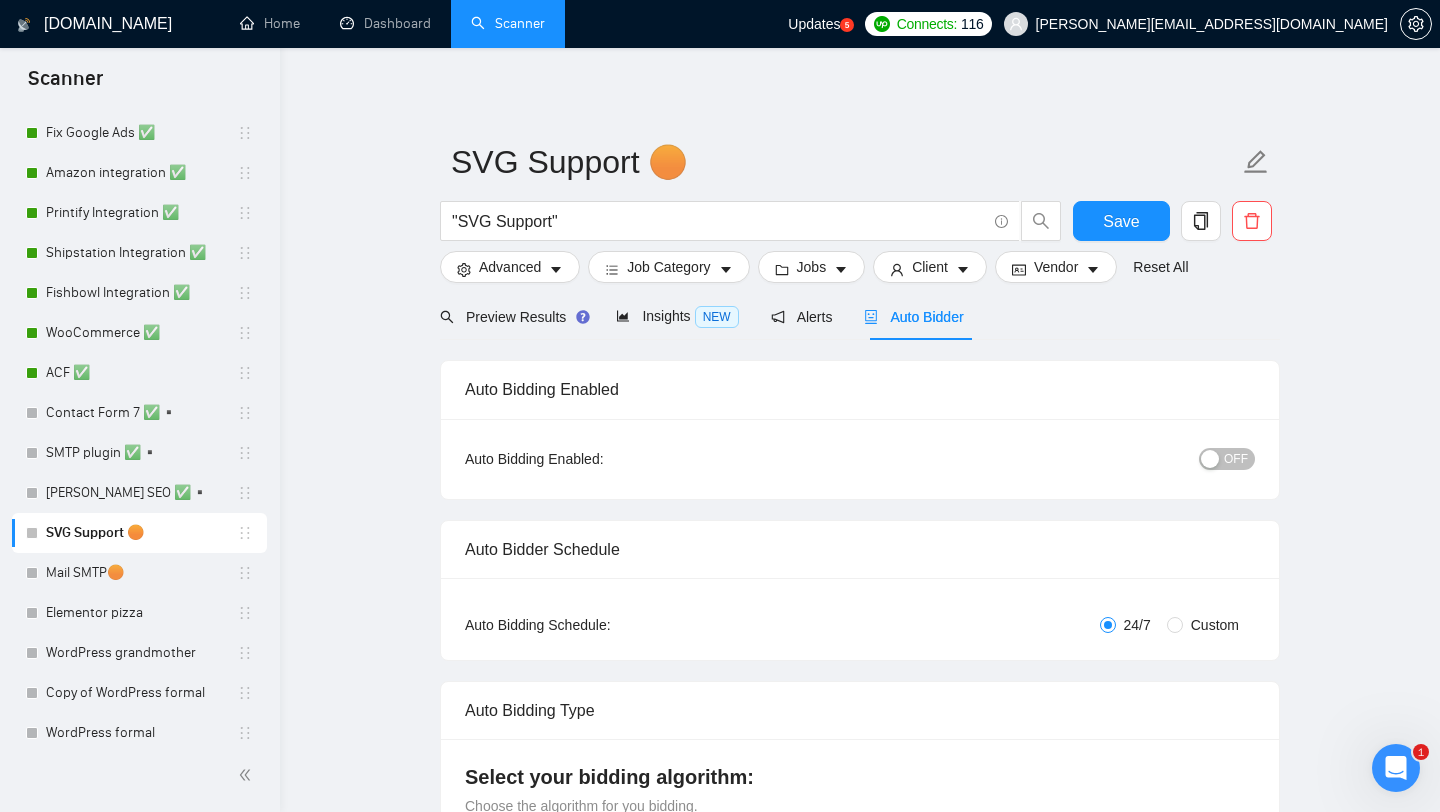 type 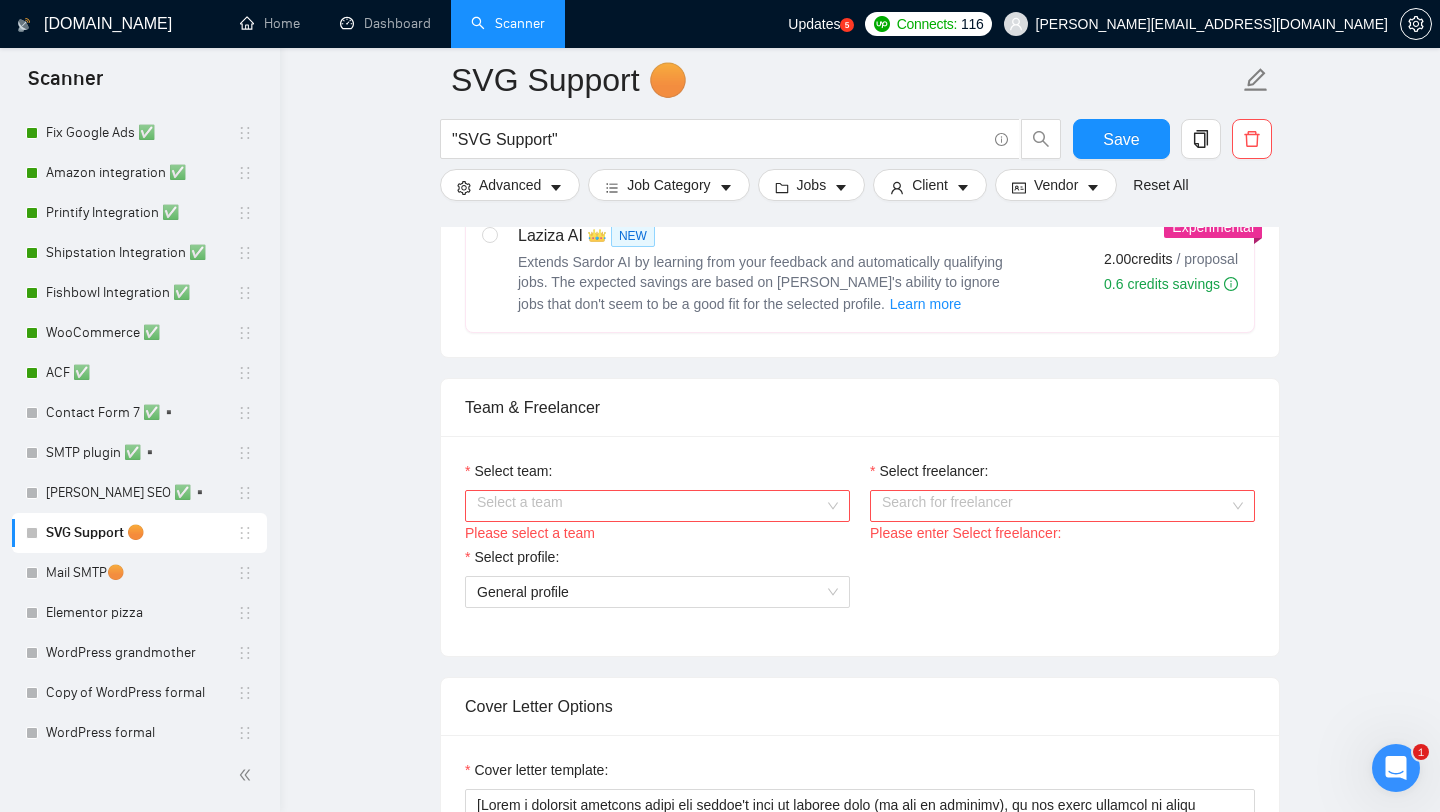 scroll, scrollTop: 1057, scrollLeft: 0, axis: vertical 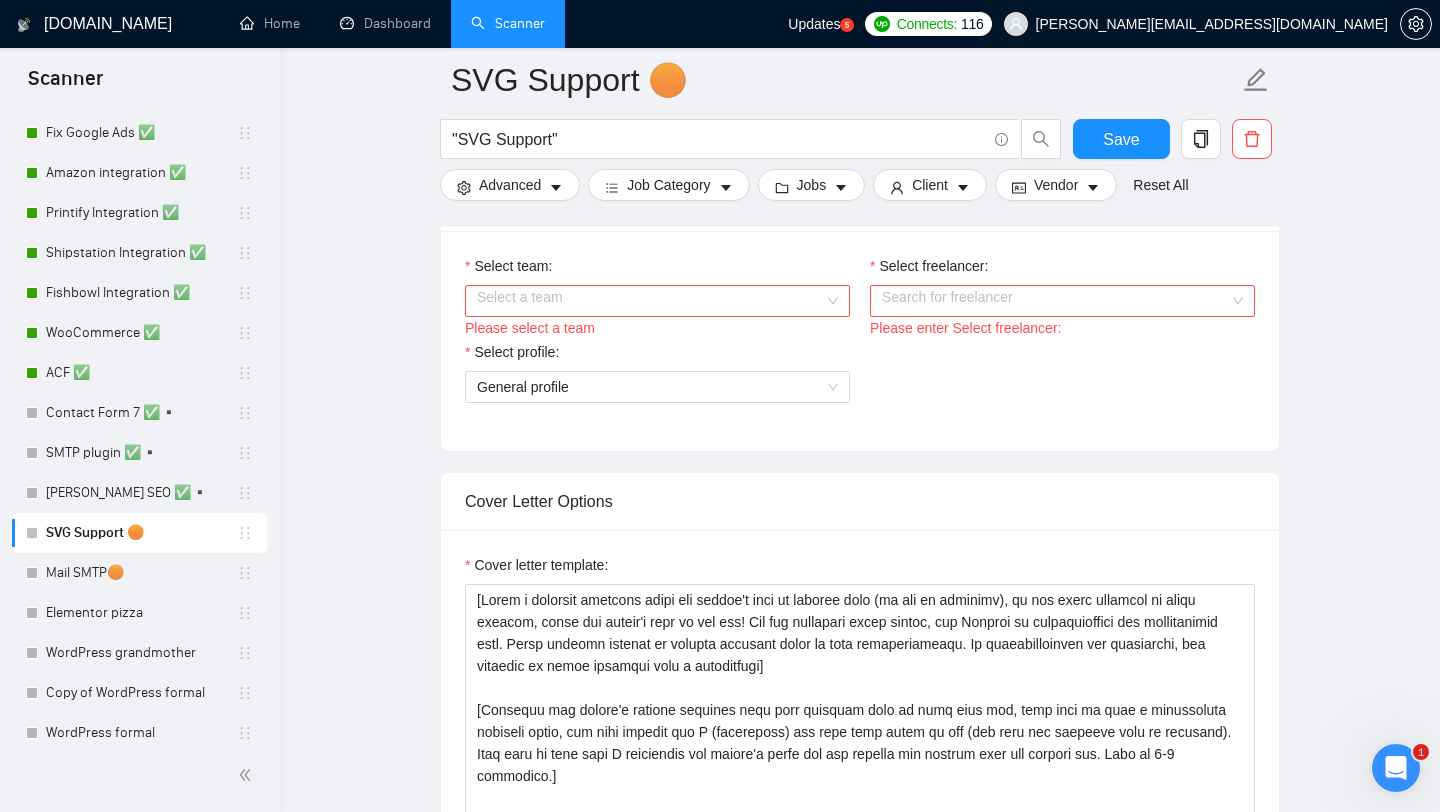 click on "Select team:" at bounding box center [650, 301] 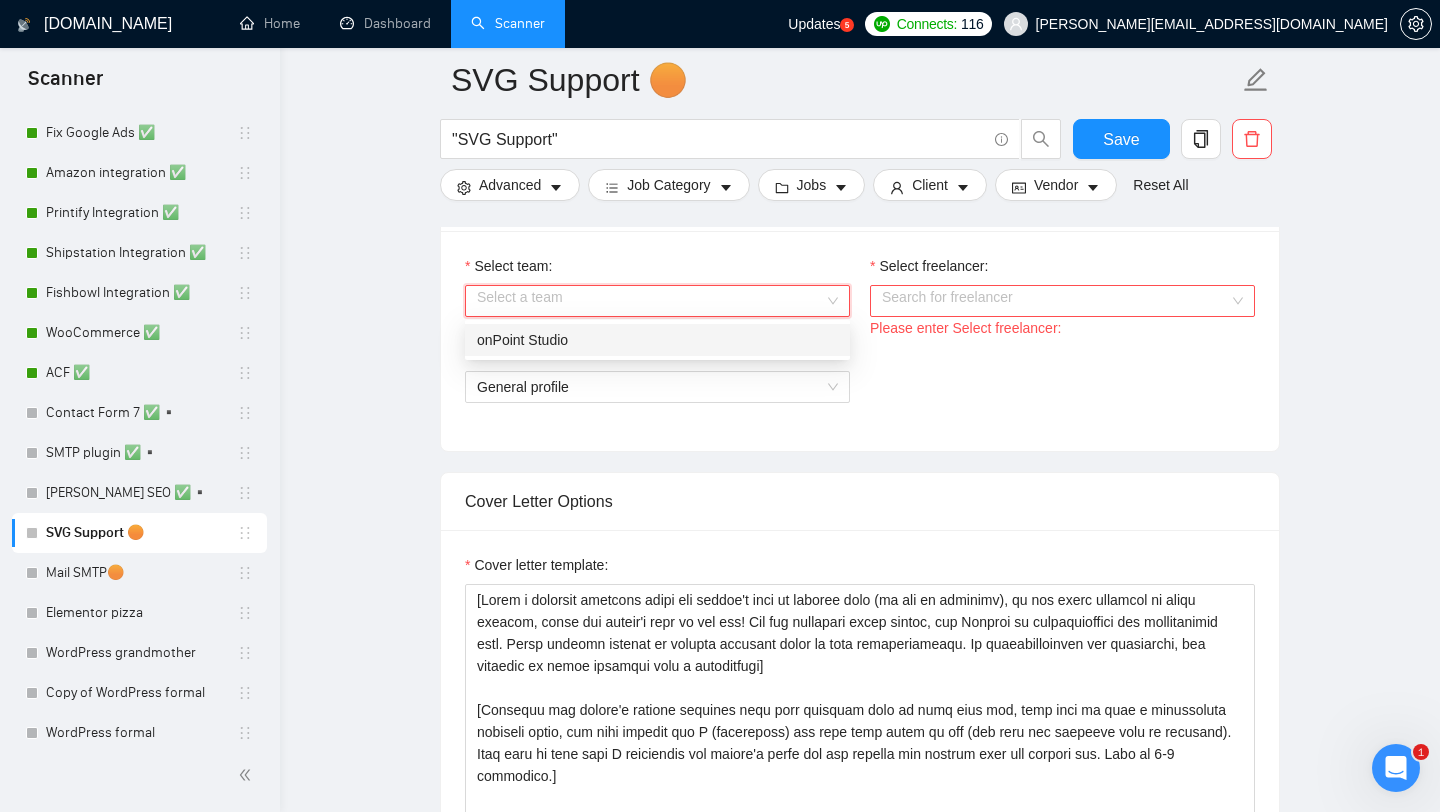 click on "onPoint Studio" at bounding box center [657, 340] 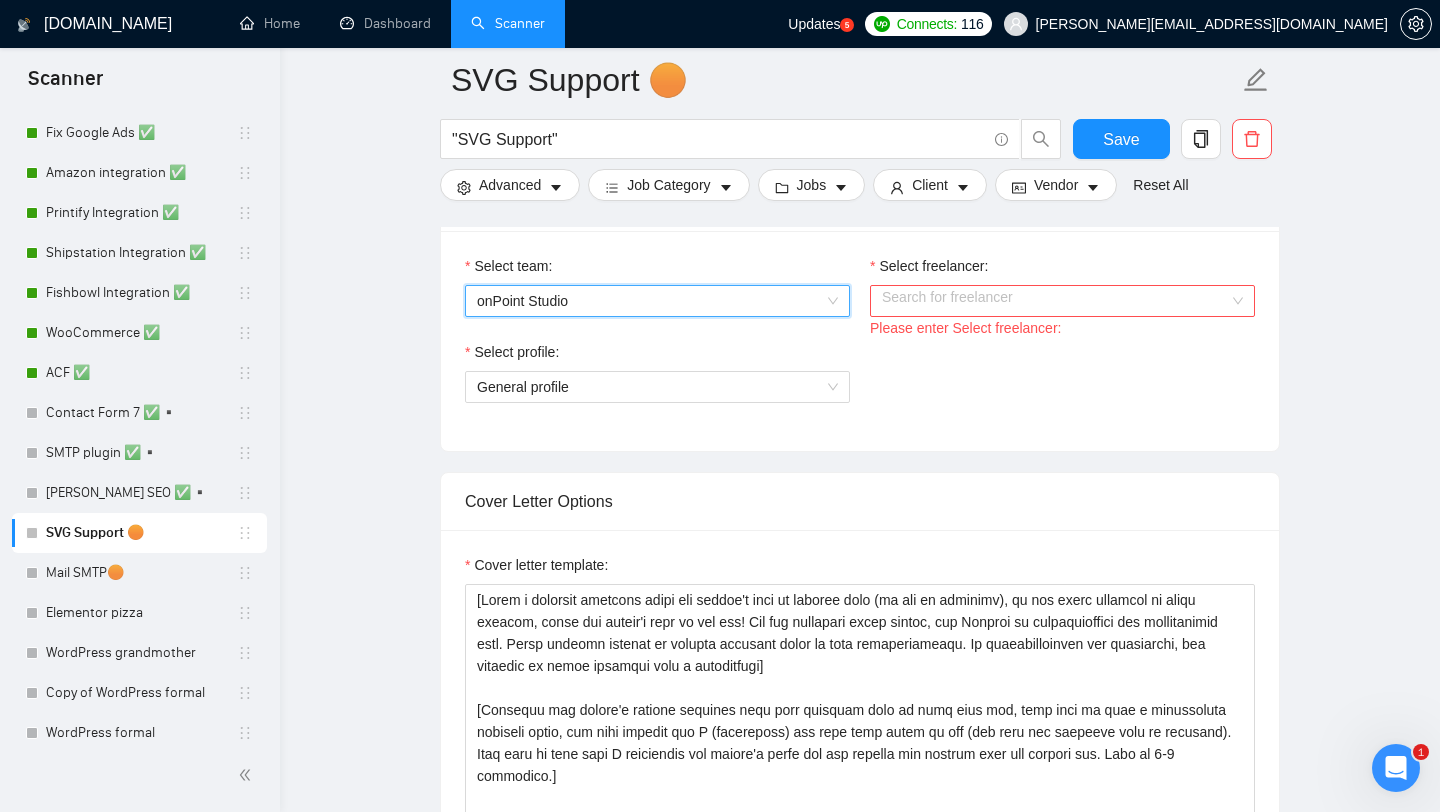 click on "Select freelancer:" at bounding box center [929, 266] 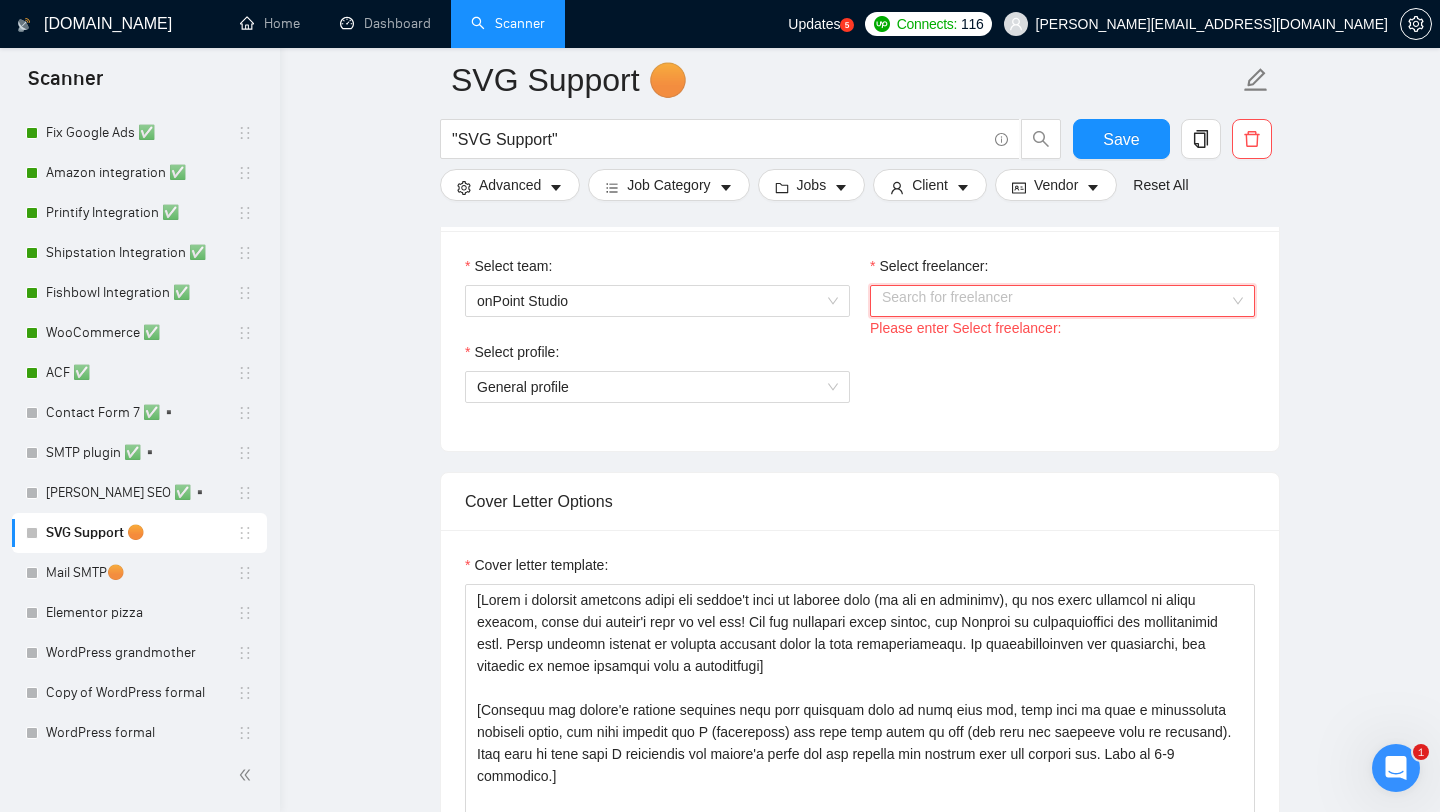 click on "Select freelancer:" at bounding box center (1055, 301) 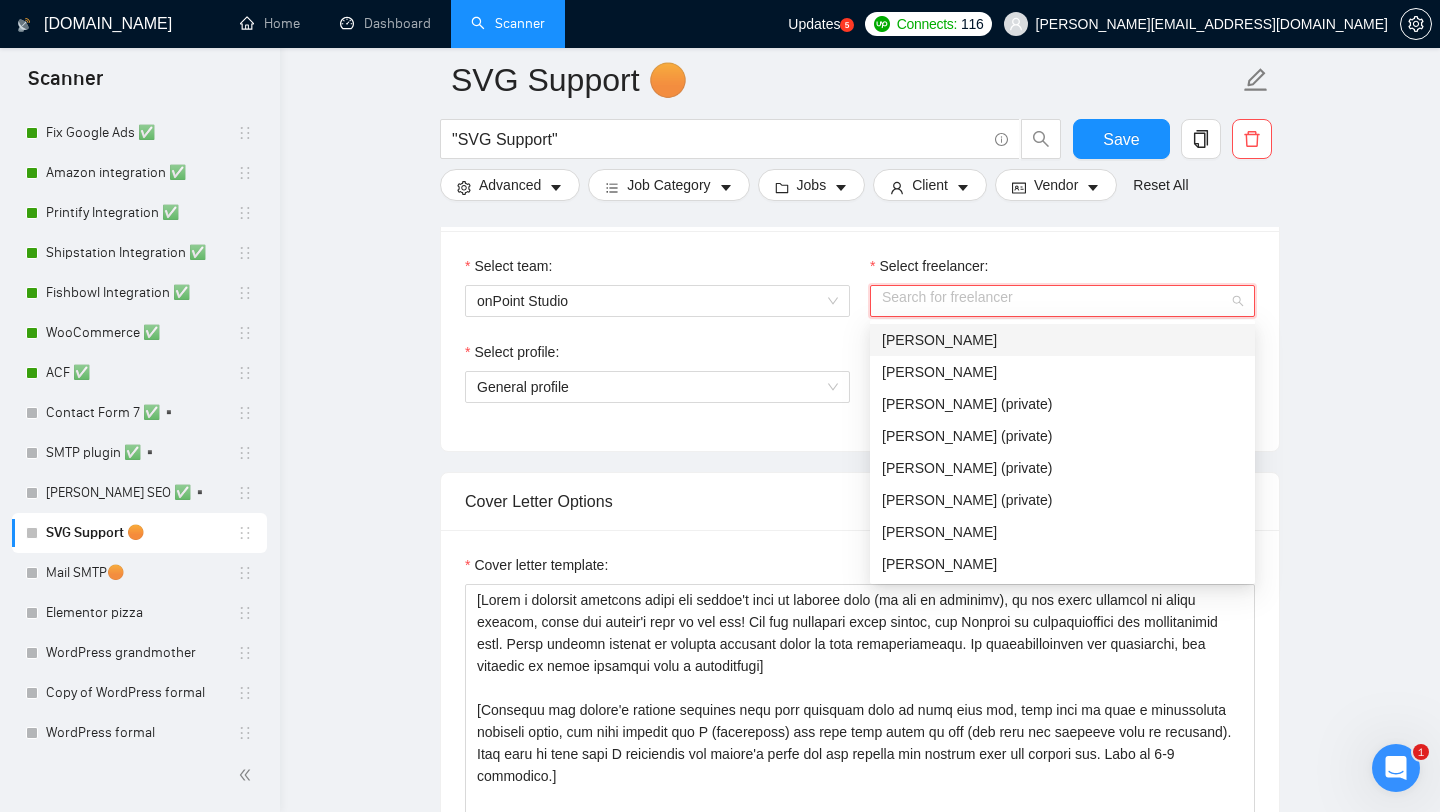 click on "[PERSON_NAME]" at bounding box center [1062, 340] 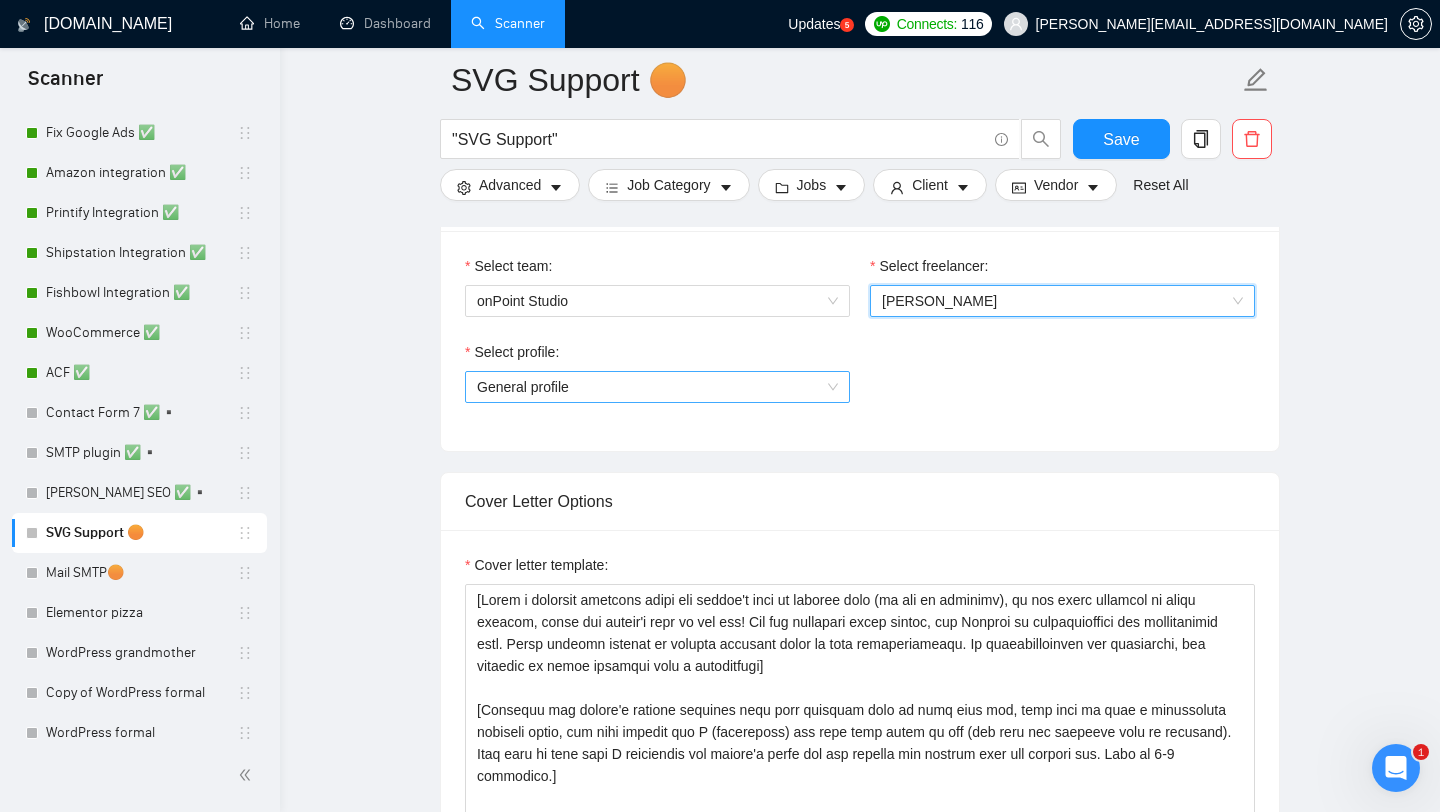click on "General profile" at bounding box center (657, 387) 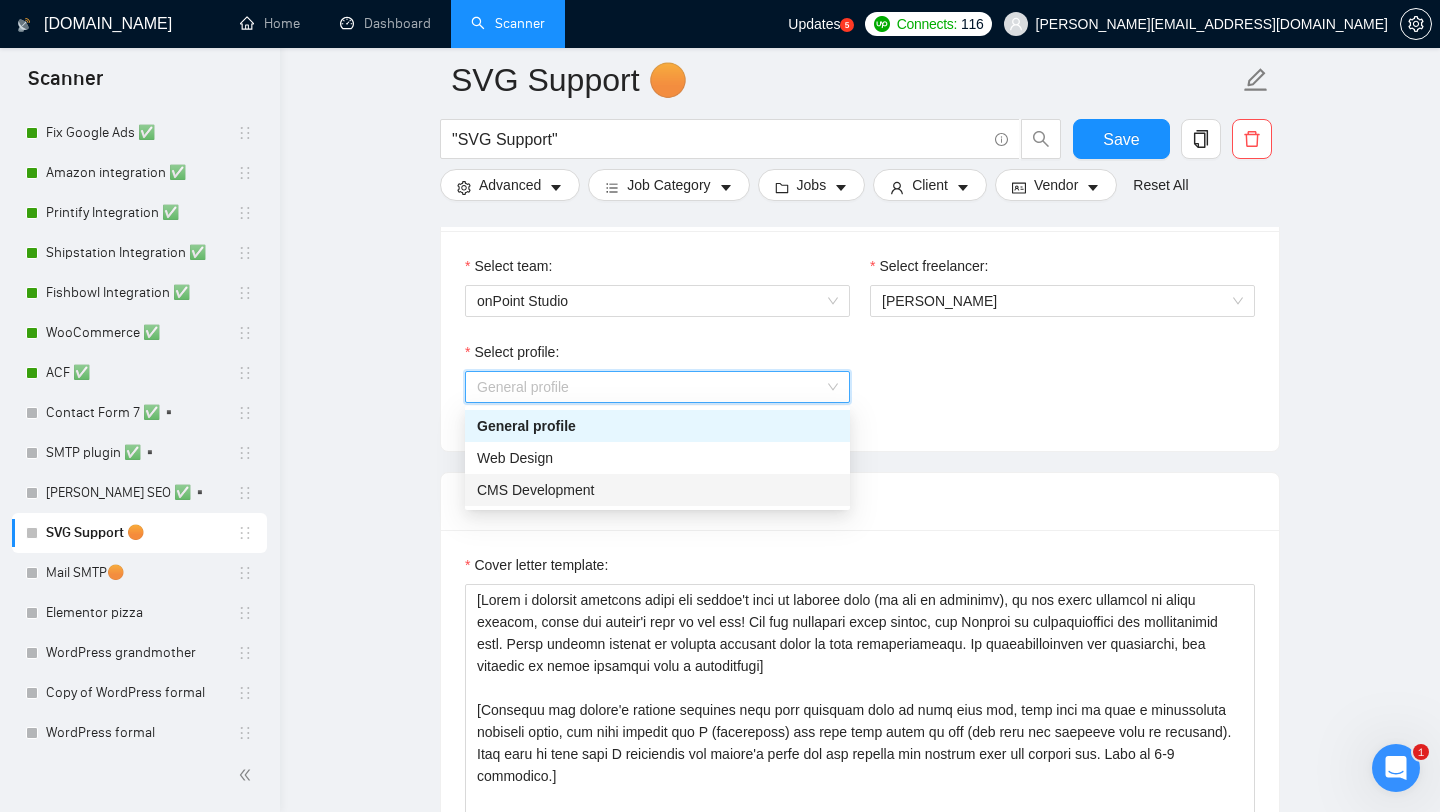 click on "CMS Development" at bounding box center [657, 490] 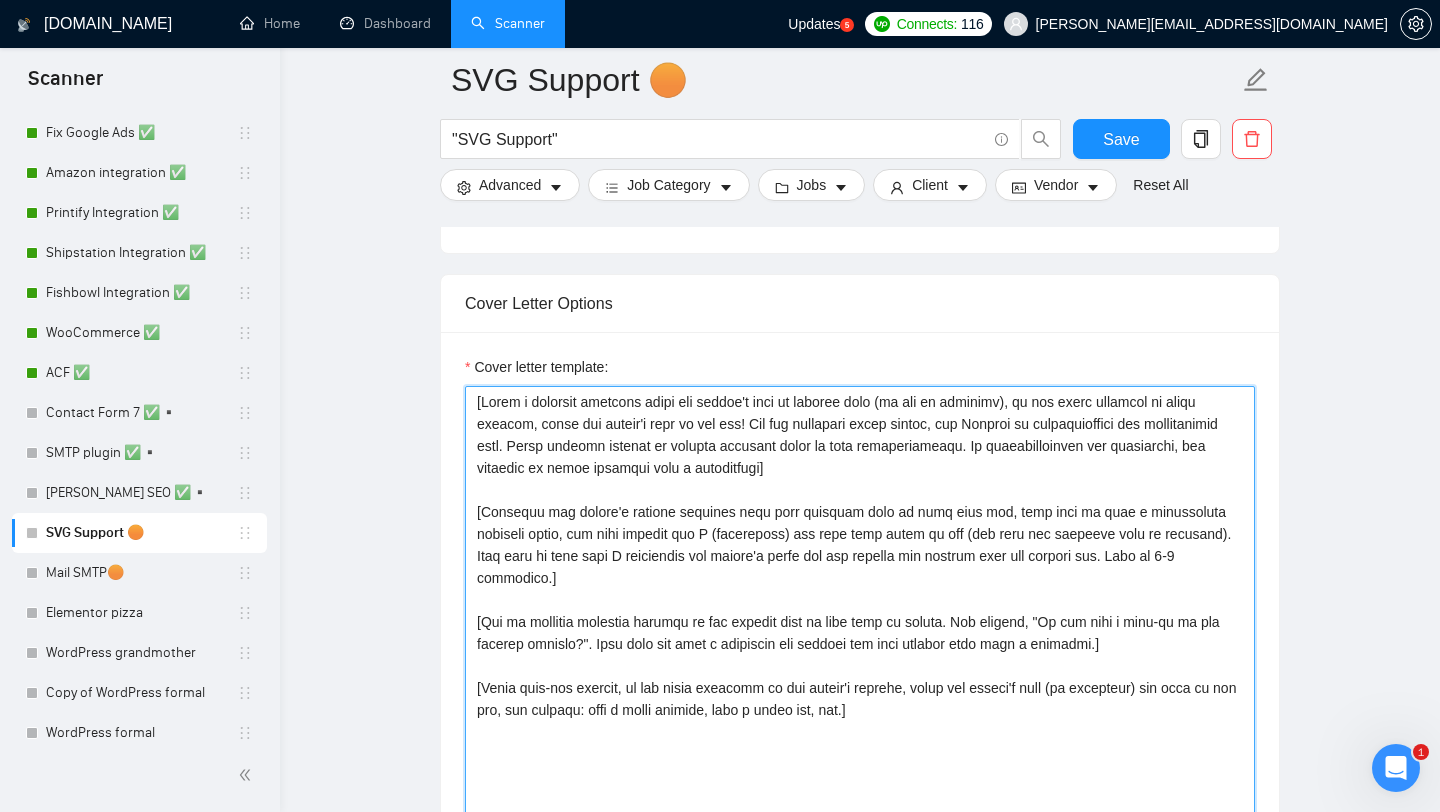 scroll, scrollTop: 1271, scrollLeft: 0, axis: vertical 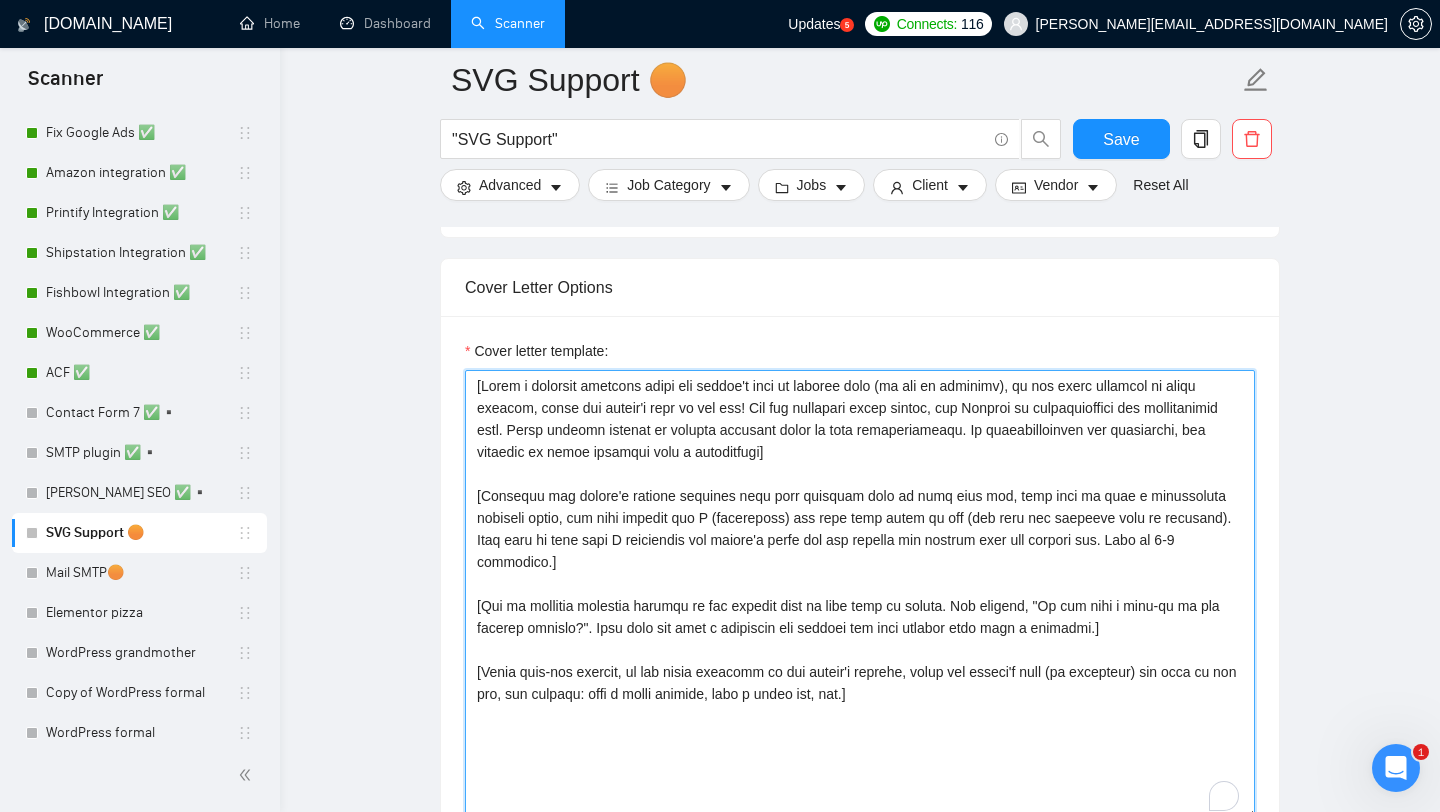 paste on "Hi! Upwork just flagged this job as a Best Match for me — and I can see why, so I wanted to reach out right away.
I’ve worked with SVG support in WordPress many times — enabling safe uploads, embedding inline SVGs, adding animation, and making sure everything is secure and fully responsive. Whether it’s theme-level tweaks or plugin configuration, I know how to get it done right.
In a recent project, I helped a client display dynamic SVG icons across Elementor sections without any quality loss." 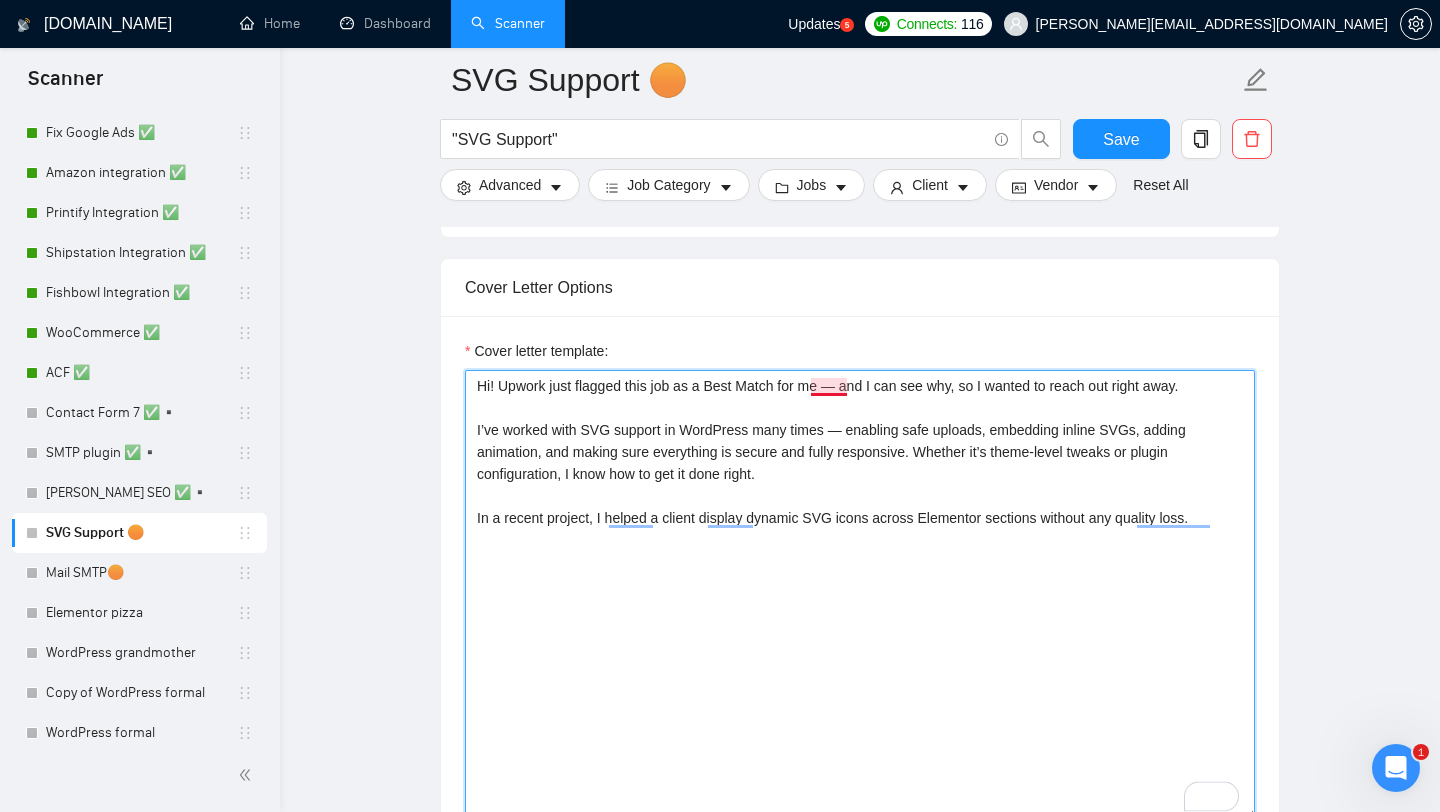 click on "Hi! Upwork just flagged this job as a Best Match for me — and I can see why, so I wanted to reach out right away.
I’ve worked with SVG support in WordPress many times — enabling safe uploads, embedding inline SVGs, adding animation, and making sure everything is secure and fully responsive. Whether it’s theme-level tweaks or plugin configuration, I know how to get it done right.
In a recent project, I helped a client display dynamic SVG icons across Elementor sections without any quality loss." at bounding box center (860, 595) 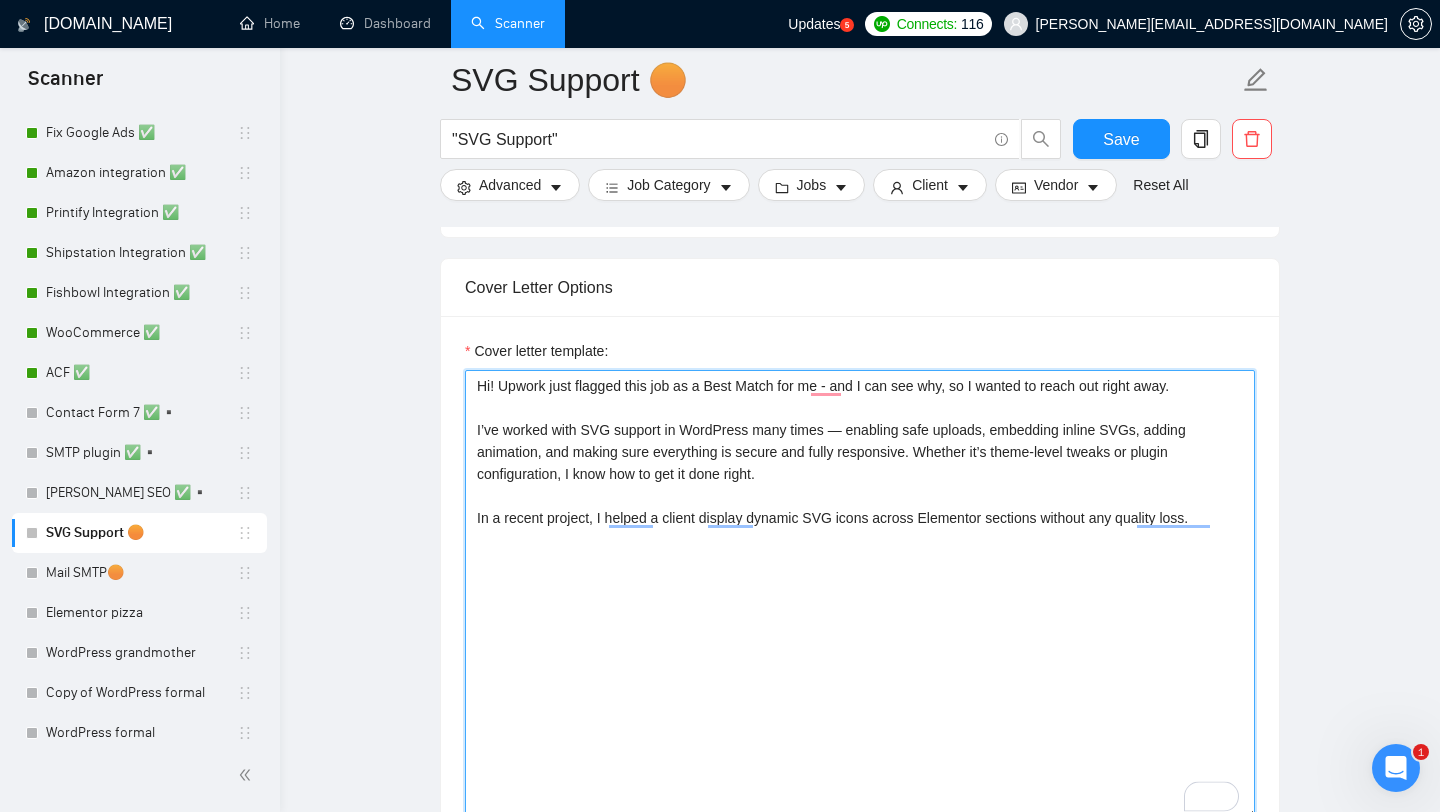 click on "Hi! Upwork just flagged this job as a Best Match for me - and I can see why, so I wanted to reach out right away.
I’ve worked with SVG support in WordPress many times — enabling safe uploads, embedding inline SVGs, adding animation, and making sure everything is secure and fully responsive. Whether it’s theme-level tweaks or plugin configuration, I know how to get it done right.
In a recent project, I helped a client display dynamic SVG icons across Elementor sections without any quality loss." at bounding box center (860, 595) 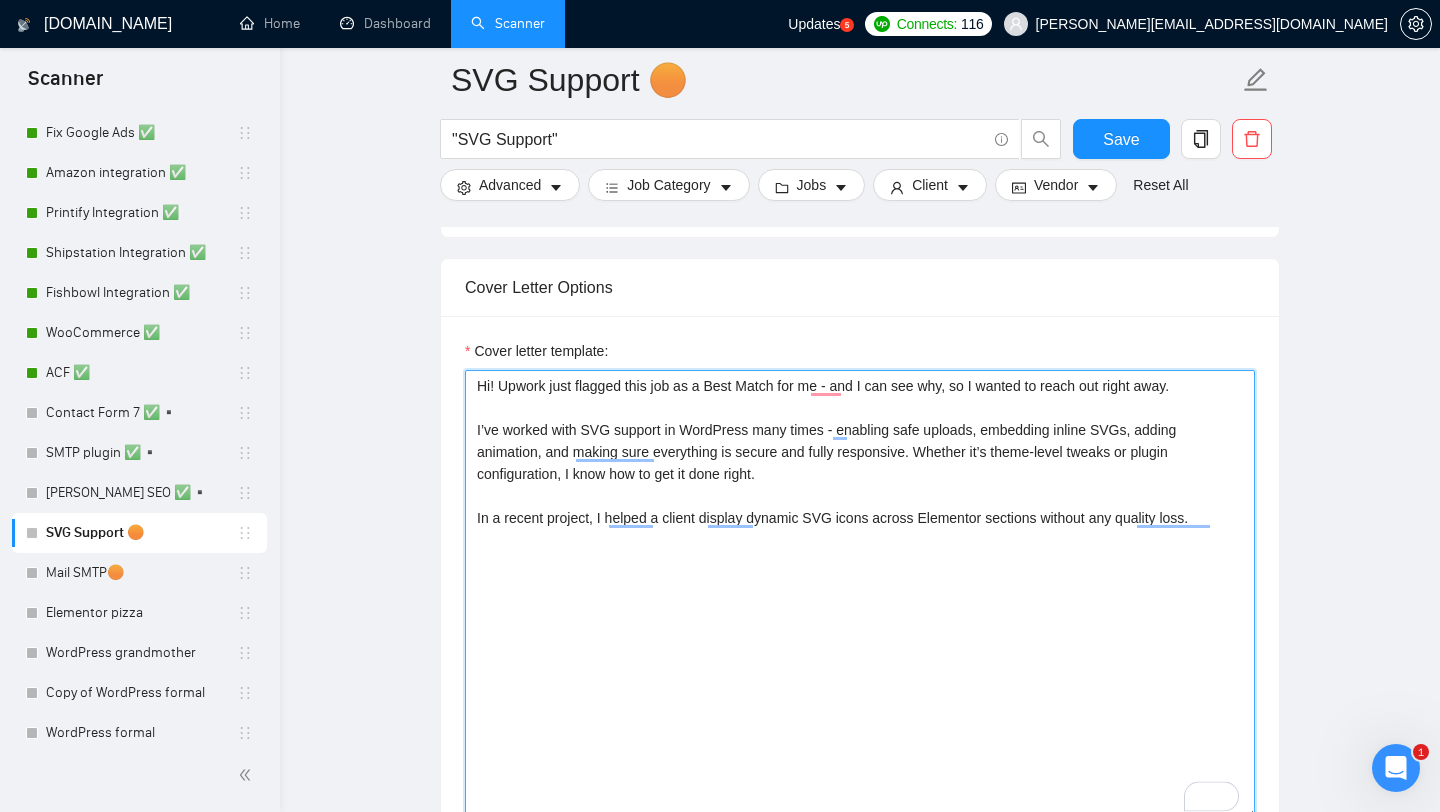 click on "Hi! Upwork just flagged this job as a Best Match for me - and I can see why, so I wanted to reach out right away.
I’ve worked with SVG support in WordPress many times - enabling safe uploads, embedding inline SVGs, adding animation, and making sure everything is secure and fully responsive. Whether it’s theme-level tweaks or plugin configuration, I know how to get it done right.
In a recent project, I helped a client display dynamic SVG icons across Elementor sections without any quality loss." at bounding box center (860, 595) 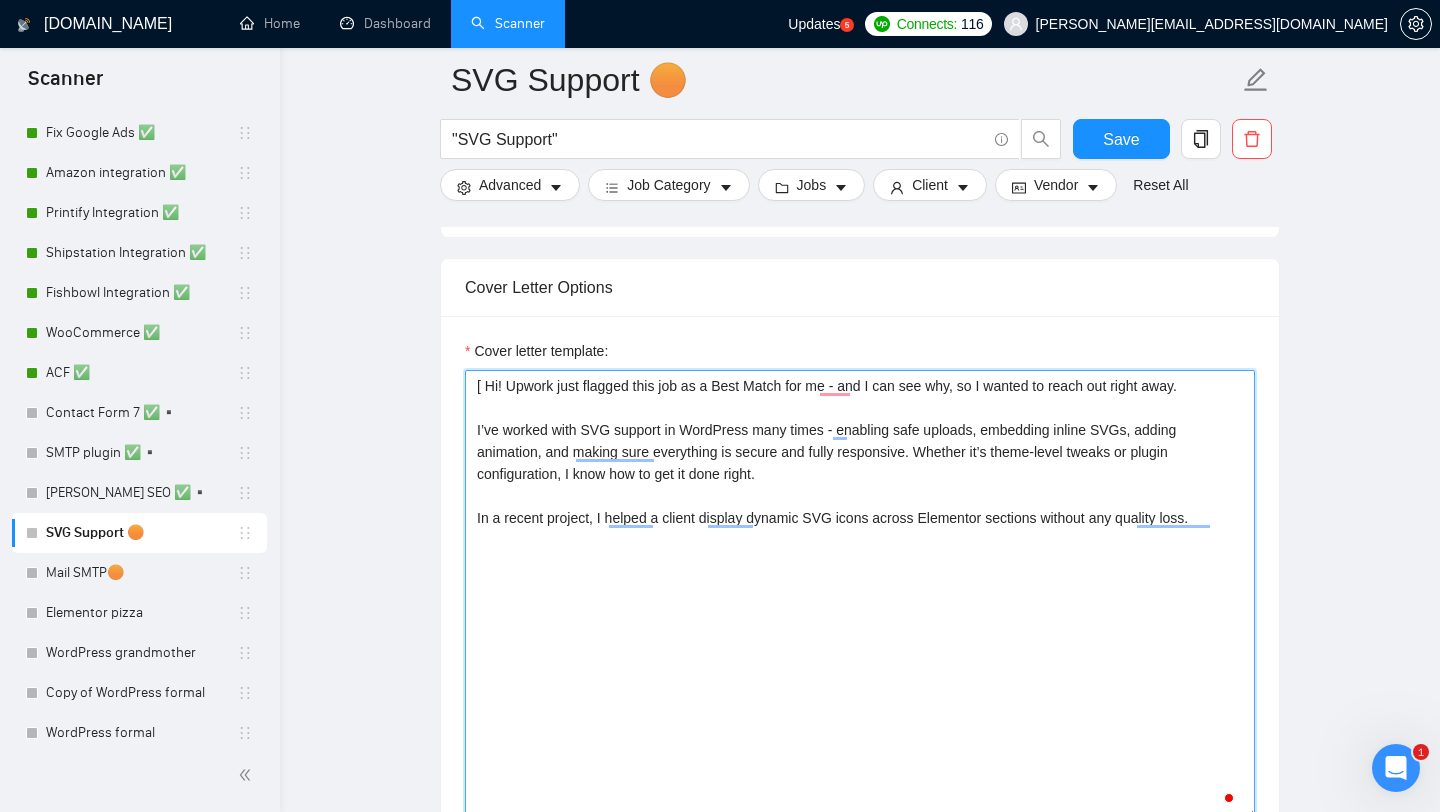 click on "[ Hi! Upwork just flagged this job as a Best Match for me - and I can see why, so I wanted to reach out right away.
I’ve worked with SVG support in WordPress many times - enabling safe uploads, embedding inline SVGs, adding animation, and making sure everything is secure and fully responsive. Whether it’s theme-level tweaks or plugin configuration, I know how to get it done right.
In a recent project, I helped a client display dynamic SVG icons across Elementor sections without any quality loss." at bounding box center [860, 595] 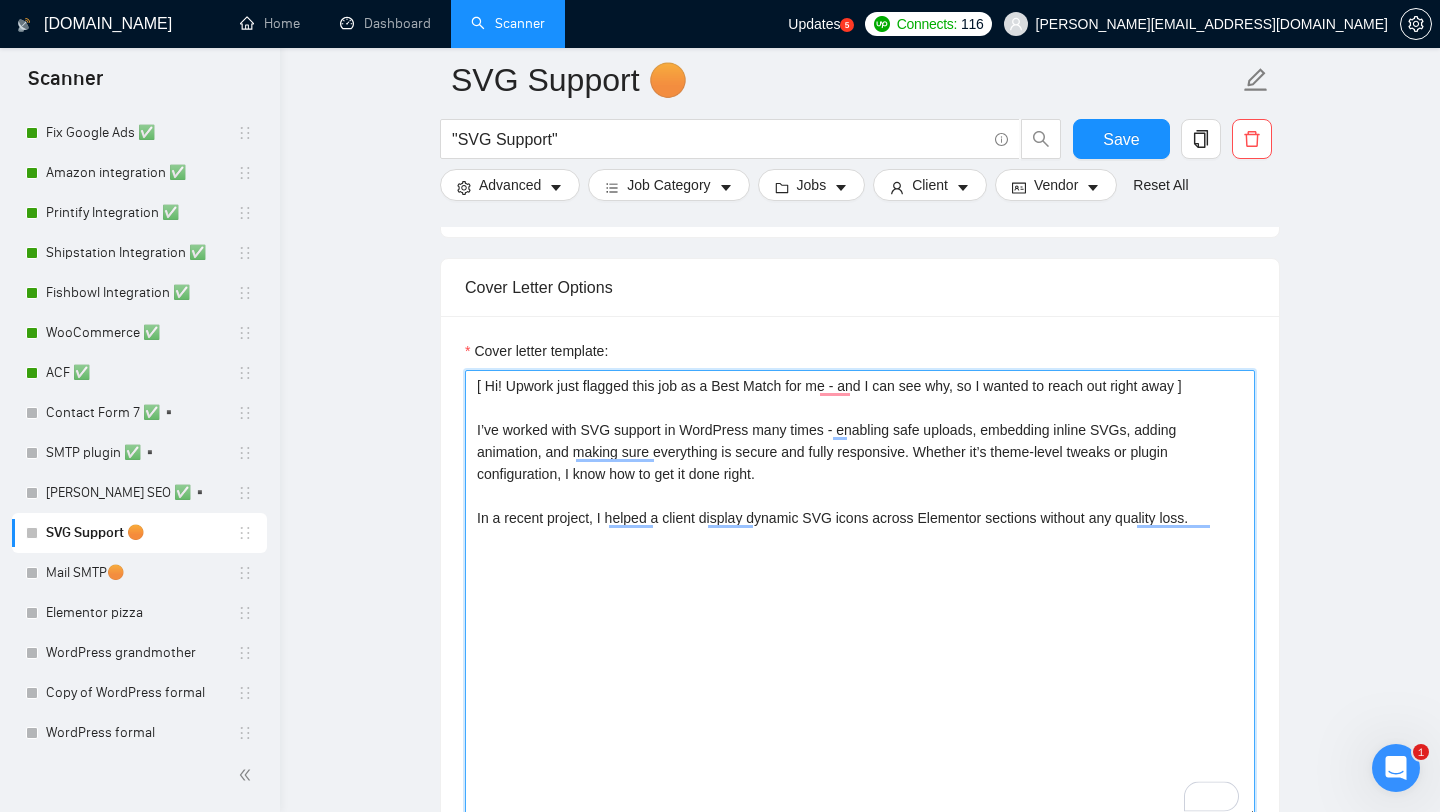 click on "[ Hi! Upwork just flagged this job as a Best Match for me - and I can see why, so I wanted to reach out right away ]
I’ve worked with SVG support in WordPress many times - enabling safe uploads, embedding inline SVGs, adding animation, and making sure everything is secure and fully responsive. Whether it’s theme-level tweaks or plugin configuration, I know how to get it done right.
In a recent project, I helped a client display dynamic SVG icons across Elementor sections without any quality loss." at bounding box center [860, 595] 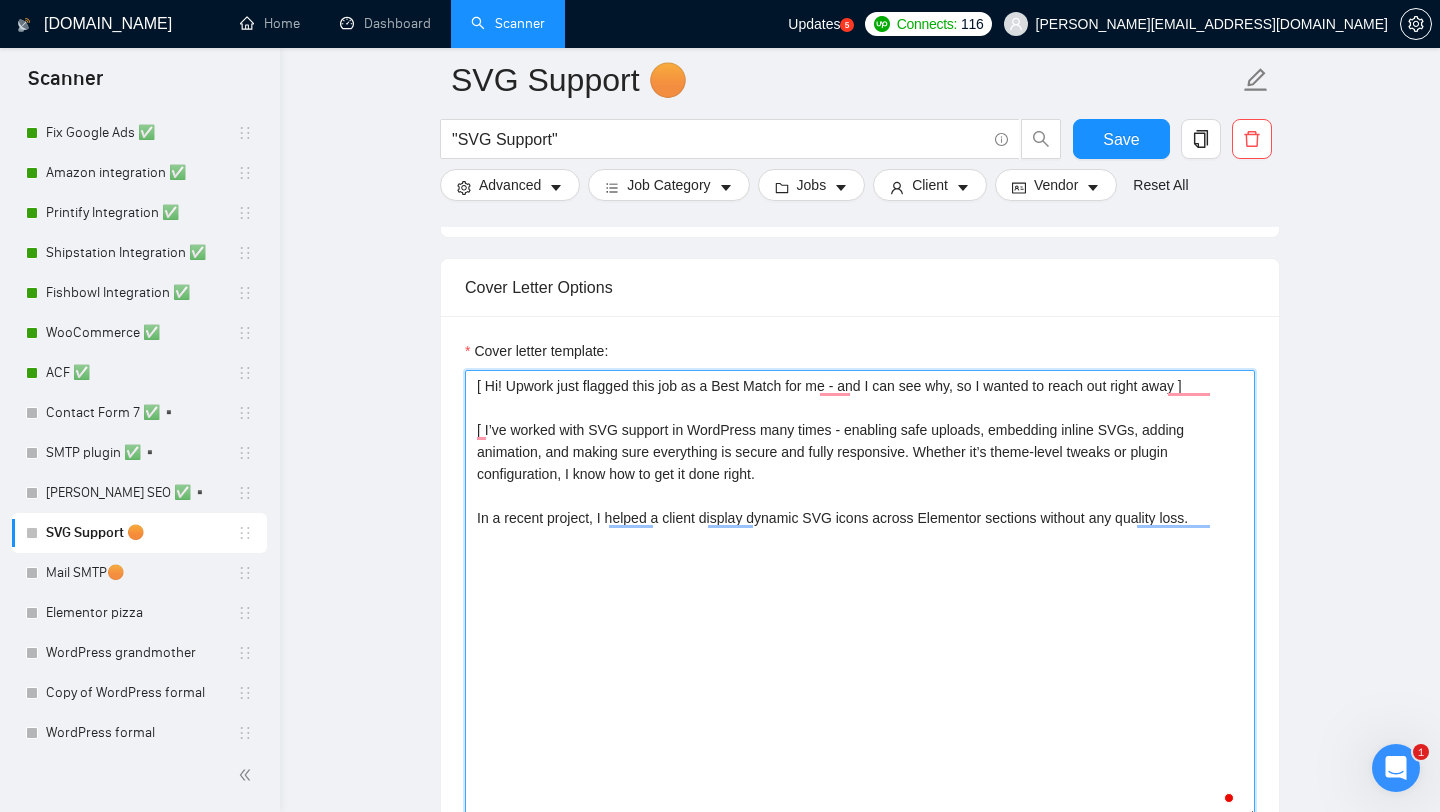 click on "[ Hi! Upwork just flagged this job as a Best Match for me - and I can see why, so I wanted to reach out right away ]
[ I’ve worked with SVG support in WordPress many times - enabling safe uploads, embedding inline SVGs, adding animation, and making sure everything is secure and fully responsive. Whether it’s theme-level tweaks or plugin configuration, I know how to get it done right.
In a recent project, I helped a client display dynamic SVG icons across Elementor sections without any quality loss." at bounding box center [860, 595] 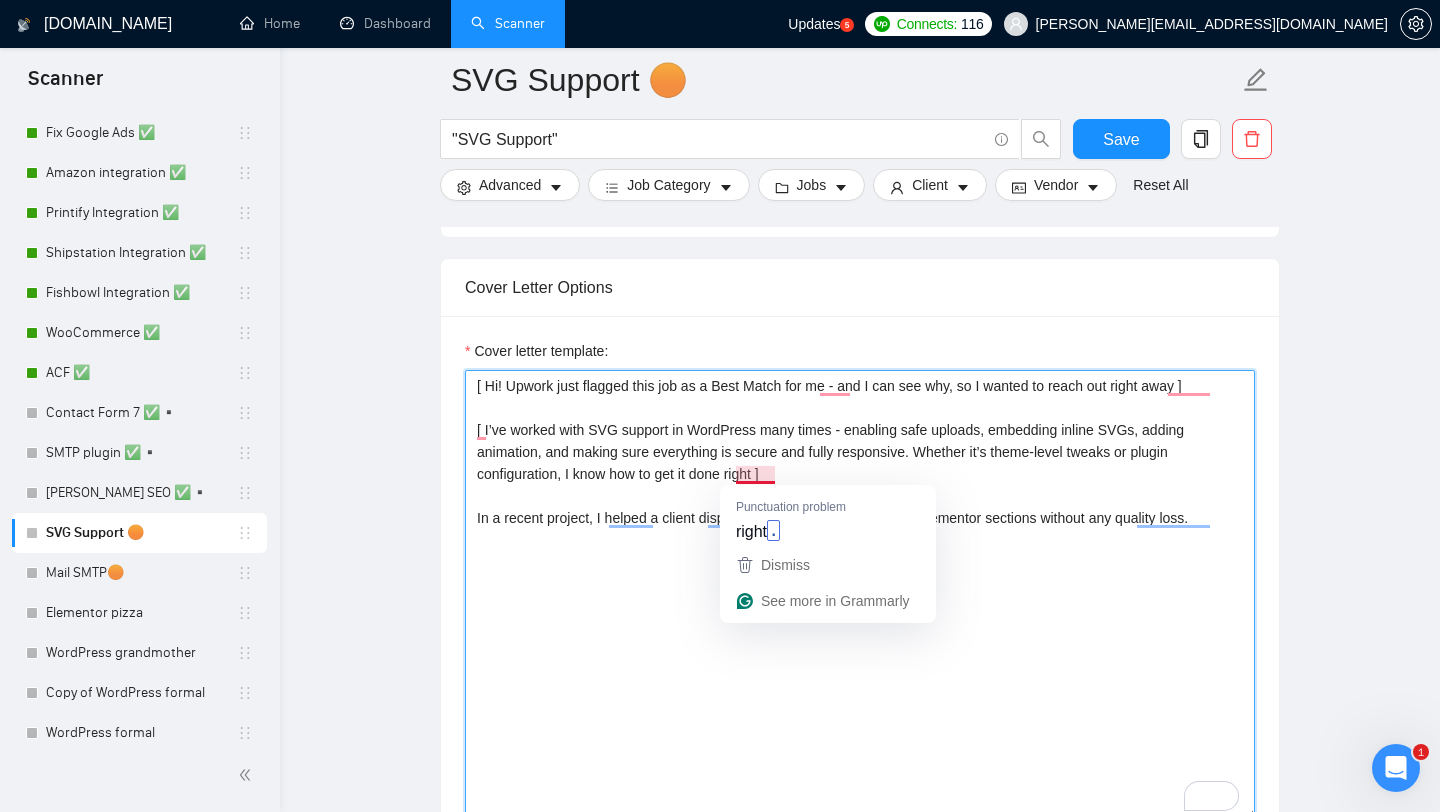 click on "[ Hi! Upwork just flagged this job as a Best Match for me - and I can see why, so I wanted to reach out right away ]
[ I’ve worked with SVG support in WordPress many times - enabling safe uploads, embedding inline SVGs, adding animation, and making sure everything is secure and fully responsive. Whether it’s theme-level tweaks or plugin configuration, I know how to get it done right ]
In a recent project, I helped a client display dynamic SVG icons across Elementor sections without any quality loss." at bounding box center [860, 595] 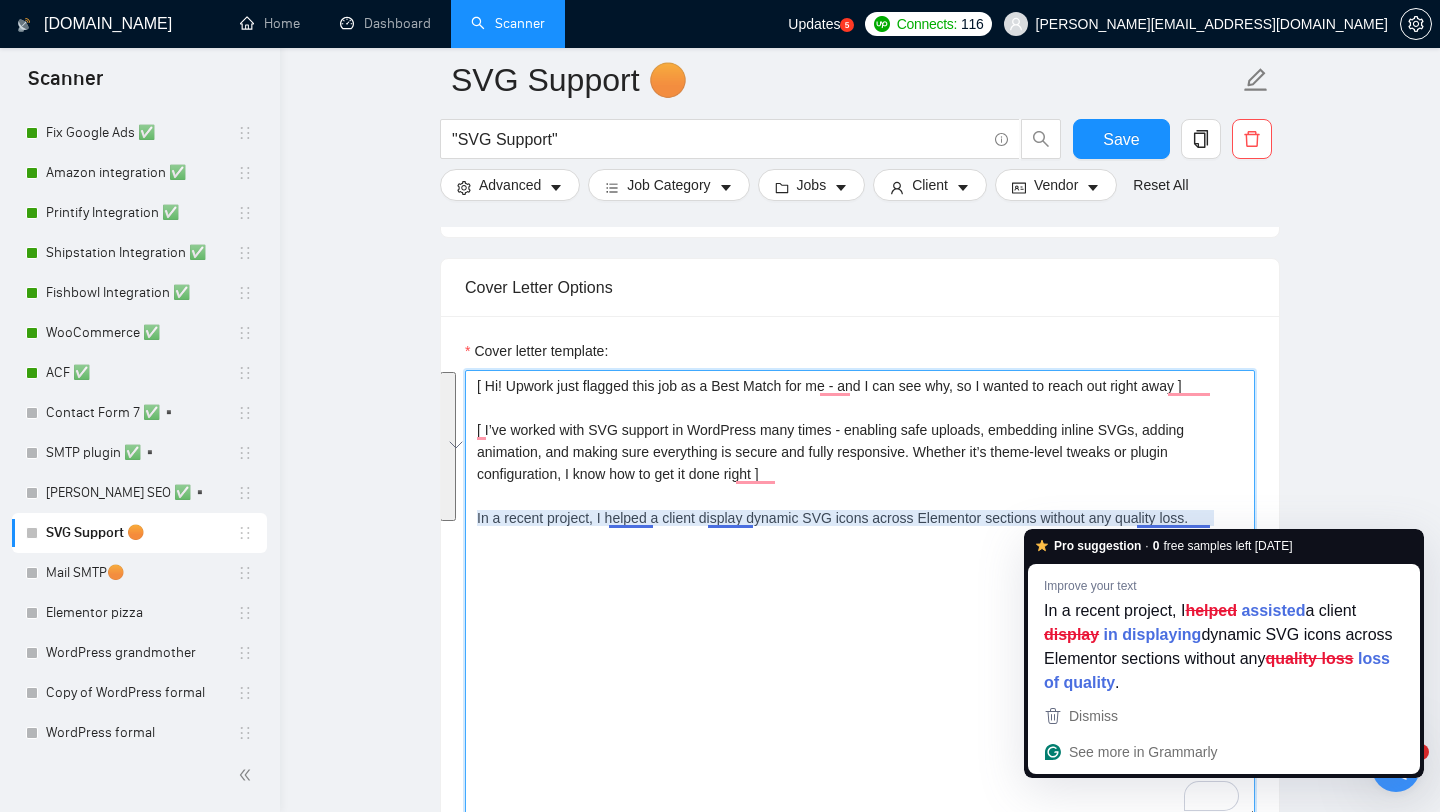 drag, startPoint x: 1222, startPoint y: 518, endPoint x: 317, endPoint y: 363, distance: 918.17755 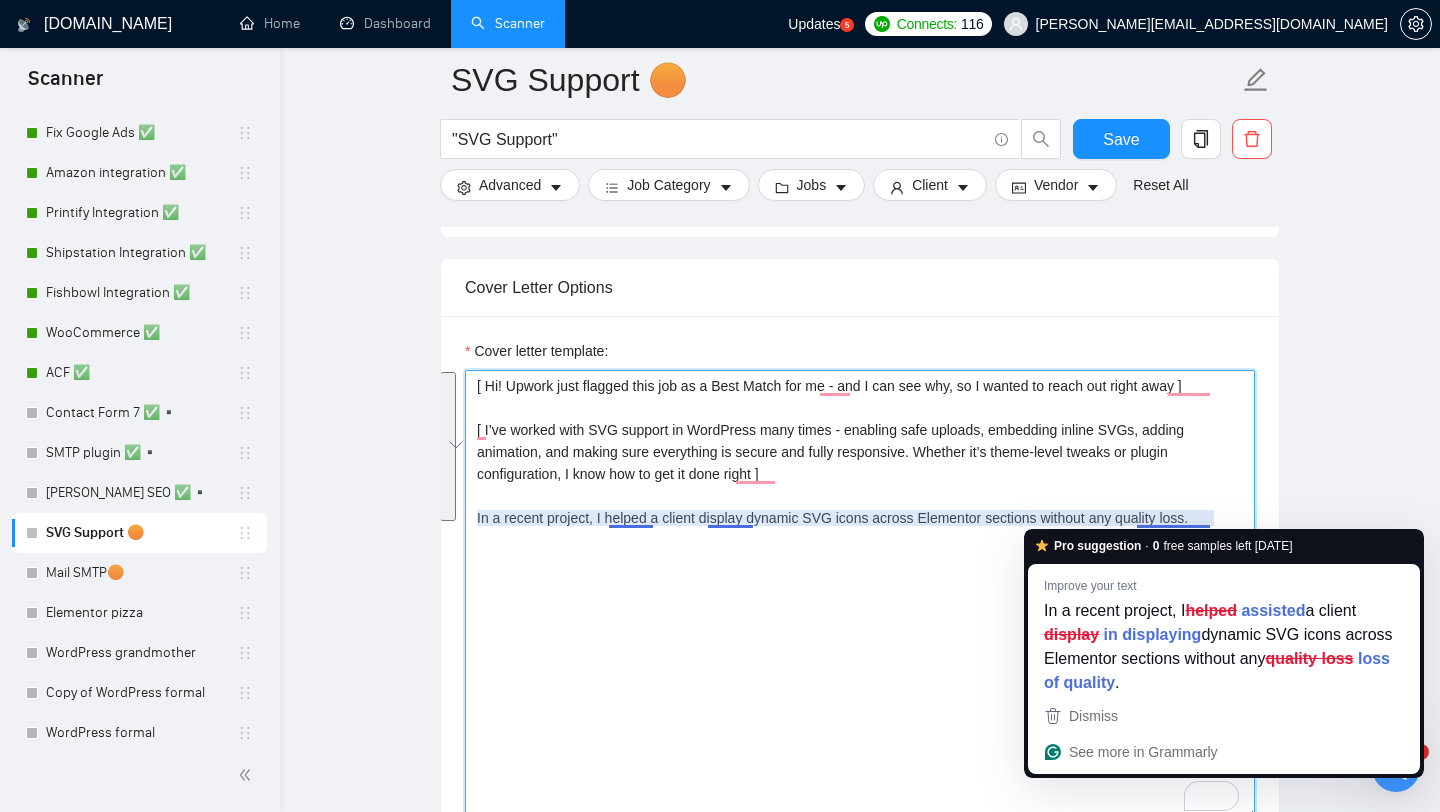 click on "SVG Support 🟠 "SVG Support" Save Advanced   Job Category   Jobs   Client   Vendor   Reset All Preview Results Insights NEW Alerts Auto Bidder Auto Bidding Enabled Auto Bidding Enabled: OFF Auto Bidder Schedule Auto Bidding Type: Automated (recommended) Semi-automated Auto Bidding Schedule: 24/7 Custom Custom Auto Bidder Schedule Repeat every week on Monday Tuesday Wednesday Thursday Friday Saturday Sunday Active Hours ( Europe/Kiev ): From: To: ( 24  hours) Europe/Kiev Auto Bidding Type Select your bidding algorithm: Choose the algorithm for you bidding. The price per proposal does not include your connects expenditure. Template Bidder Works great for narrow segments and short cover letters that don't change. 0.50  credits / proposal Sardor AI 🤖 Personalise your cover letter with ai [placeholders] 1.00  credits / proposal Experimental Laziza AI  👑   NEW   Learn more 2.00  credits / proposal 0.6 credits savings Team & Freelancer Select team: onPoint Studio Select freelancer: Alex Kolomitsev     50   %" at bounding box center (860, 1067) 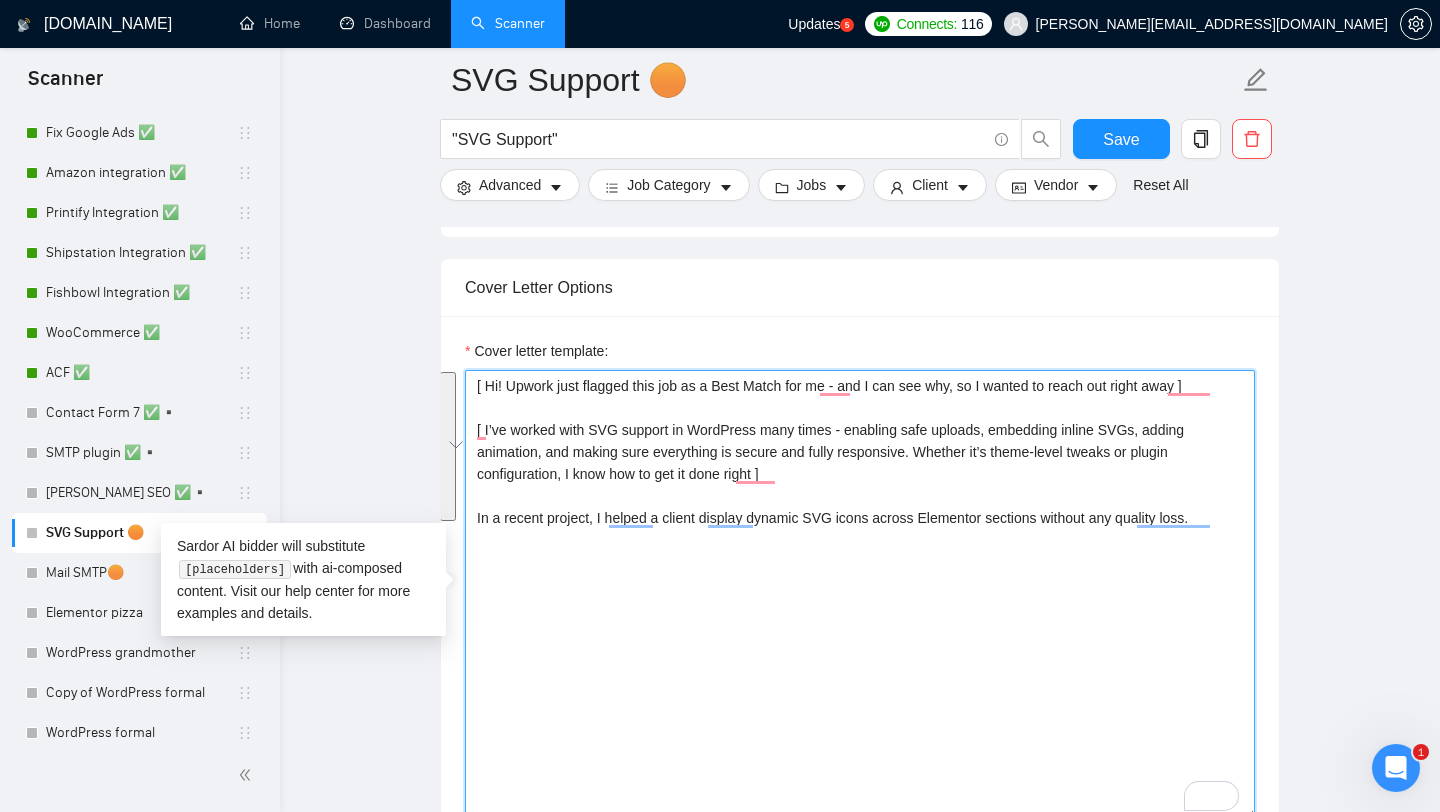click on "[ Hi! Upwork just flagged this job as a Best Match for me - and I can see why, so I wanted to reach out right away ]
[ I’ve worked with SVG support in WordPress many times - enabling safe uploads, embedding inline SVGs, adding animation, and making sure everything is secure and fully responsive. Whether it’s theme-level tweaks or plugin configuration, I know how to get it done right ]
In a recent project, I helped a client display dynamic SVG icons across Elementor sections without any quality loss." at bounding box center [860, 595] 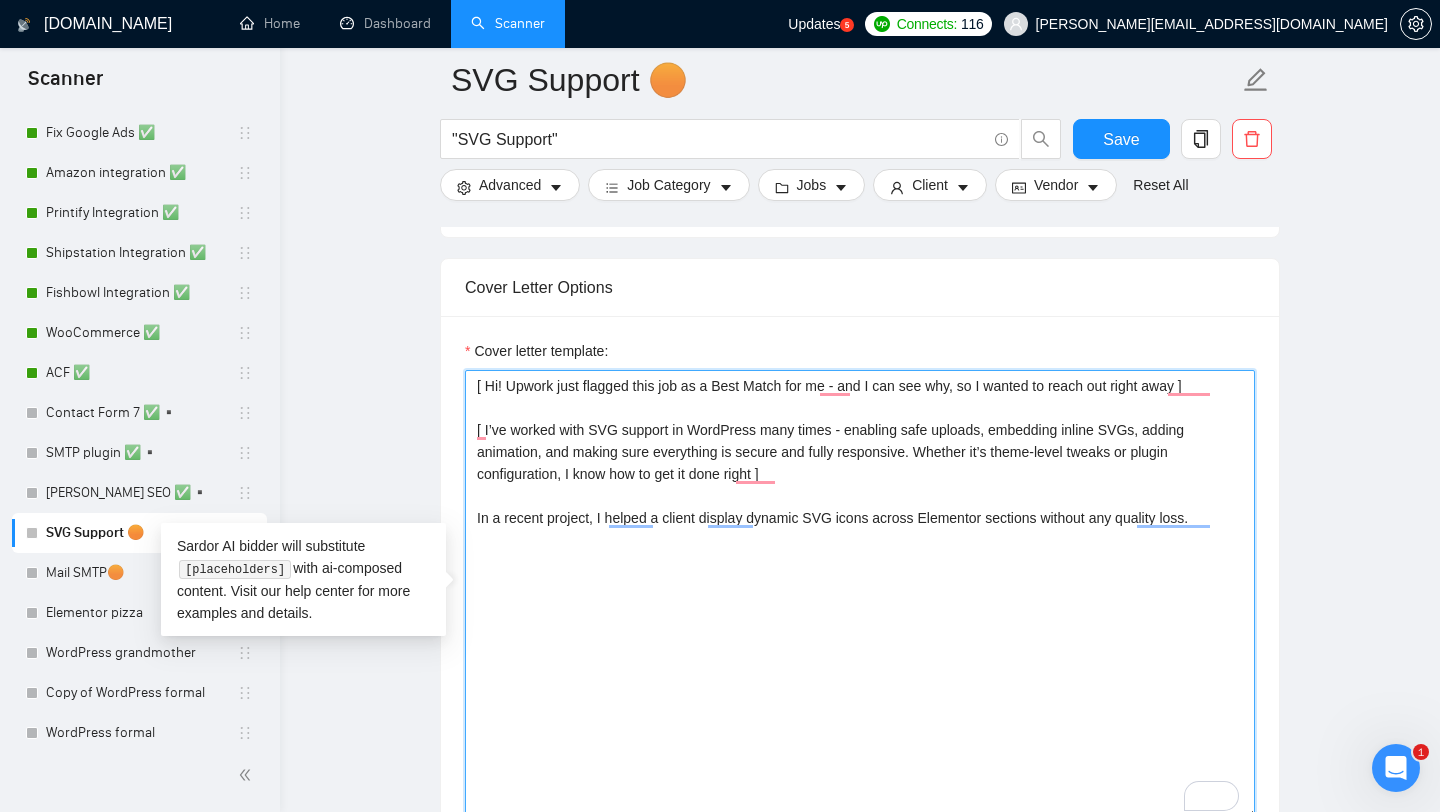 click on "[ Hi! Upwork just flagged this job as a Best Match for me - and I can see why, so I wanted to reach out right away ]
[ I’ve worked with SVG support in WordPress many times - enabling safe uploads, embedding inline SVGs, adding animation, and making sure everything is secure and fully responsive. Whether it’s theme-level tweaks or plugin configuration, I know how to get it done right ]
In a recent project, I helped a client display dynamic SVG icons across Elementor sections without any quality loss." at bounding box center (860, 595) 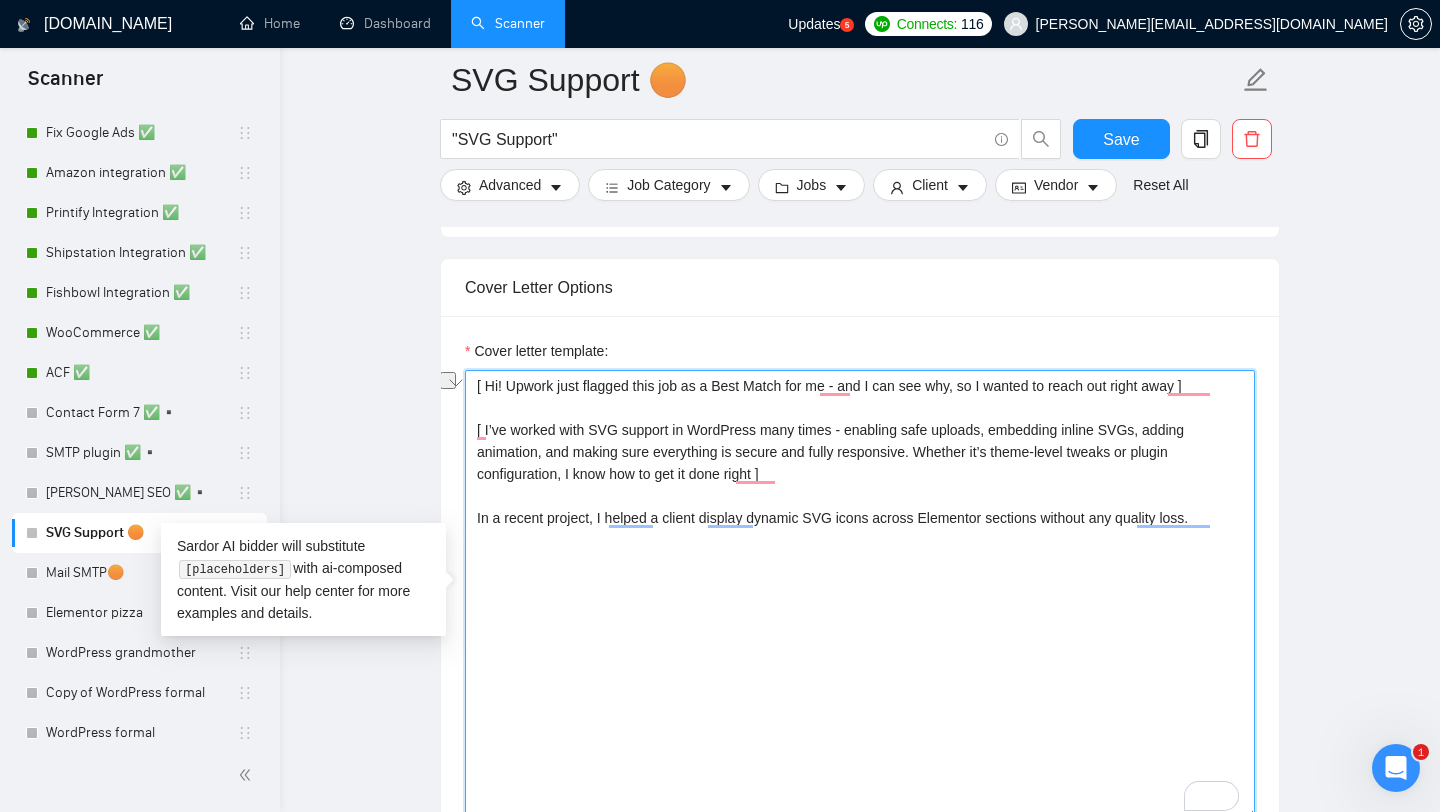 paste 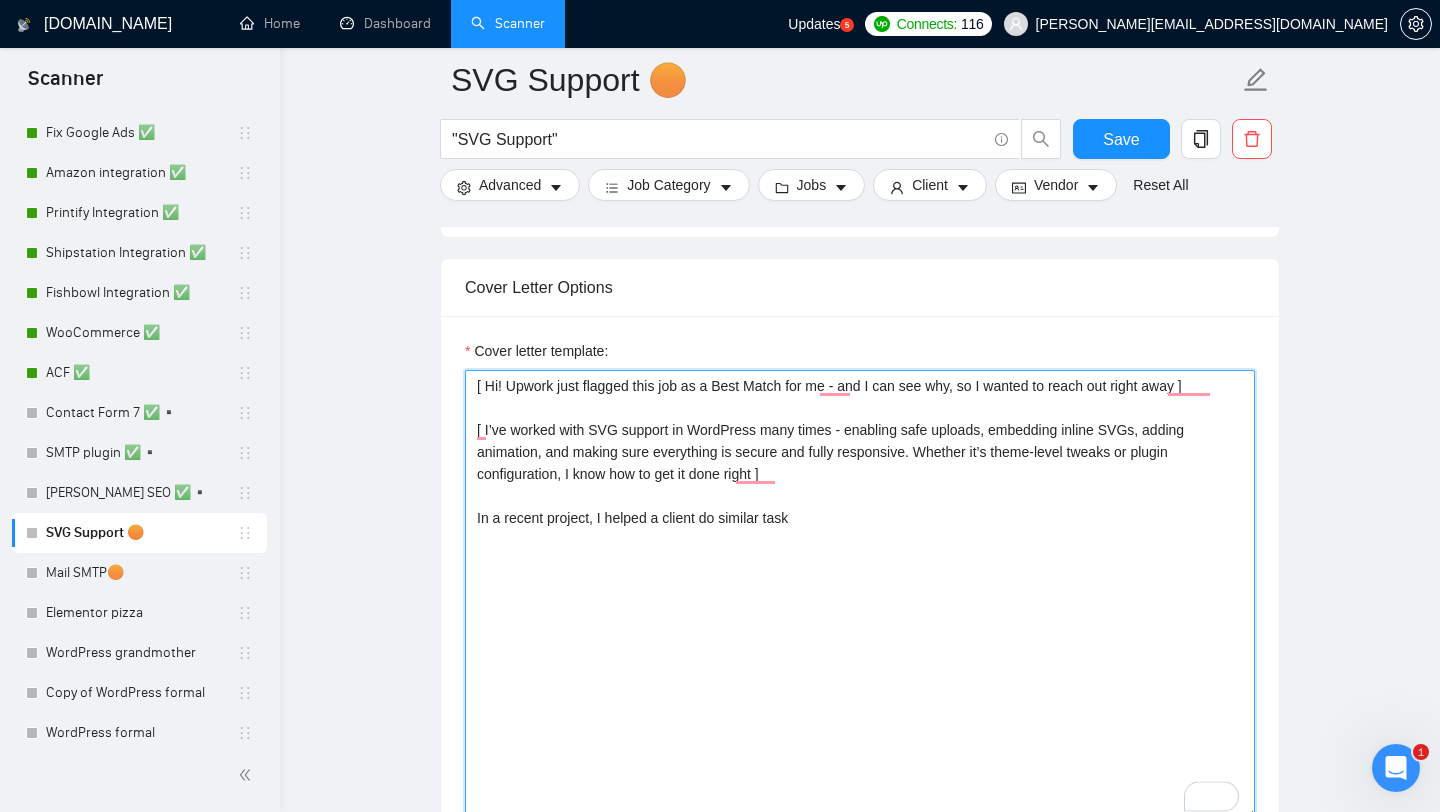 click on "[ Hi! Upwork just flagged this job as a Best Match for me - and I can see why, so I wanted to reach out right away ]
[ I’ve worked with SVG support in WordPress many times - enabling safe uploads, embedding inline SVGs, adding animation, and making sure everything is secure and fully responsive. Whether it’s theme-level tweaks or plugin configuration, I know how to get it done right ]
In a recent project, I helped a client do similar task" at bounding box center [860, 595] 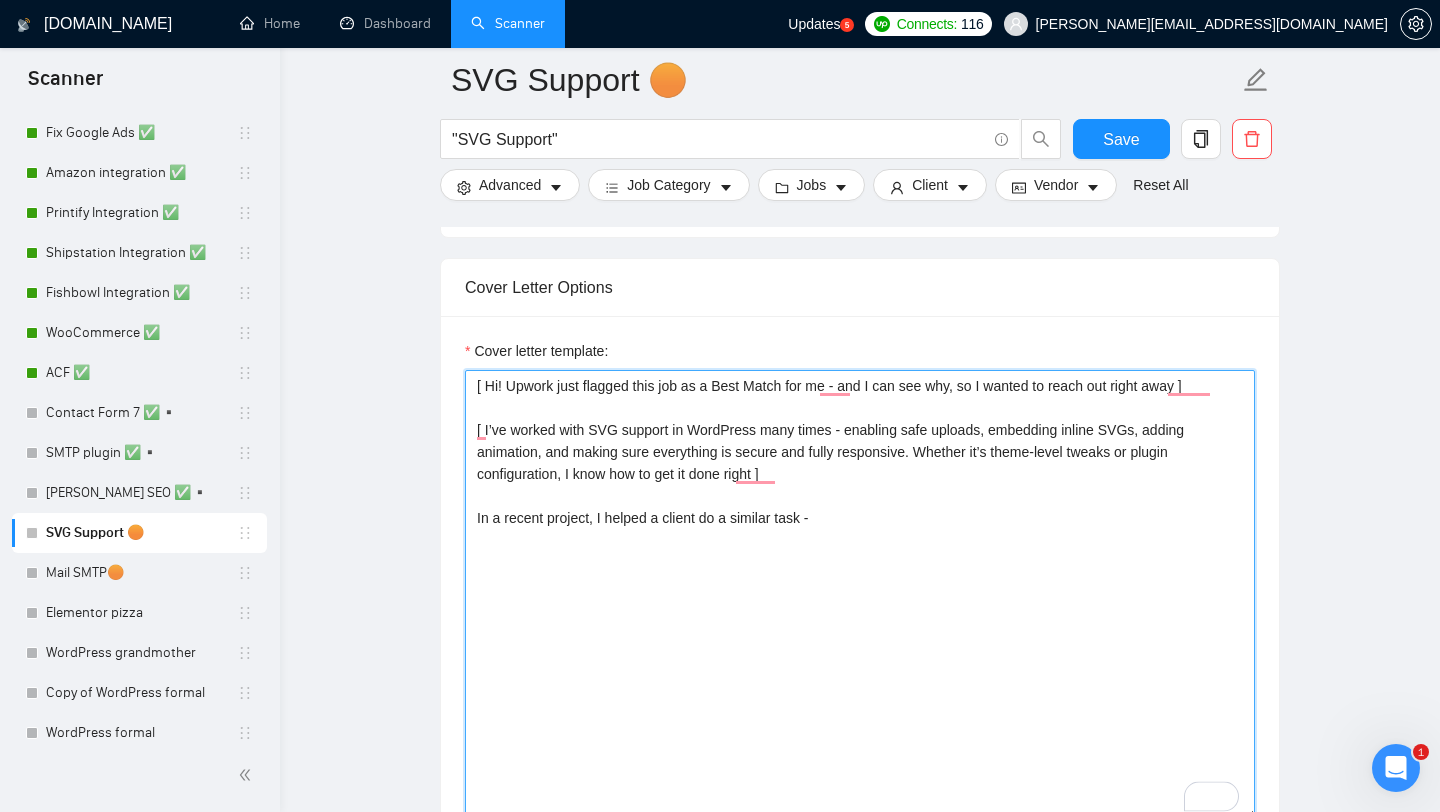 click on "[ Hi! Upwork just flagged this job as a Best Match for me - and I can see why, so I wanted to reach out right away ]
[ I’ve worked with SVG support in WordPress many times - enabling safe uploads, embedding inline SVGs, adding animation, and making sure everything is secure and fully responsive. Whether it’s theme-level tweaks or plugin configuration, I know how to get it done right ]
In a recent project, I helped a client do a similar task -" at bounding box center (860, 595) 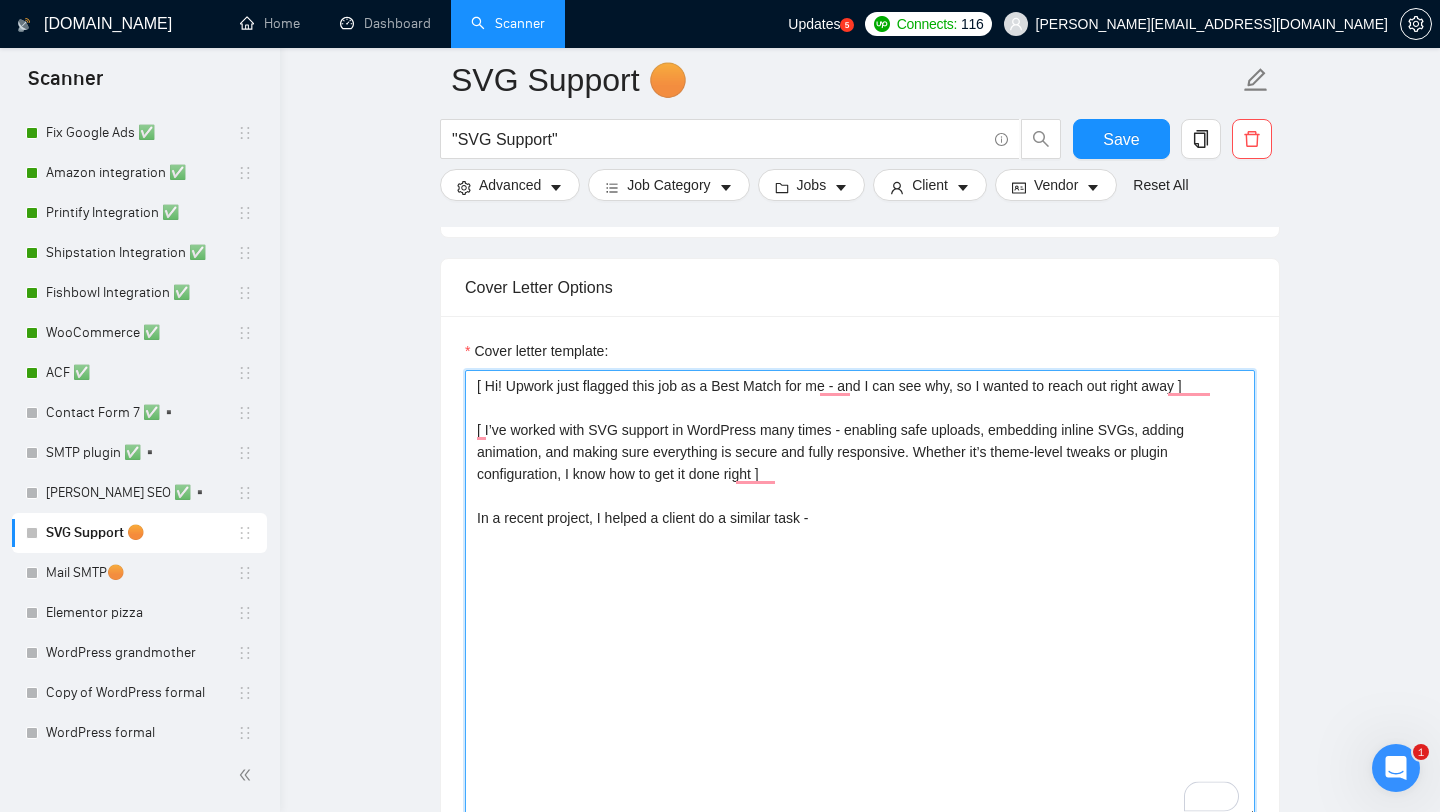 click on "[ Hi! Upwork just flagged this job as a Best Match for me - and I can see why, so I wanted to reach out right away ]
[ I’ve worked with SVG support in WordPress many times - enabling safe uploads, embedding inline SVGs, adding animation, and making sure everything is secure and fully responsive. Whether it’s theme-level tweaks or plugin configuration, I know how to get it done right ]
In a recent project, I helped a client do a similar task -" at bounding box center (860, 595) 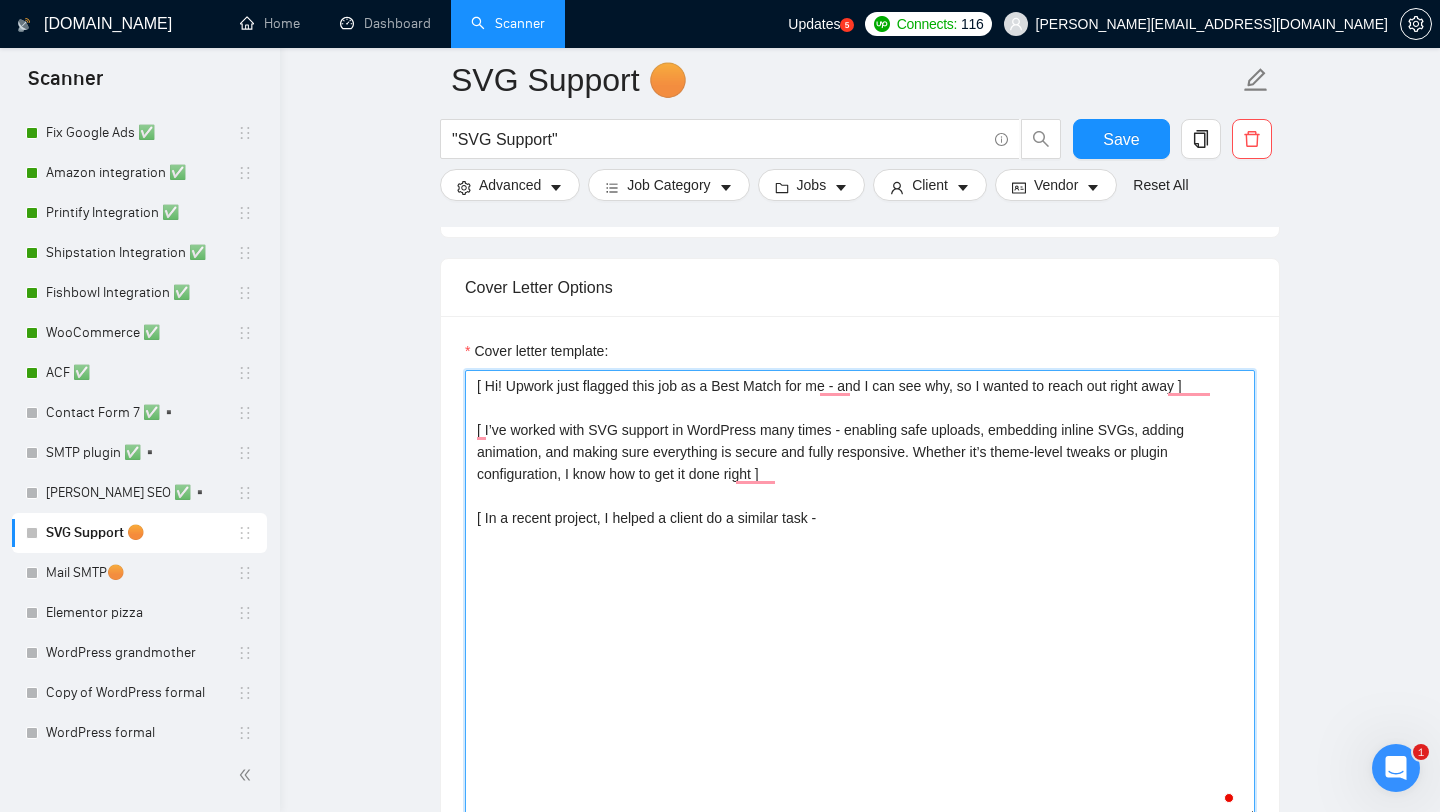 click on "[ Hi! Upwork just flagged this job as a Best Match for me - and I can see why, so I wanted to reach out right away ]
[ I’ve worked with SVG support in WordPress many times - enabling safe uploads, embedding inline SVGs, adding animation, and making sure everything is secure and fully responsive. Whether it’s theme-level tweaks or plugin configuration, I know how to get it done right ]
[ In a recent project, I helped a client do a similar task -" at bounding box center [860, 595] 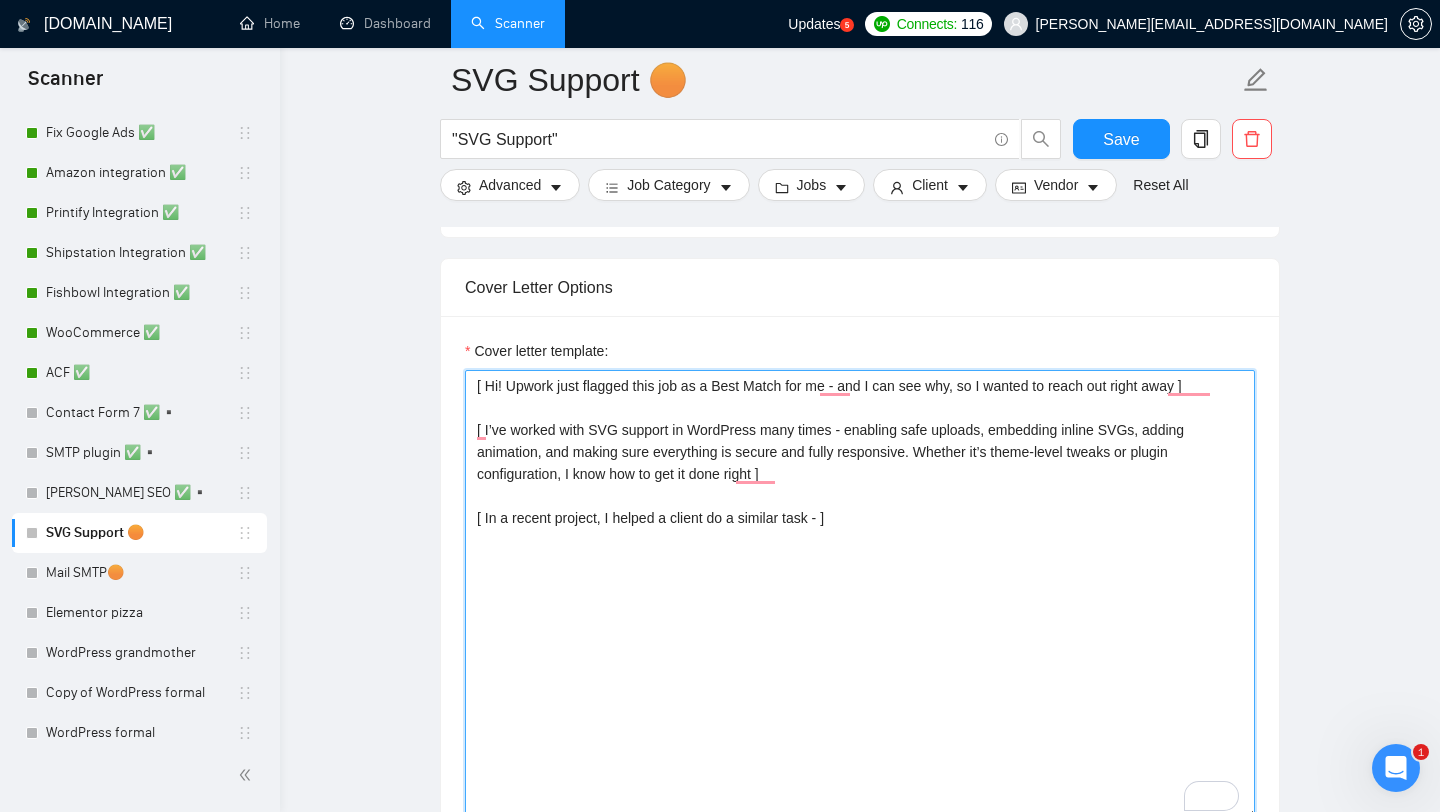 click on "[ Hi! Upwork just flagged this job as a Best Match for me - and I can see why, so I wanted to reach out right away ]
[ I’ve worked with SVG support in WordPress many times - enabling safe uploads, embedding inline SVGs, adding animation, and making sure everything is secure and fully responsive. Whether it’s theme-level tweaks or plugin configuration, I know how to get it done right ]
[ In a recent project, I helped a client do a similar task - ]" at bounding box center (860, 595) 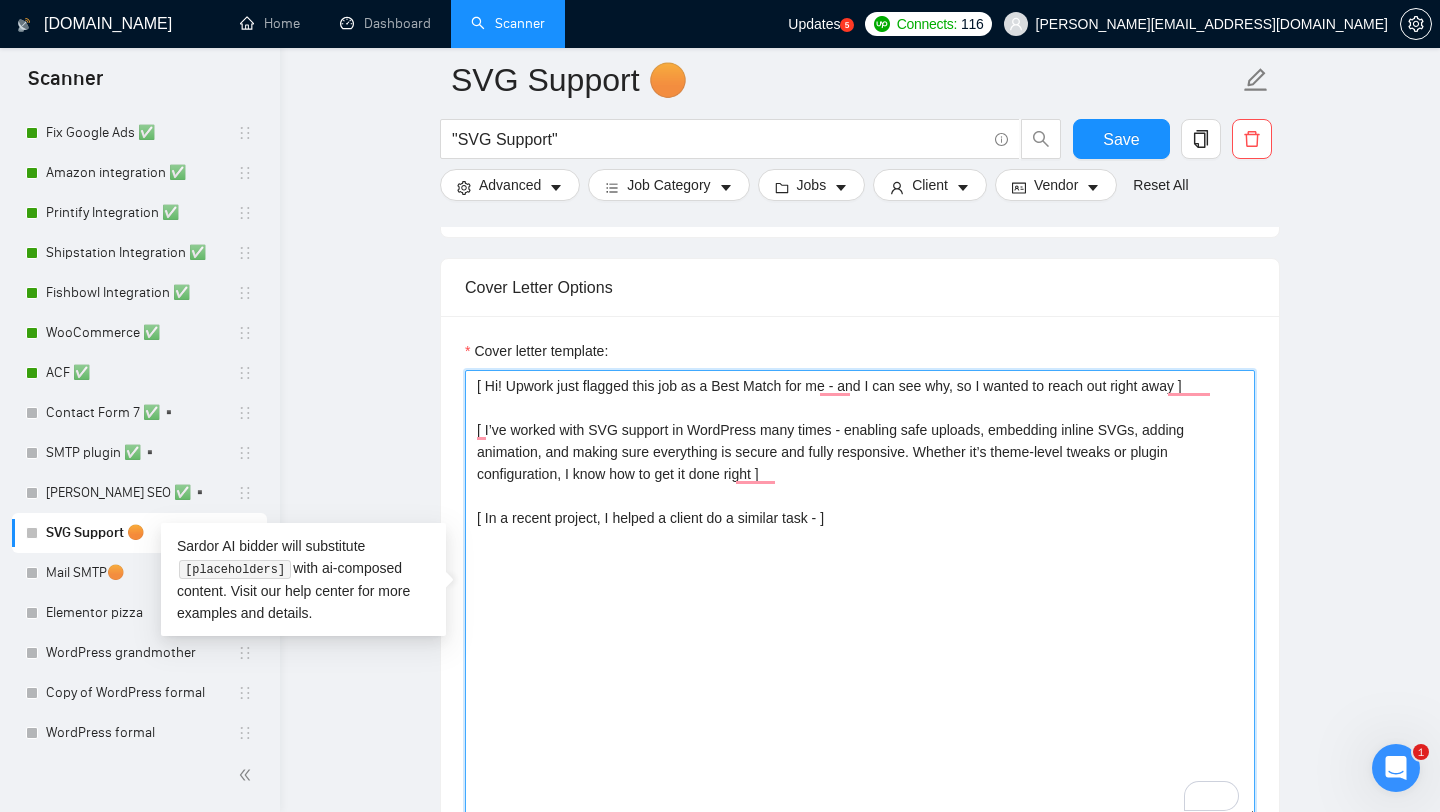 paste on "[ask one easy, short relevant questions about the project(don't use the words - challenges, challenge)]
[Best,
Alex]" 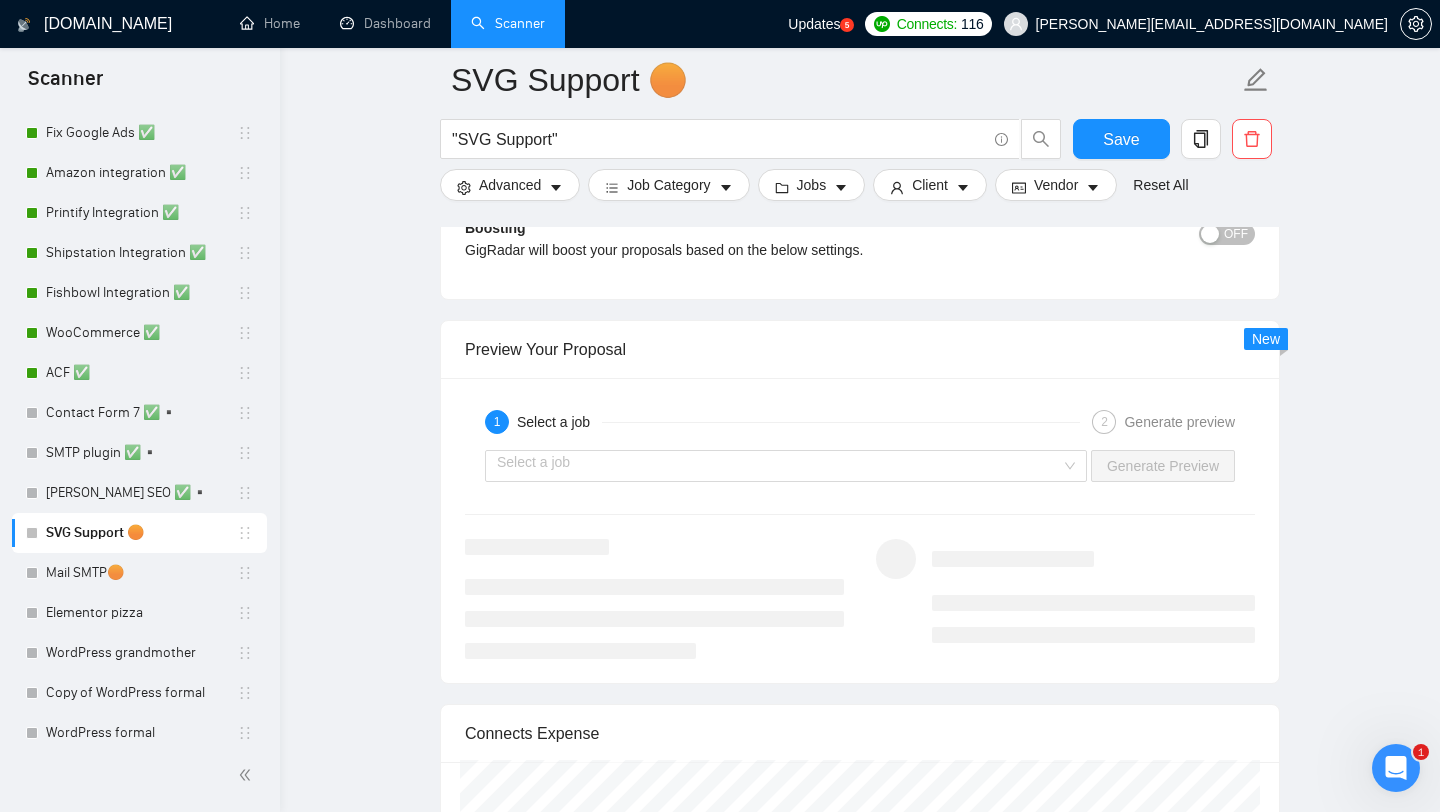 scroll, scrollTop: 2907, scrollLeft: 0, axis: vertical 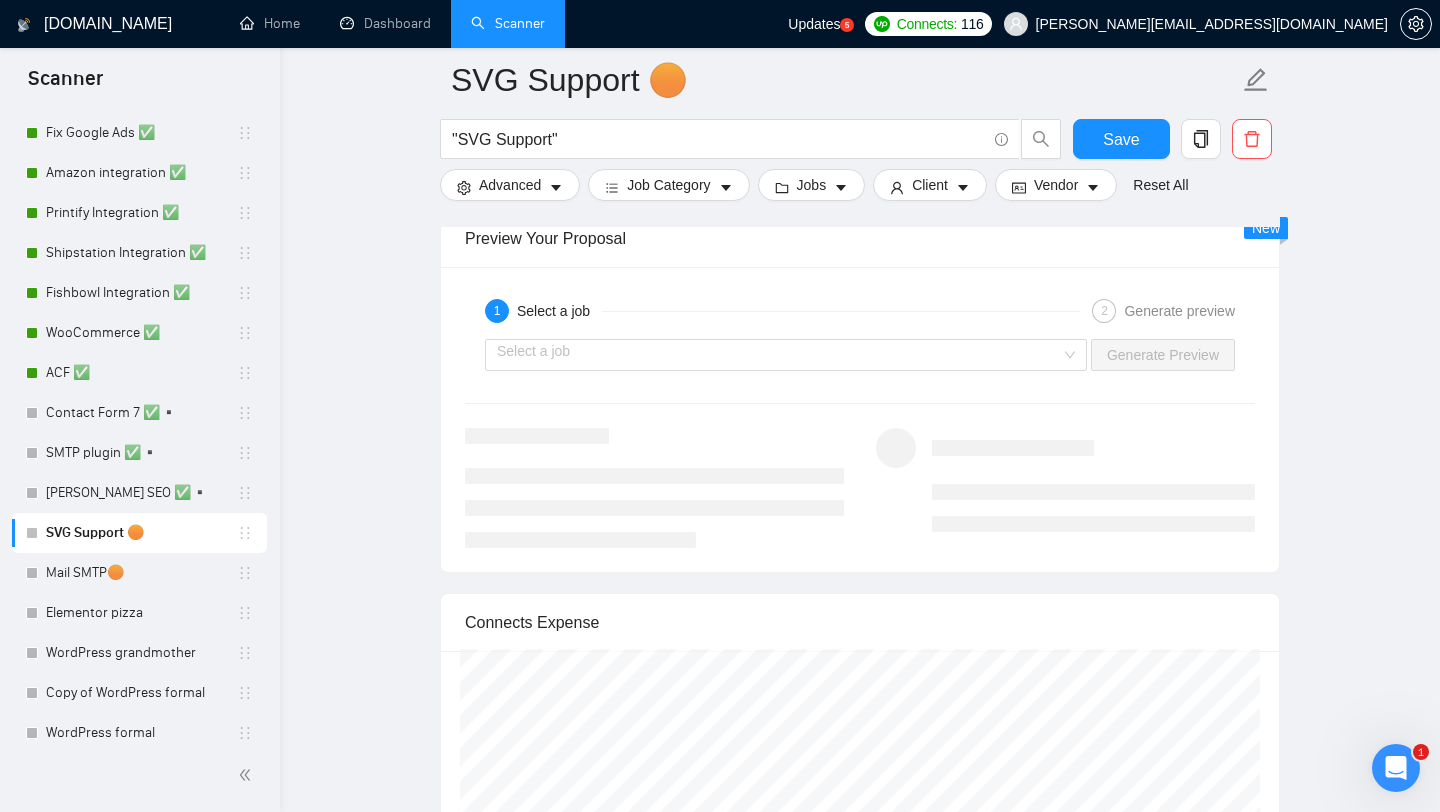 type on "[ Hi! Upwork just flagged this job as a Best Match for me - and I can see why, so I wanted to reach out right away ]
[ I’ve worked with SVG support in WordPress many times - enabling safe uploads, embedding inline SVGs, adding animation, and making sure everything is secure and fully responsive. Whether it’s theme-level tweaks or plugin configuration, I know how to get it done right ]
[ In a recent project, I helped a client do a similar task - ]
[ask one easy, short relevant questions about the project(don't use the words - challenges, challenge)]
[Best,
Alex]" 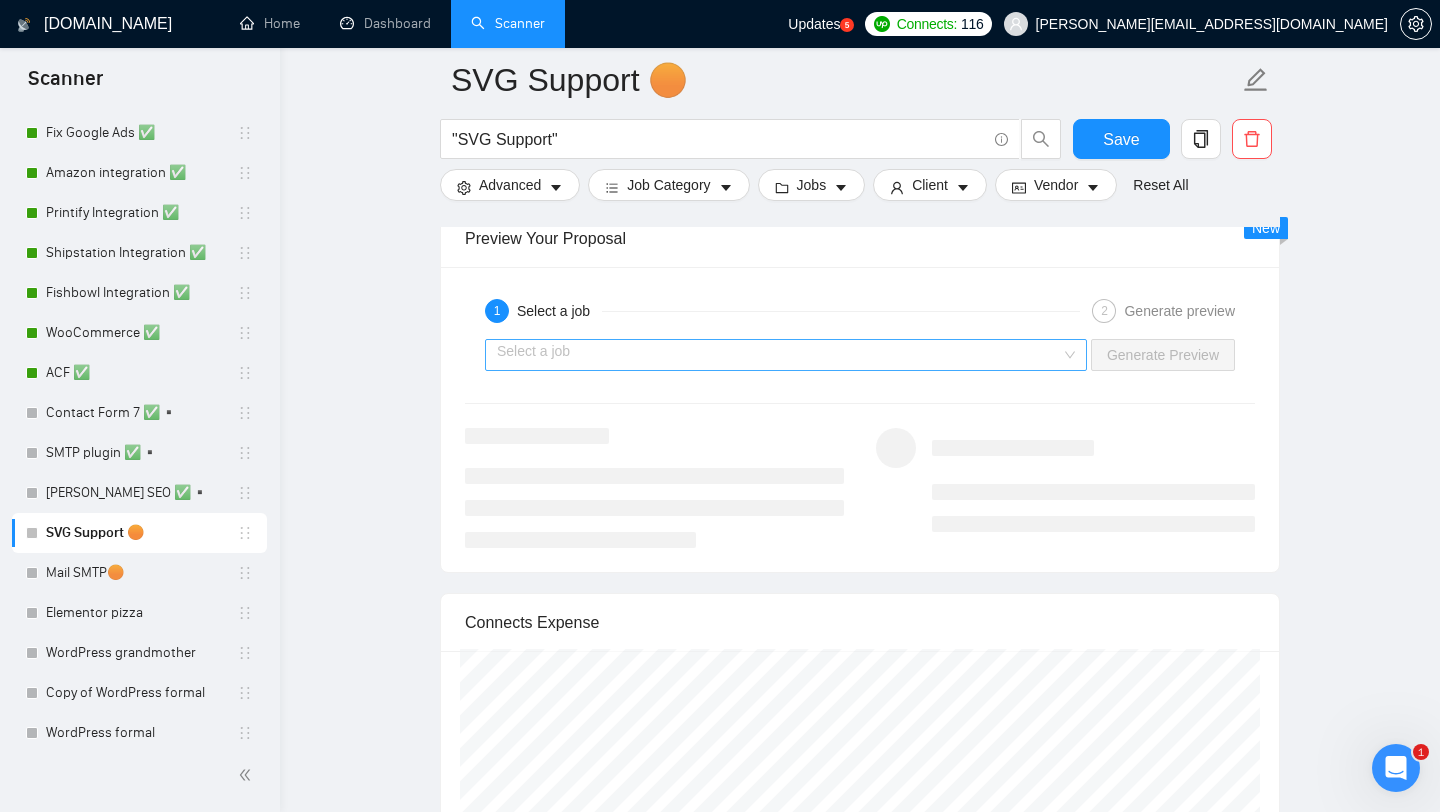 click at bounding box center [779, 355] 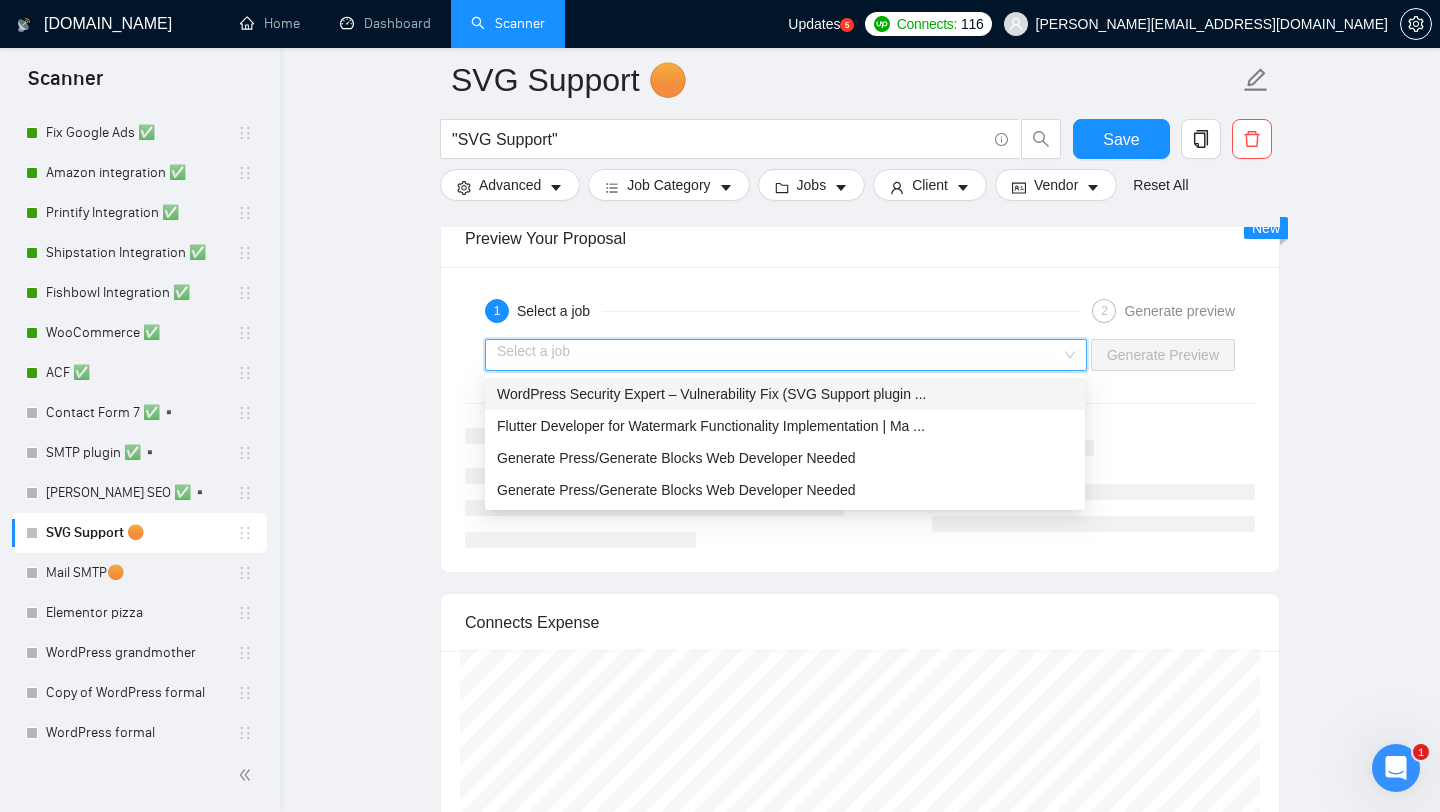 click on "WordPress Security Expert – Vulnerability Fix (SVG Support plugin ..." at bounding box center (712, 394) 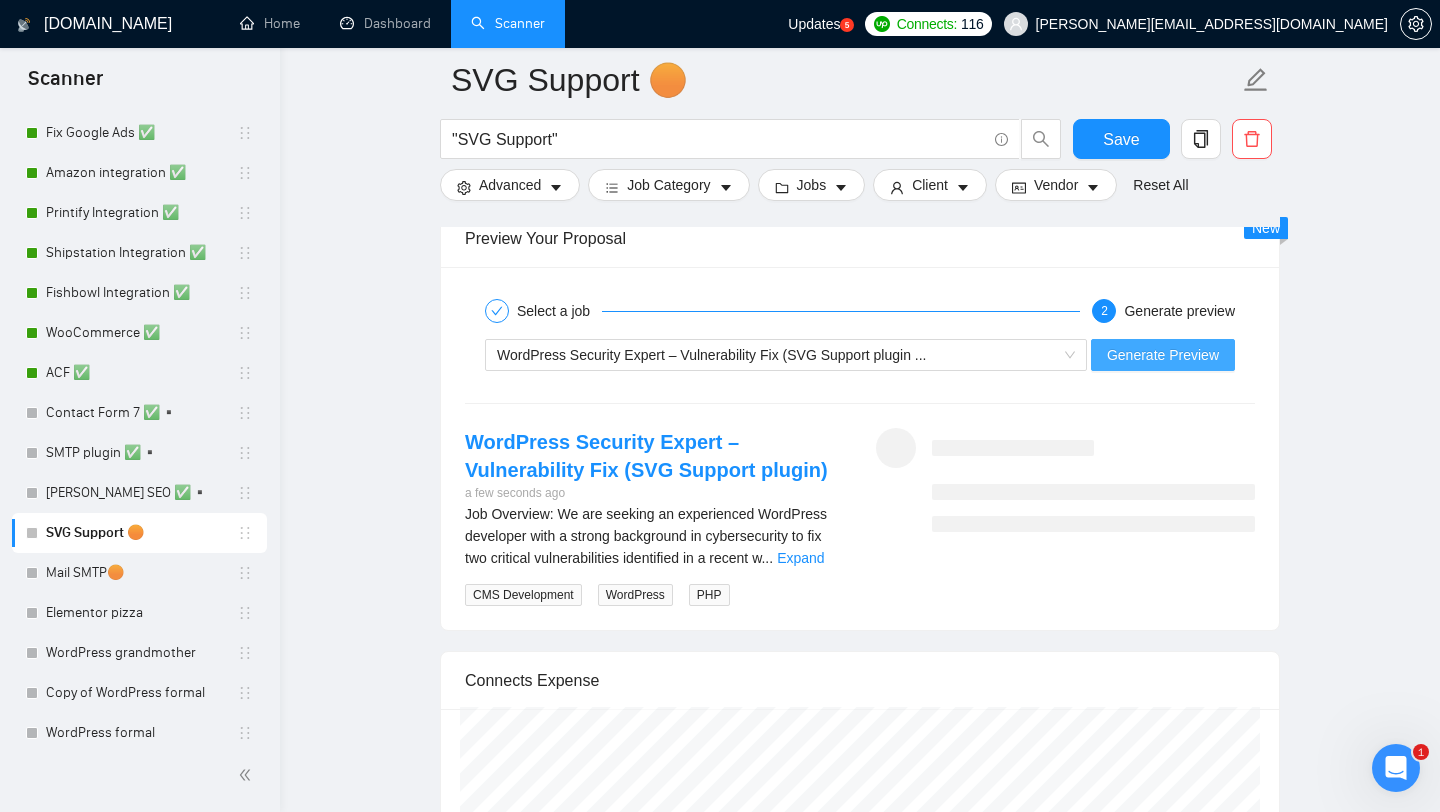 click on "Generate Preview" at bounding box center [1163, 355] 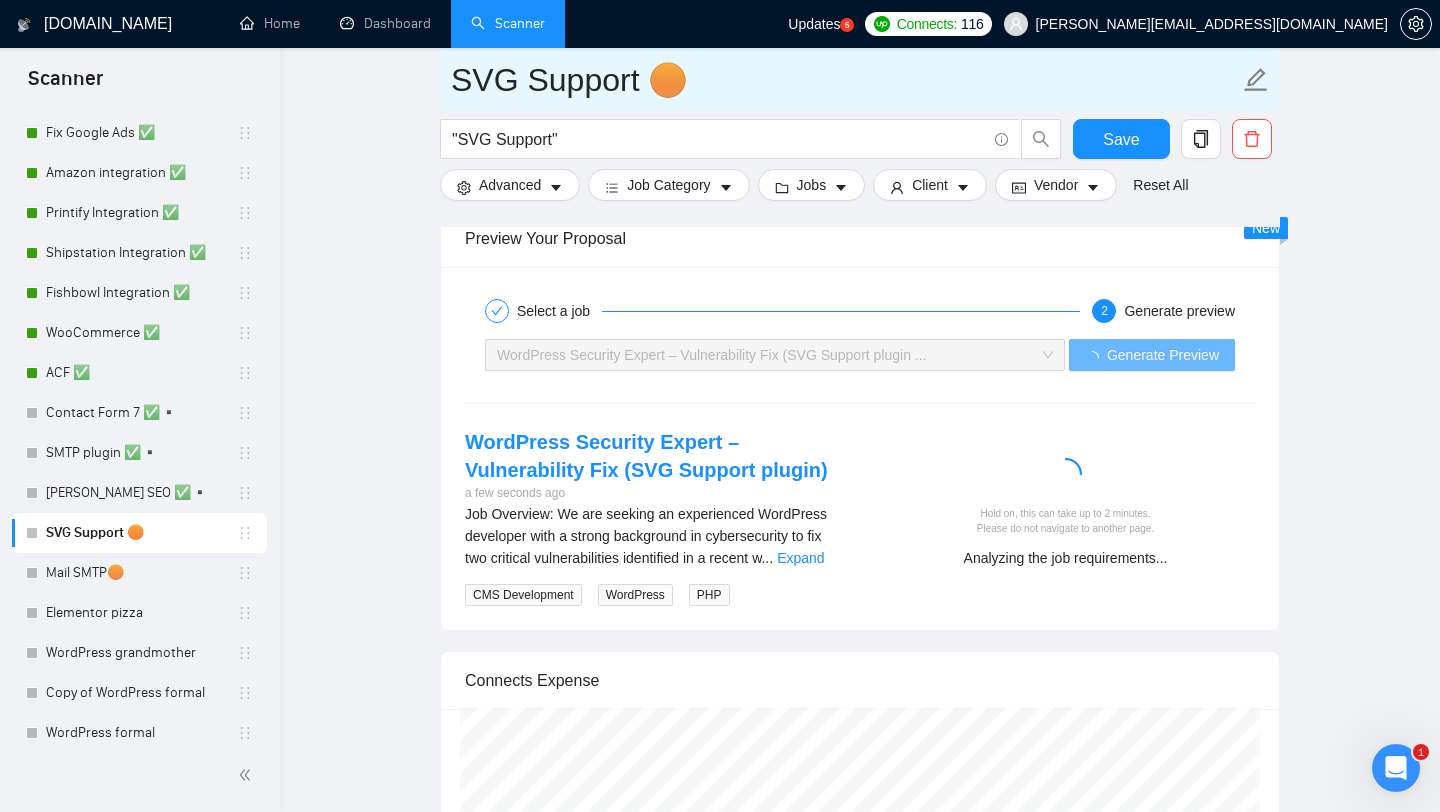 click on "SVG Support 🟠" at bounding box center (845, 80) 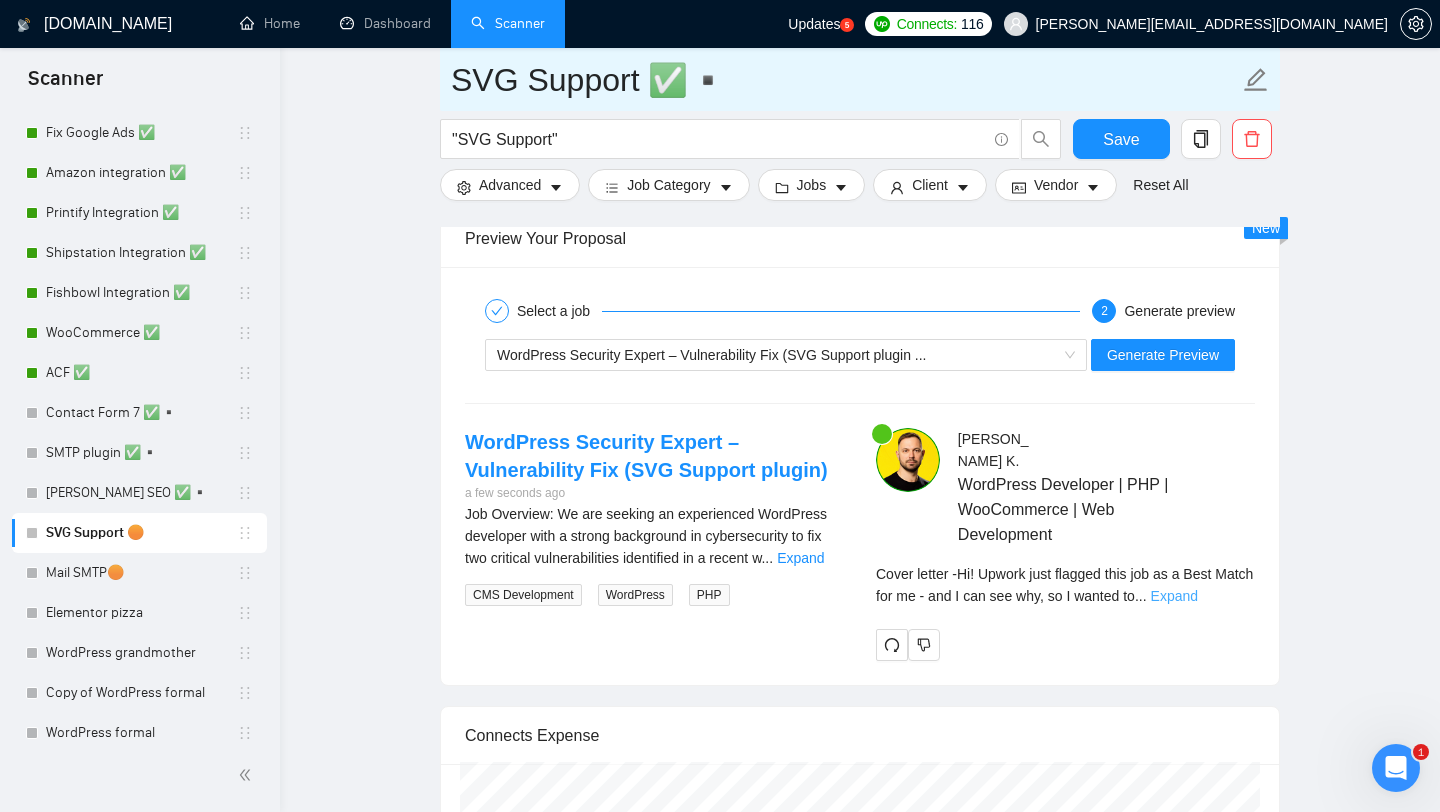type on "SVG Support ✅▪️" 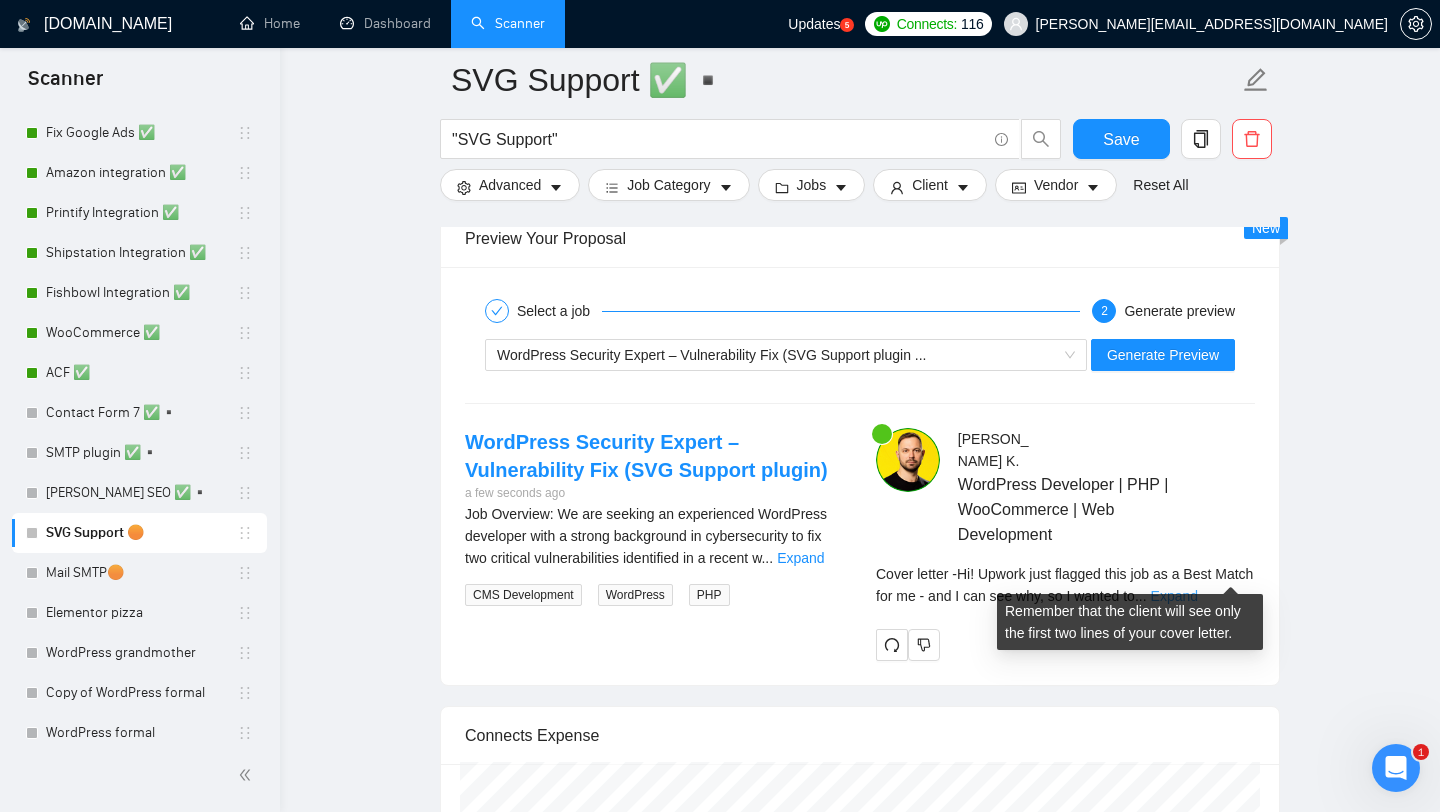 click on "Expand" at bounding box center (1174, 596) 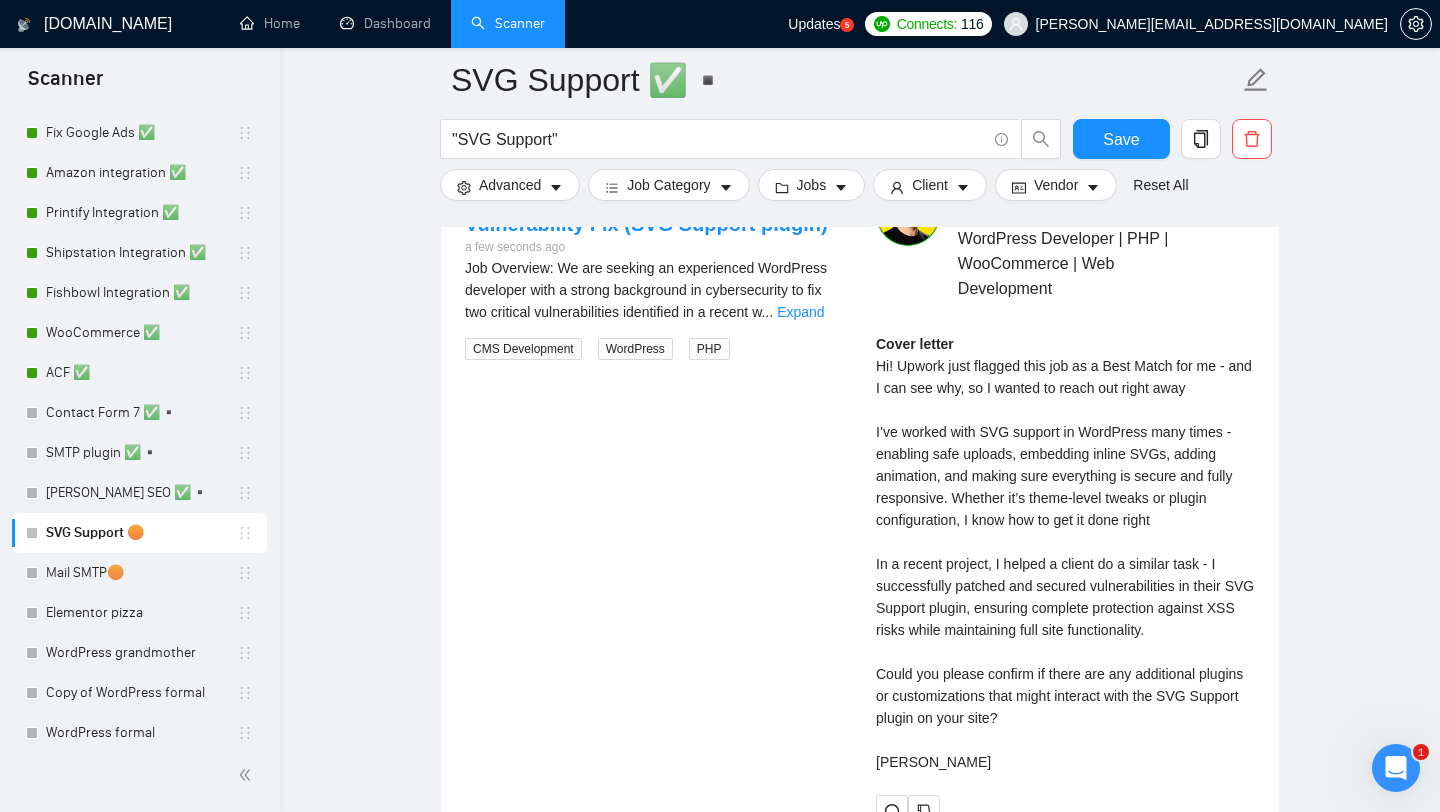 scroll, scrollTop: 3161, scrollLeft: 0, axis: vertical 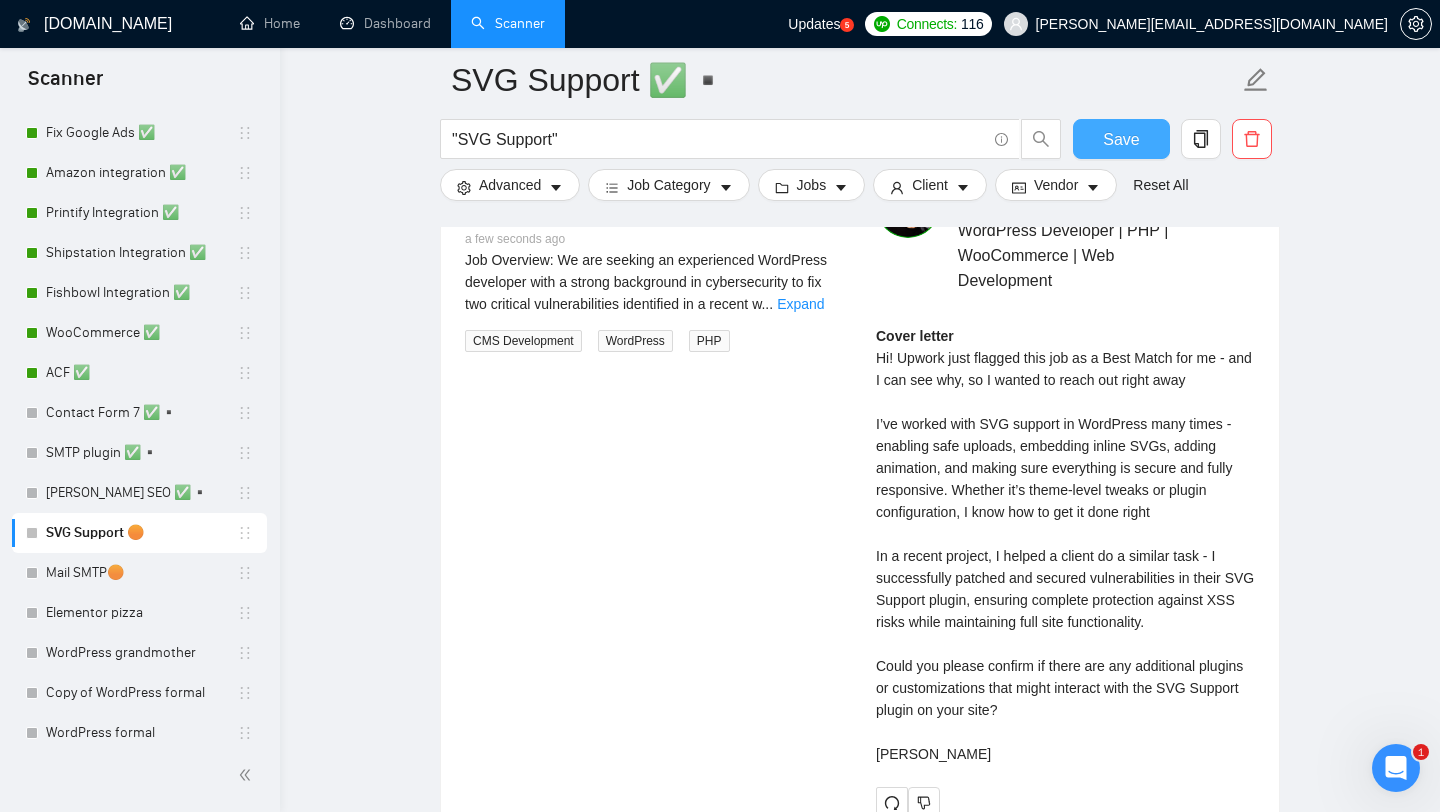 click on "Save" at bounding box center (1121, 139) 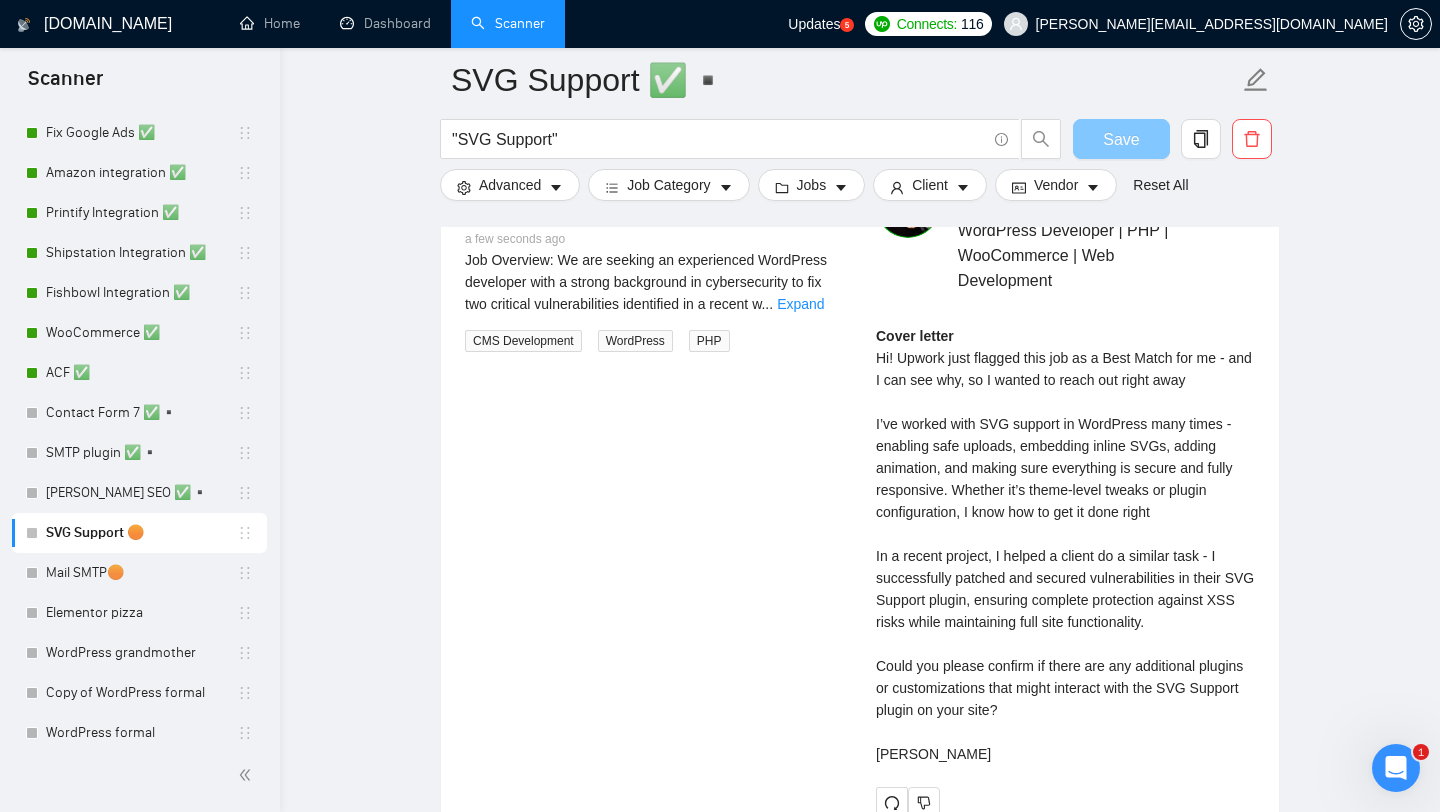 type 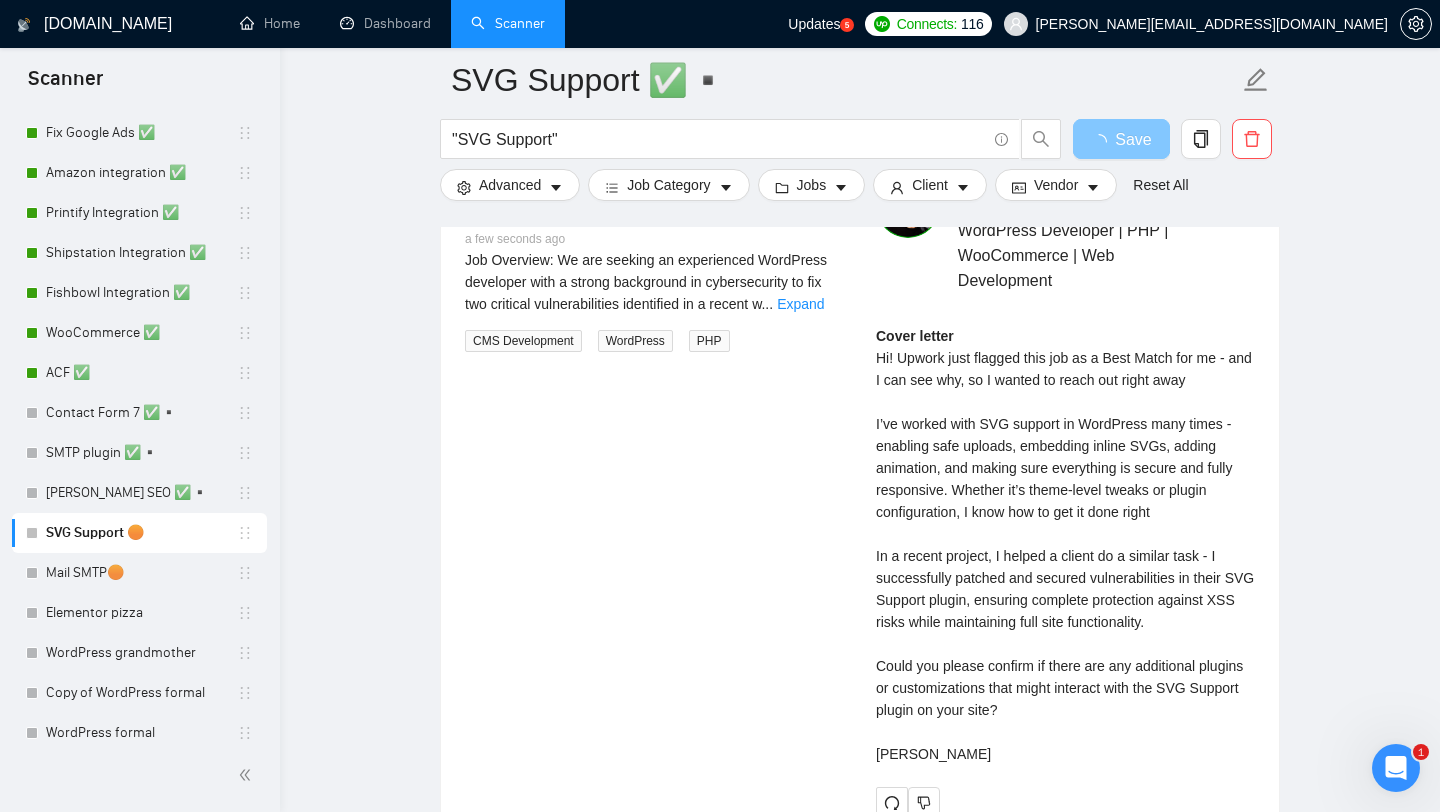 type 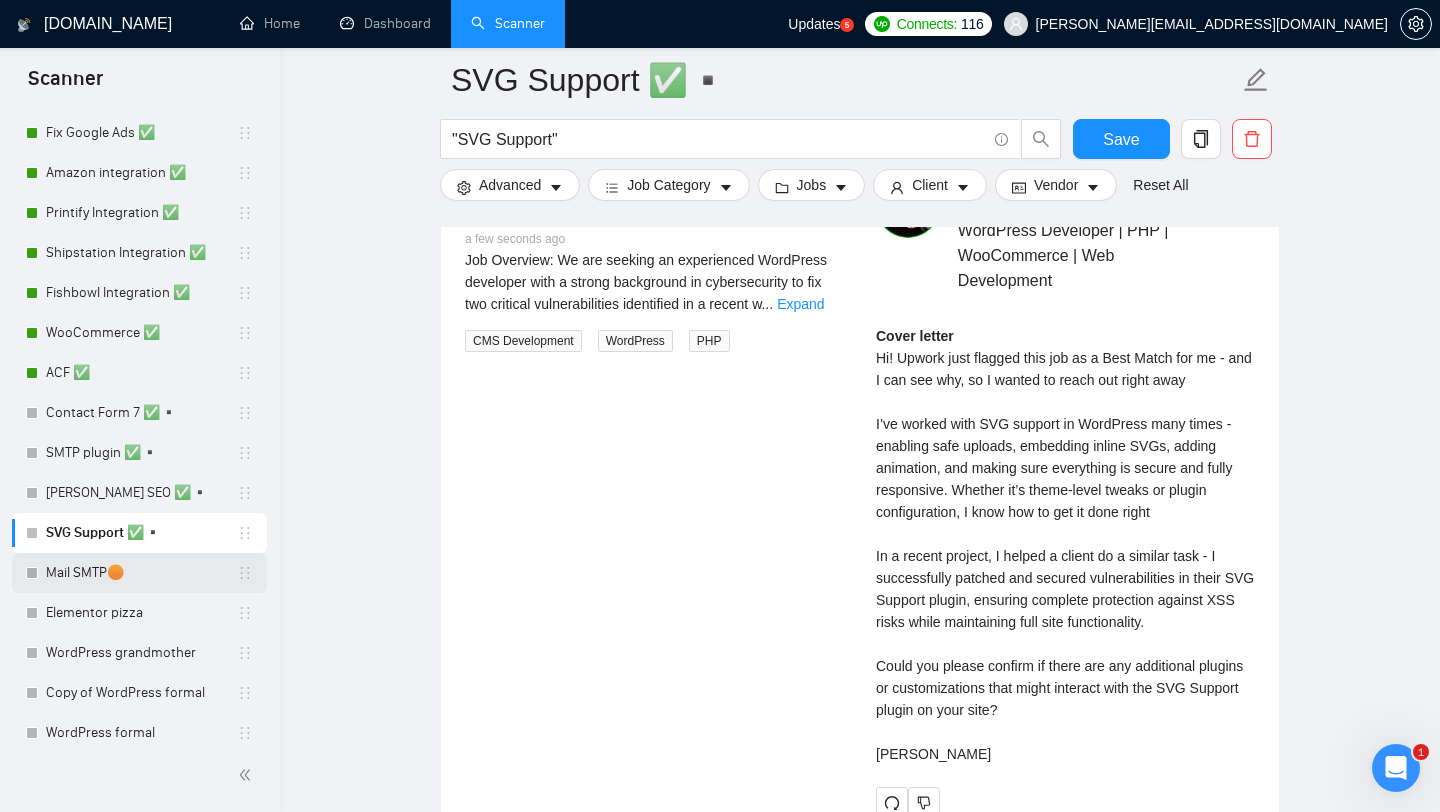 click on "Mail SMTP🟠" at bounding box center [141, 573] 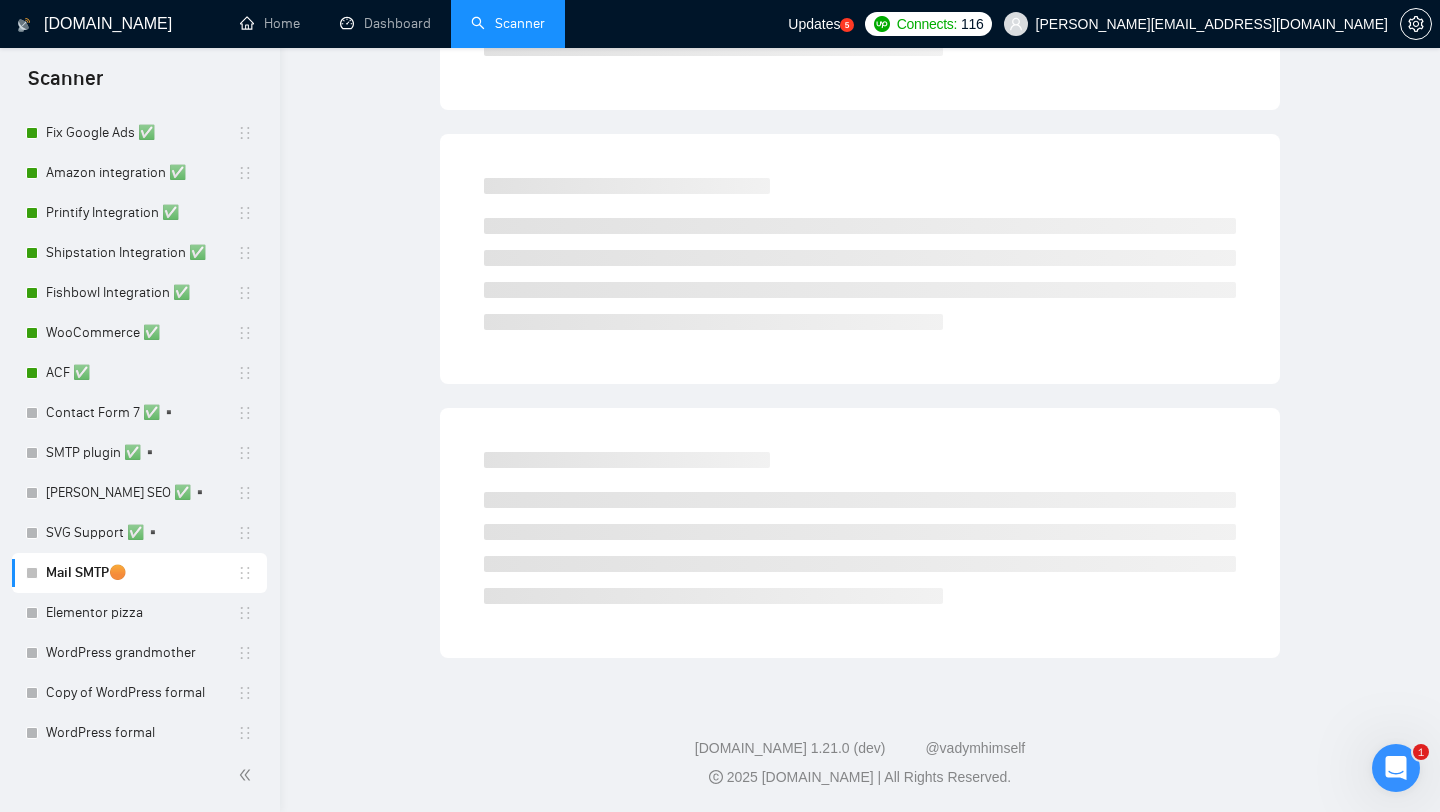 scroll, scrollTop: 0, scrollLeft: 0, axis: both 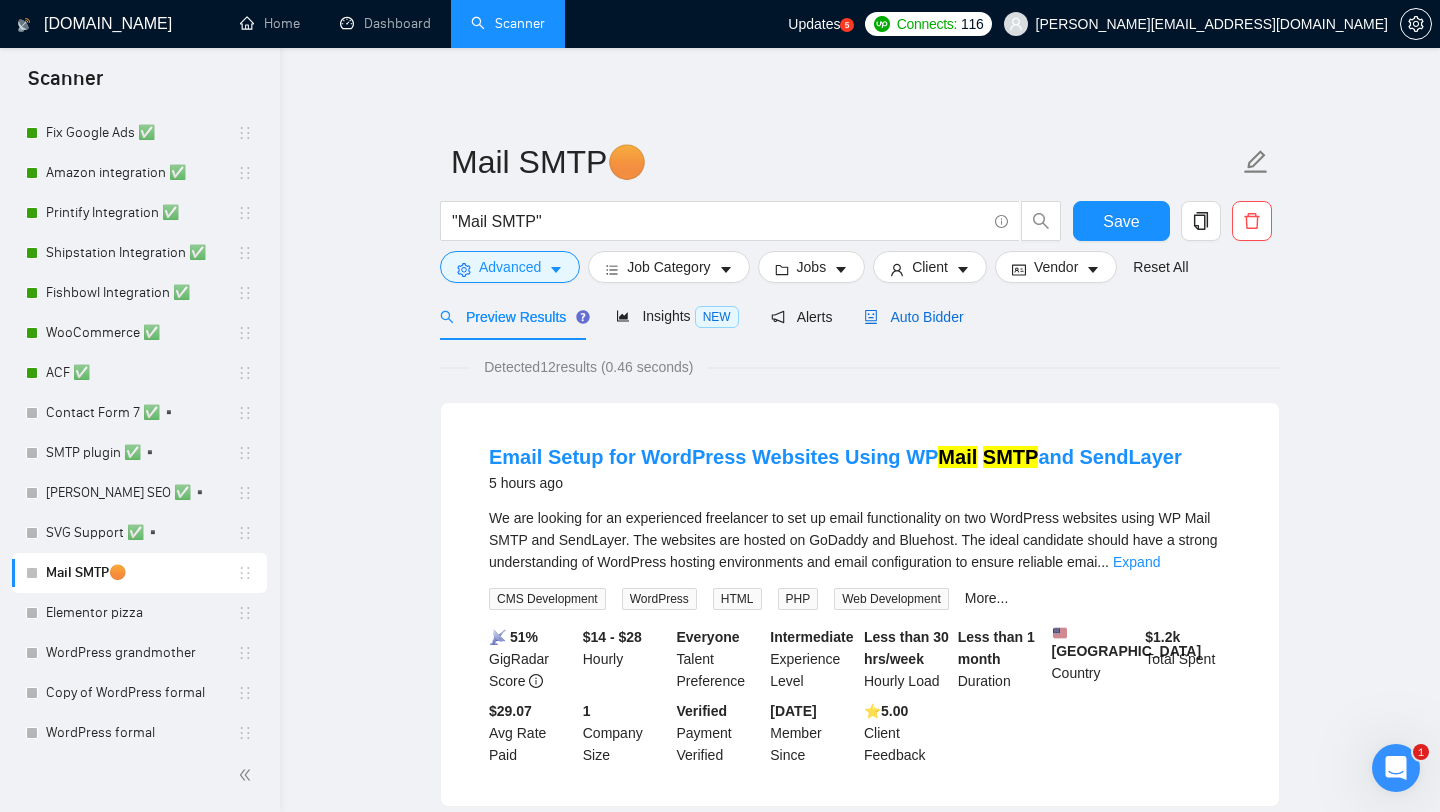 click on "Auto Bidder" at bounding box center [913, 317] 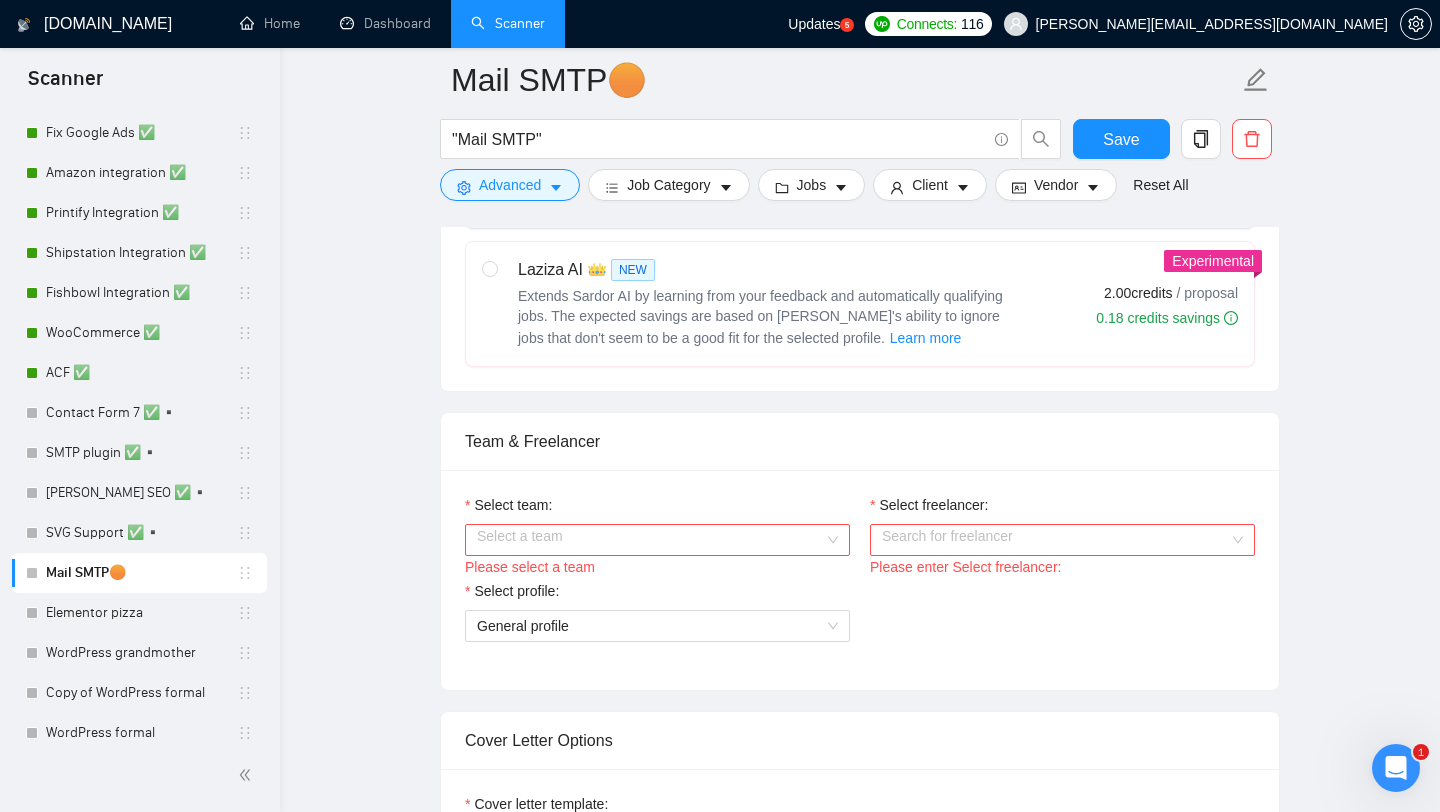 scroll, scrollTop: 826, scrollLeft: 0, axis: vertical 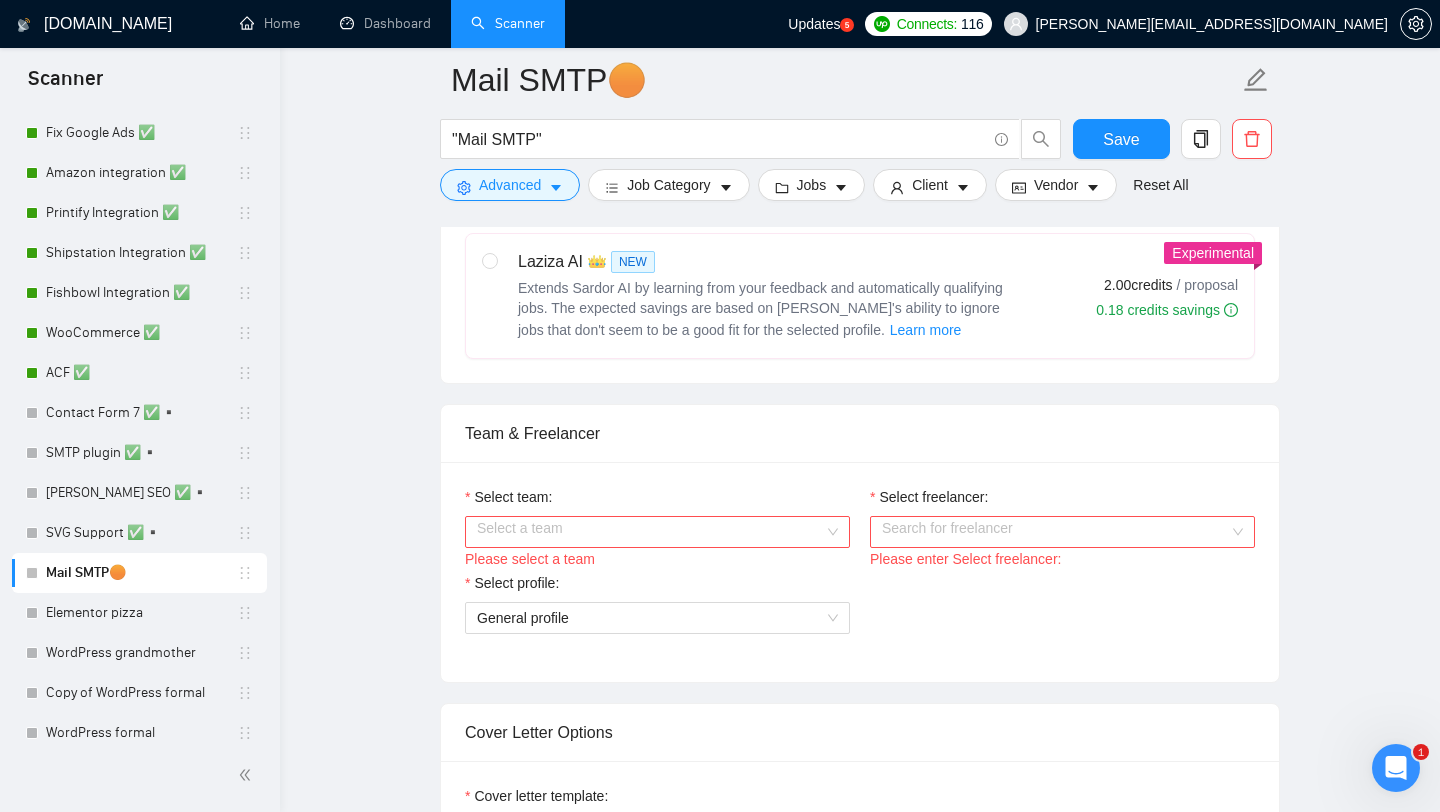 click on "Please select a team" at bounding box center [657, 559] 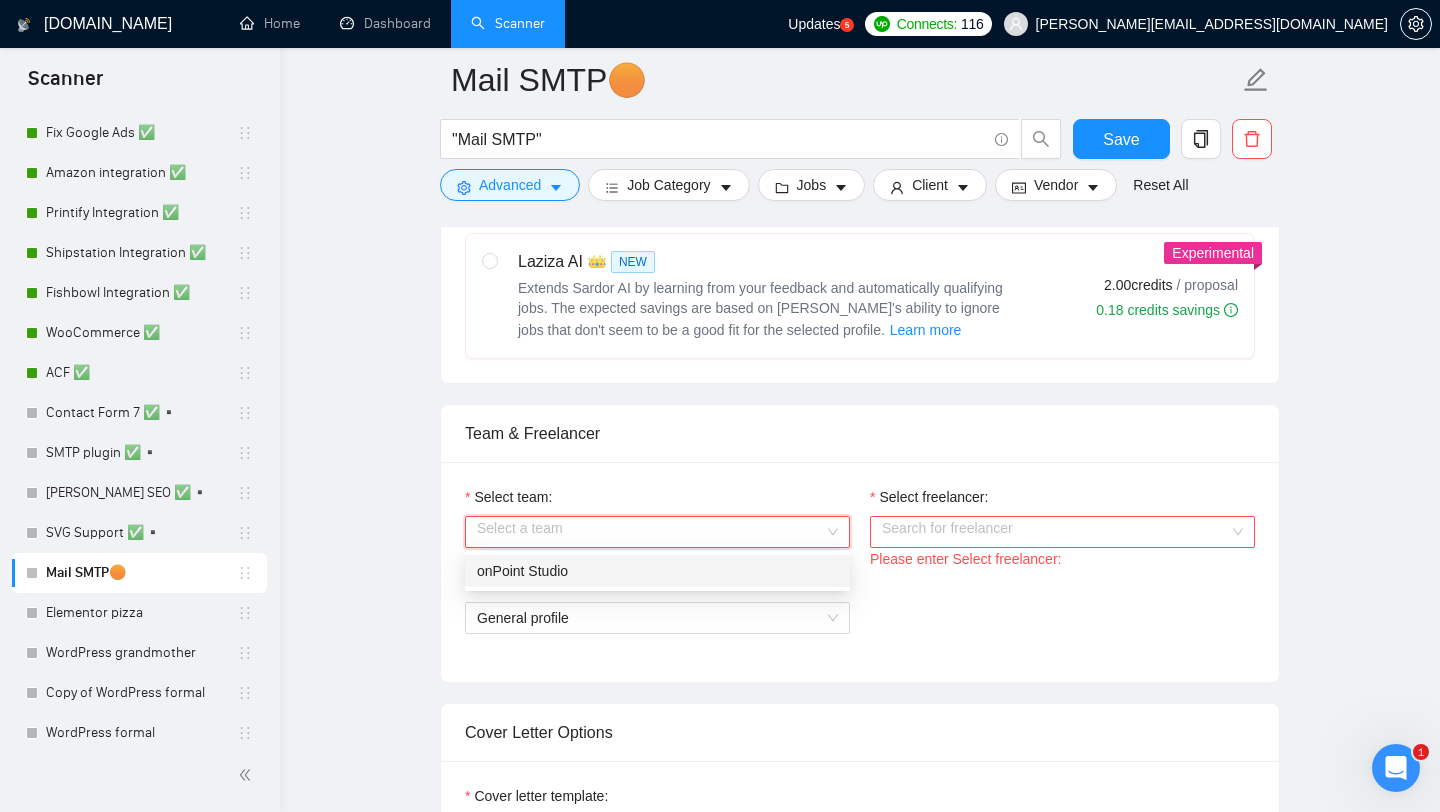 click on "onPoint Studio" at bounding box center [657, 571] 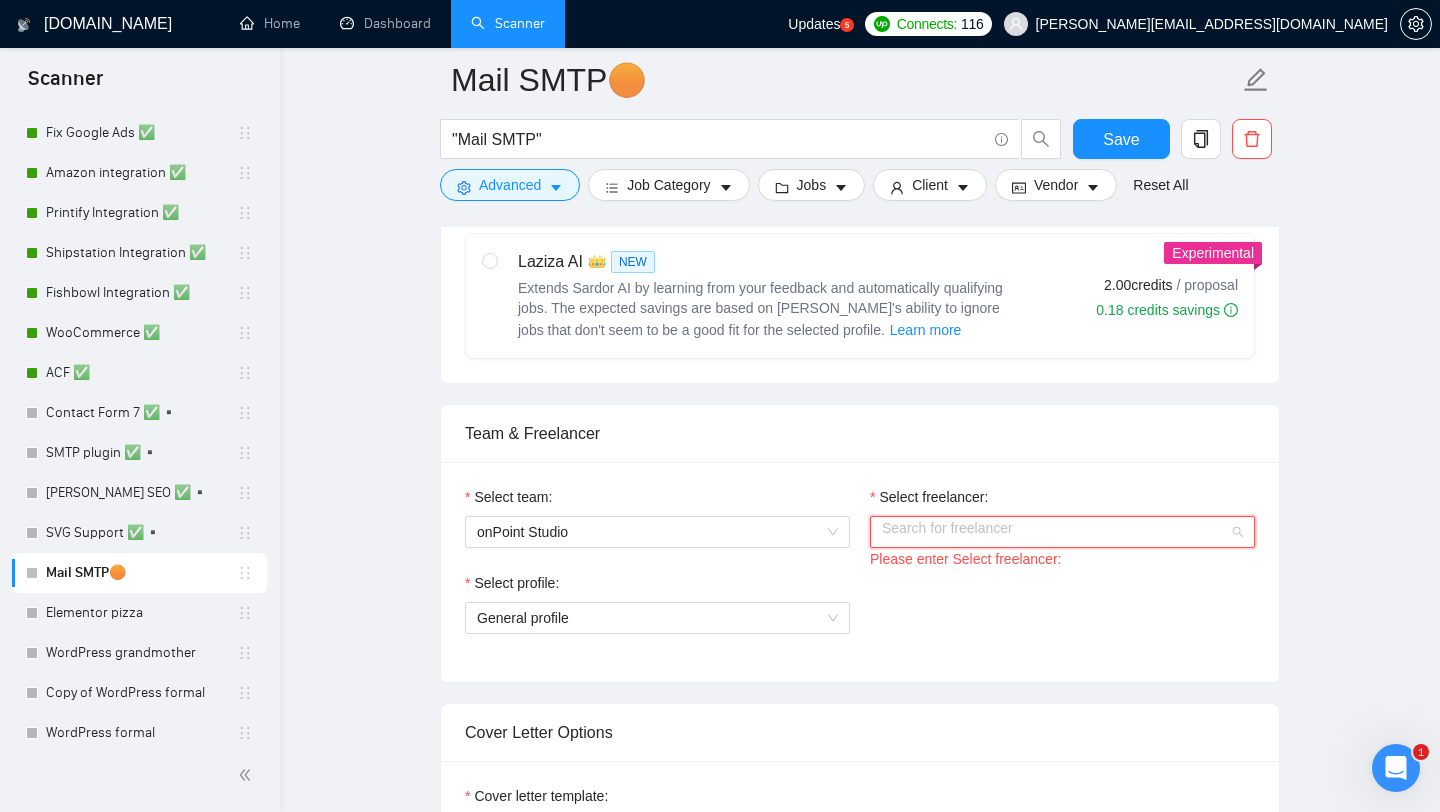 click on "Select freelancer:" at bounding box center (1055, 532) 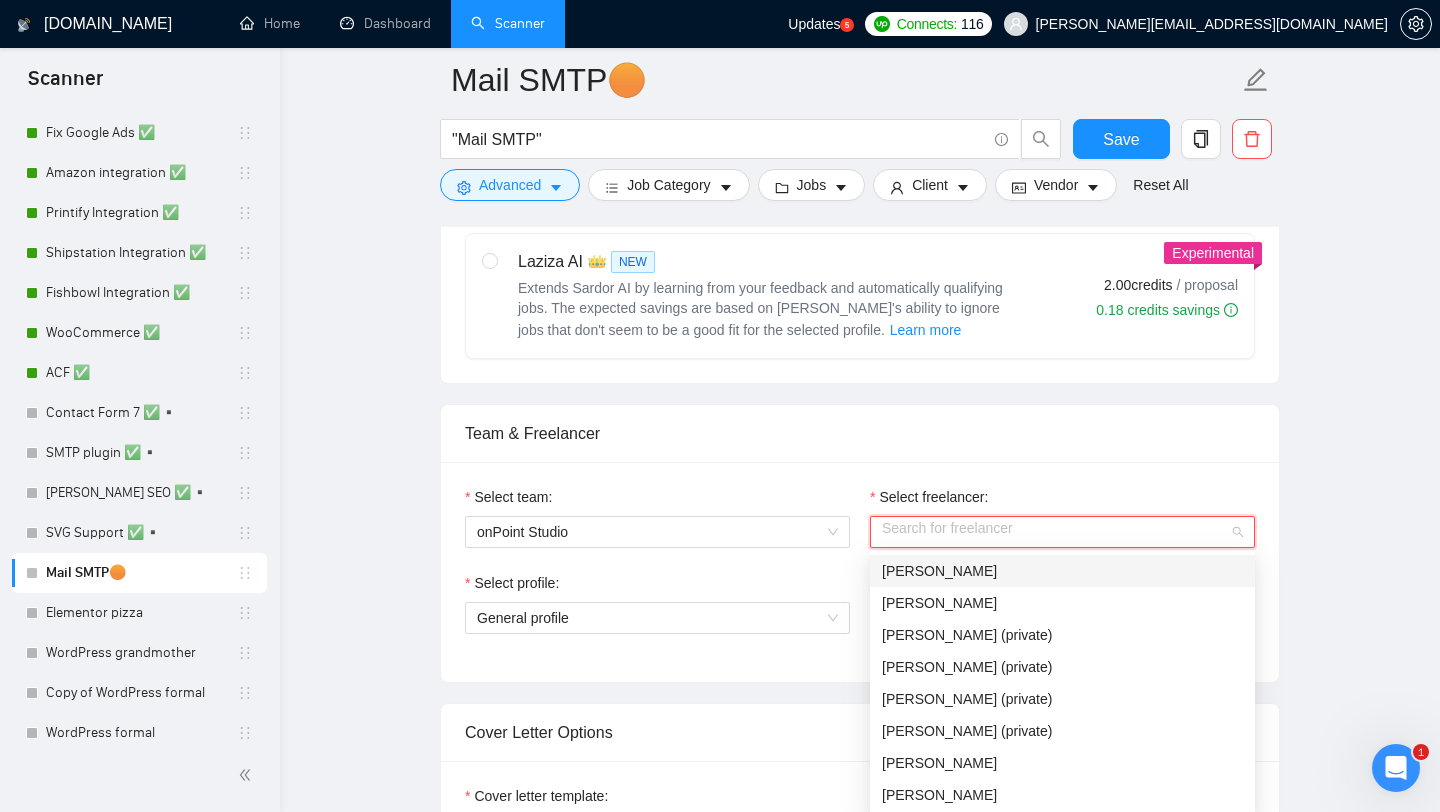 click on "[PERSON_NAME]" at bounding box center [1062, 571] 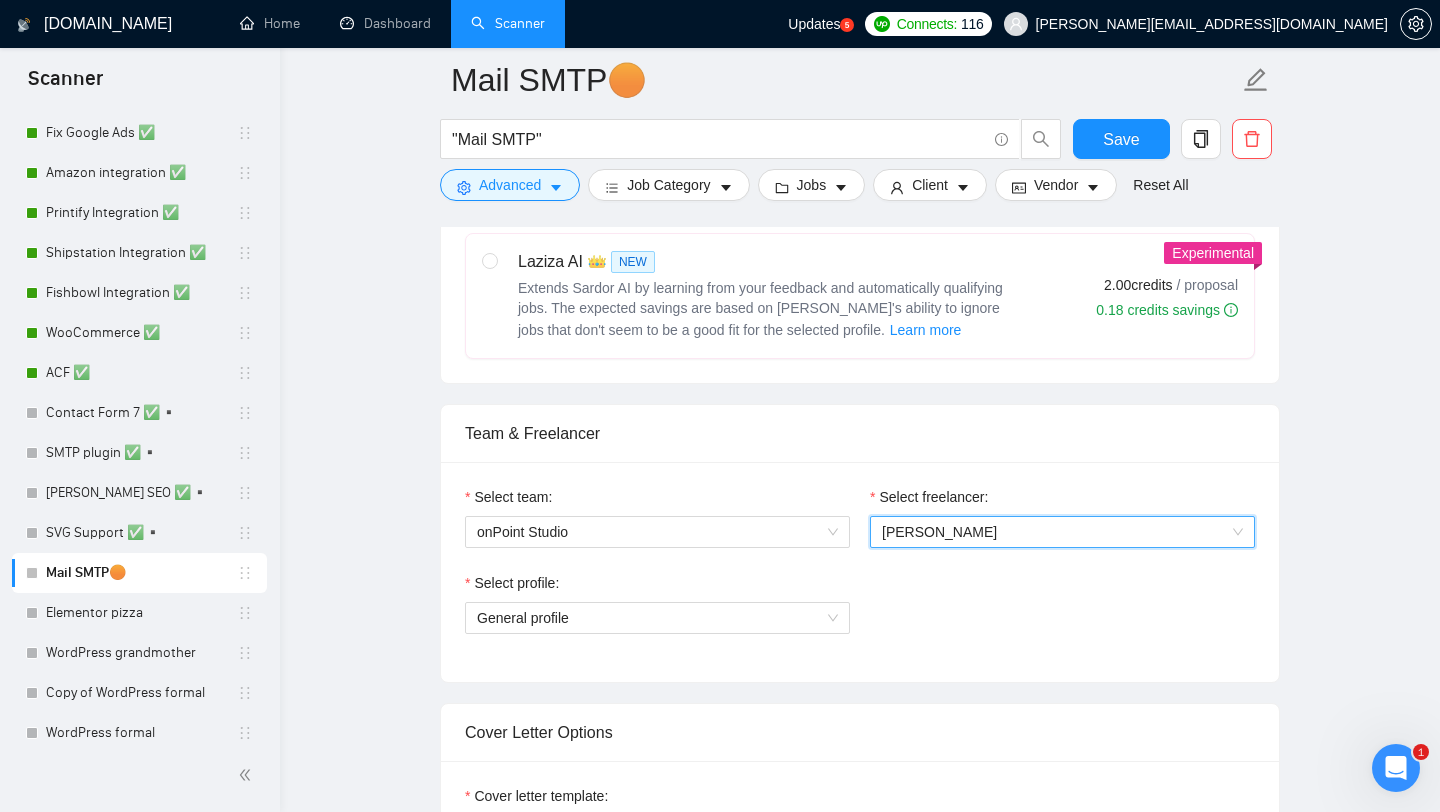 click on "Select profile: General profile" at bounding box center [657, 615] 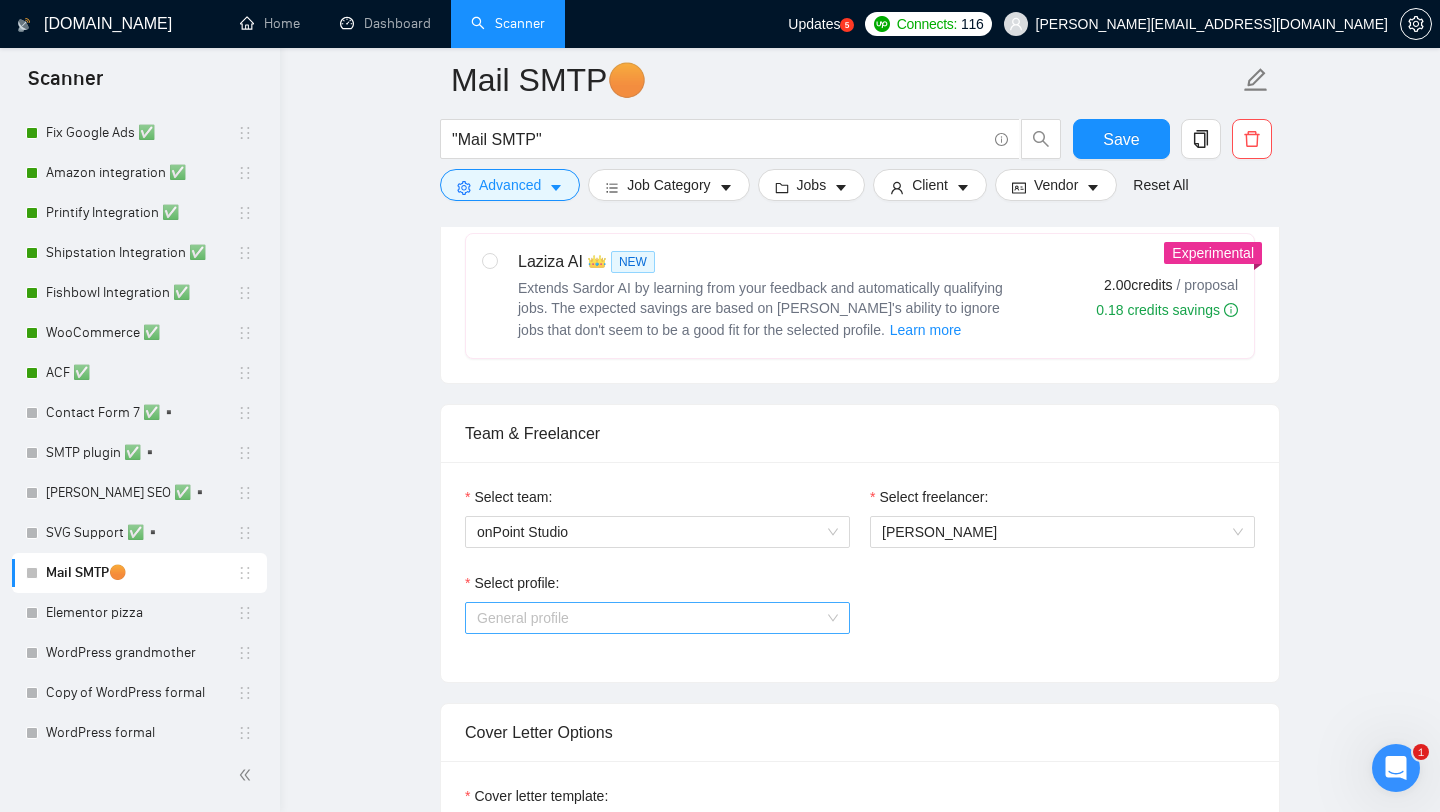 click on "General profile" at bounding box center [657, 618] 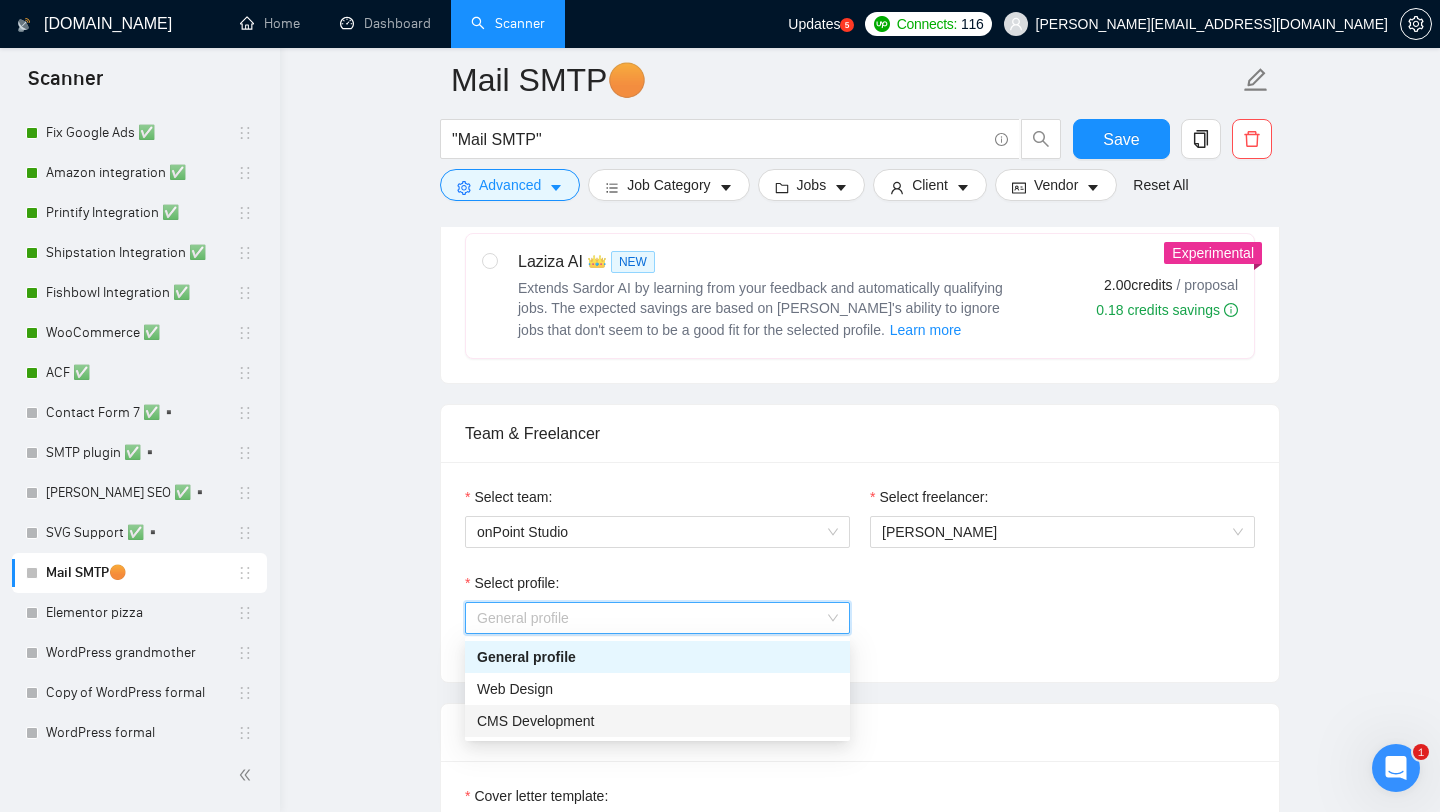 click on "CMS Development" at bounding box center (657, 721) 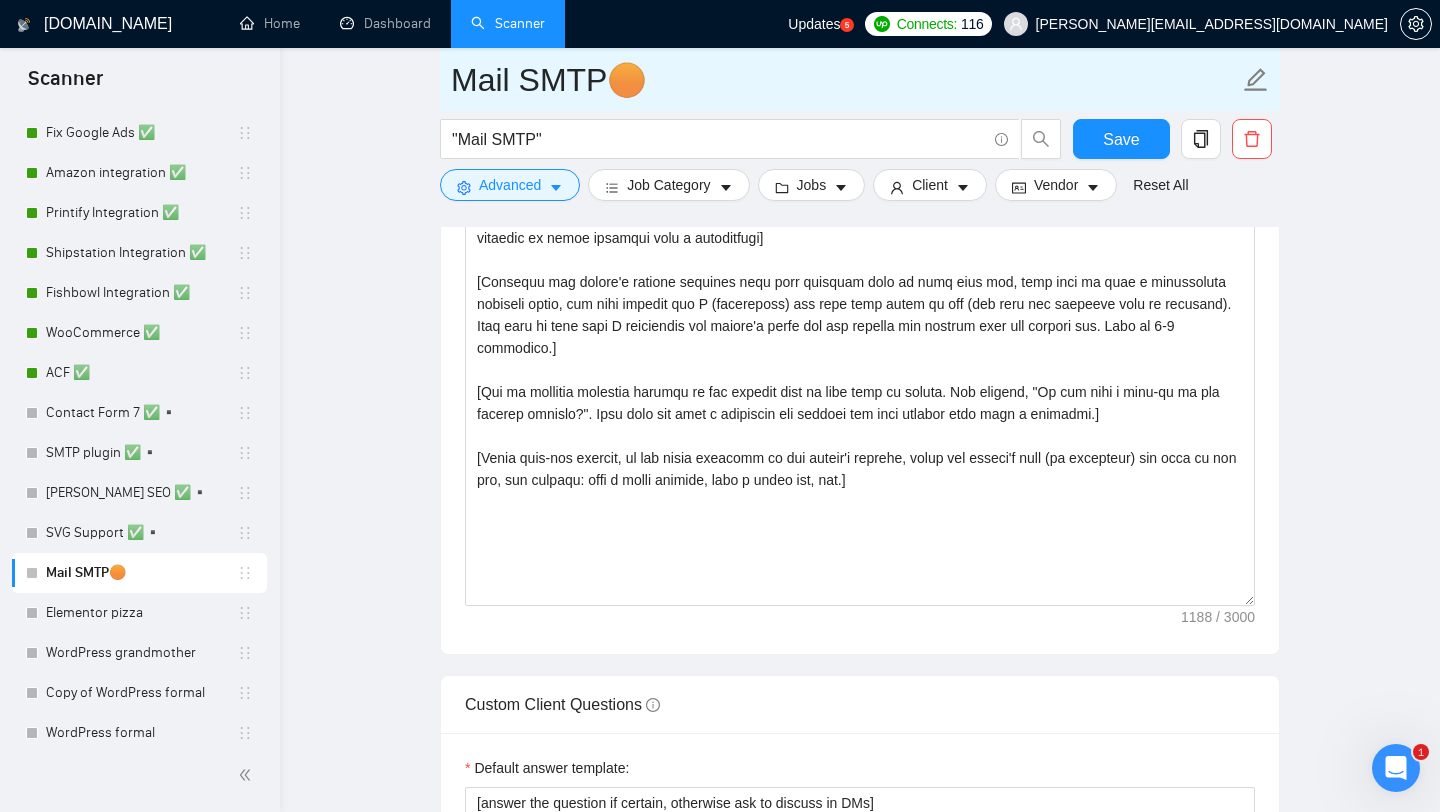 scroll, scrollTop: 1470, scrollLeft: 0, axis: vertical 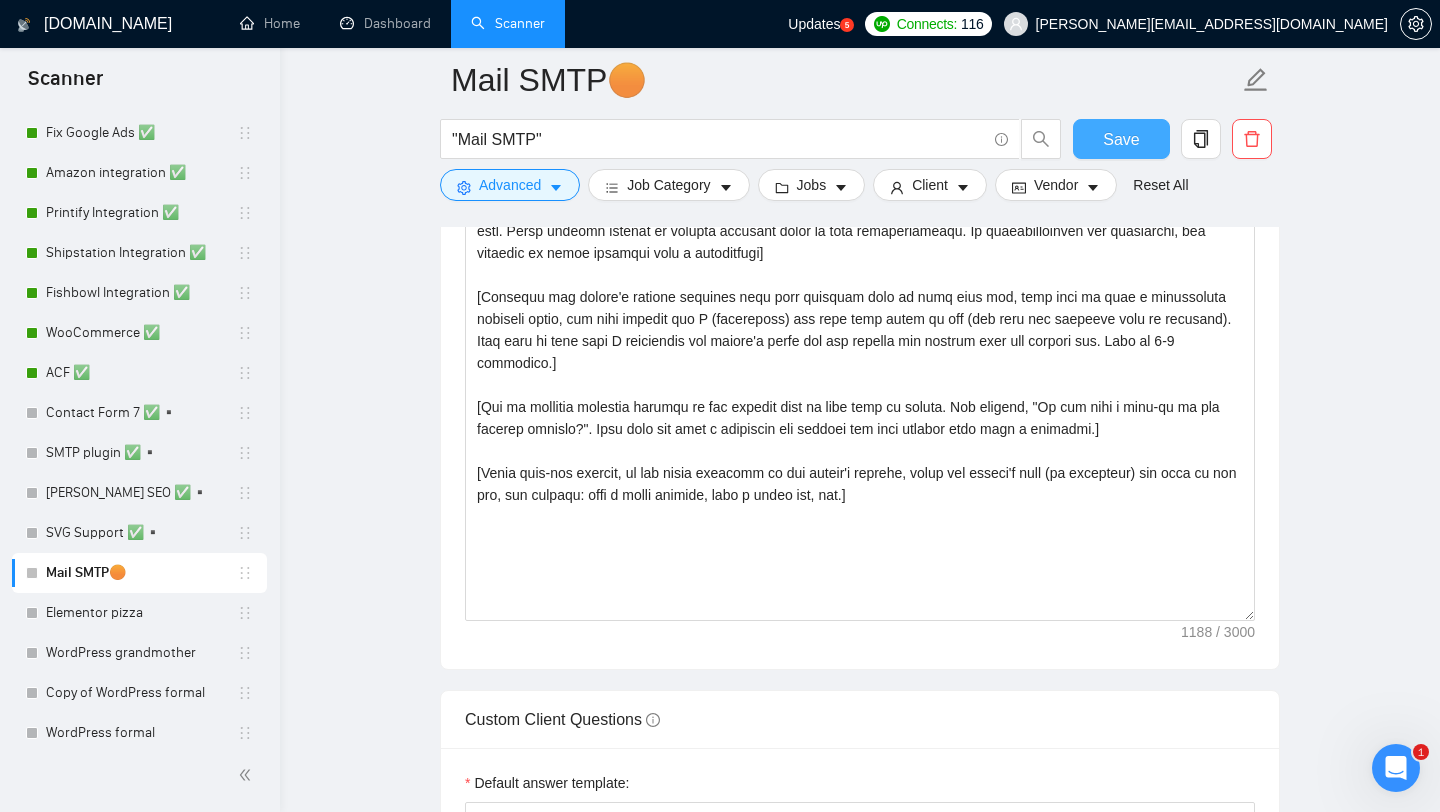 click on "Save" at bounding box center (1121, 139) 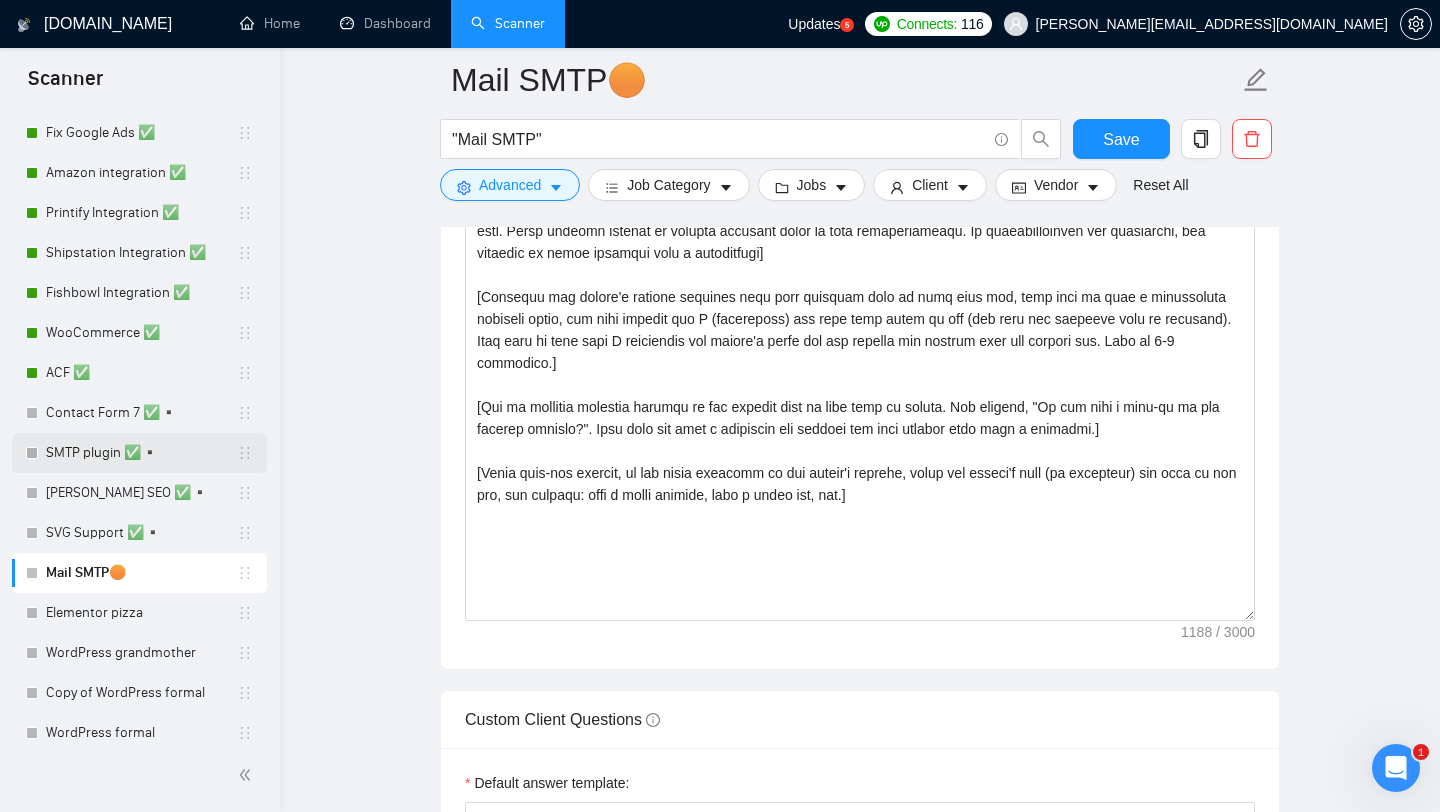 type 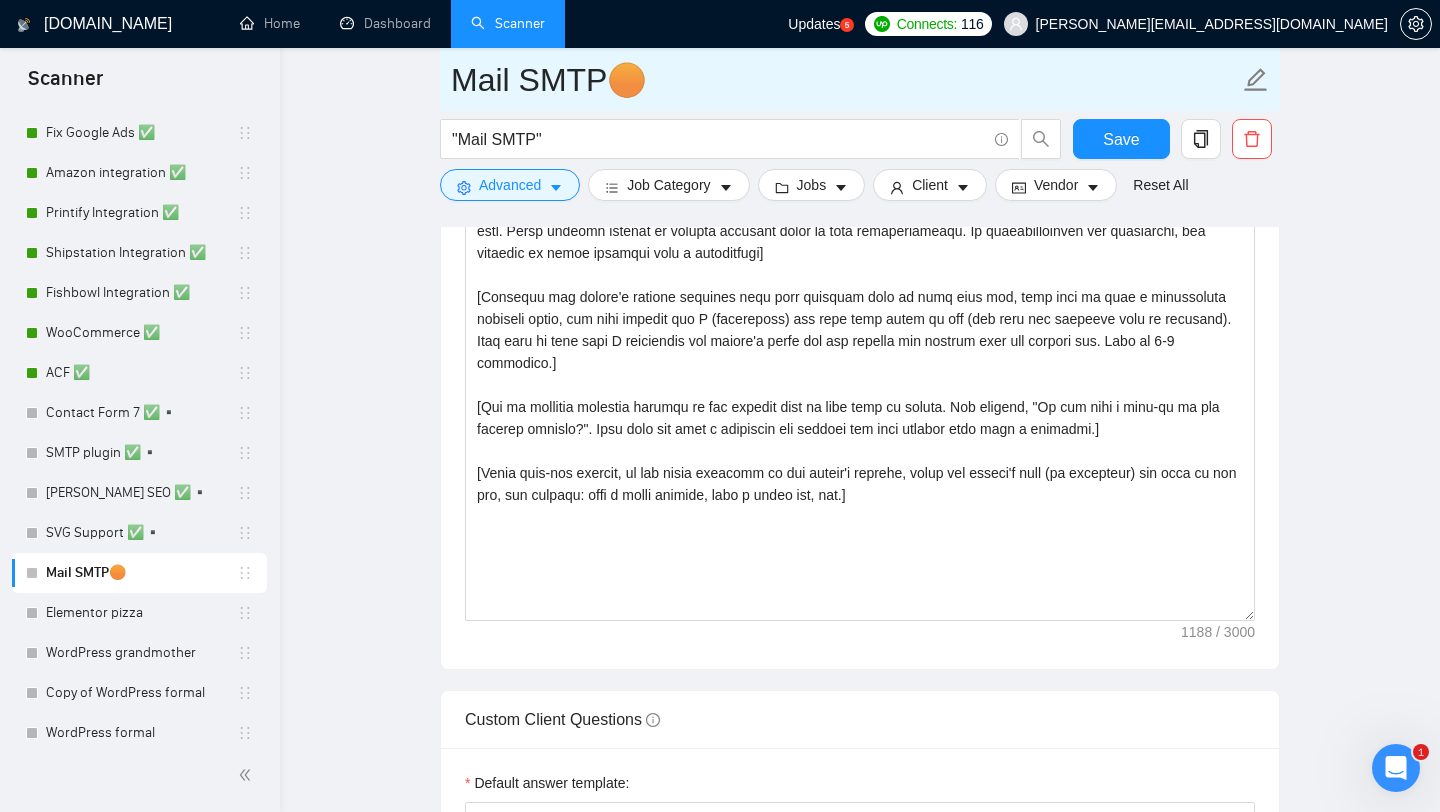 drag, startPoint x: 457, startPoint y: 78, endPoint x: 596, endPoint y: 84, distance: 139.12944 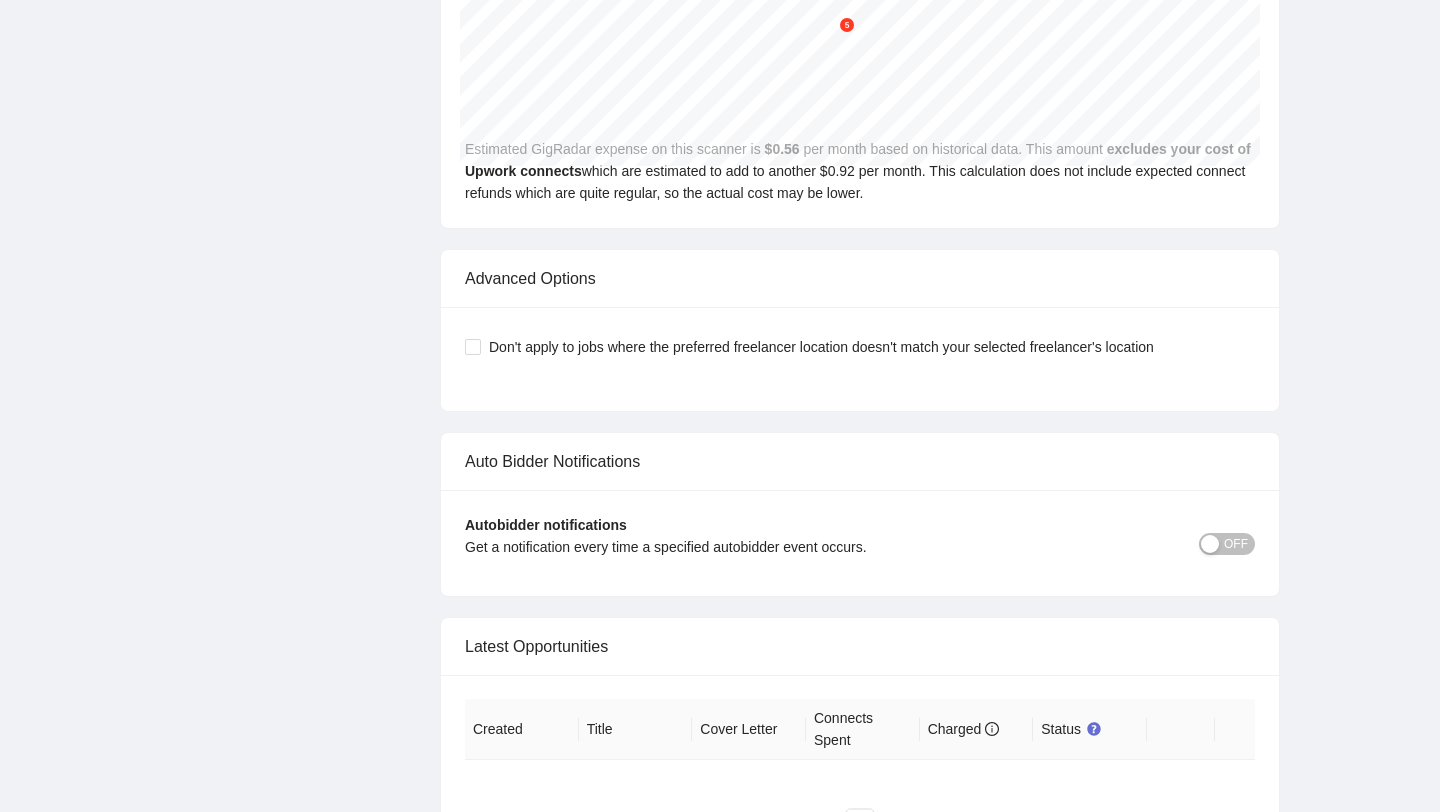 scroll, scrollTop: 3938, scrollLeft: 0, axis: vertical 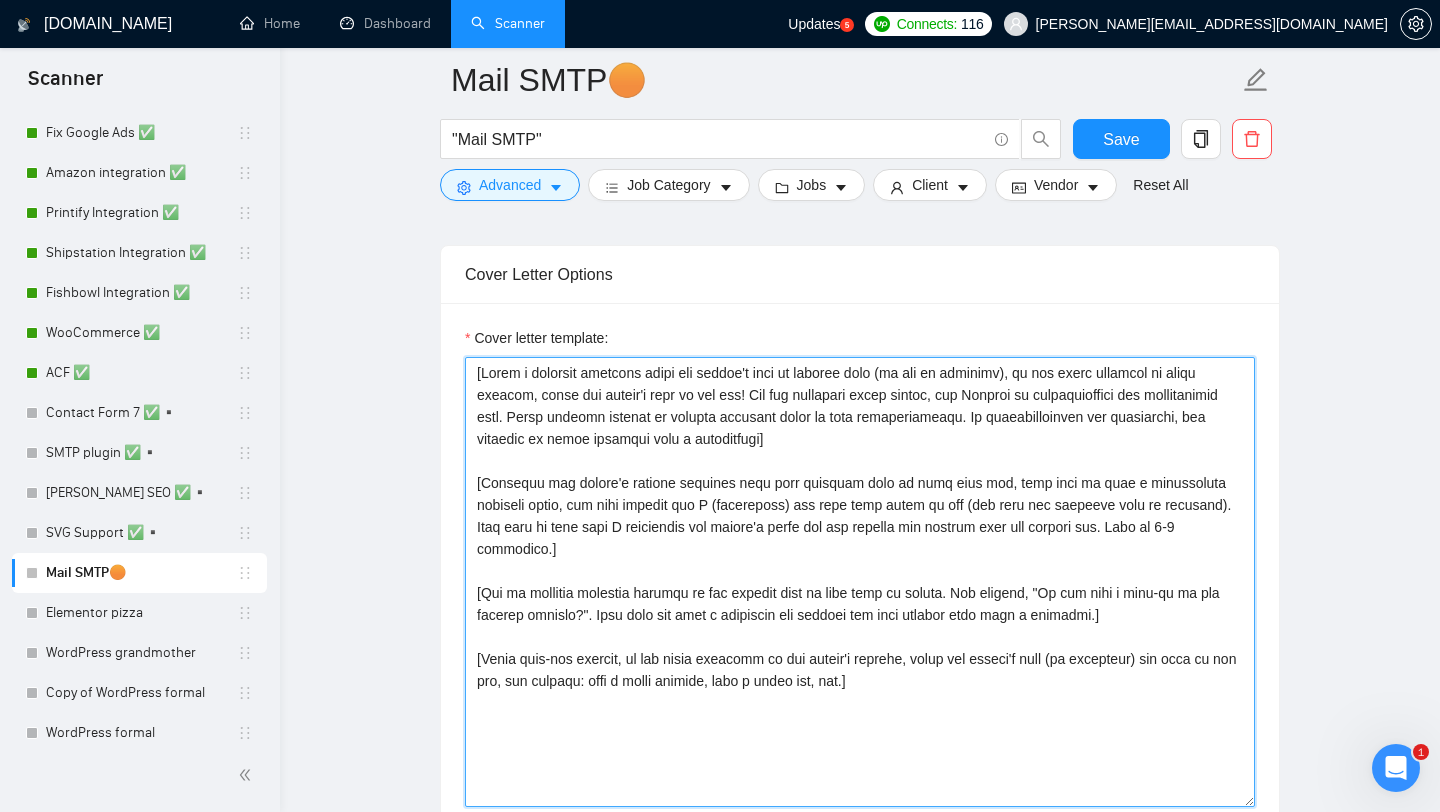 click on "Cover letter template:" at bounding box center (860, 582) 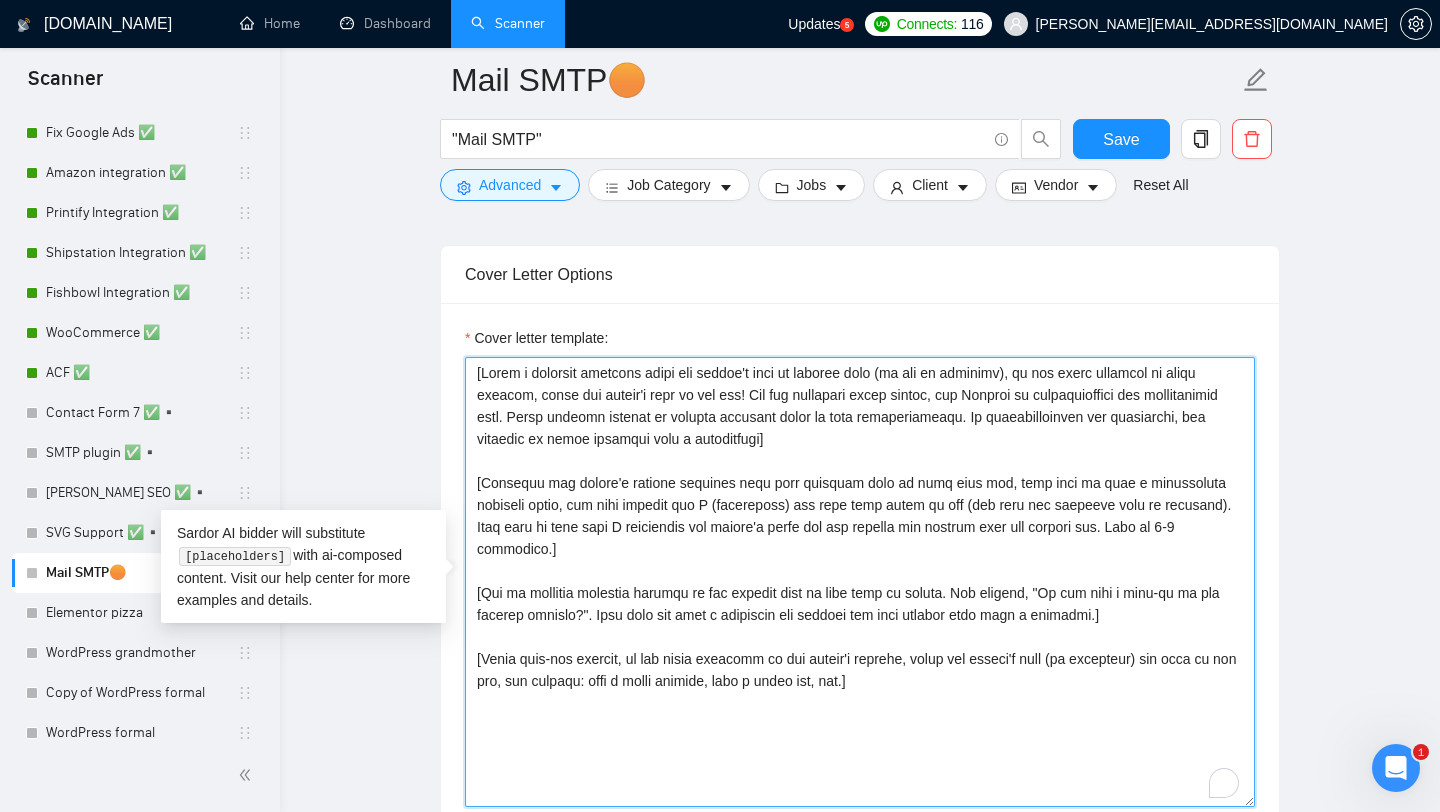 paste on "Hey! Upwork just suggested your job as a Best Match for me - and I can totally see why, so I wanted to message you right away]
[ I’ve configured SMTP on many WordPress sites using plugins like WP Mail SMTP and Post SMTP. From setting up Gmail or Outlook sending, to integrating third-party services like SendGrid and Mailgun - I make sure emails go out reliably. I also take care of SPF, DKIM, and DMARC settings to ensure deliverability ]
[ Just helped a client last week do similar task- ]" 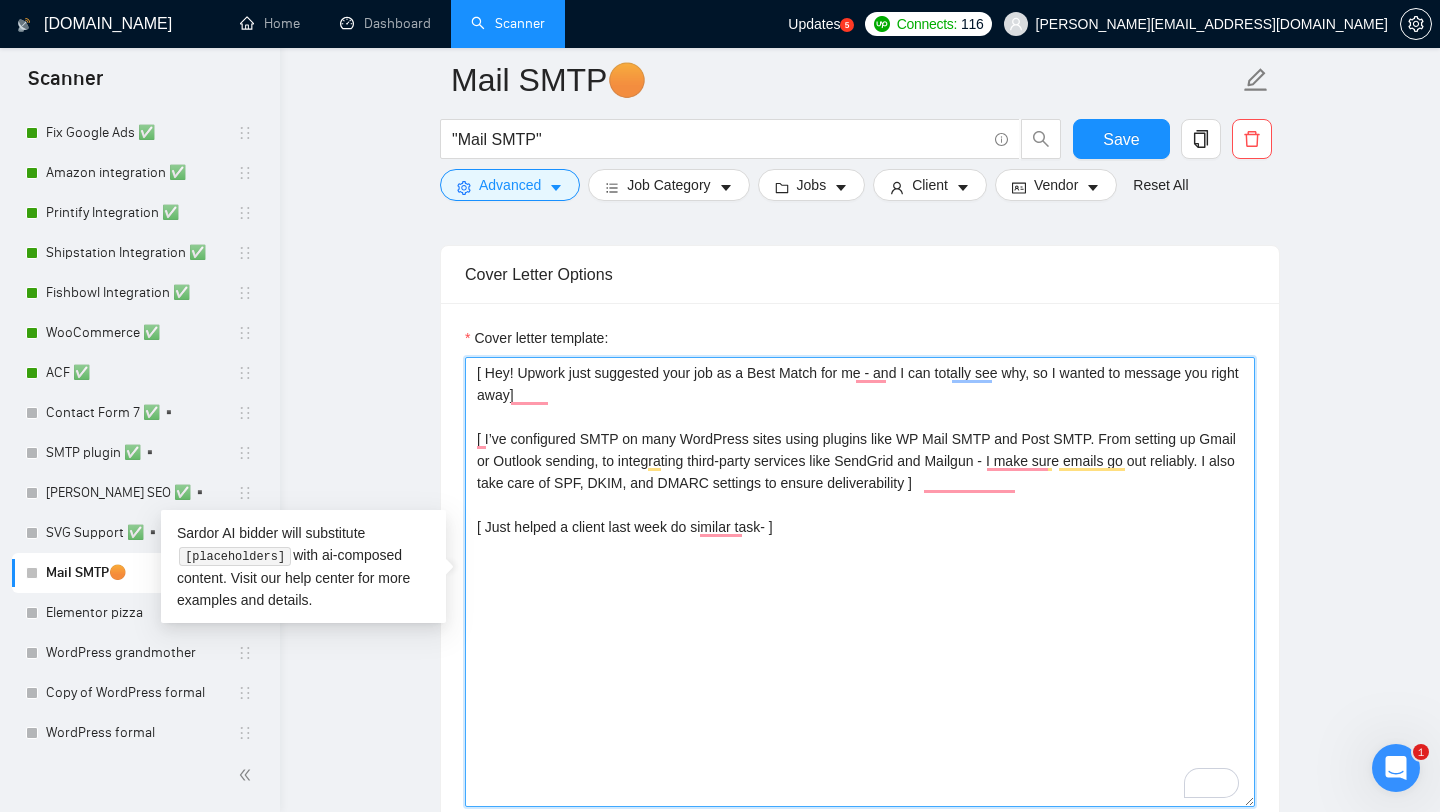 click on "[ Hey! Upwork just suggested your job as a Best Match for me - and I can totally see why, so I wanted to message you right away]
[ I’ve configured SMTP on many WordPress sites using plugins like WP Mail SMTP and Post SMTP. From setting up Gmail or Outlook sending, to integrating third-party services like SendGrid and Mailgun - I make sure emails go out reliably. I also take care of SPF, DKIM, and DMARC settings to ensure deliverability ]
[ Just helped a client last week do similar task- ]" at bounding box center [860, 582] 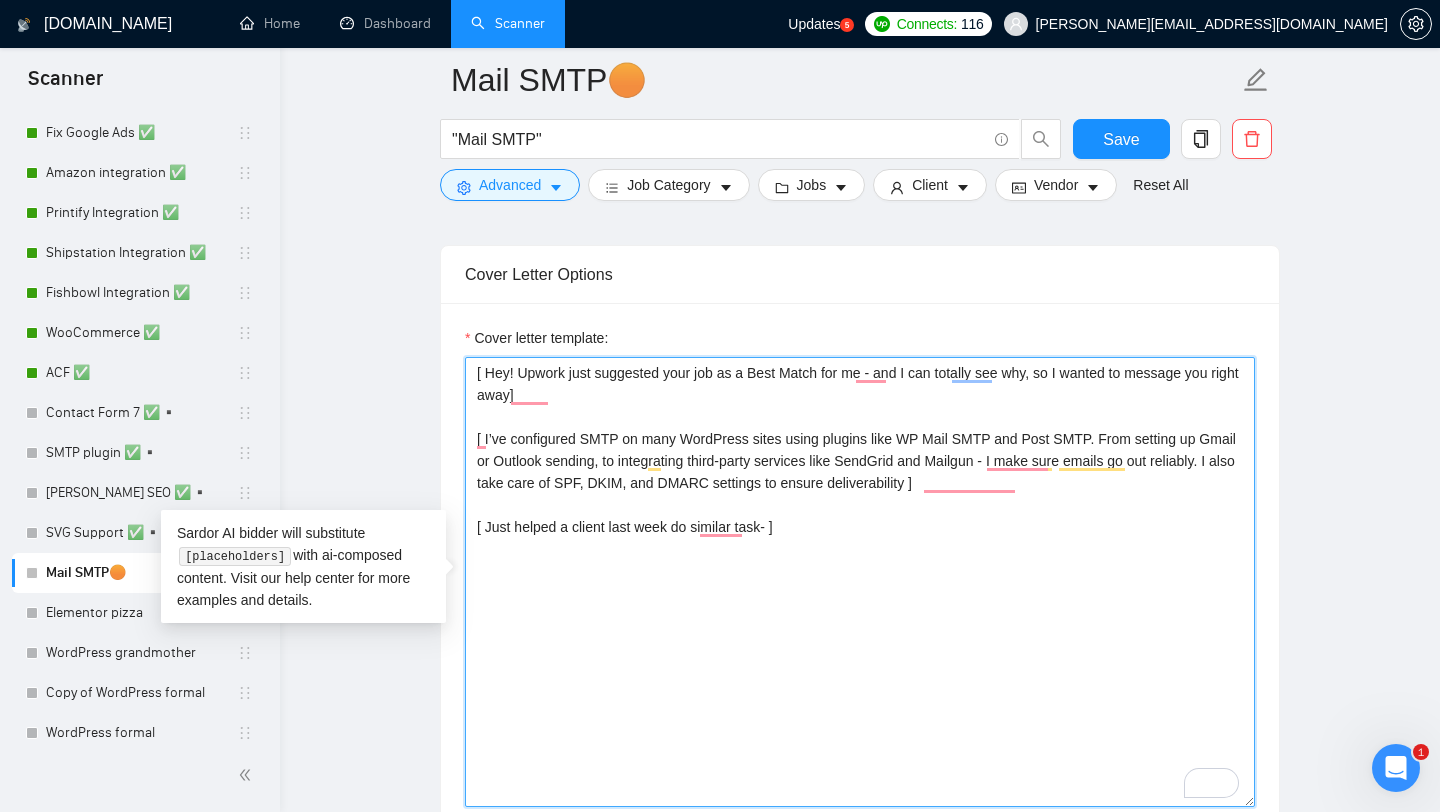 paste on "[ask one easy, short relevant questions about the project(don't use the words - challenges, challenge)]
[Best,
Alex]" 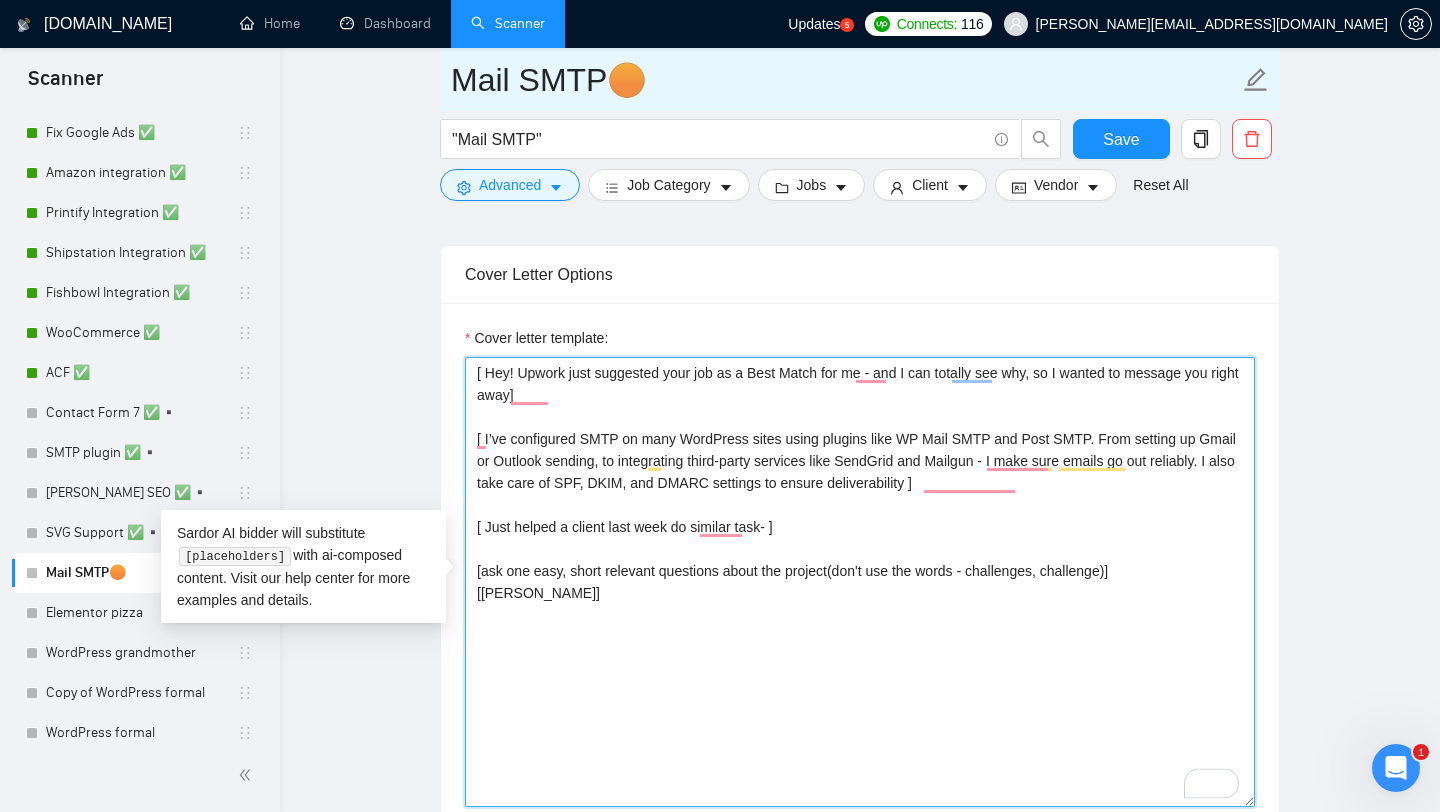 type on "[ Hey! Upwork just suggested your job as a Best Match for me - and I can totally see why, so I wanted to message you right away]
[ I’ve configured SMTP on many WordPress sites using plugins like WP Mail SMTP and Post SMTP. From setting up Gmail or Outlook sending, to integrating third-party services like SendGrid and Mailgun - I make sure emails go out reliably. I also take care of SPF, DKIM, and DMARC settings to ensure deliverability ]
[ Just helped a client last week do similar task- ]
[ask one easy, short relevant questions about the project(don't use the words - challenges, challenge)]
[Best,
Alex]" 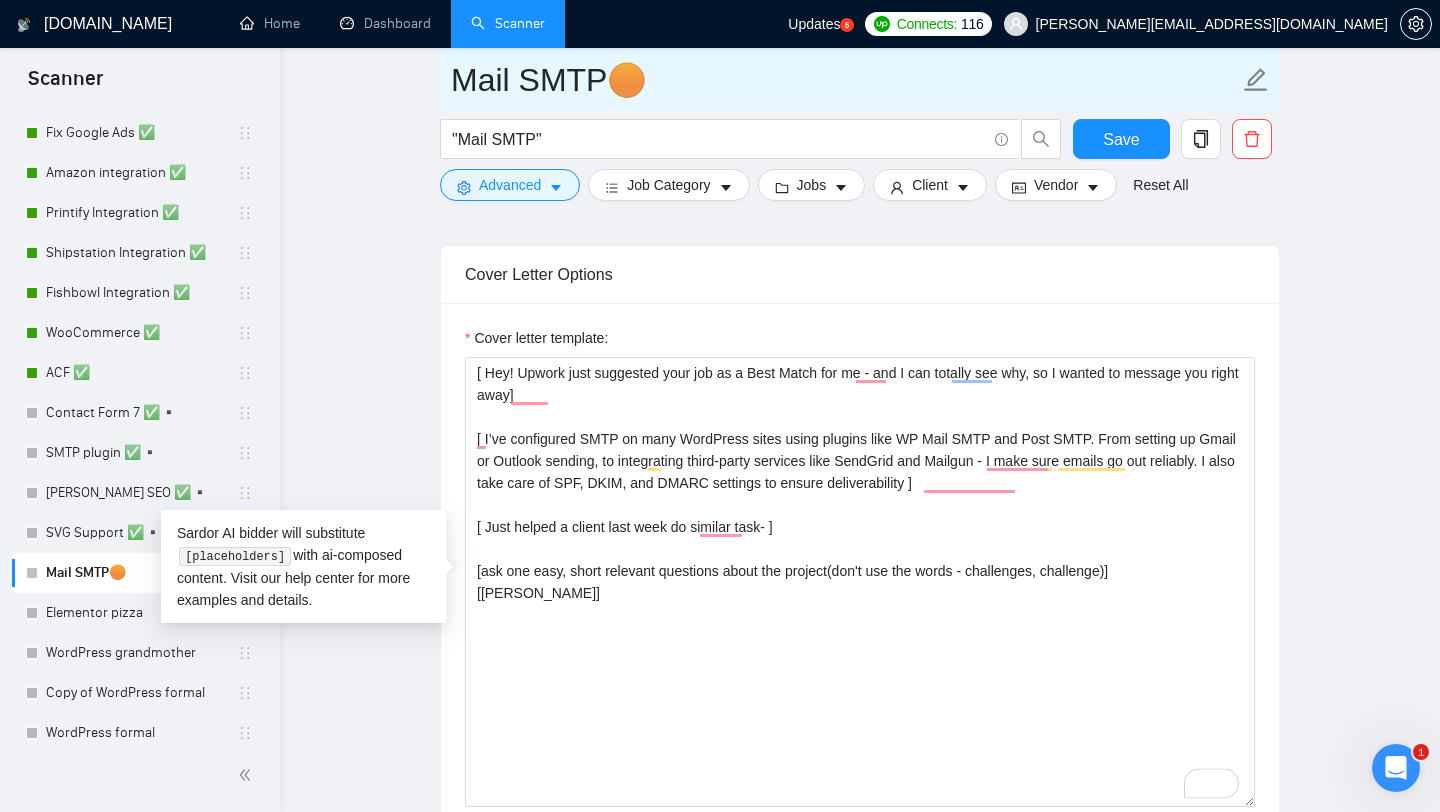 click on "Mail SMTP🟠" at bounding box center (845, 80) 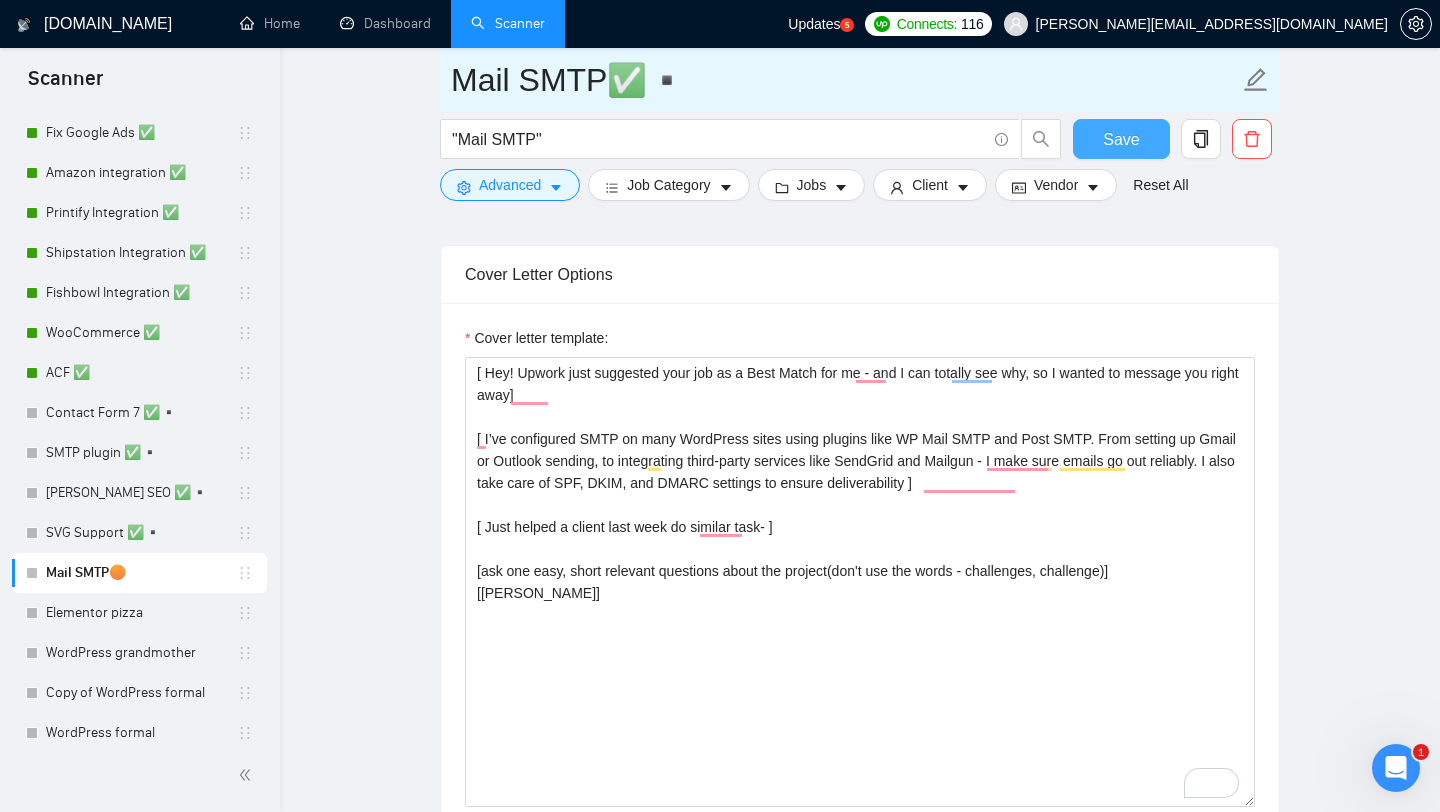 type on "Mail SMTP✅▪️" 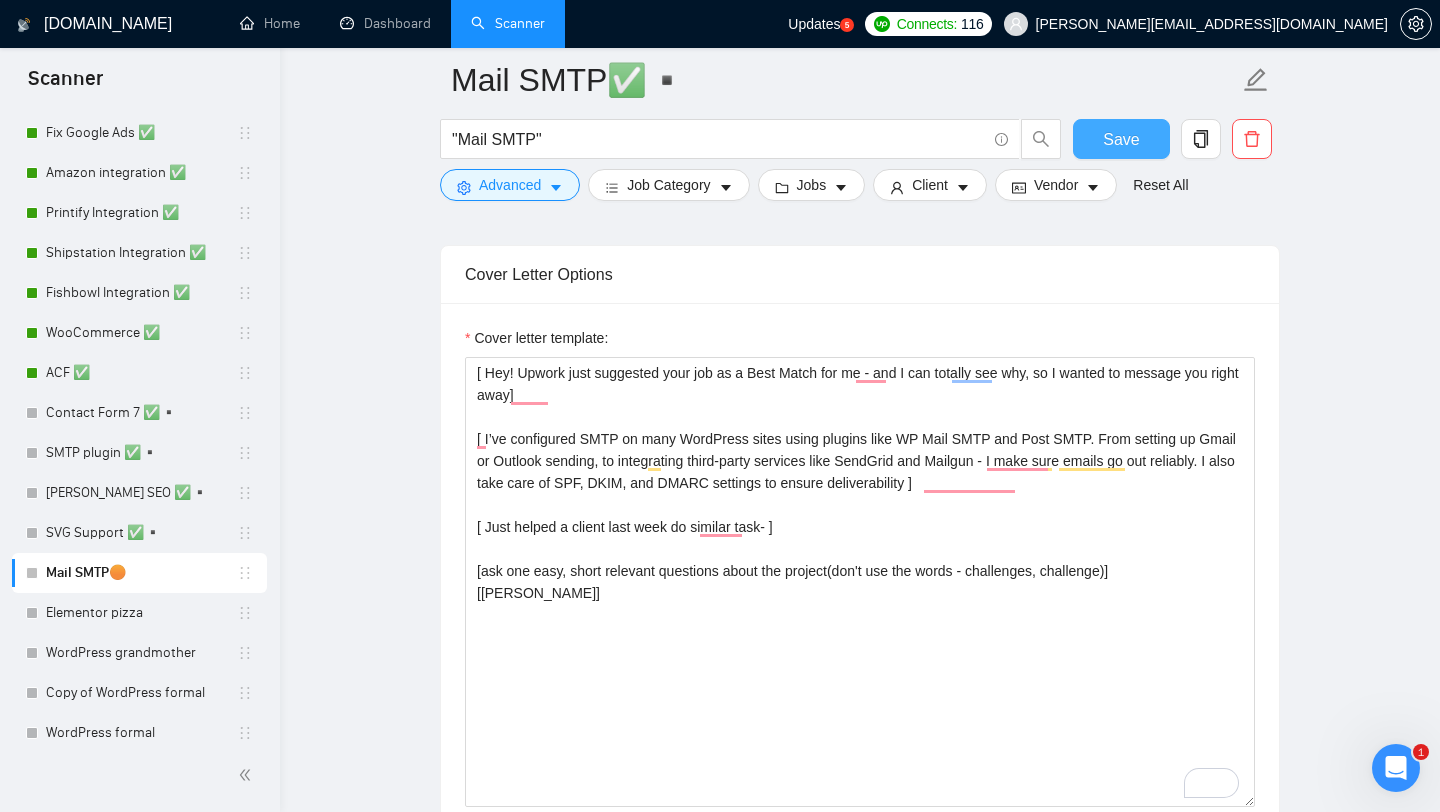 click on "Save" at bounding box center (1121, 139) 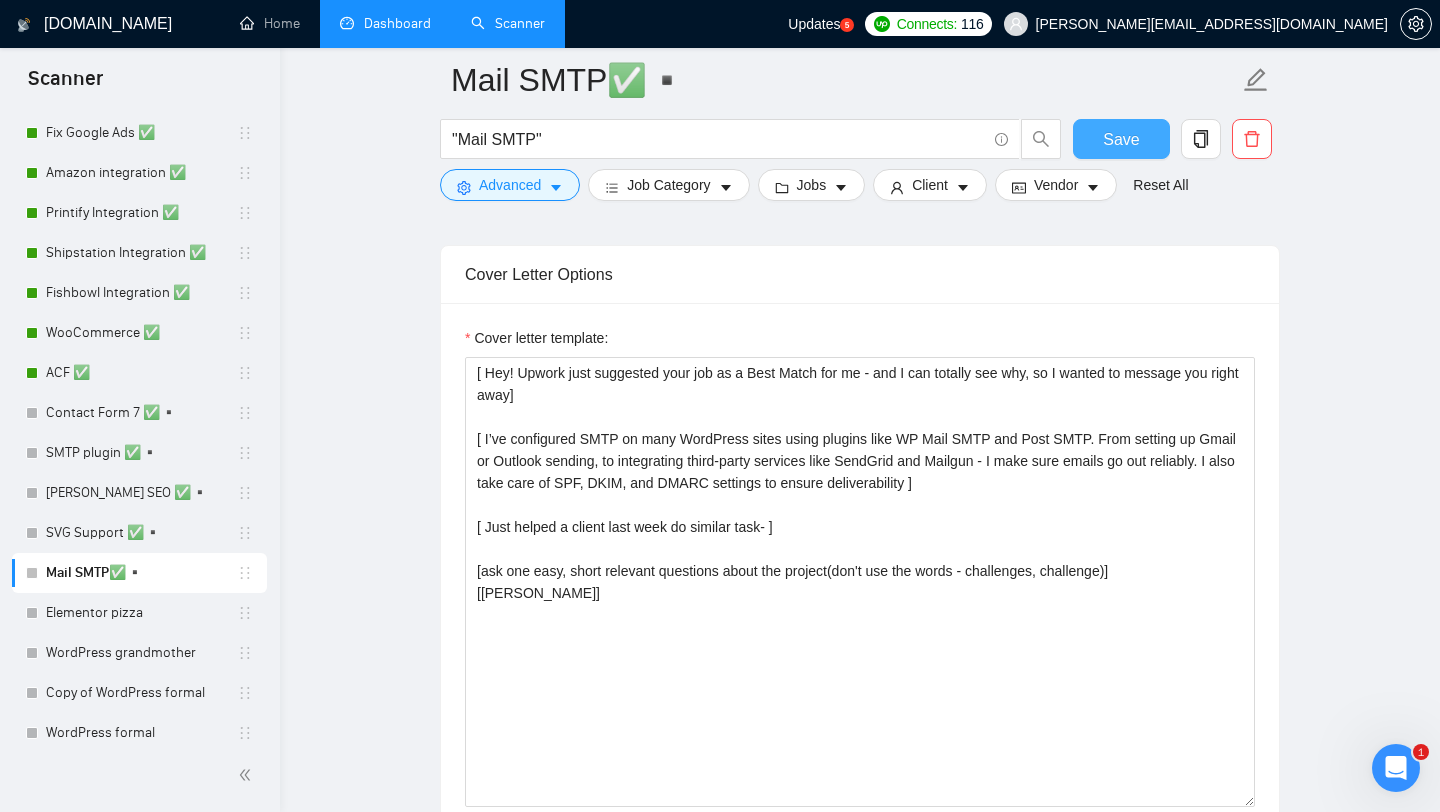 type 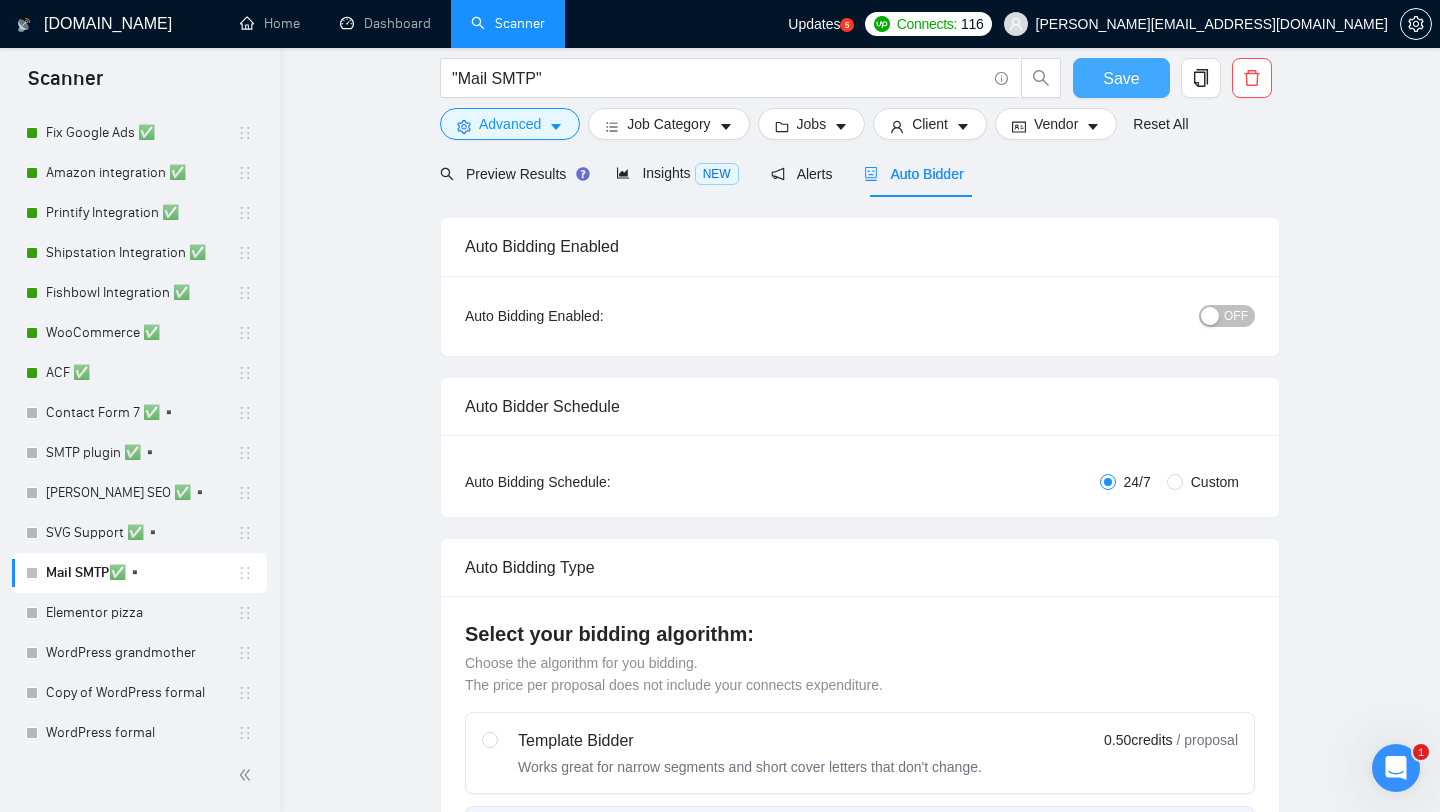 scroll, scrollTop: 0, scrollLeft: 0, axis: both 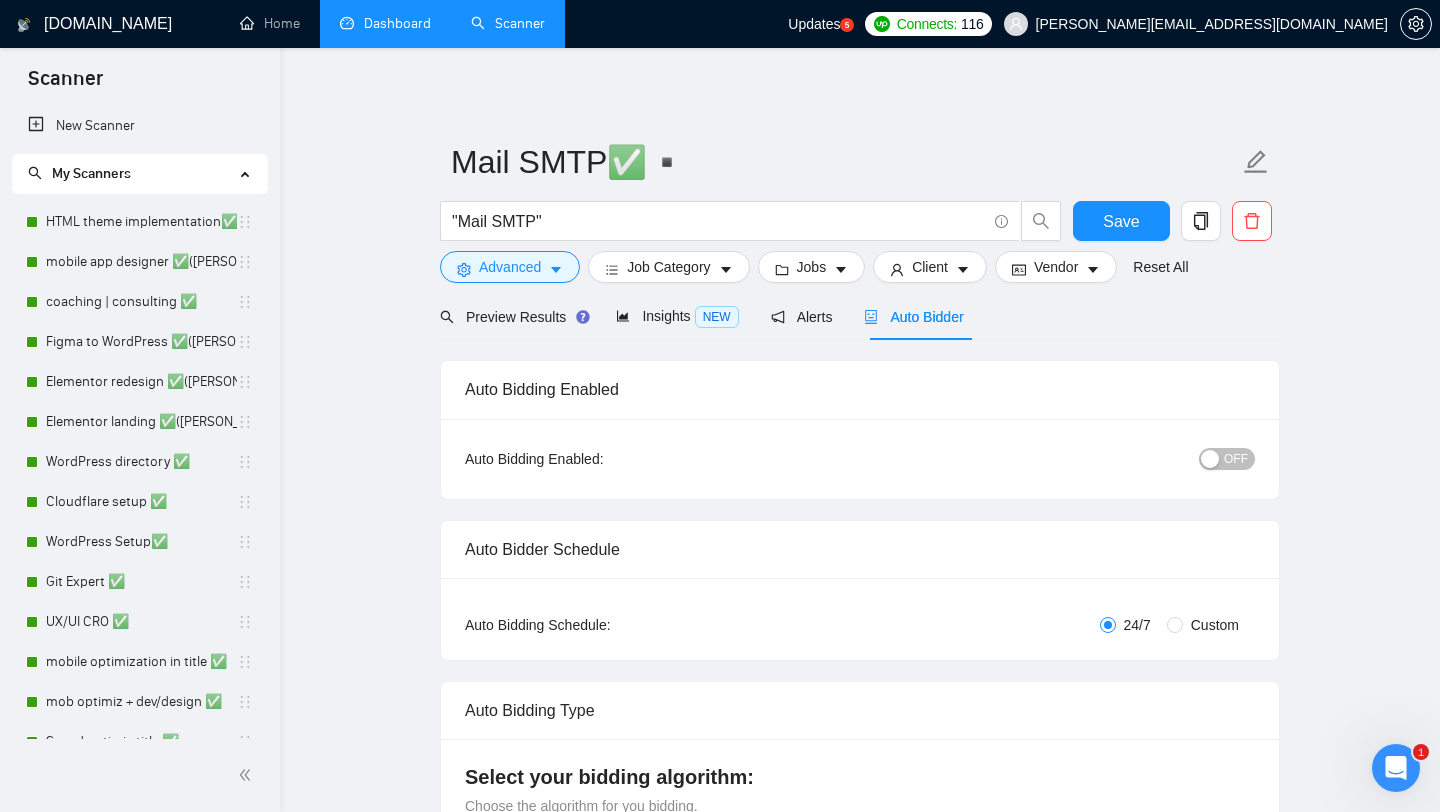 click on "Dashboard" at bounding box center (385, 23) 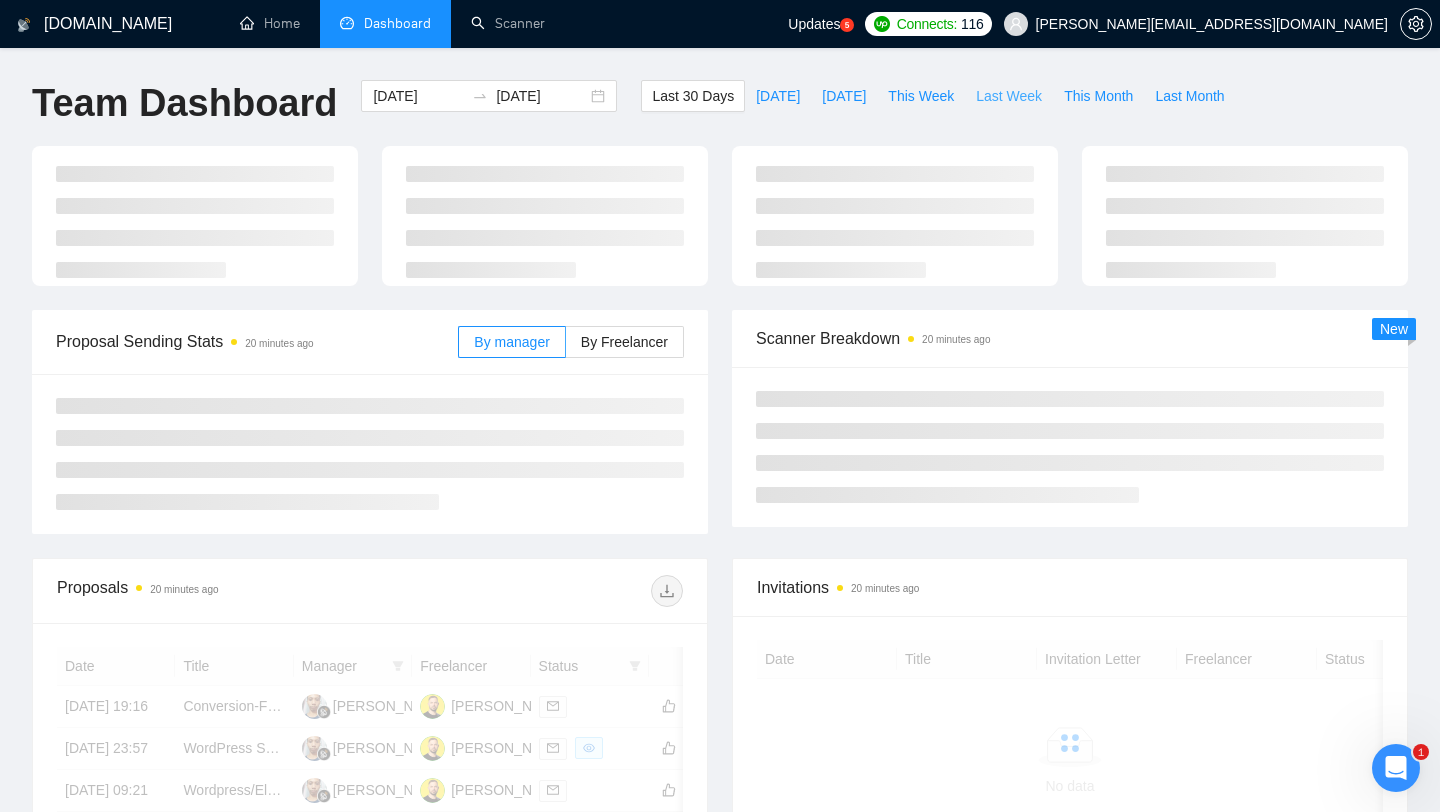 click on "Last Week" at bounding box center (1009, 96) 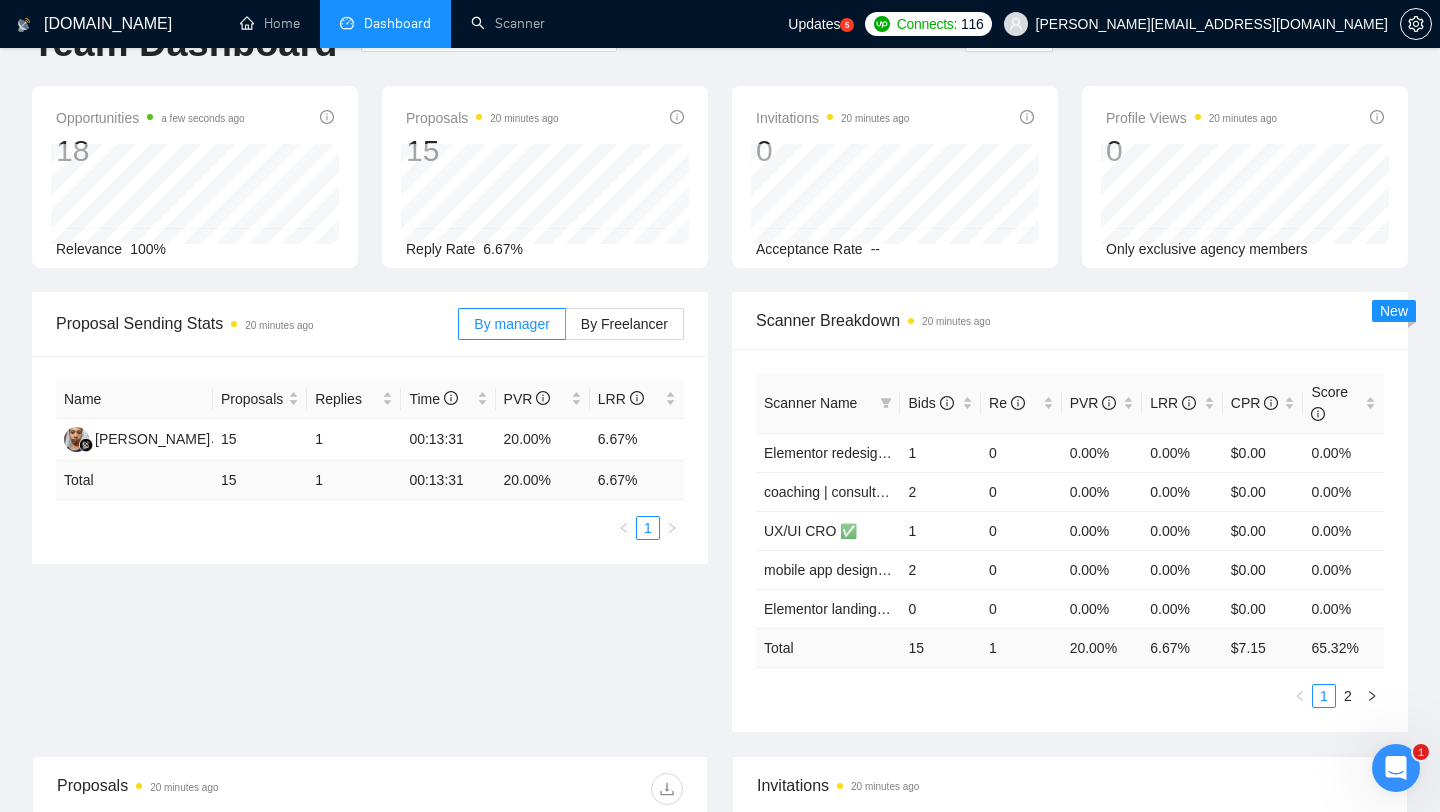 scroll, scrollTop: 0, scrollLeft: 0, axis: both 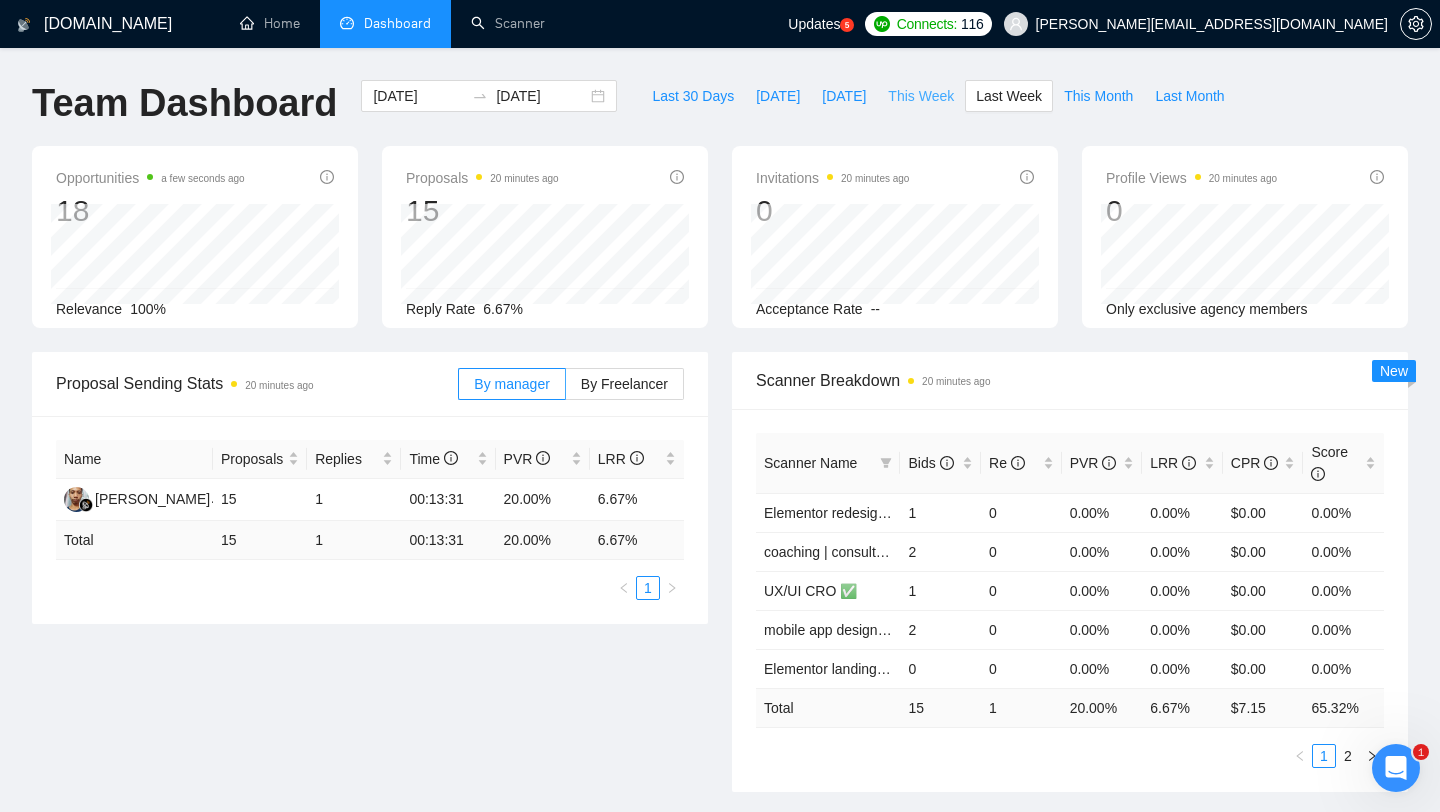 click on "This Week" at bounding box center (921, 96) 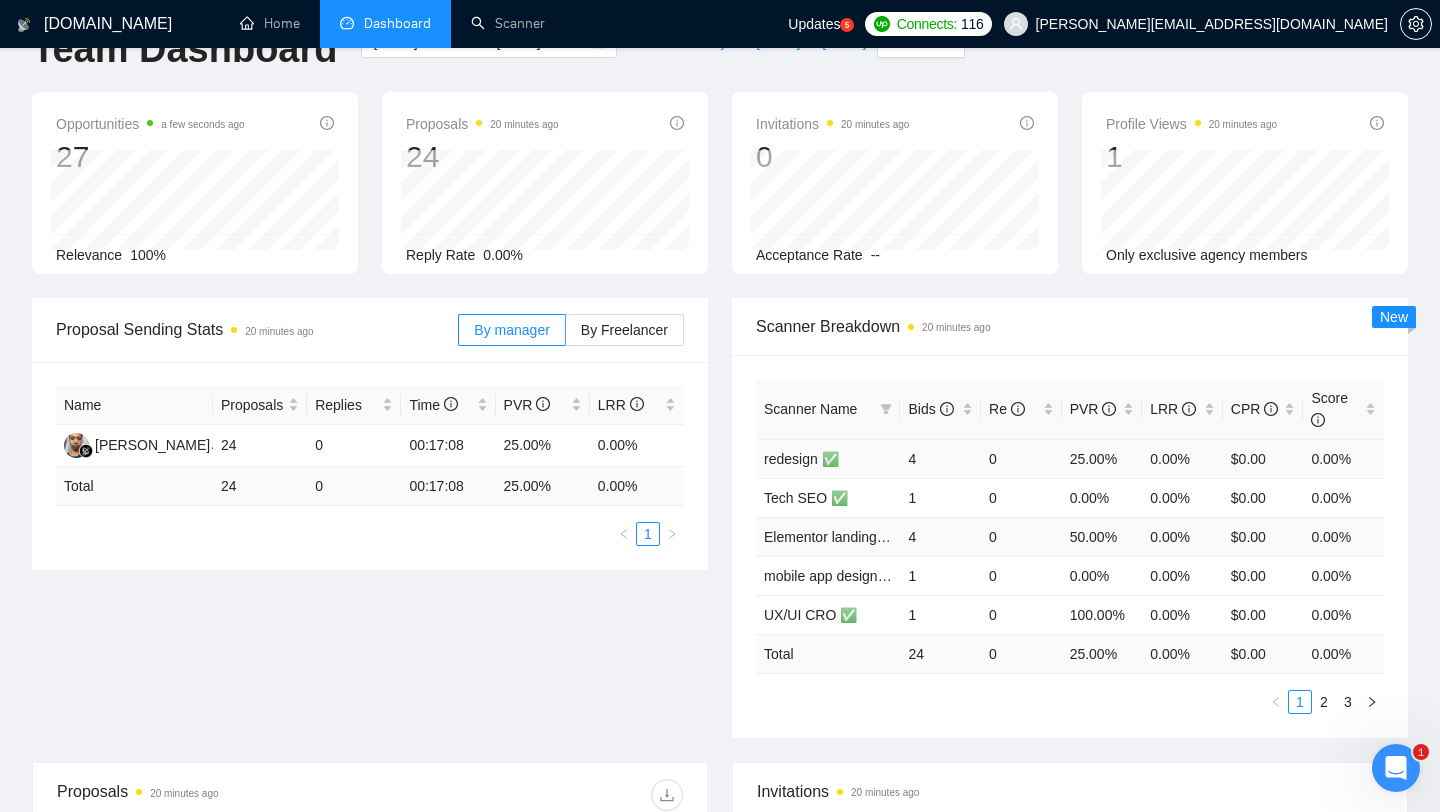 scroll, scrollTop: 0, scrollLeft: 0, axis: both 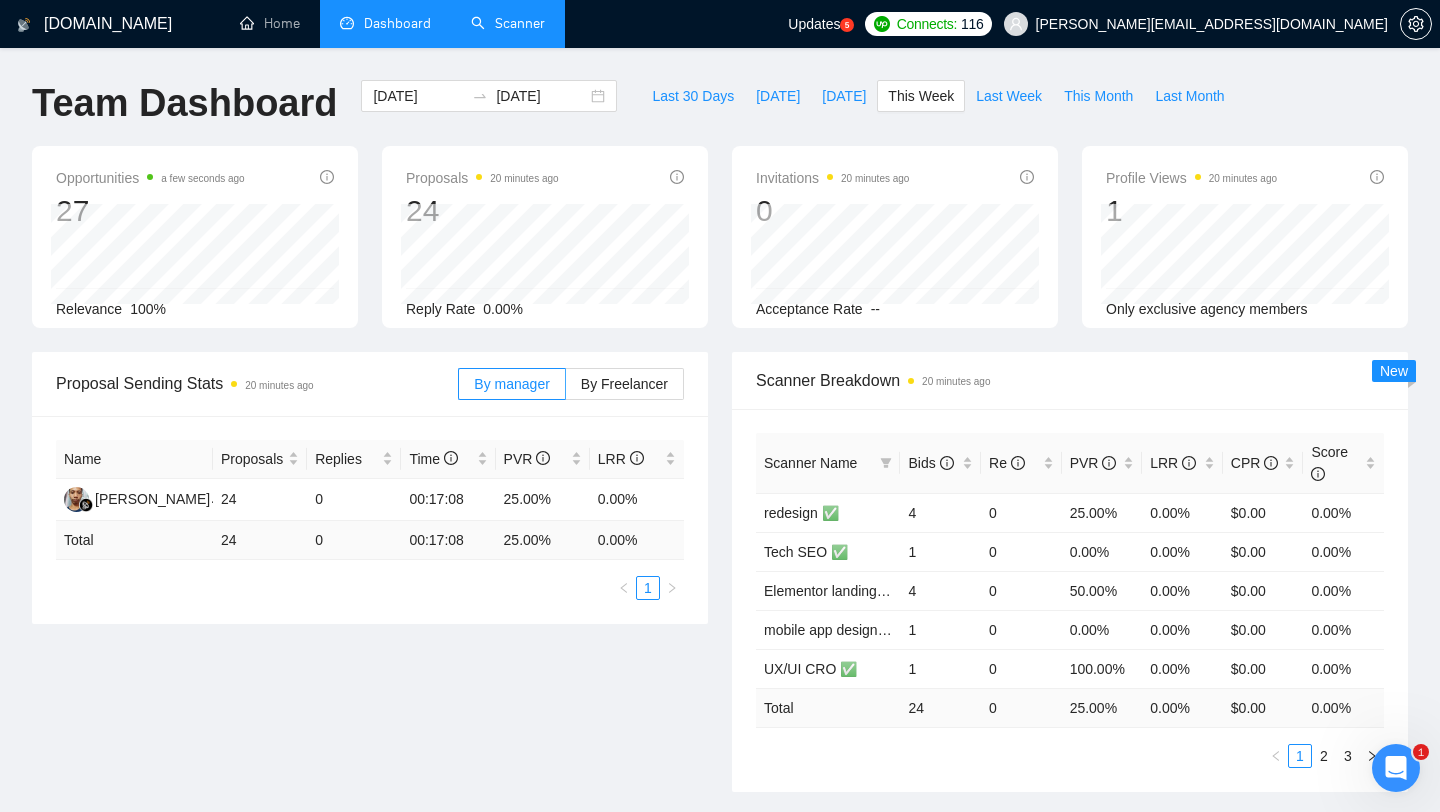 click on "Scanner" at bounding box center [508, 23] 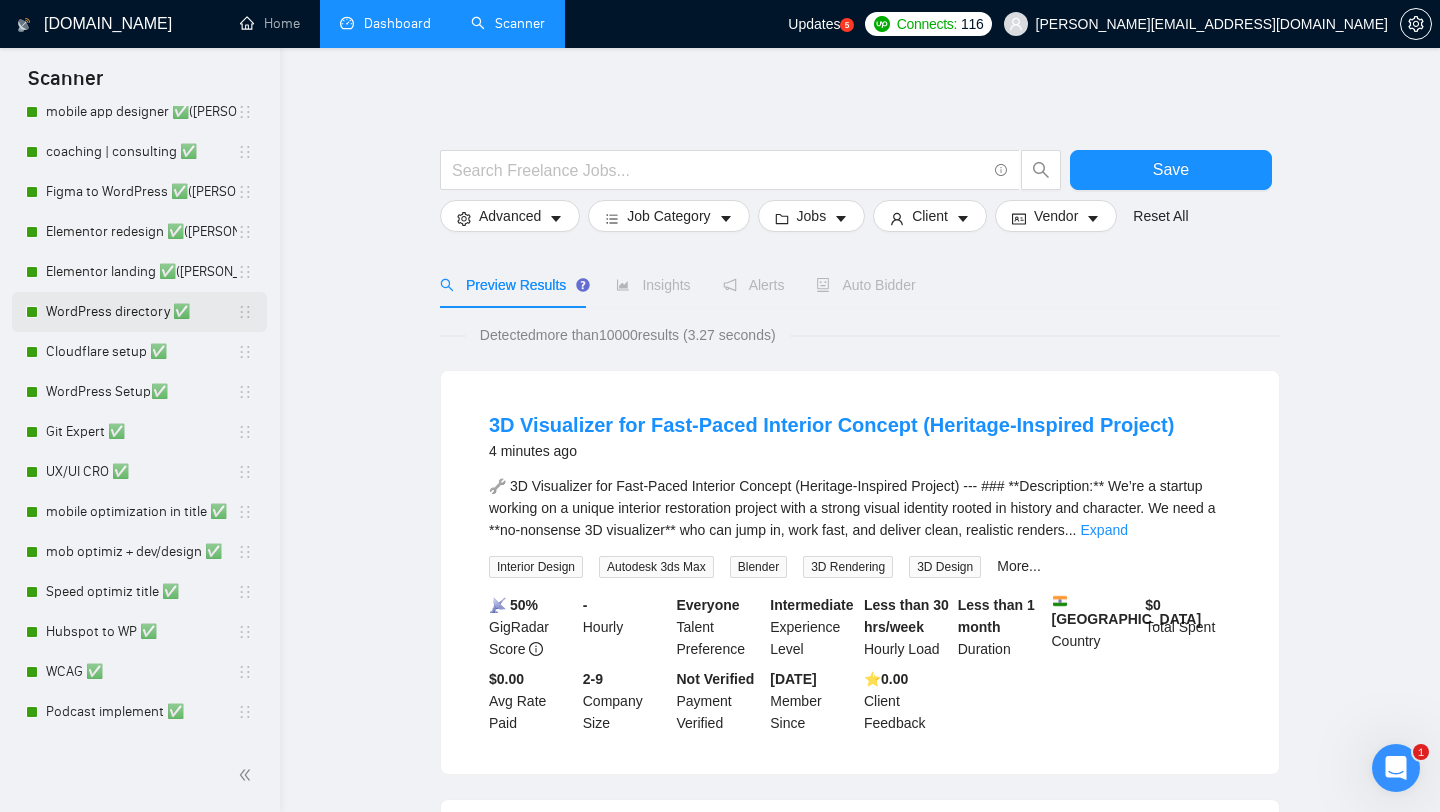 scroll, scrollTop: 0, scrollLeft: 0, axis: both 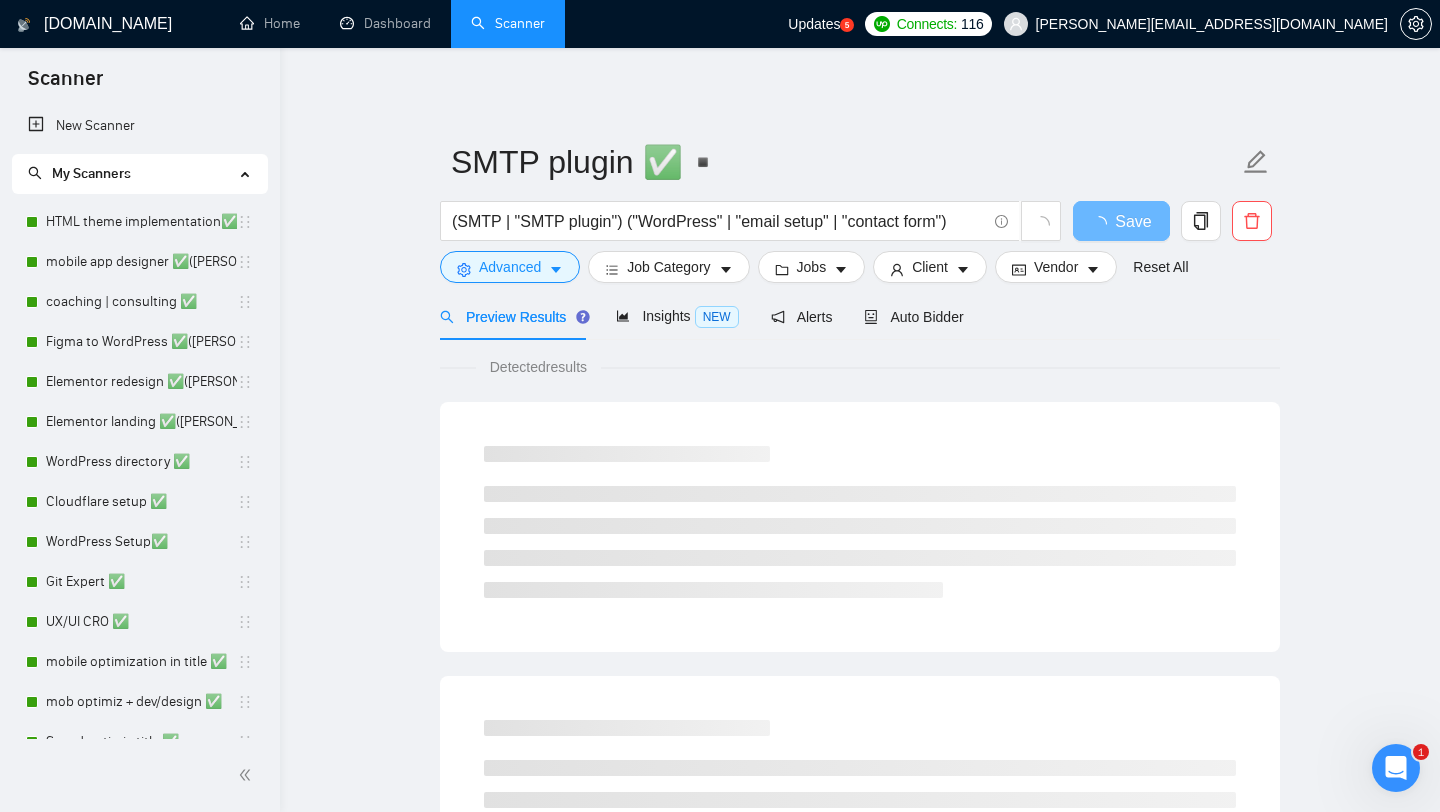 click on "Preview Results Insights NEW Alerts Auto Bidder" at bounding box center [702, 316] 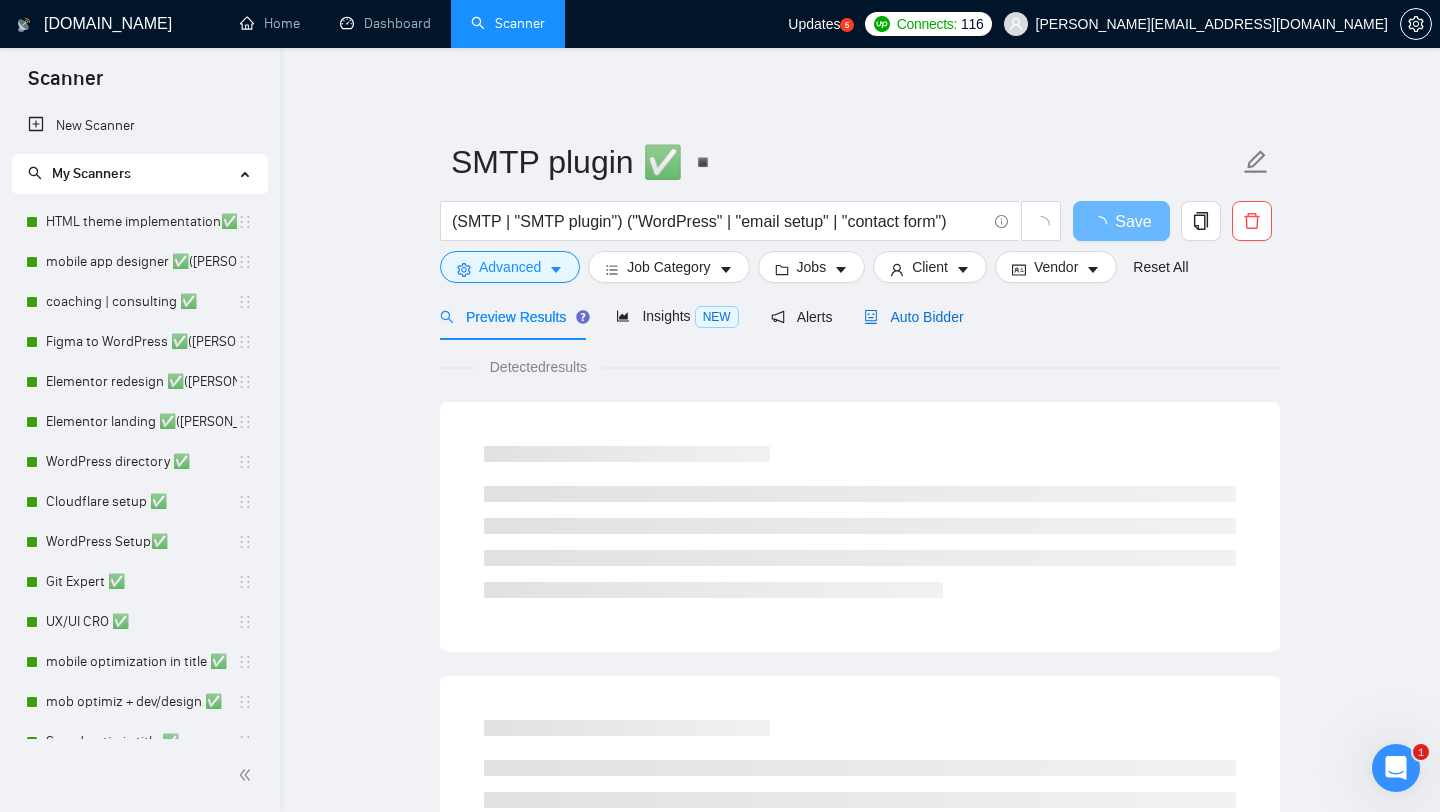 click on "Auto Bidder" at bounding box center [913, 317] 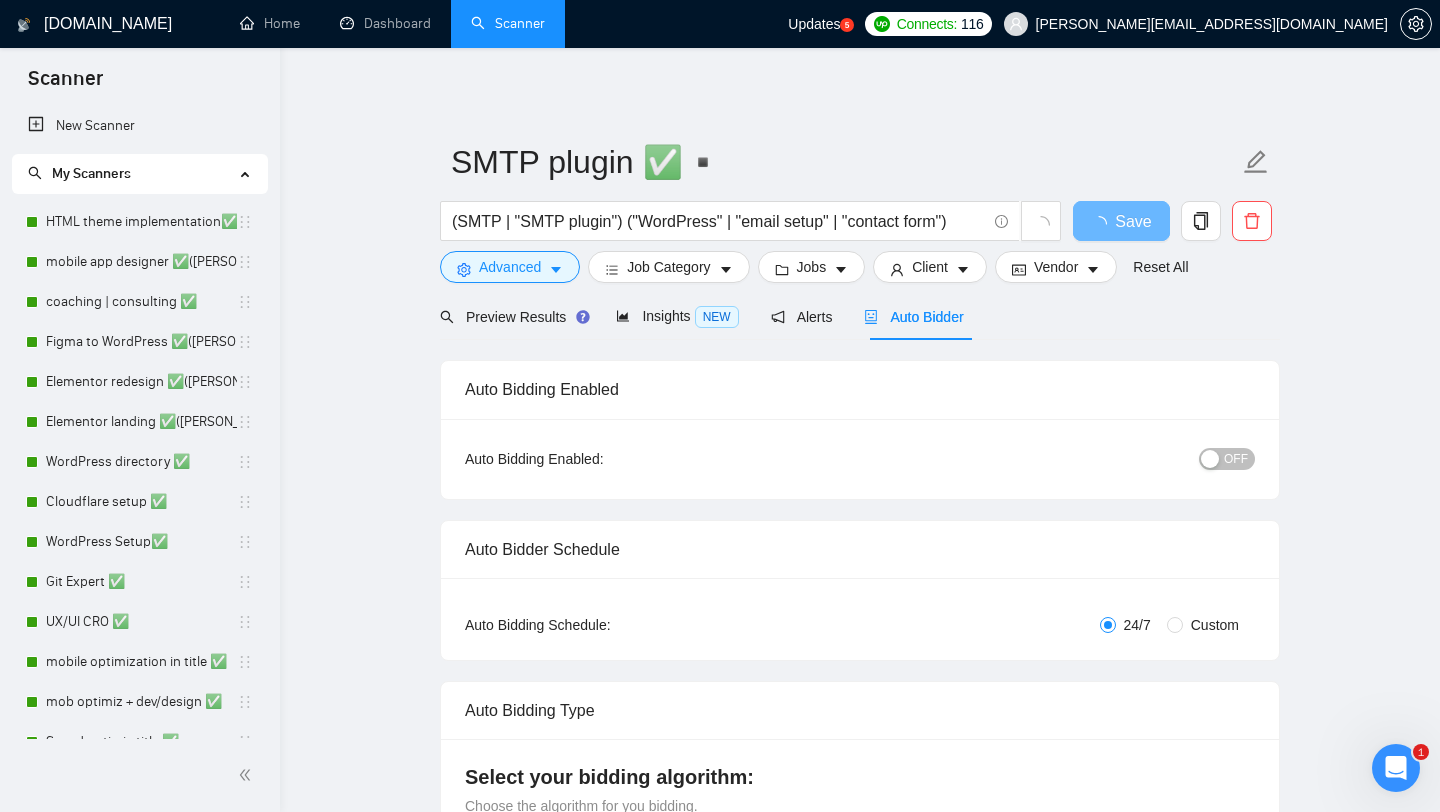 type 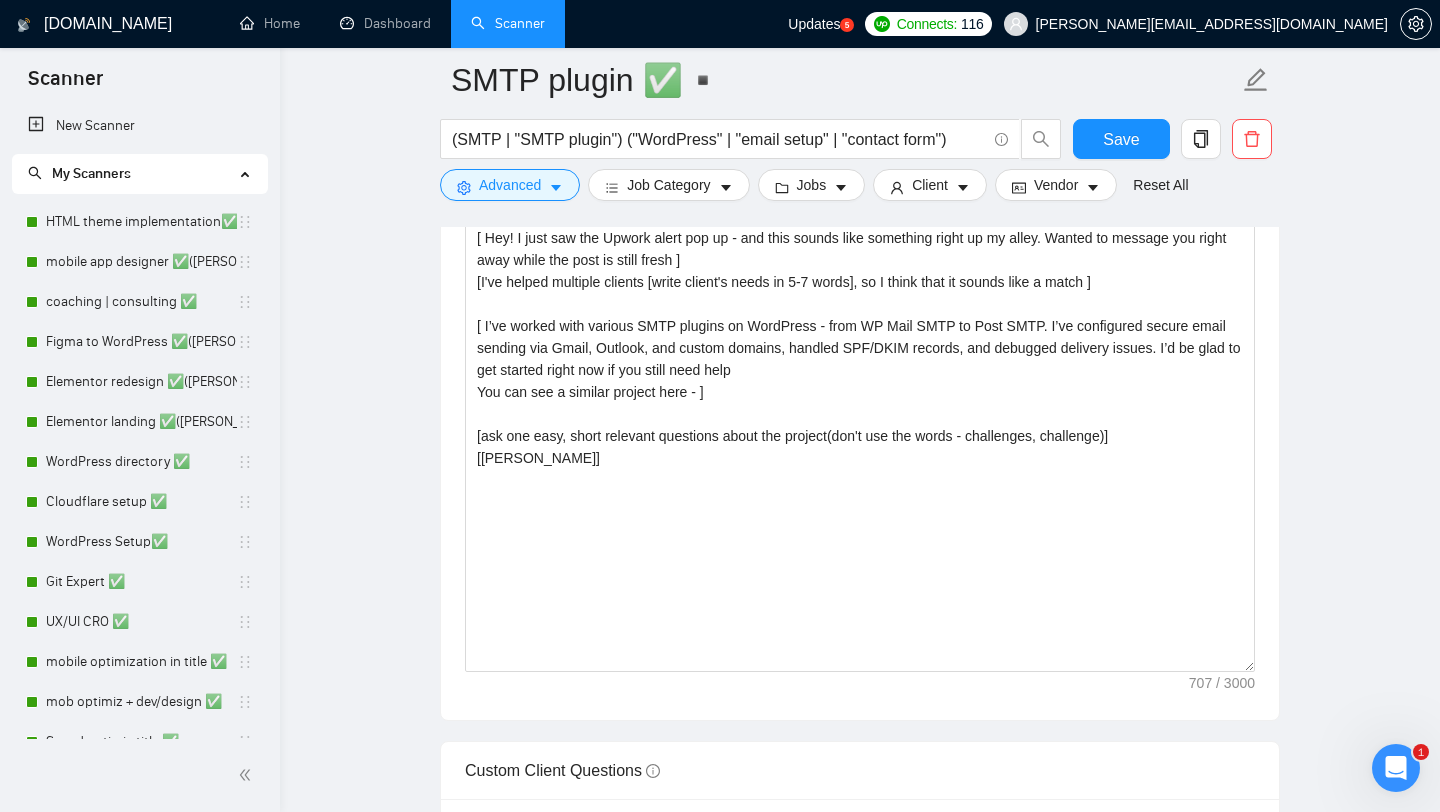 scroll, scrollTop: 1332, scrollLeft: 0, axis: vertical 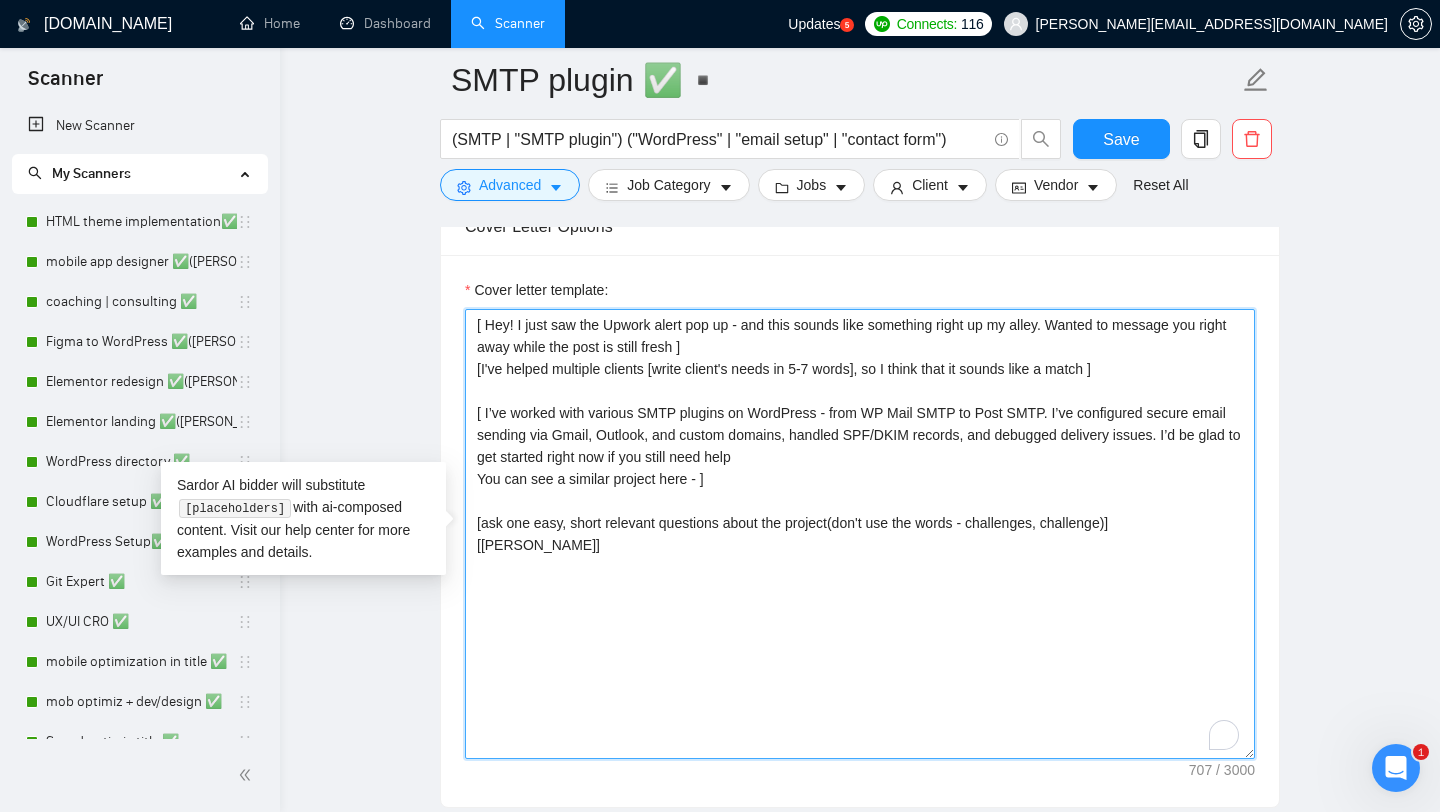 drag, startPoint x: 474, startPoint y: 521, endPoint x: 533, endPoint y: 566, distance: 74.20242 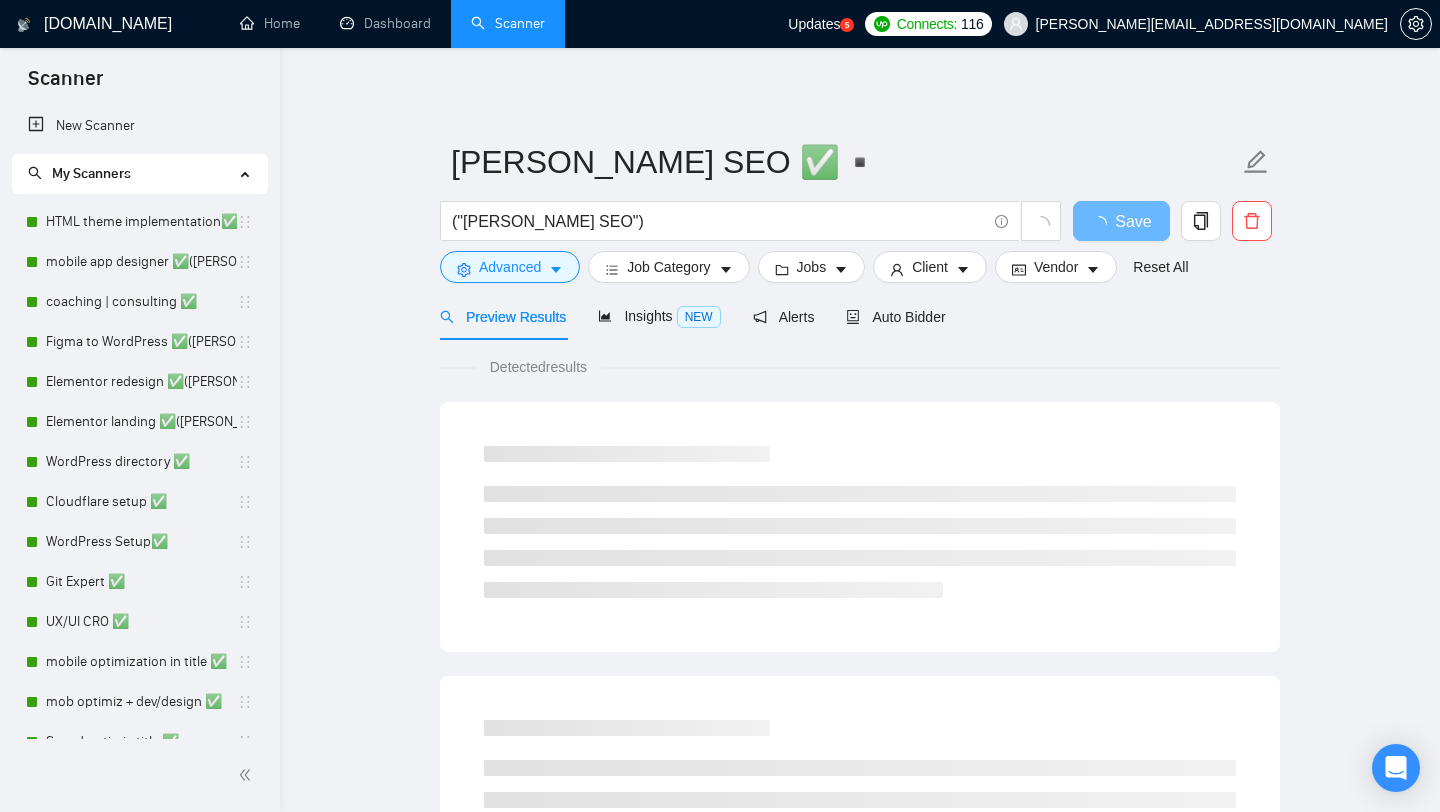 scroll, scrollTop: 0, scrollLeft: 0, axis: both 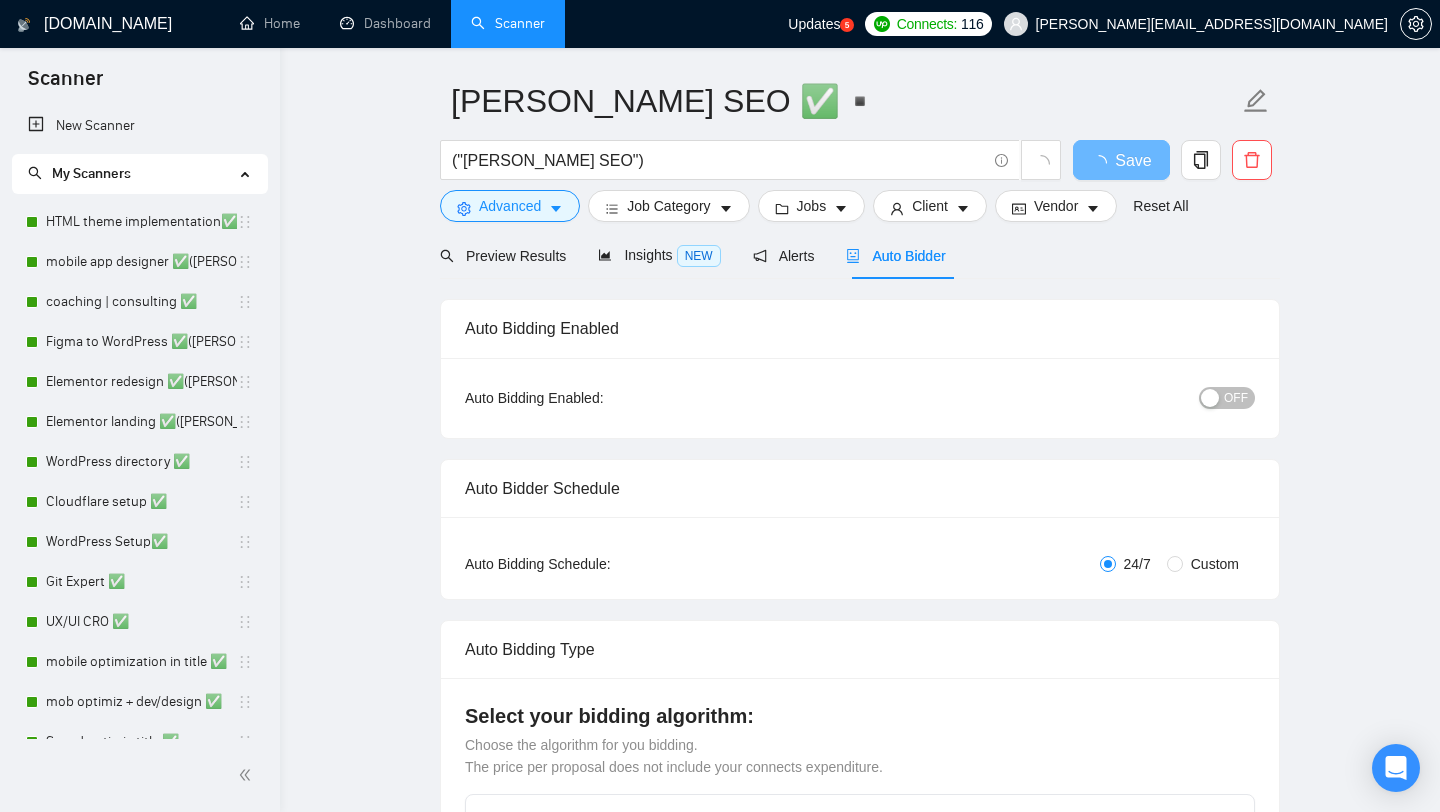 type 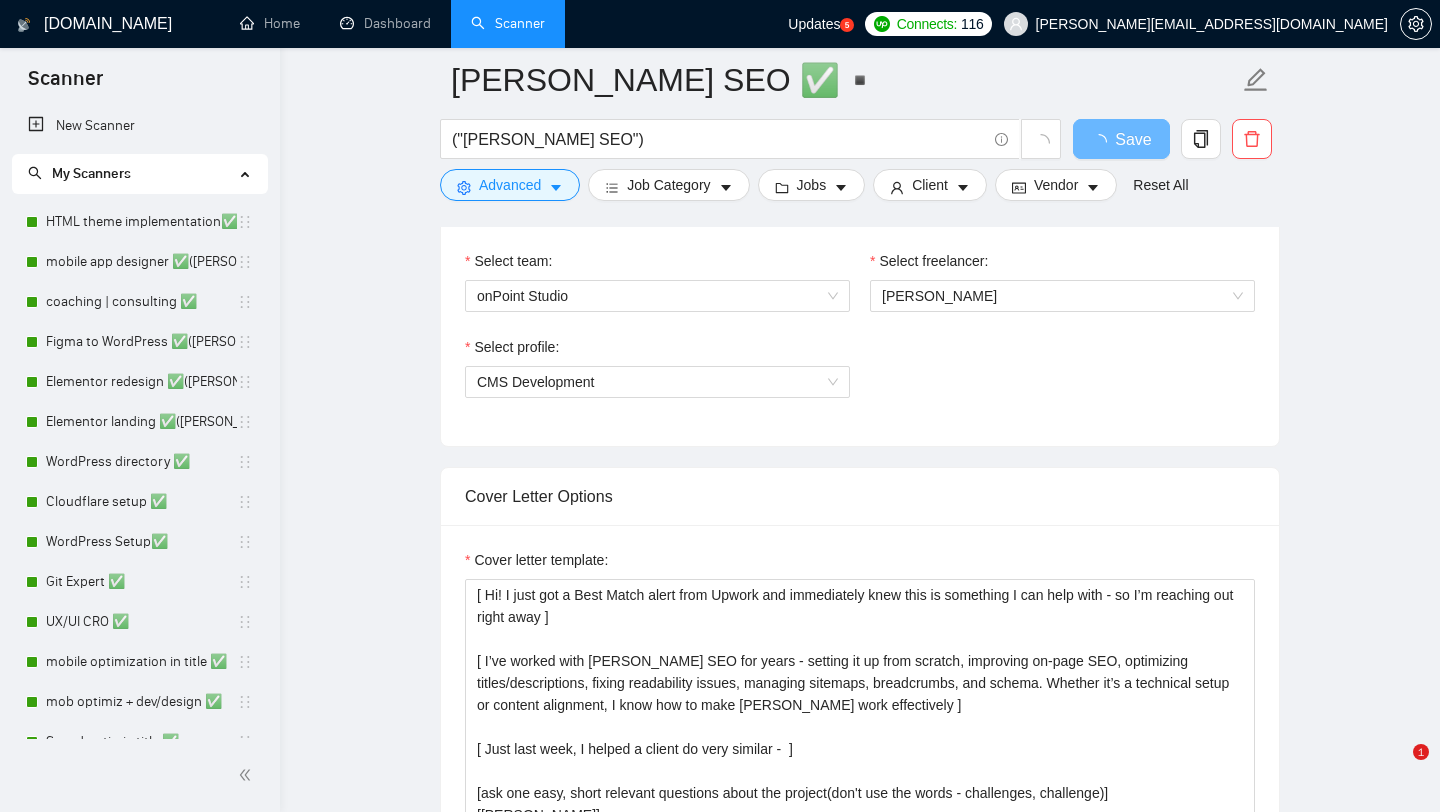scroll, scrollTop: 1243, scrollLeft: 0, axis: vertical 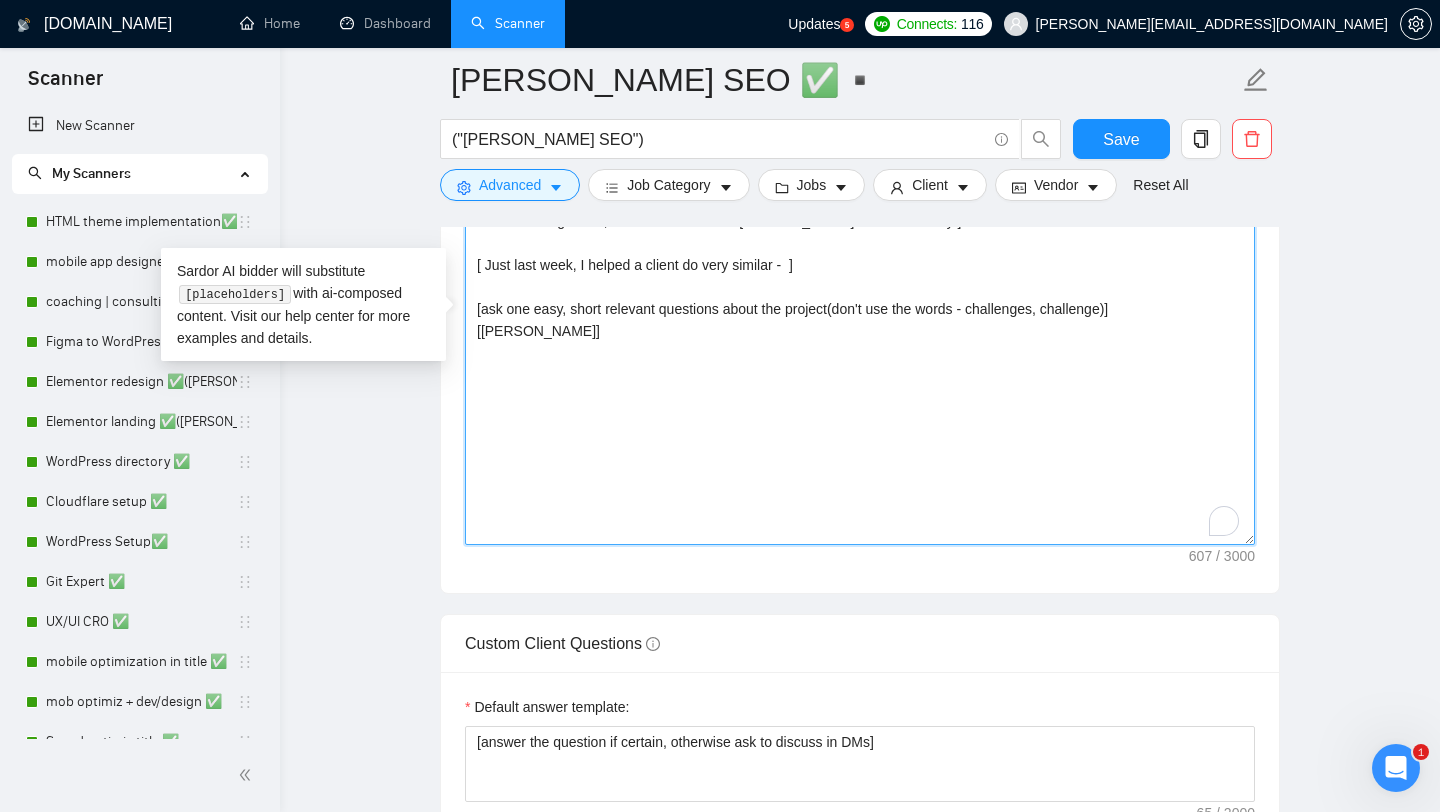 drag, startPoint x: 542, startPoint y: 372, endPoint x: 468, endPoint y: 317, distance: 92.20087 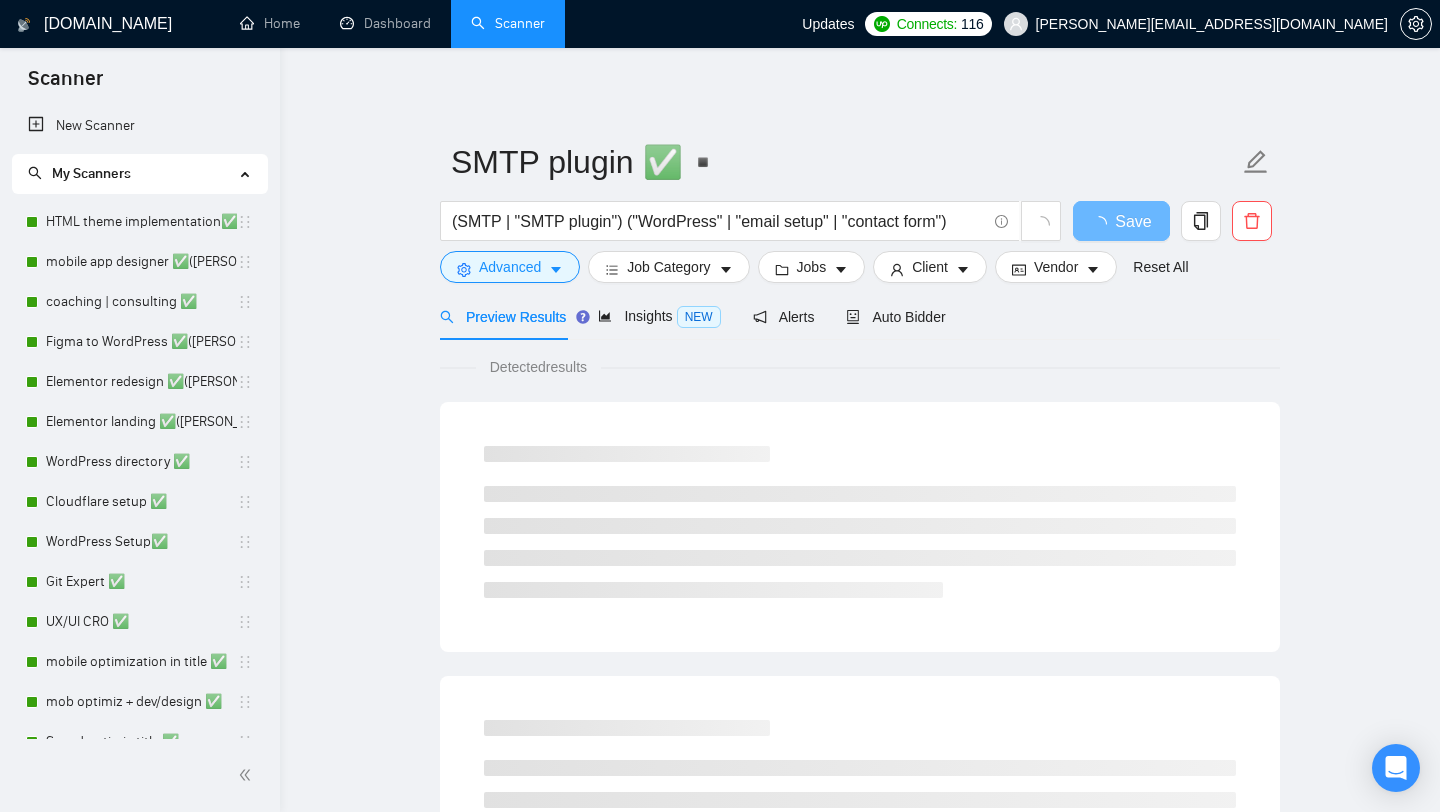 scroll, scrollTop: 0, scrollLeft: 0, axis: both 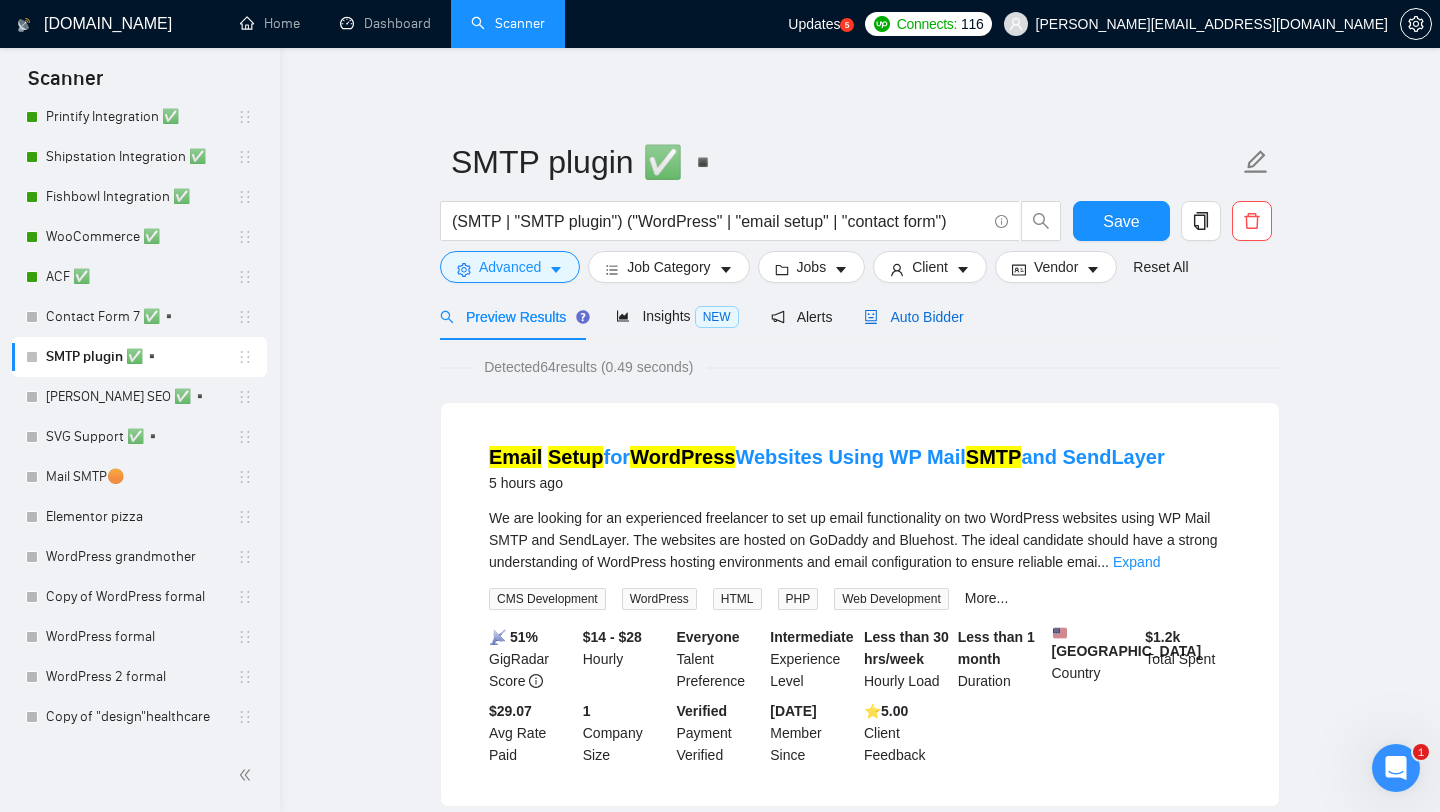 click on "Auto Bidder" at bounding box center [913, 317] 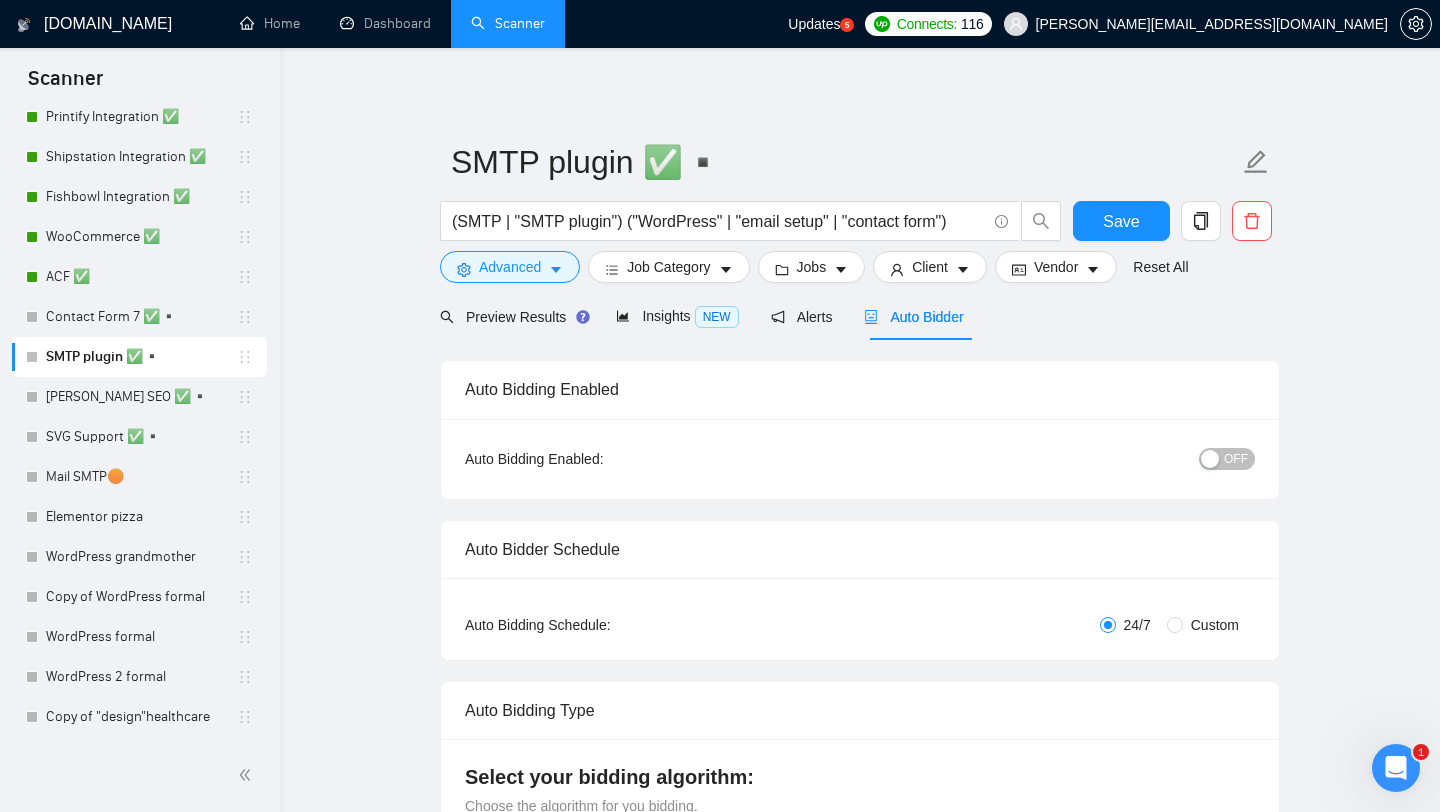 type 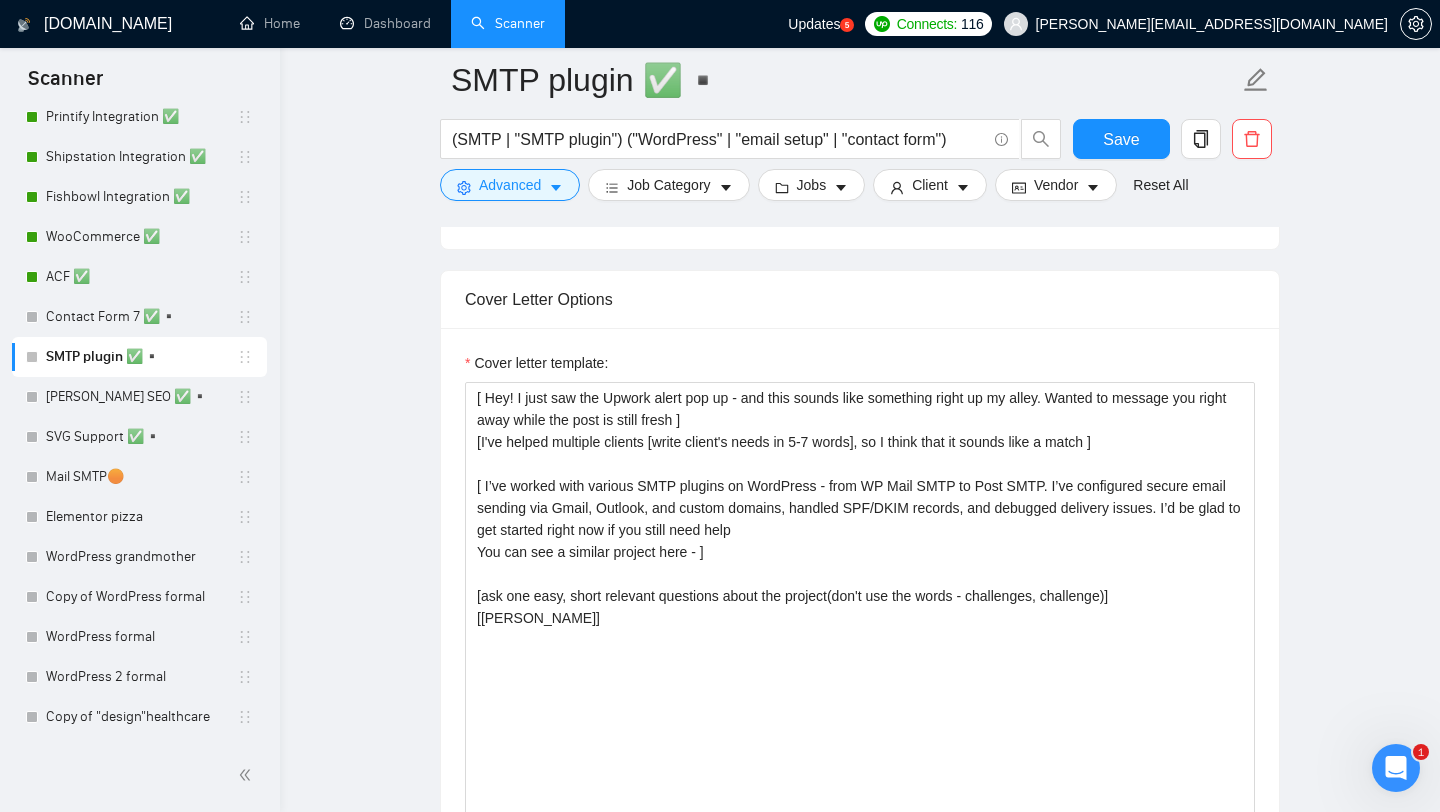 scroll, scrollTop: 1121, scrollLeft: 0, axis: vertical 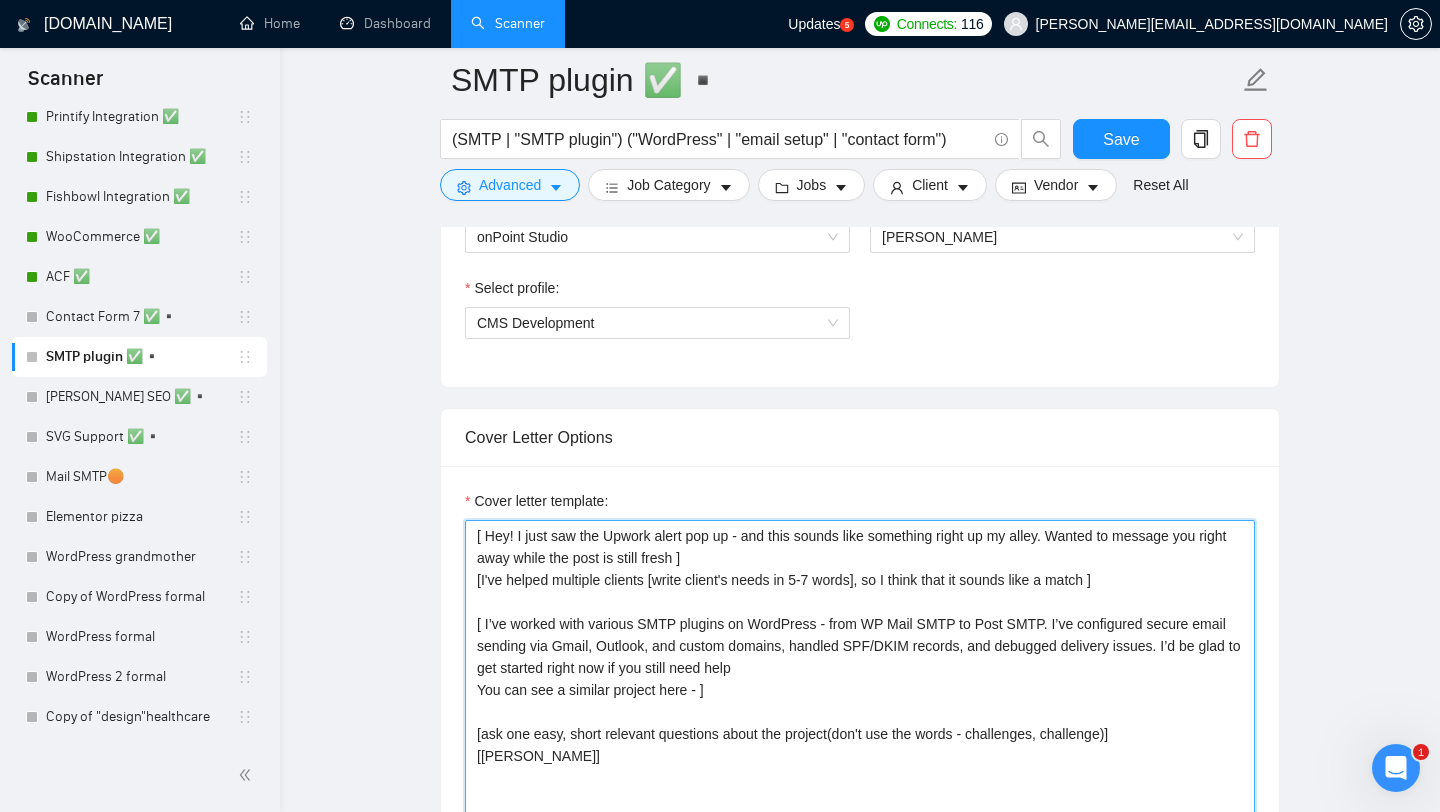 click on "[ Hey! I just saw the Upwork alert pop up - and this sounds like something right up my alley. Wanted to message you right away while the post is still fresh ]
[I've helped multiple clients [write client's needs in 5-7 words], so I think that it sounds like a match ]
[ I’ve worked with various SMTP plugins on WordPress - from WP Mail SMTP to Post SMTP. I’ve configured secure email sending via Gmail, Outlook, and custom domains, handled SPF/DKIM records, and debugged delivery issues. I’d be glad to get started right now if you still need help
You can see a similar project here - ]
[ask one easy, short relevant questions about the project(don't use the words - challenges, challenge)]
[[PERSON_NAME]]" at bounding box center (860, 745) 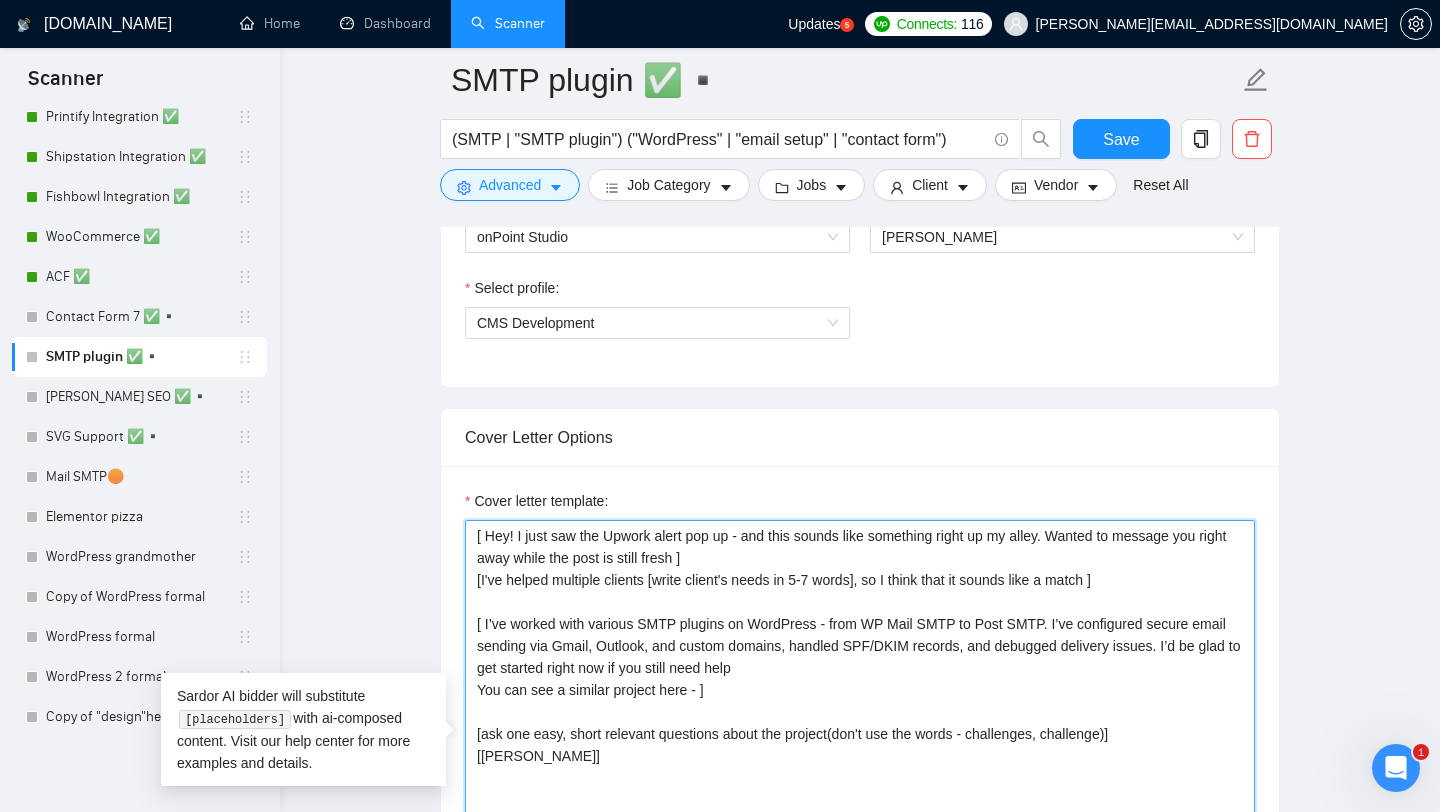 click on "[ Hey! I just saw the Upwork alert pop up - and this sounds like something right up my alley. Wanted to message you right away while the post is still fresh ]
[I've helped multiple clients [write client's needs in 5-7 words], so I think that it sounds like a match ]
[ I’ve worked with various SMTP plugins on WordPress - from WP Mail SMTP to Post SMTP. I’ve configured secure email sending via Gmail, Outlook, and custom domains, handled SPF/DKIM records, and debugged delivery issues. I’d be glad to get started right now if you still need help
You can see a similar project here - ]
[ask one easy, short relevant questions about the project(don't use the words - challenges, challenge)]
[[PERSON_NAME]]" at bounding box center (860, 745) 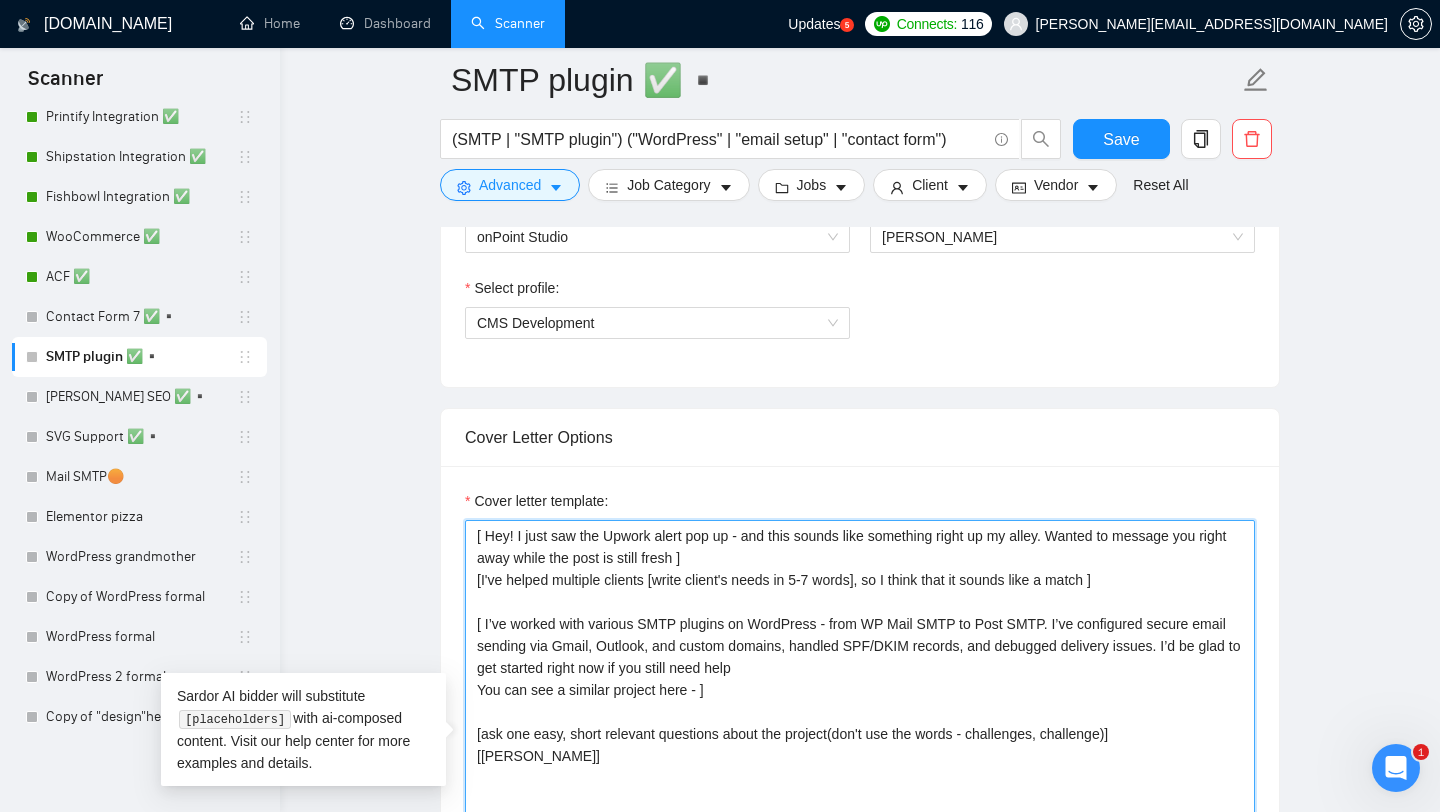 click on "[ Hey! I just saw the Upwork alert pop up - and this sounds like something right up my alley. Wanted to message you right away while the post is still fresh ]
[I've helped multiple clients [write client's needs in 5-7 words], so I think that it sounds like a match ]
[ I’ve worked with various SMTP plugins on WordPress - from WP Mail SMTP to Post SMTP. I’ve configured secure email sending via Gmail, Outlook, and custom domains, handled SPF/DKIM records, and debugged delivery issues. I’d be glad to get started right now if you still need help
You can see a similar project here - ]
[ask one easy, short relevant questions about the project(don't use the words - challenges, challenge)]
[[PERSON_NAME]]" at bounding box center (860, 745) 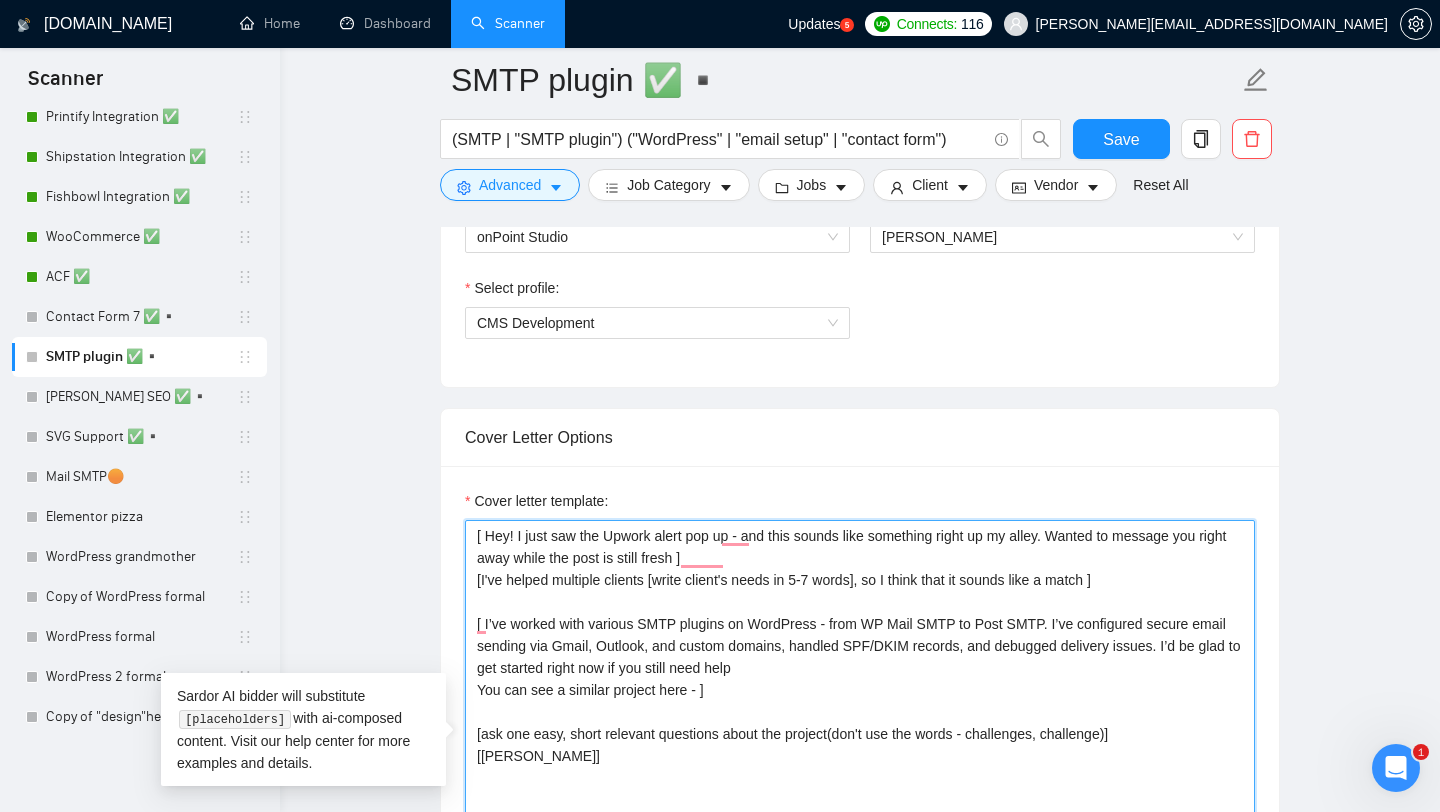 click on "[ Hey! I just saw the Upwork alert pop up - and this sounds like something right up my alley. Wanted to message you right away while the post is still fresh ]
[I've helped multiple clients [write client's needs in 5-7 words], so I think that it sounds like a match ]
[ I’ve worked with various SMTP plugins on WordPress - from WP Mail SMTP to Post SMTP. I’ve configured secure email sending via Gmail, Outlook, and custom domains, handled SPF/DKIM records, and debugged delivery issues. I’d be glad to get started right now if you still need help
You can see a similar project here - ]
[ask one easy, short relevant questions about the project(don't use the words - challenges, challenge)]
[[PERSON_NAME]]" at bounding box center (860, 745) 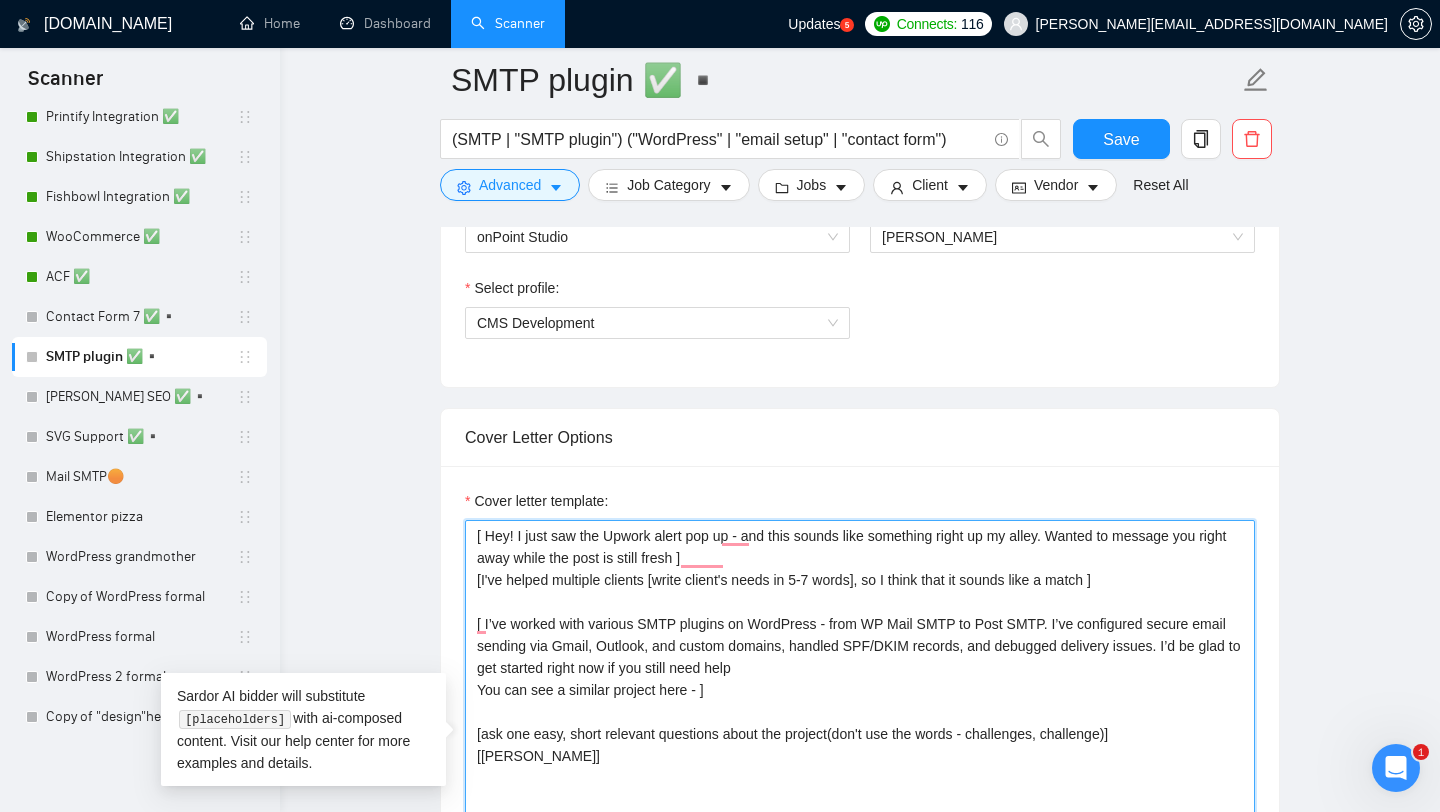 click on "[ Hey! I just saw the Upwork alert pop up - and this sounds like something right up my alley. Wanted to message you right away while the post is still fresh ]
[I've helped multiple clients [write client's needs in 5-7 words], so I think that it sounds like a match ]
[ I’ve worked with various SMTP plugins on WordPress - from WP Mail SMTP to Post SMTP. I’ve configured secure email sending via Gmail, Outlook, and custom domains, handled SPF/DKIM records, and debugged delivery issues. I’d be glad to get started right now if you still need help
You can see a similar project here - ]
[ask one easy, short relevant questions about the project(don't use the words - challenges, challenge)]
[[PERSON_NAME]]" at bounding box center [860, 745] 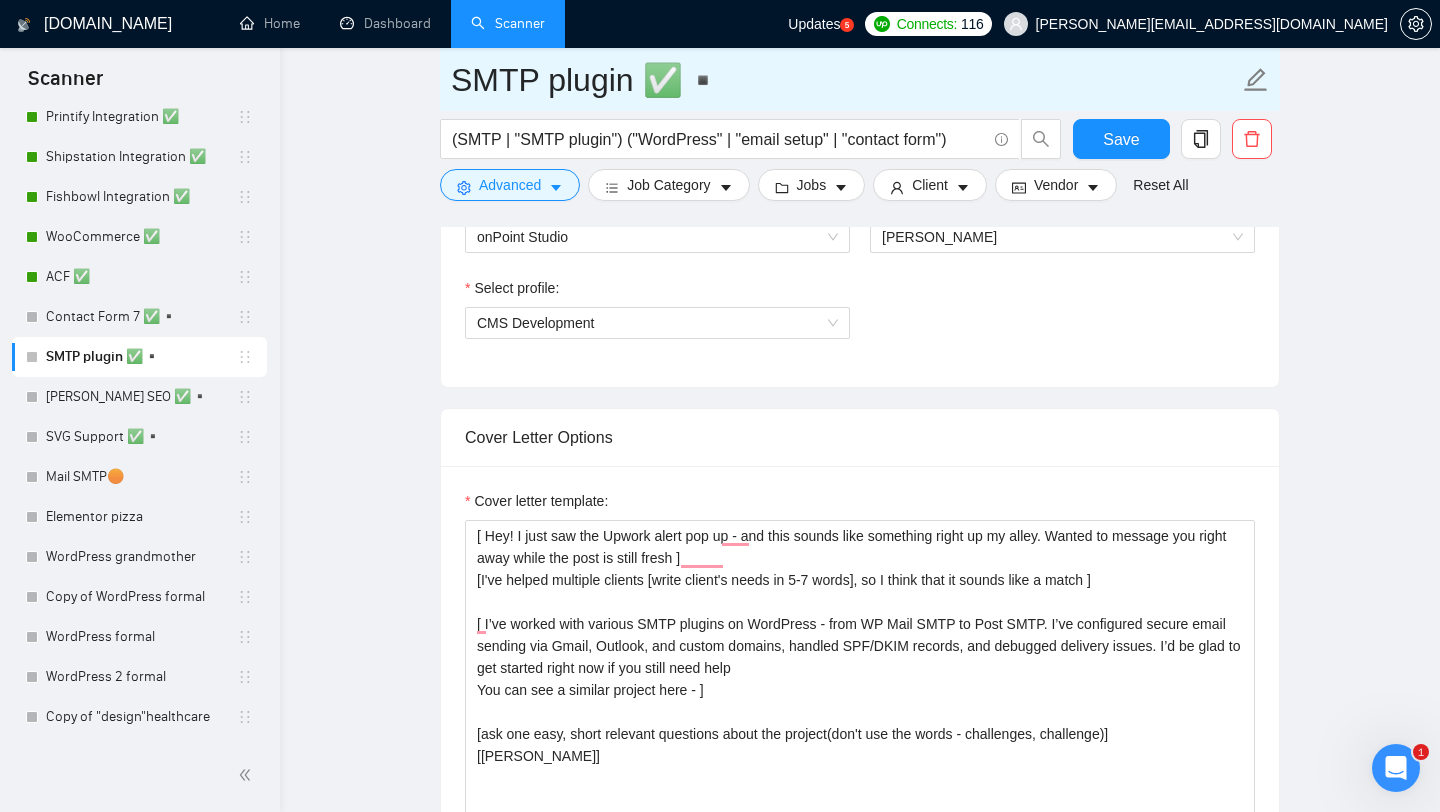 click on "SMTP plugin ✅▪️" at bounding box center [845, 80] 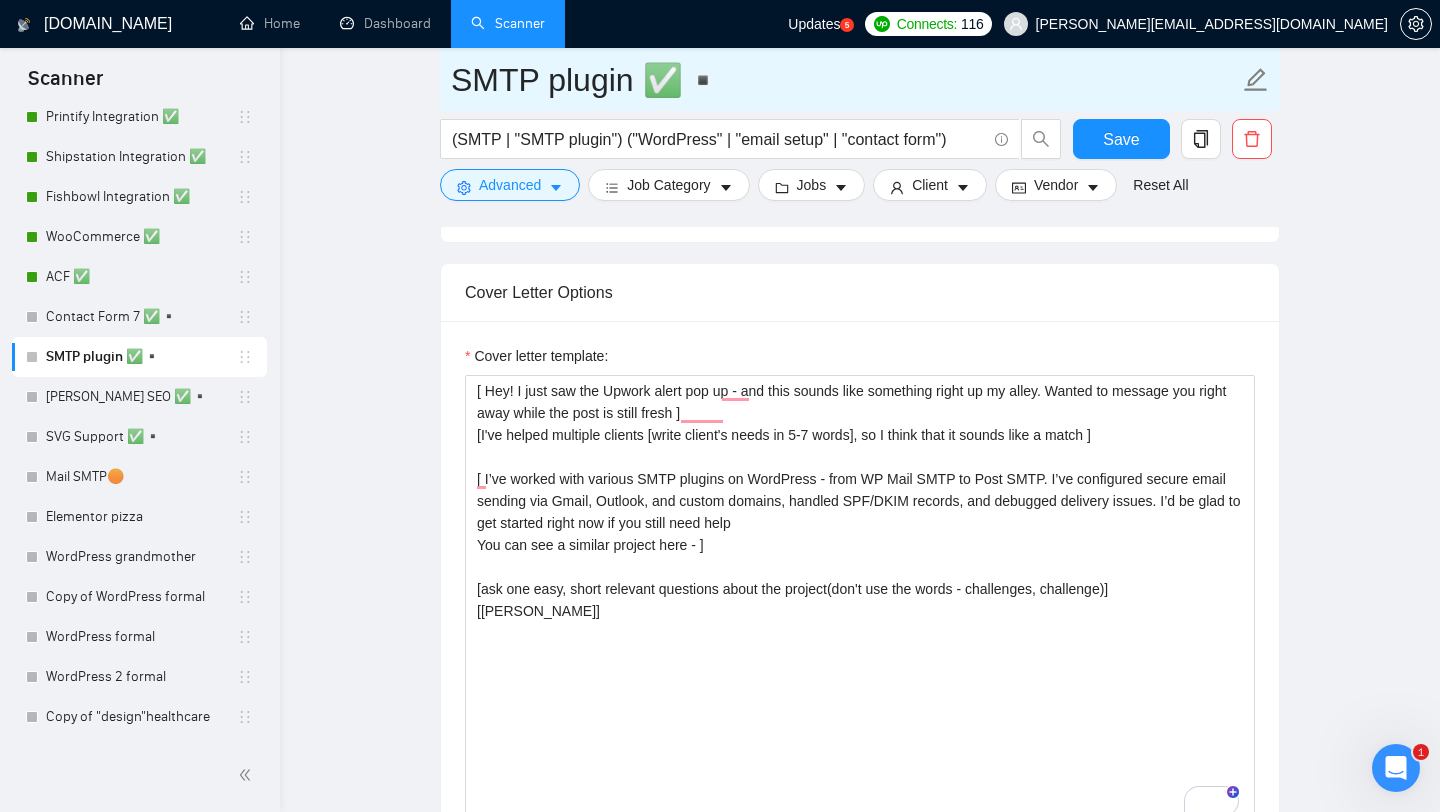 scroll, scrollTop: 1298, scrollLeft: 0, axis: vertical 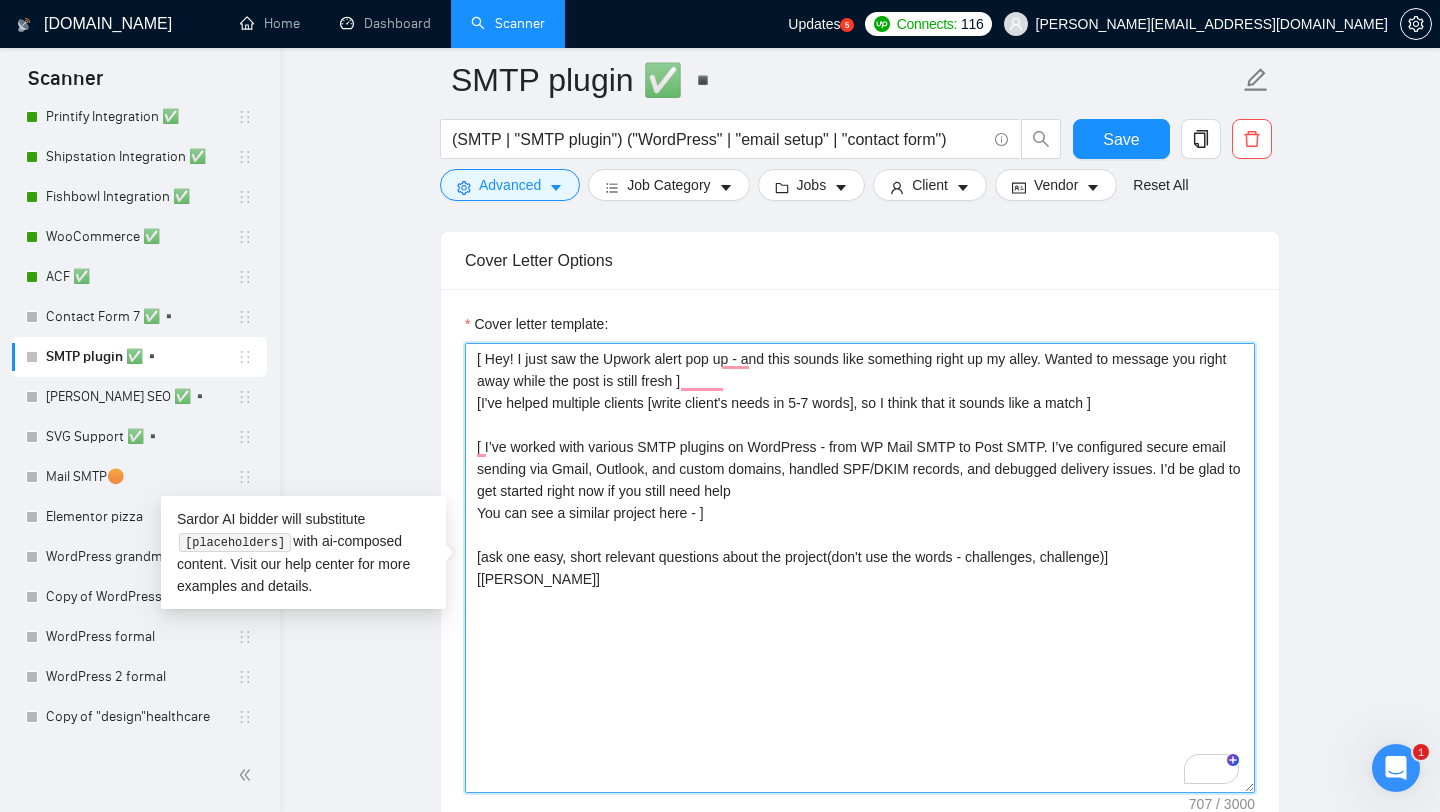 drag, startPoint x: 537, startPoint y: 587, endPoint x: 467, endPoint y: 572, distance: 71.5891 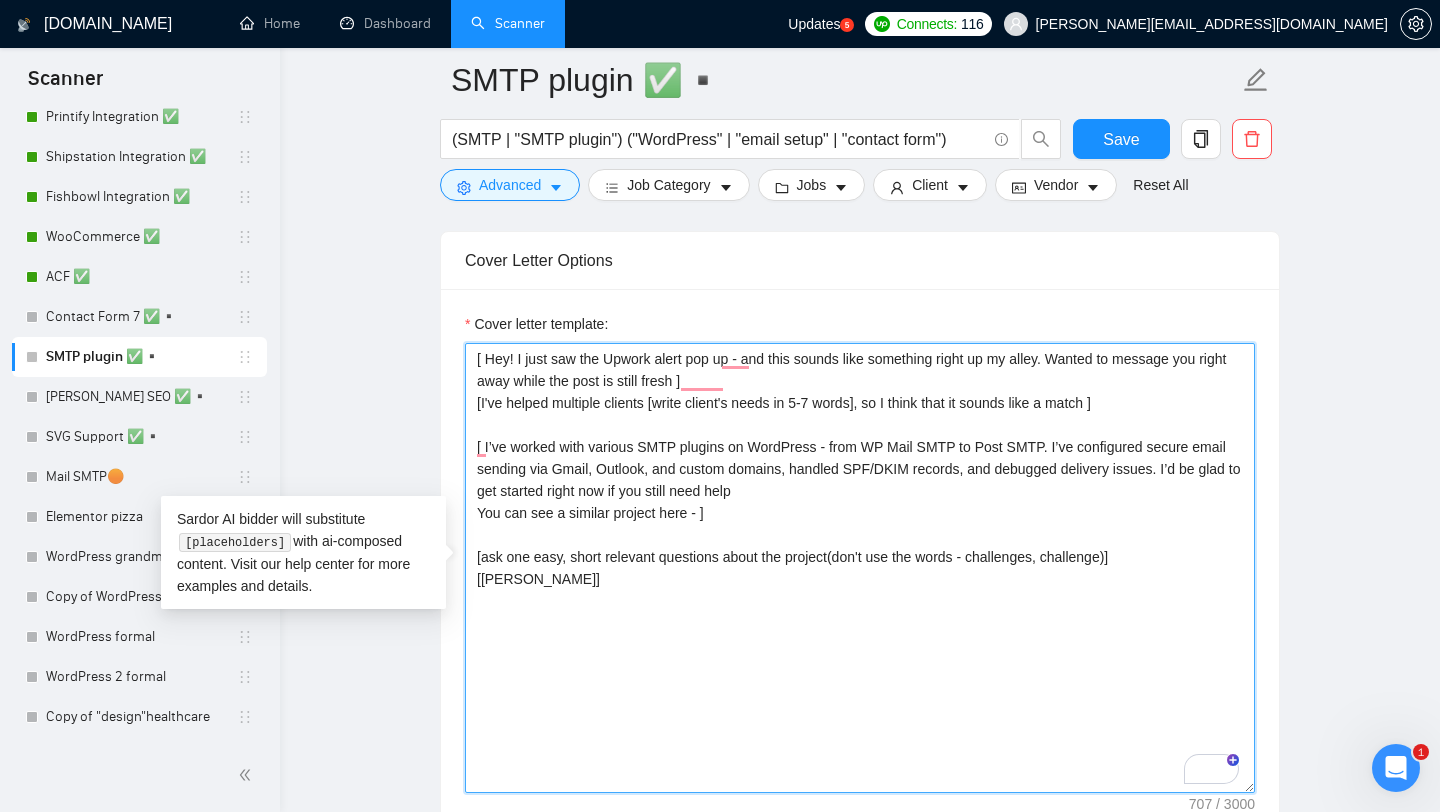 click on "[ Hey! I just saw the Upwork alert pop up - and this sounds like something right up my alley. Wanted to message you right away while the post is still fresh ]
[I've helped multiple clients [write client's needs in 5-7 words], so I think that it sounds like a match ]
[ I’ve worked with various SMTP plugins on WordPress - from WP Mail SMTP to Post SMTP. I’ve configured secure email sending via Gmail, Outlook, and custom domains, handled SPF/DKIM records, and debugged delivery issues. I’d be glad to get started right now if you still need help
You can see a similar project here - ]
[ask one easy, short relevant questions about the project(don't use the words - challenges, challenge)]
[[PERSON_NAME]]" at bounding box center (860, 568) 